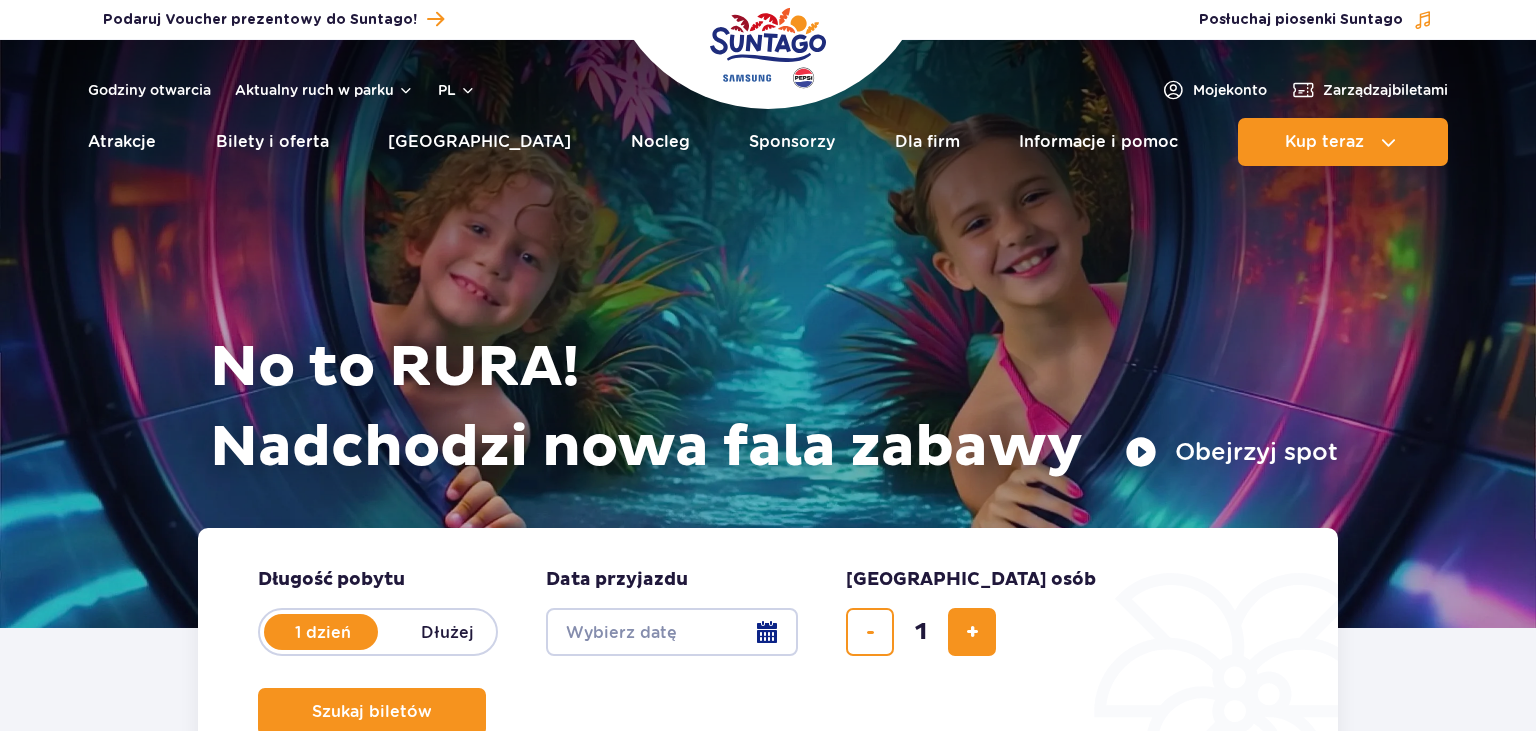 scroll, scrollTop: 0, scrollLeft: 0, axis: both 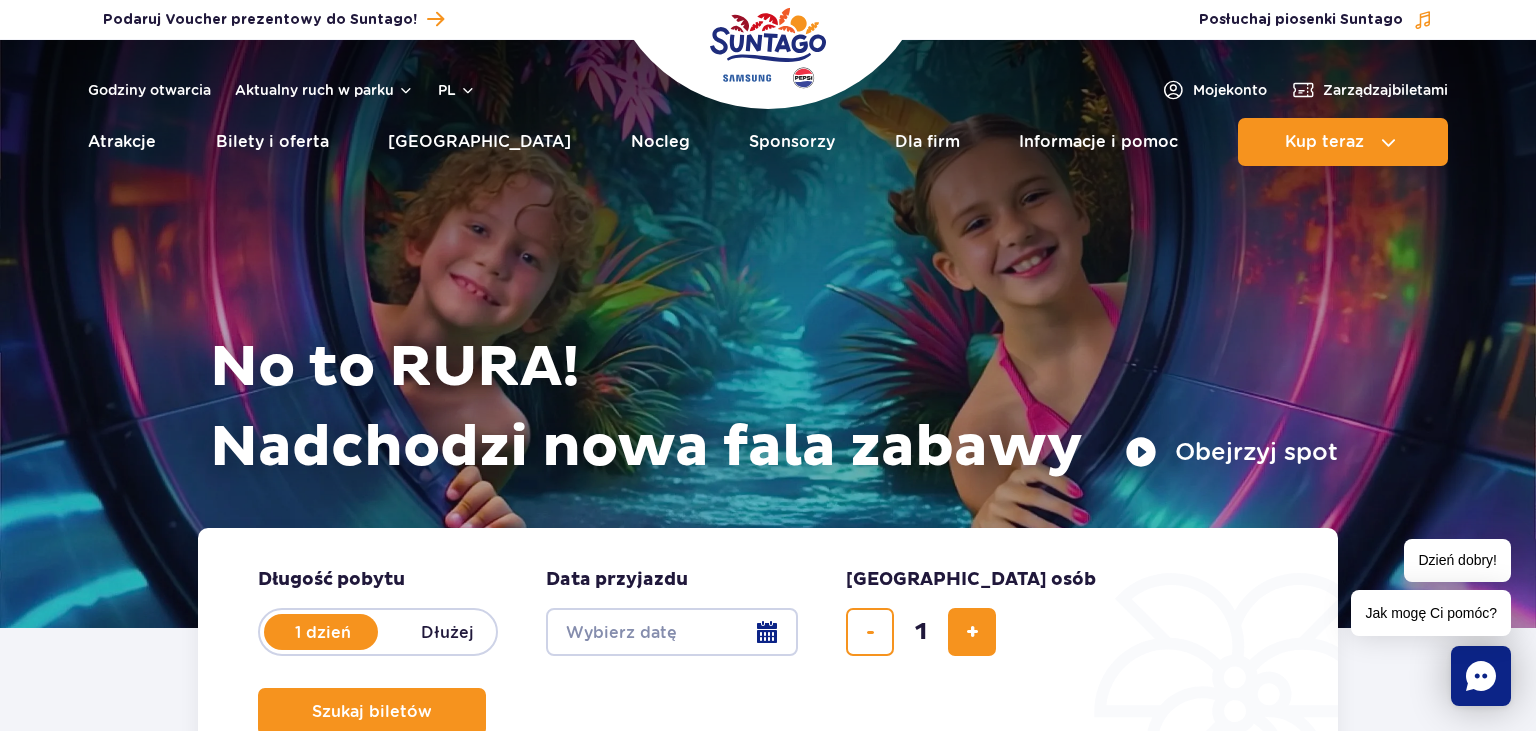 click 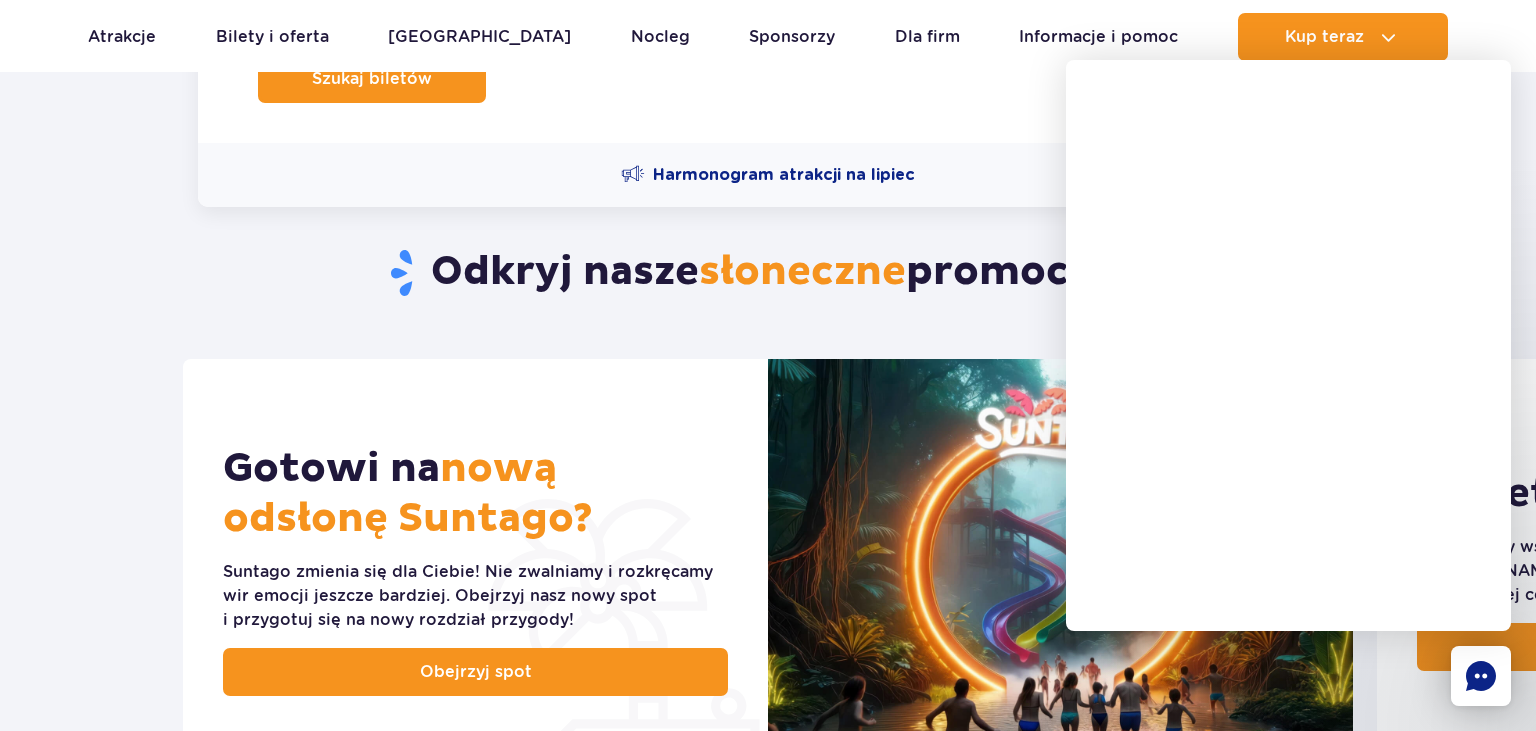 scroll, scrollTop: 211, scrollLeft: 0, axis: vertical 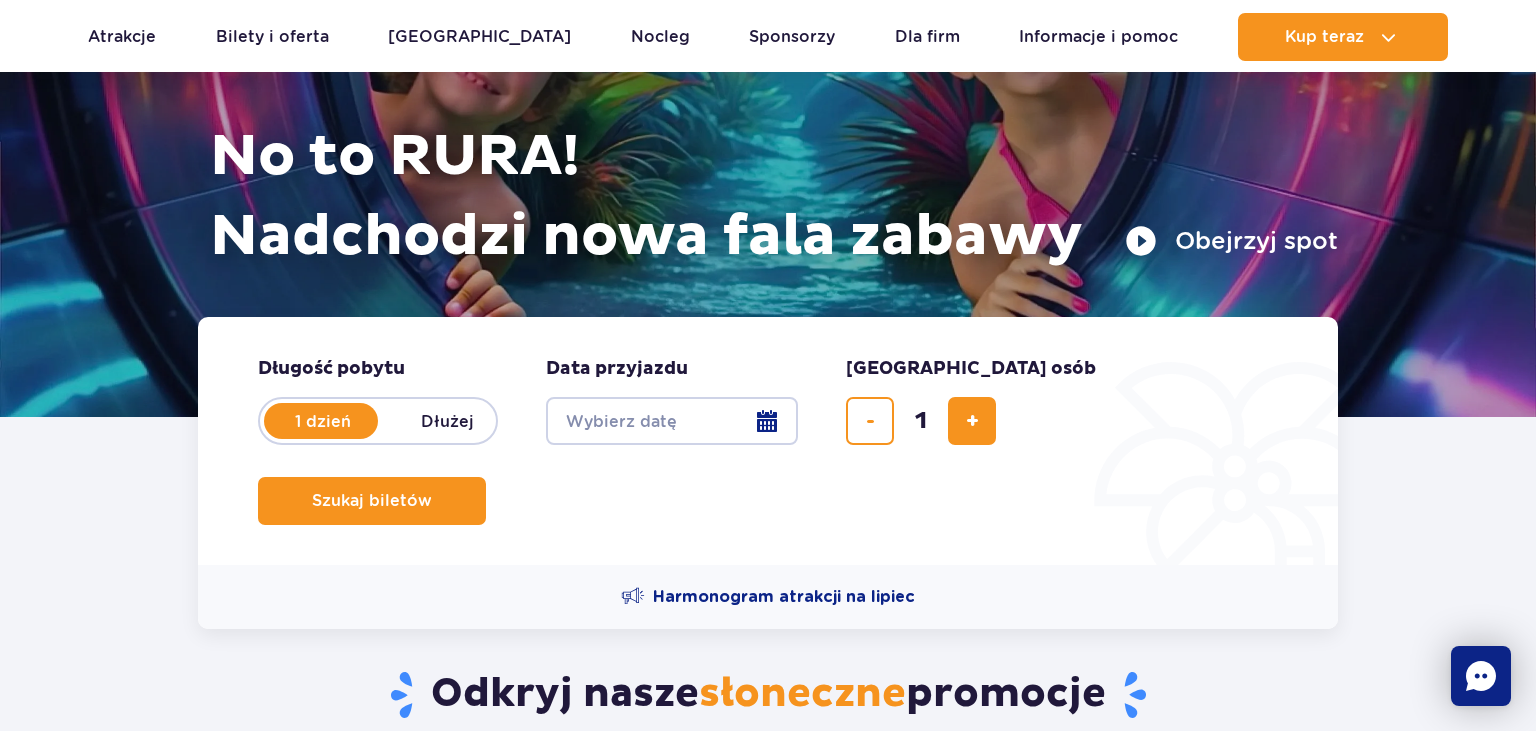 click 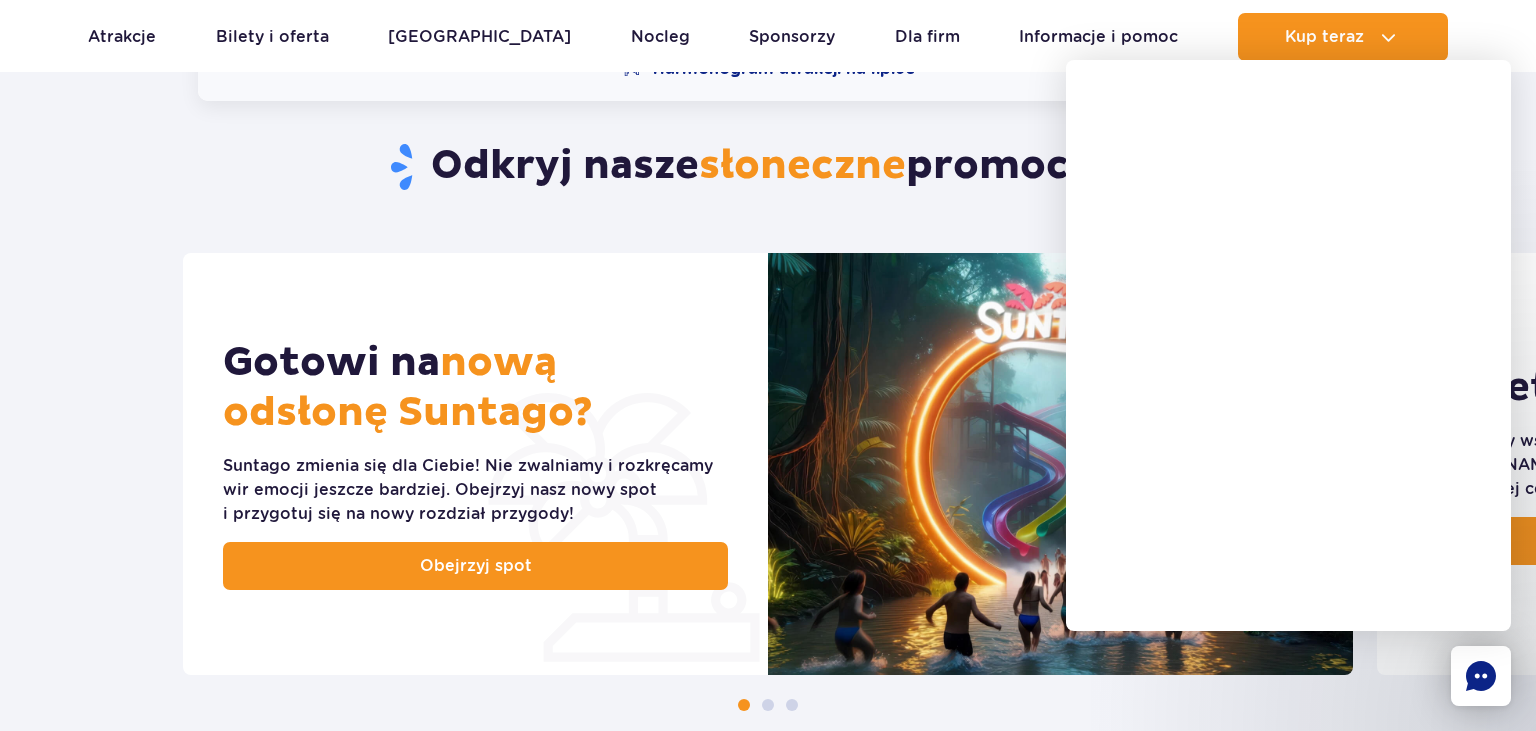 scroll, scrollTop: 211, scrollLeft: 0, axis: vertical 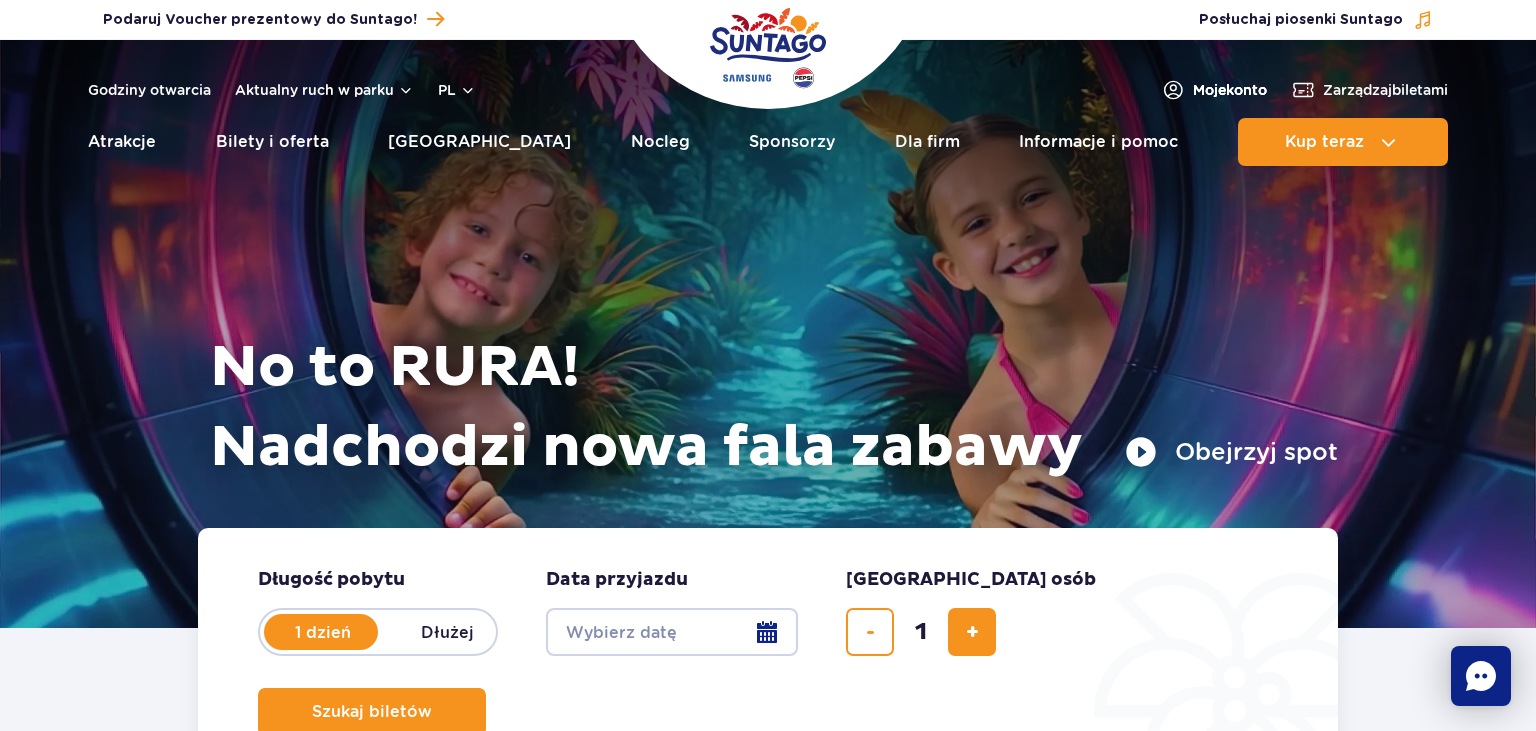 click on "Moje  konto" at bounding box center (1230, 90) 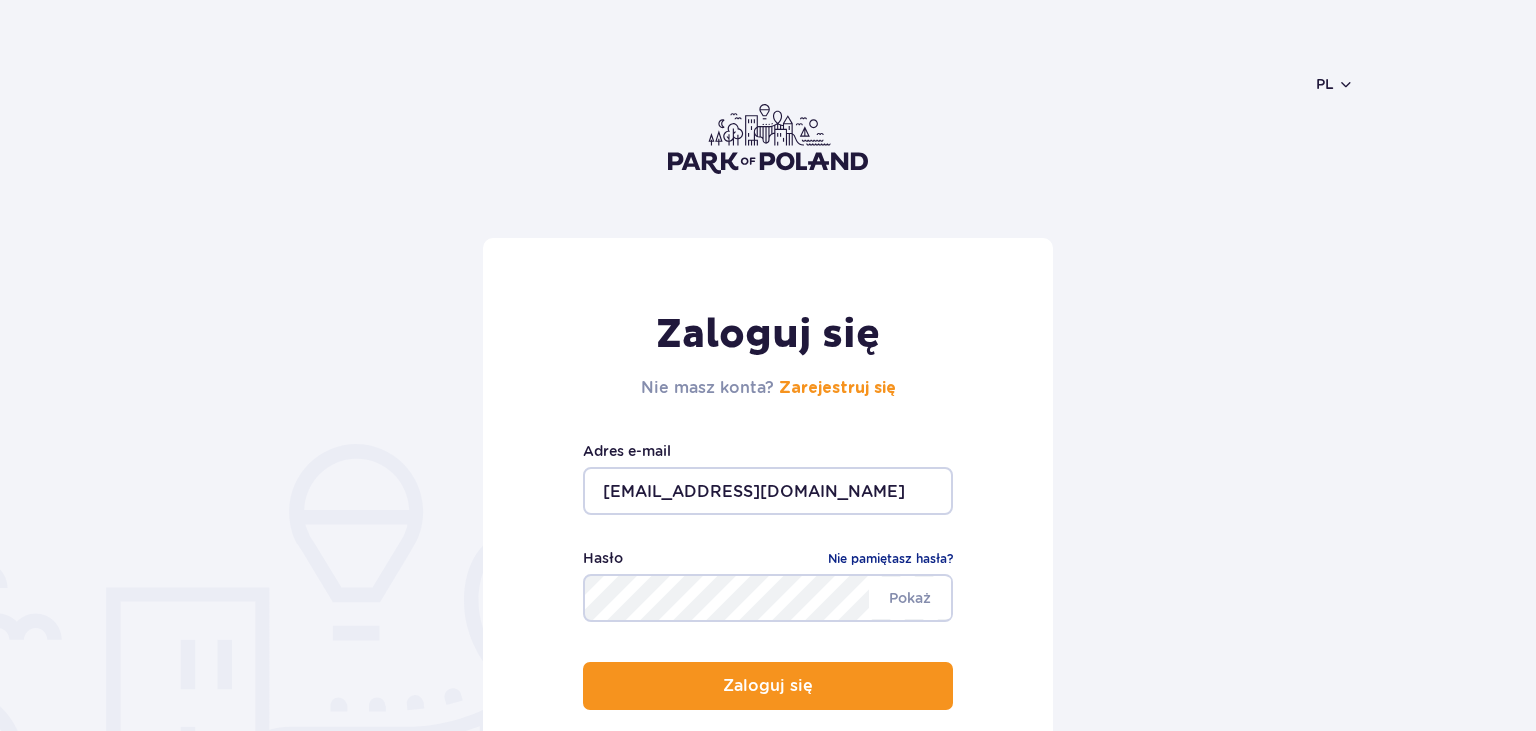 scroll, scrollTop: 0, scrollLeft: 0, axis: both 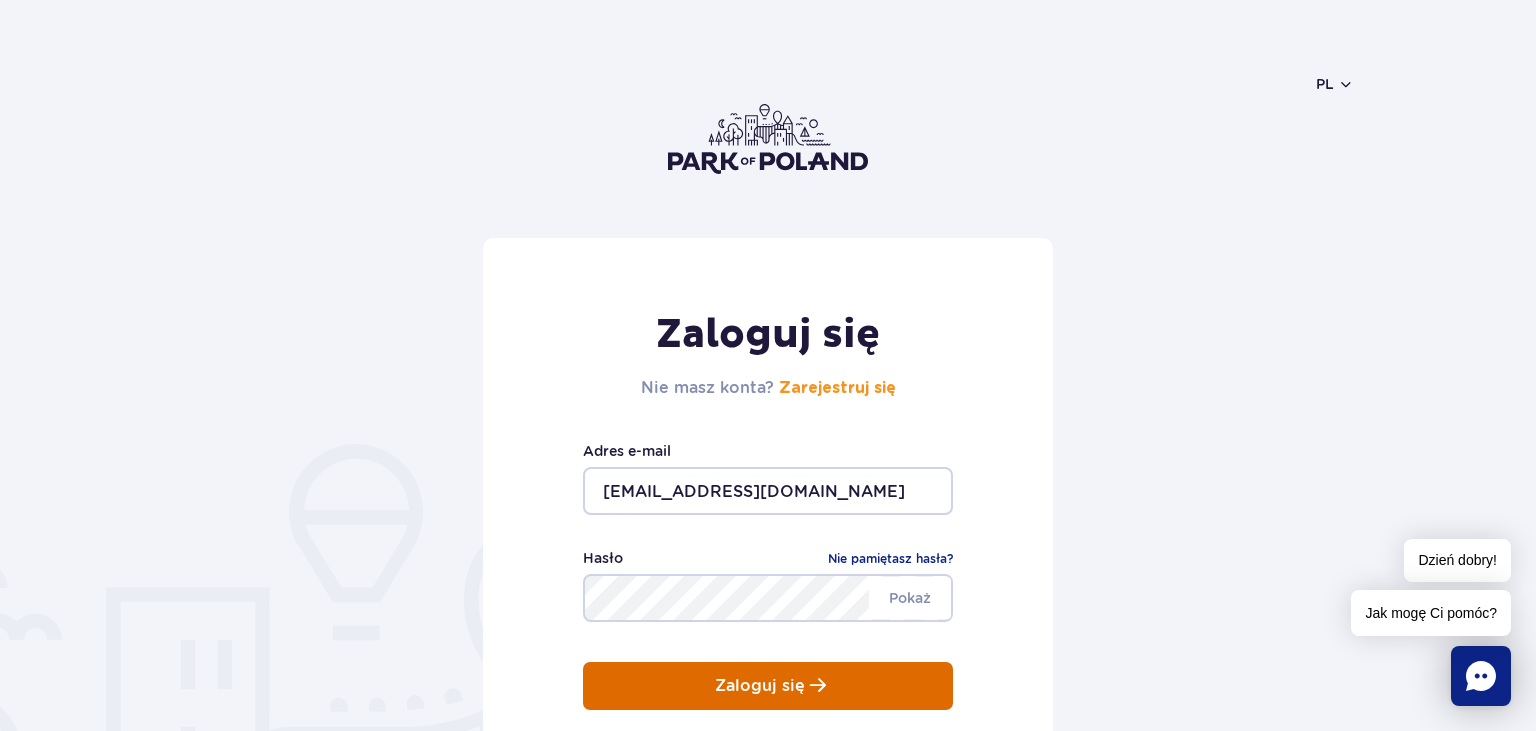 click on "Zaloguj się" at bounding box center (760, 686) 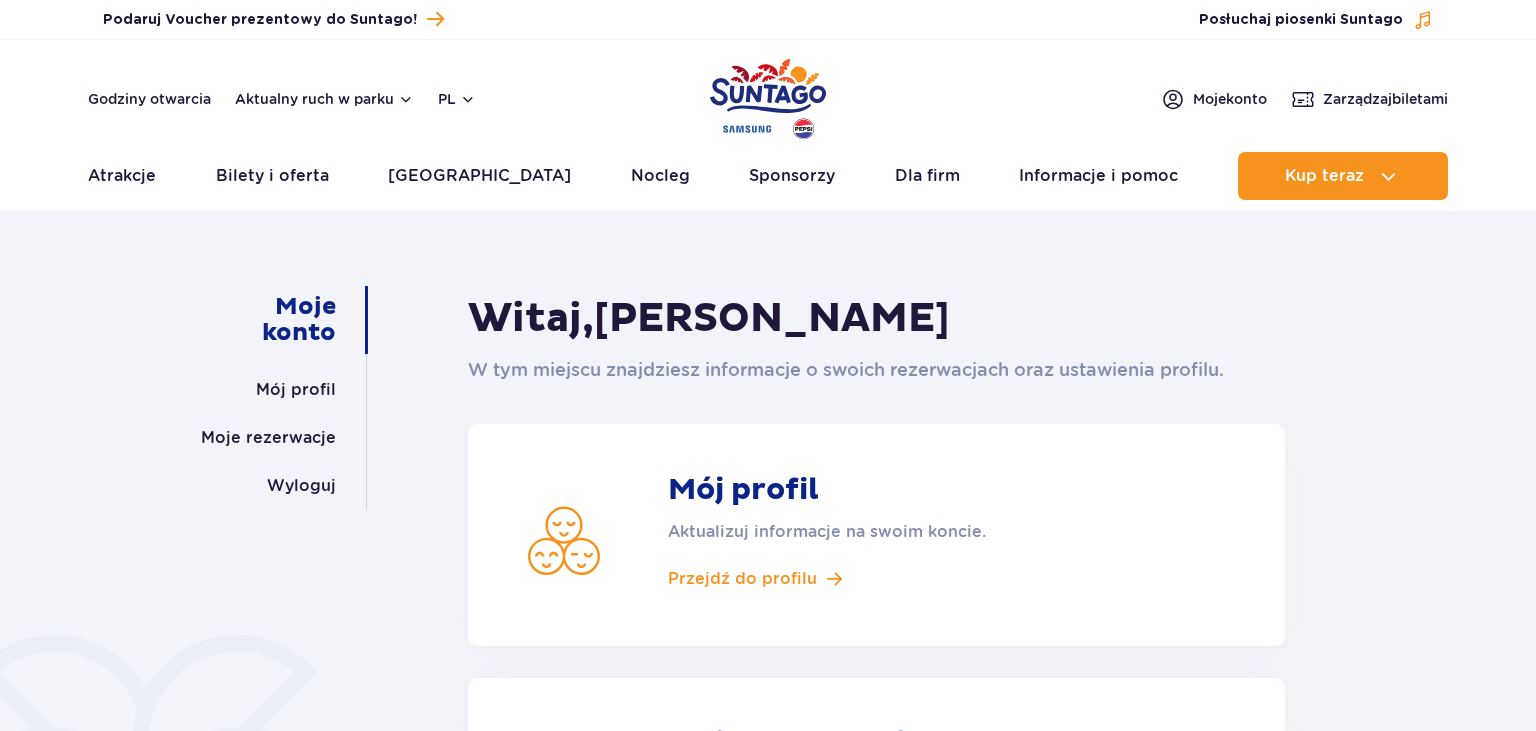 scroll, scrollTop: 0, scrollLeft: 0, axis: both 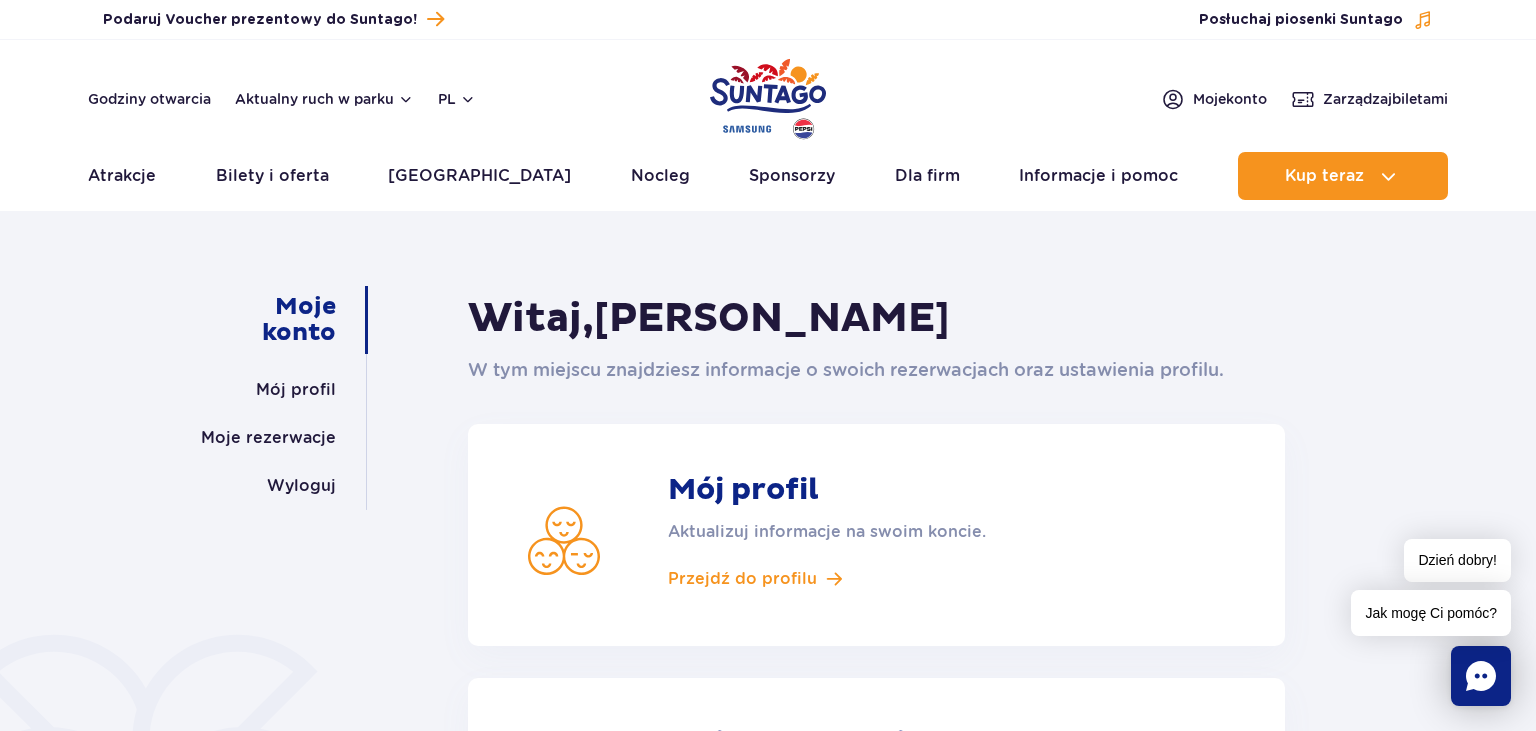 click on "Moje konto
Mój profil
Moje rezerwacje
Wyloguj
Witaj,
Marta
Nowek
W tym miejscu znajdziesz informacje o swoich rezerwacjach oraz ustawienia profilu.
Mój profil
Aktualizuj informacje na swoim koncie.
Przejdź do profilu
Moje rezerwacje
Przeglądaj szczegóły zaplanowanych i poprzednich rezerwacji.
Przejdź do rezerwacji
Wyloguj" at bounding box center (768, 675) 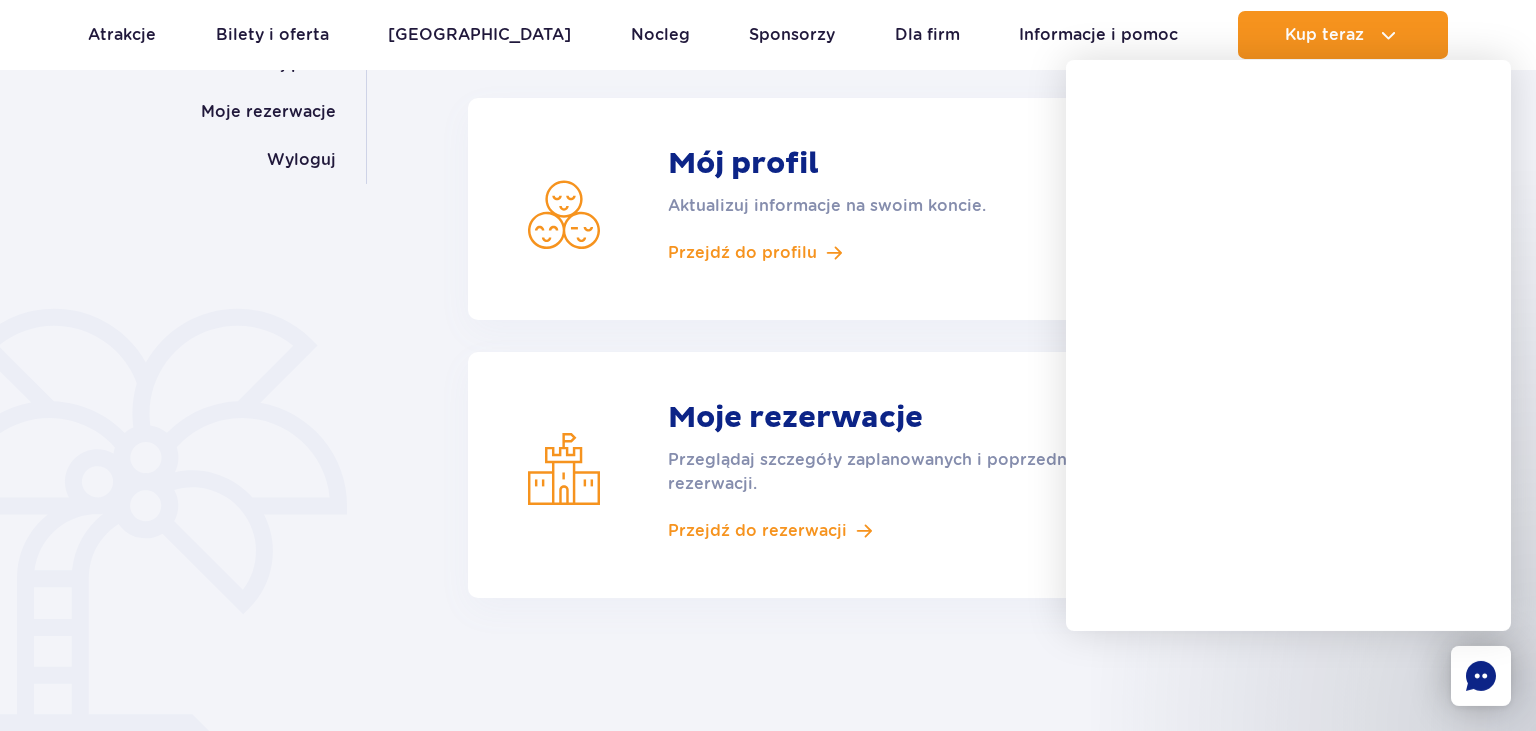 scroll, scrollTop: 422, scrollLeft: 0, axis: vertical 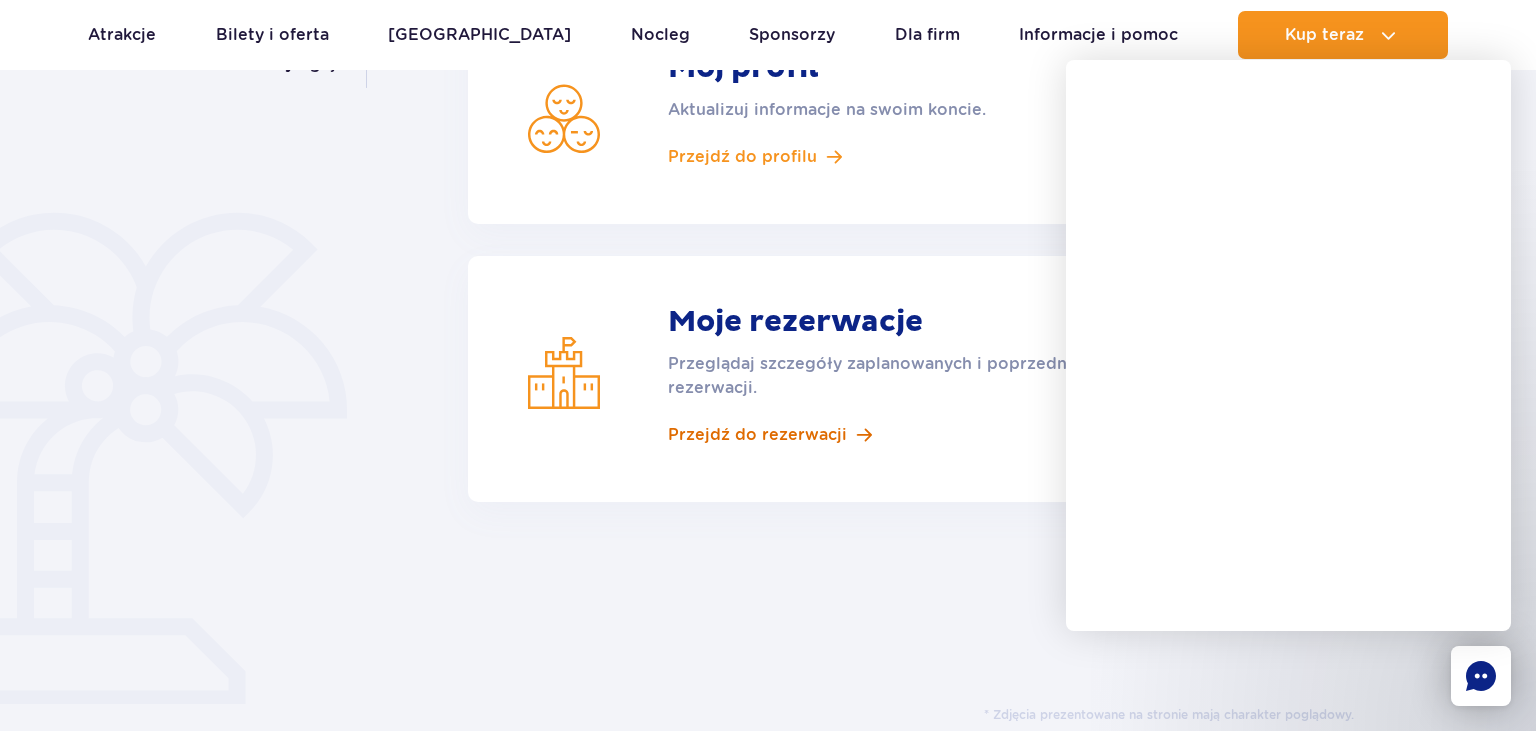 click on "Przejdź do rezerwacji" at bounding box center [757, 435] 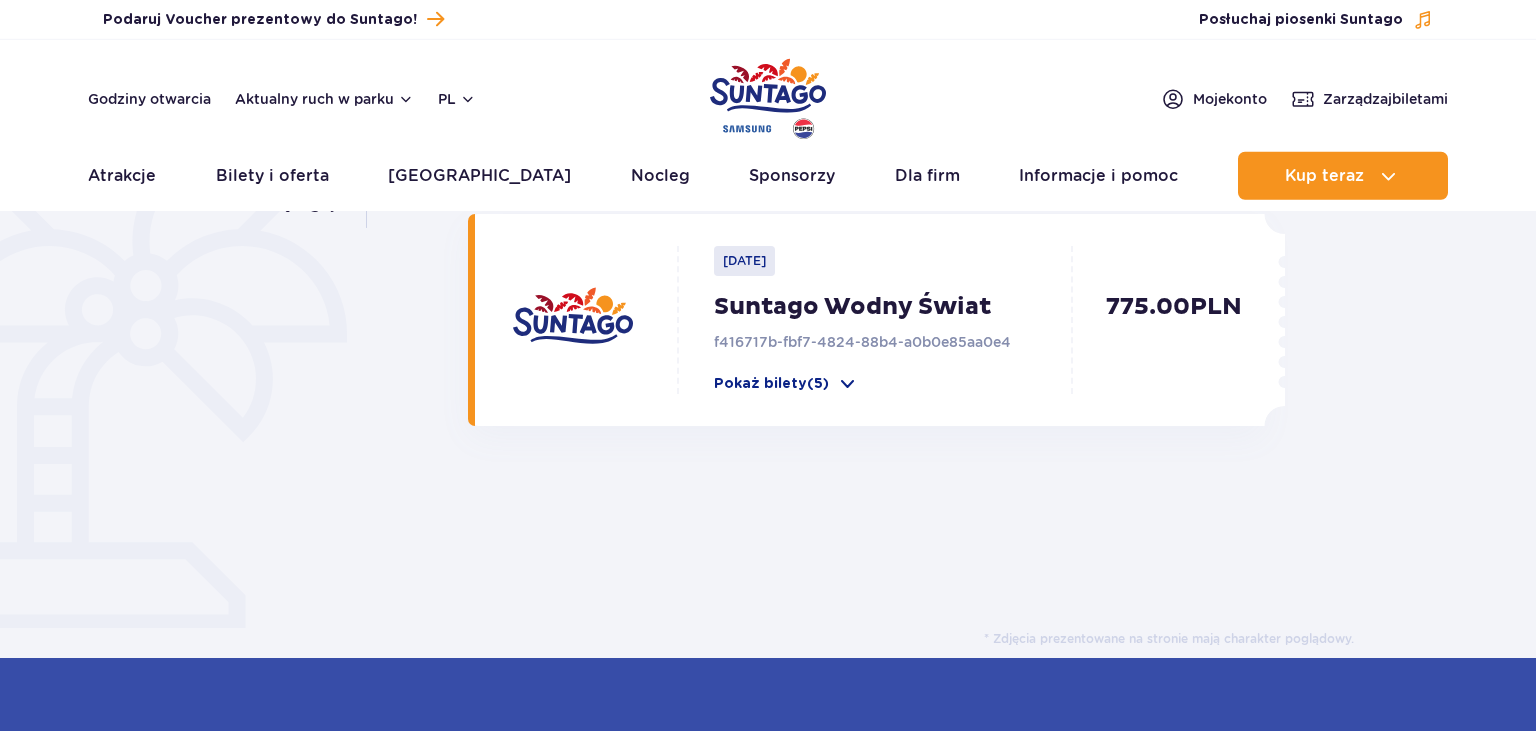 scroll, scrollTop: 316, scrollLeft: 0, axis: vertical 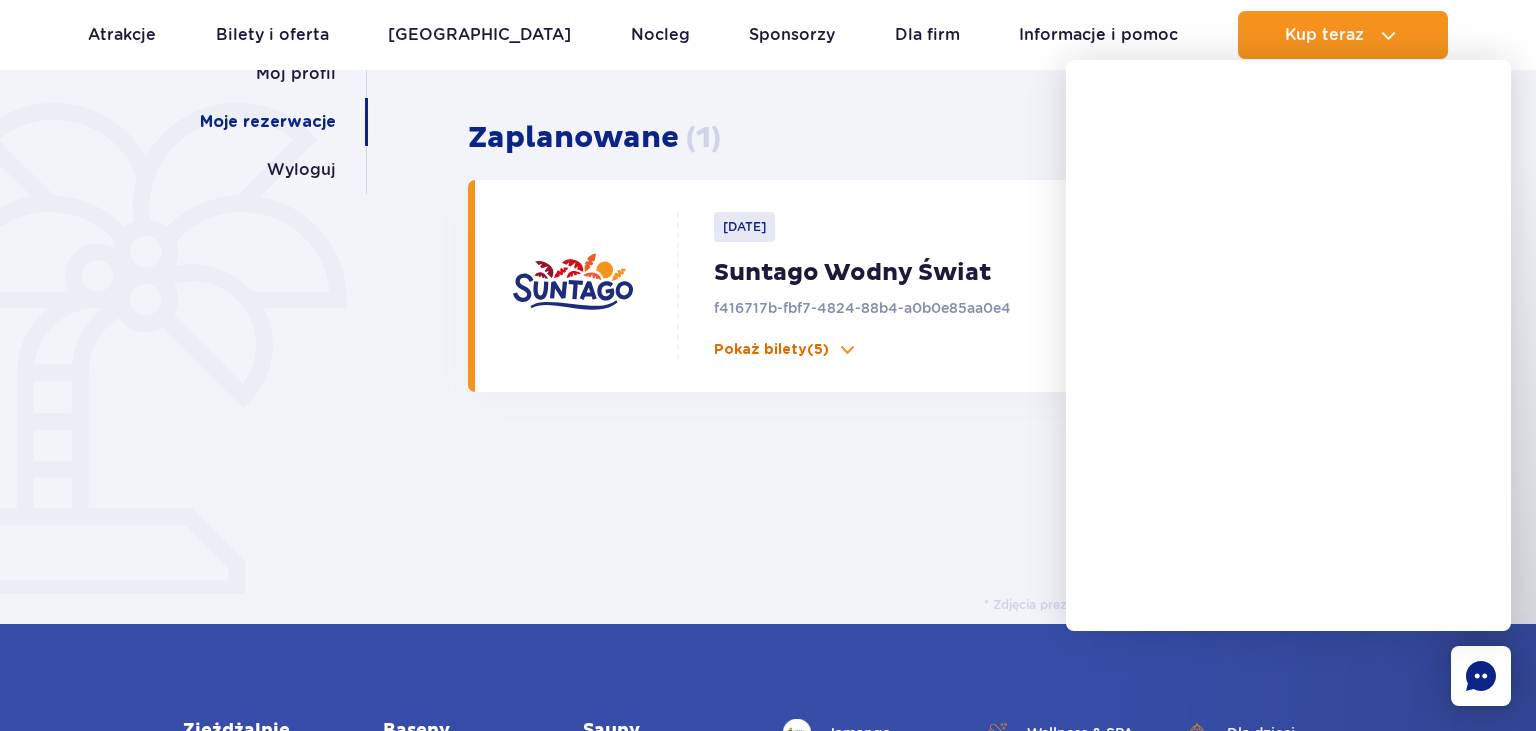 click at bounding box center (847, 350) 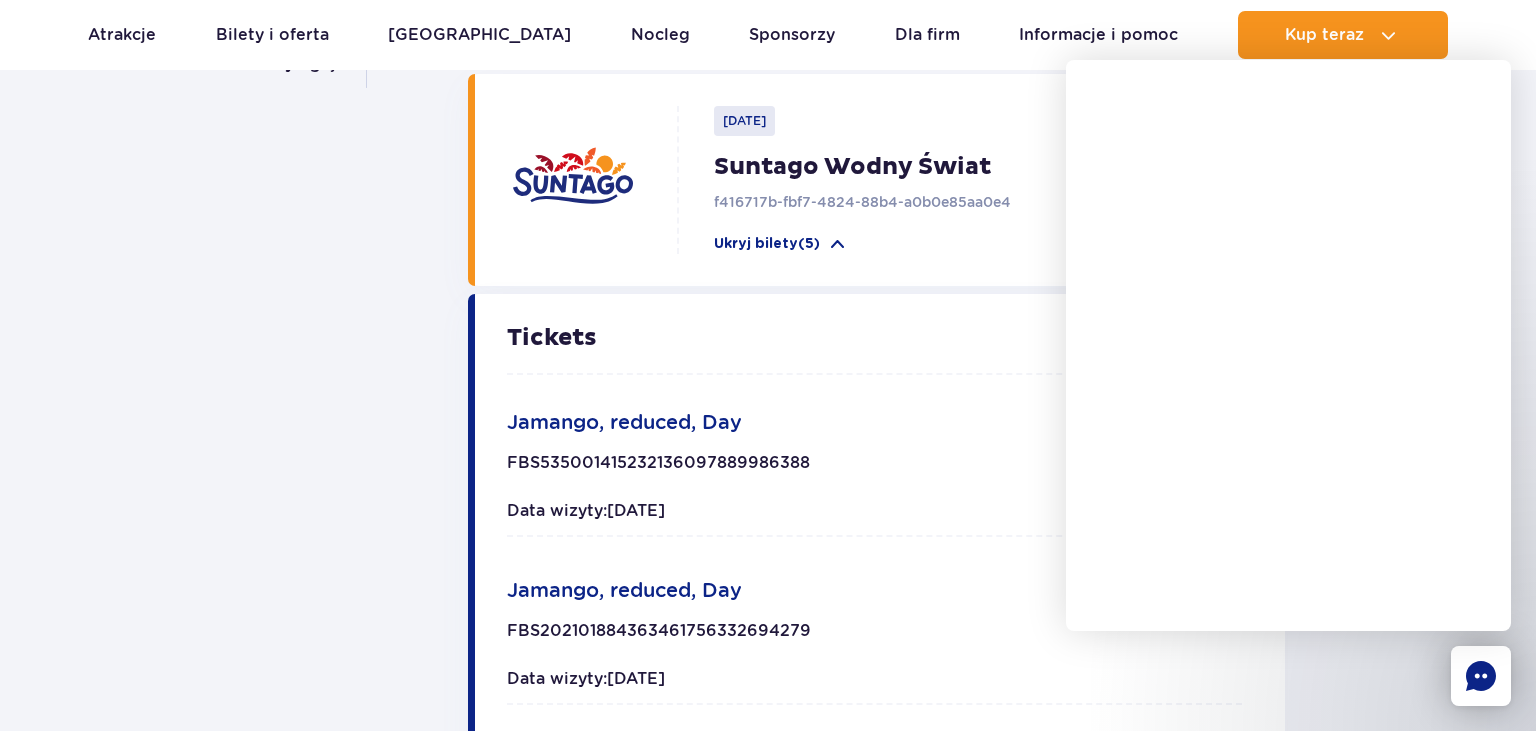 scroll, scrollTop: 105, scrollLeft: 0, axis: vertical 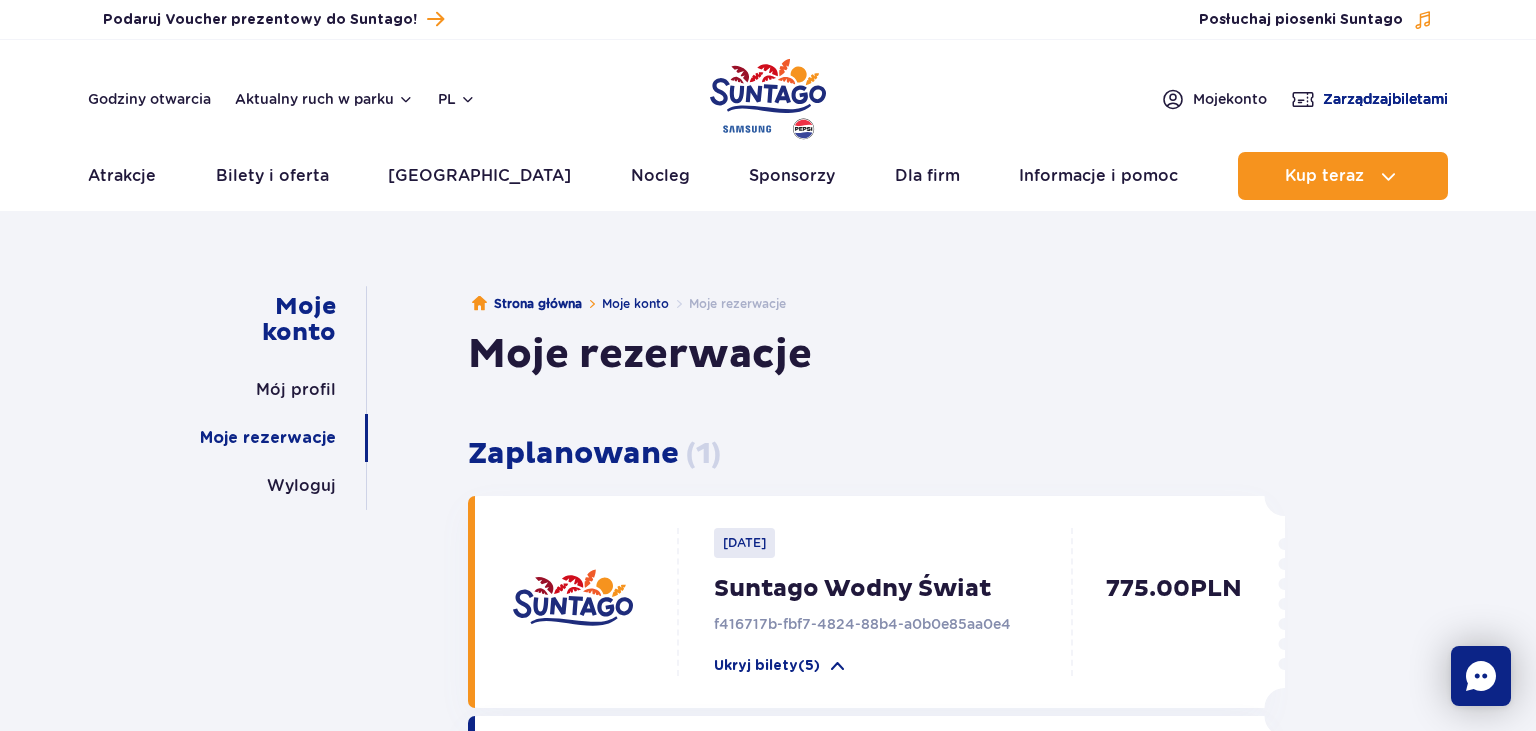 click on "Zarządzaj  biletami" at bounding box center (1385, 99) 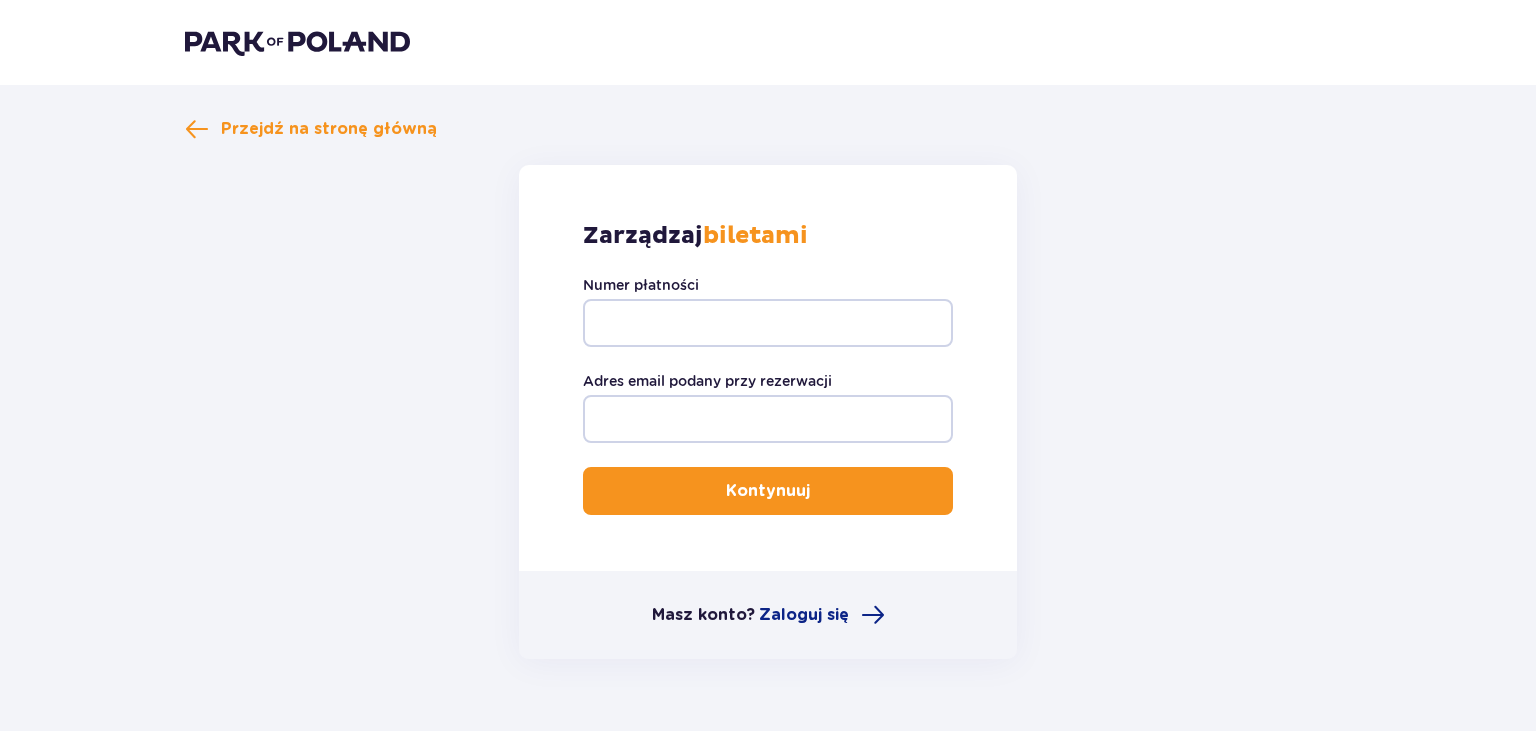 scroll, scrollTop: 0, scrollLeft: 0, axis: both 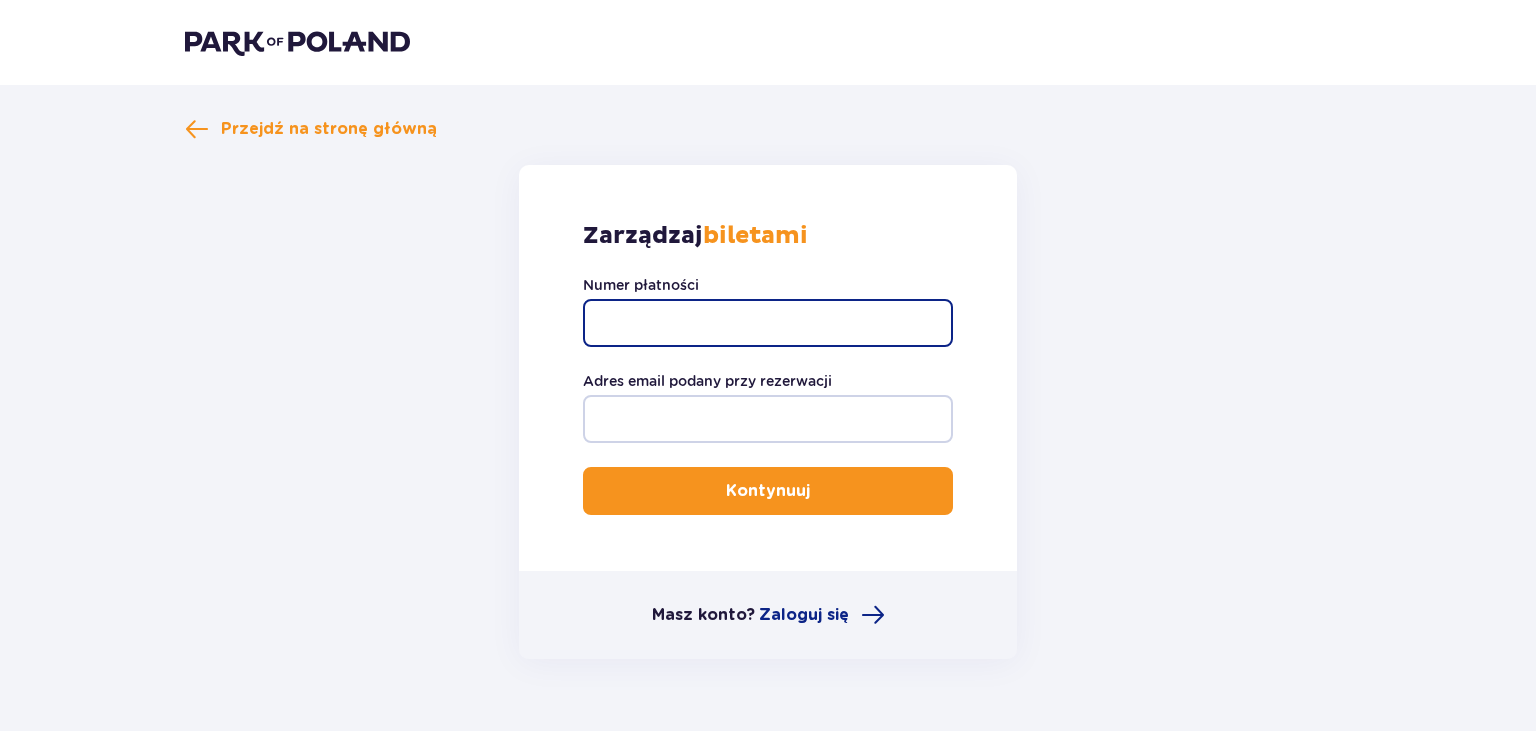 click on "Numer płatności" at bounding box center [768, 323] 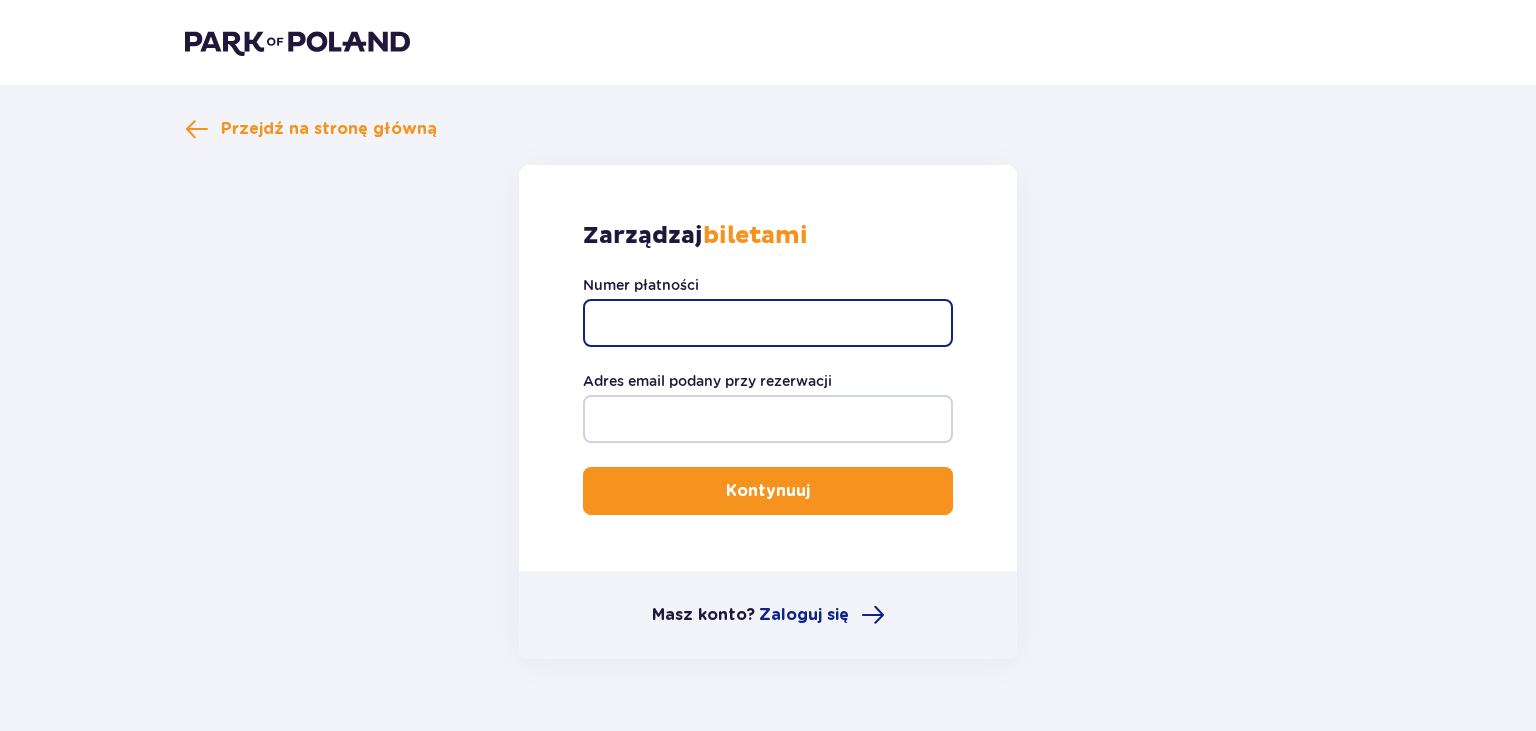 paste on "TR-VRC-H9HT7TX" 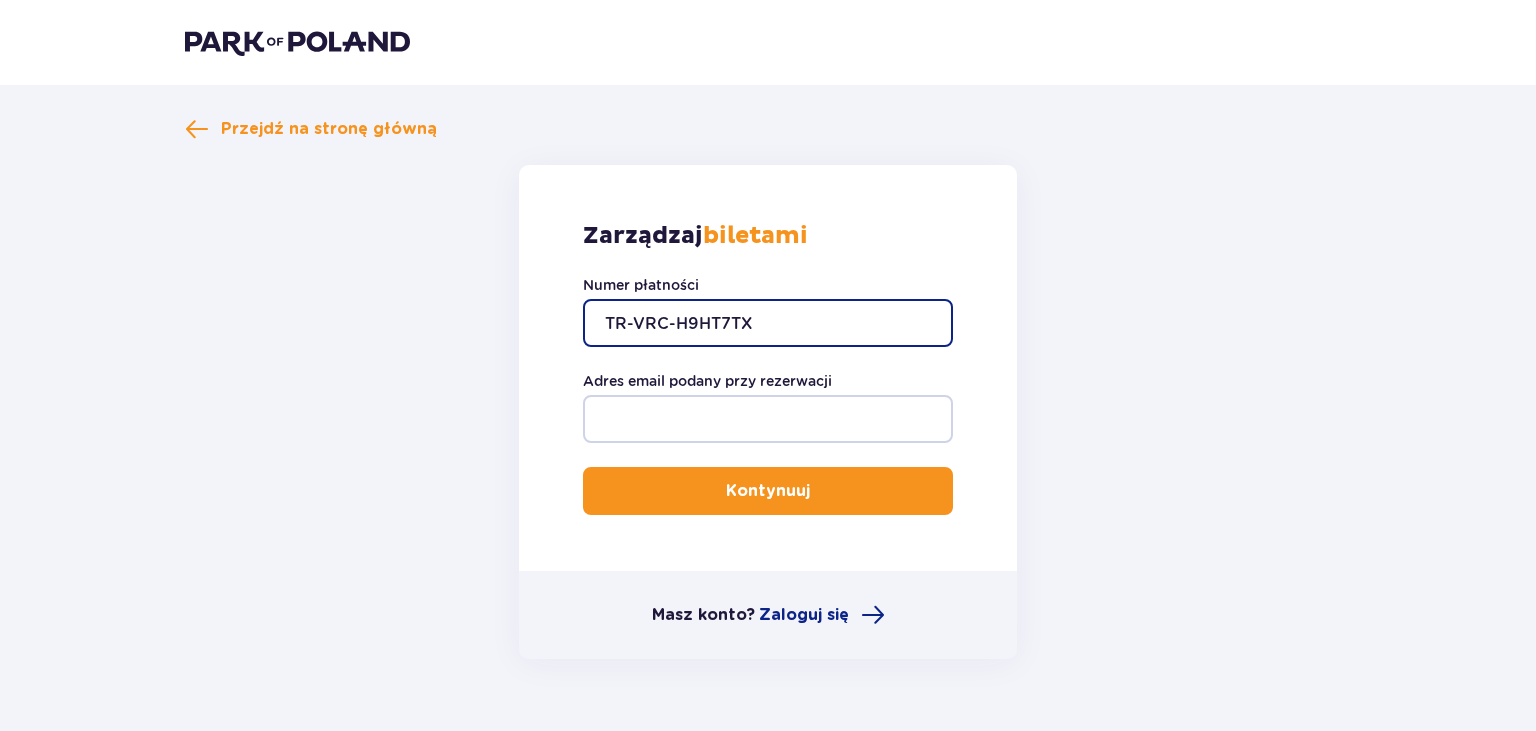 type on "TR-VRC-H9HT7TX" 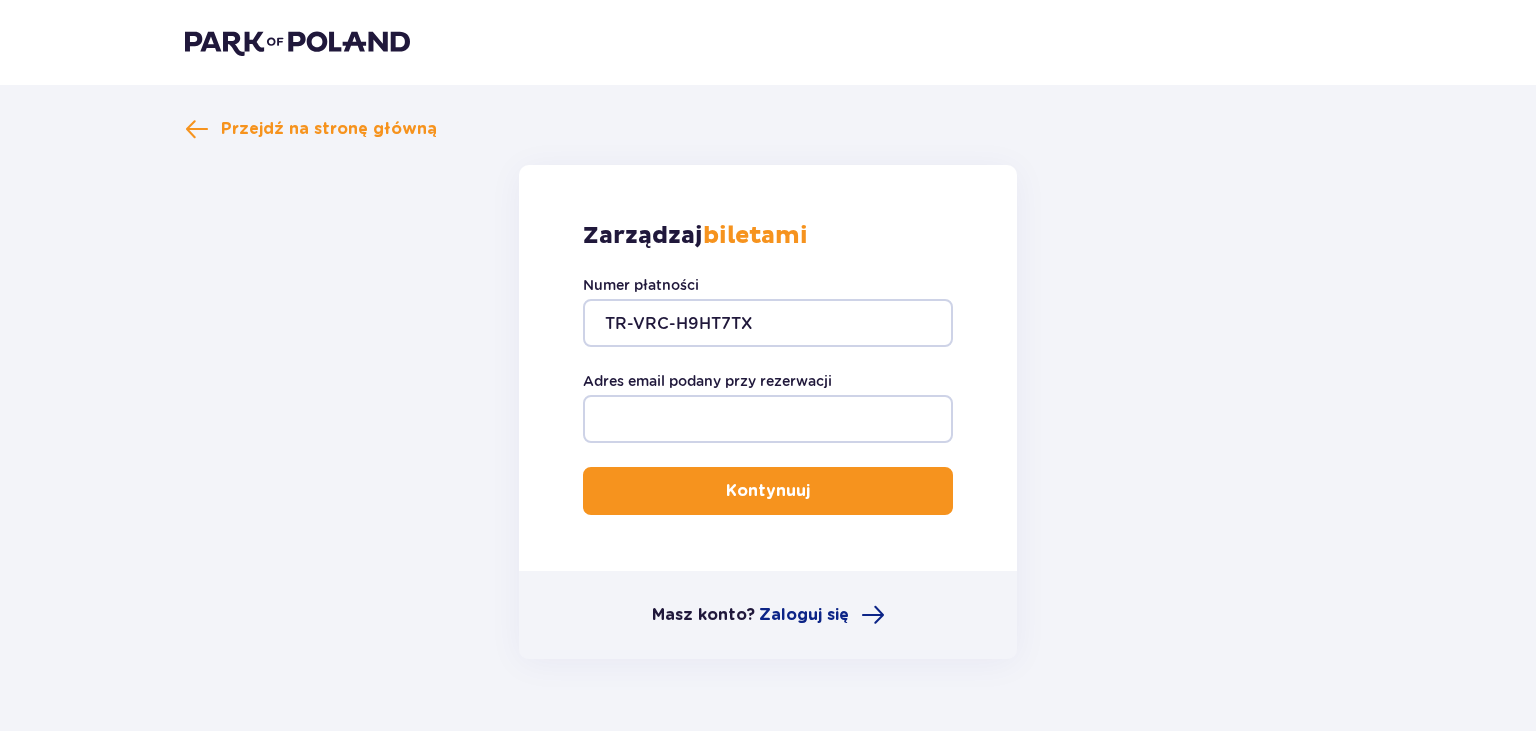 click on "Kontynuuj" at bounding box center (768, 491) 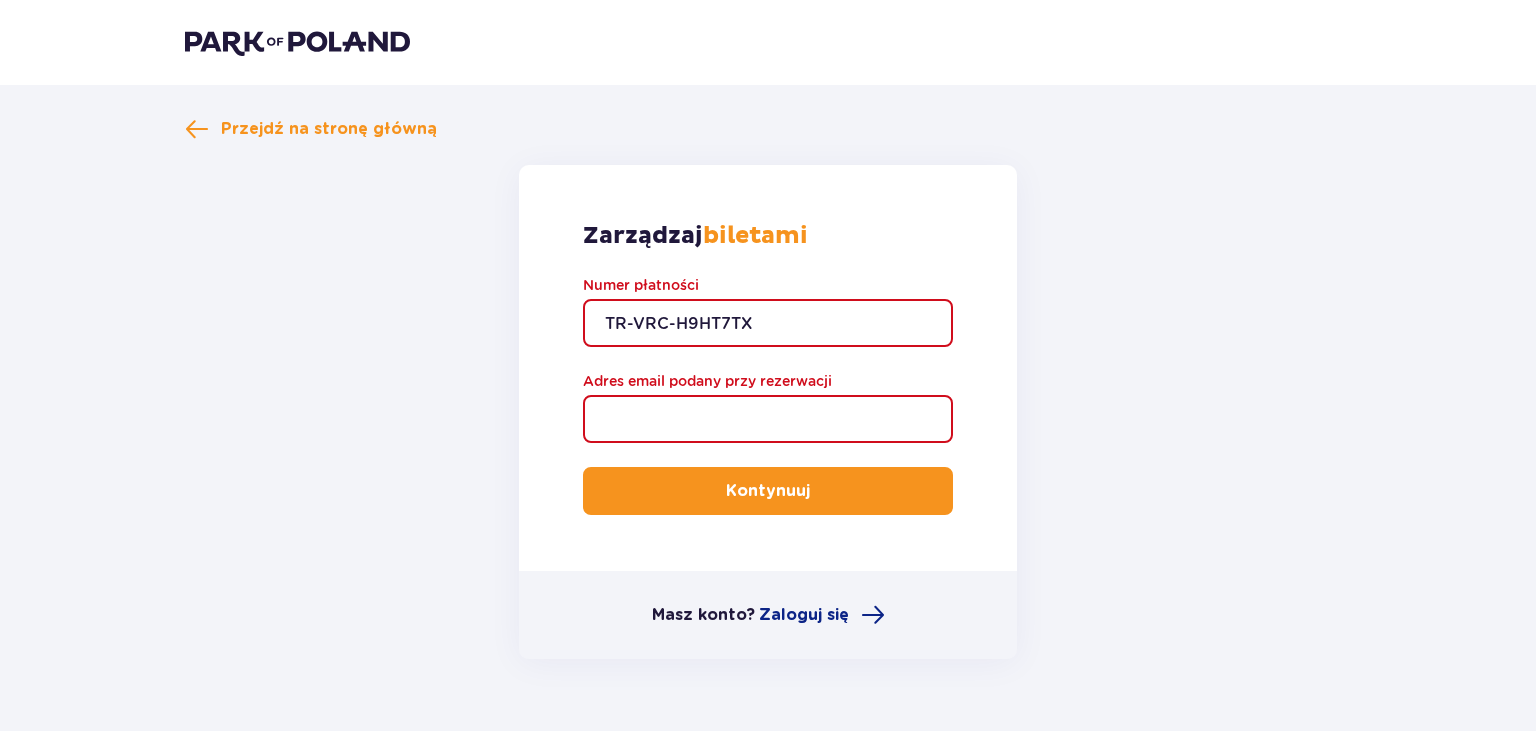 click on "Adres email podany przy rezerwacji" at bounding box center (768, 419) 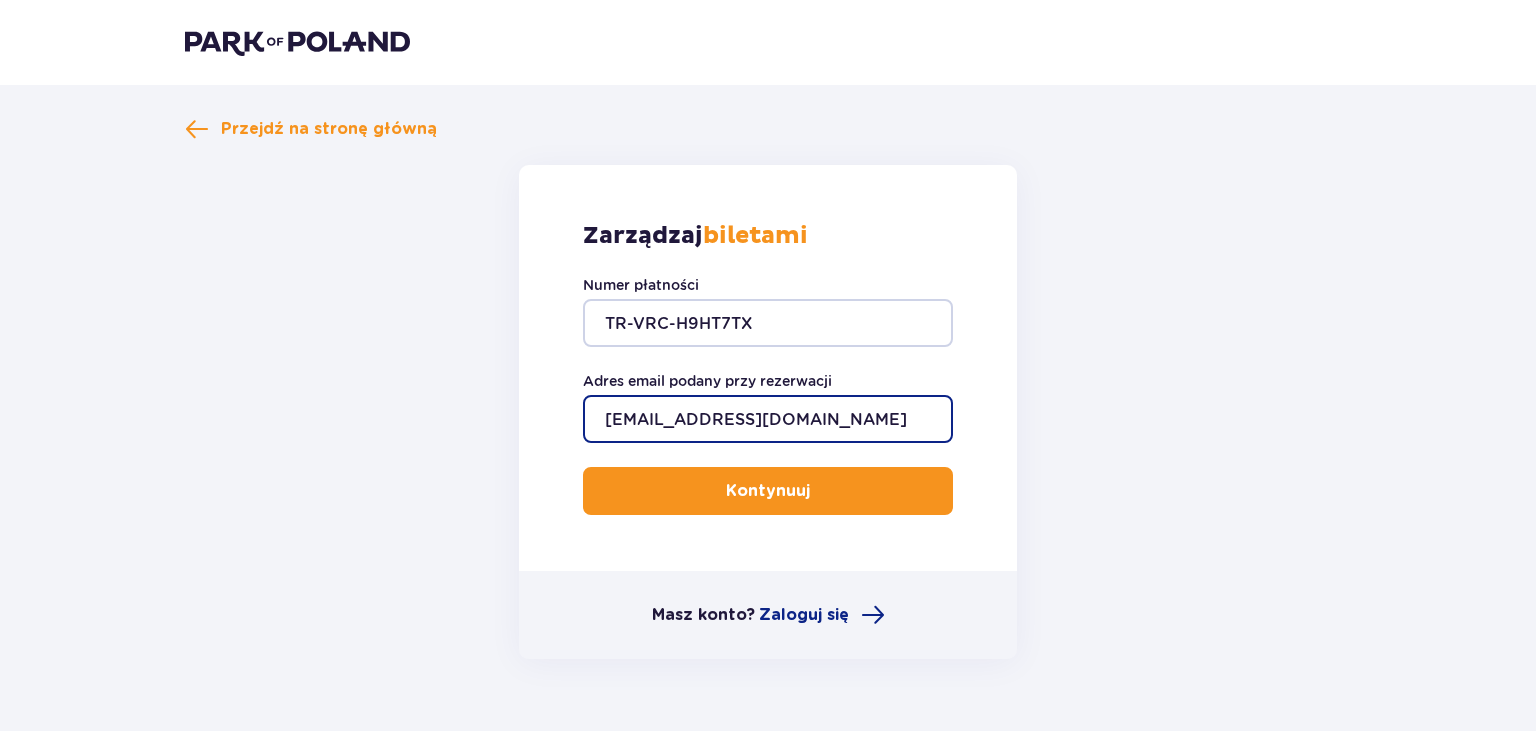 type on "[EMAIL_ADDRESS][DOMAIN_NAME]" 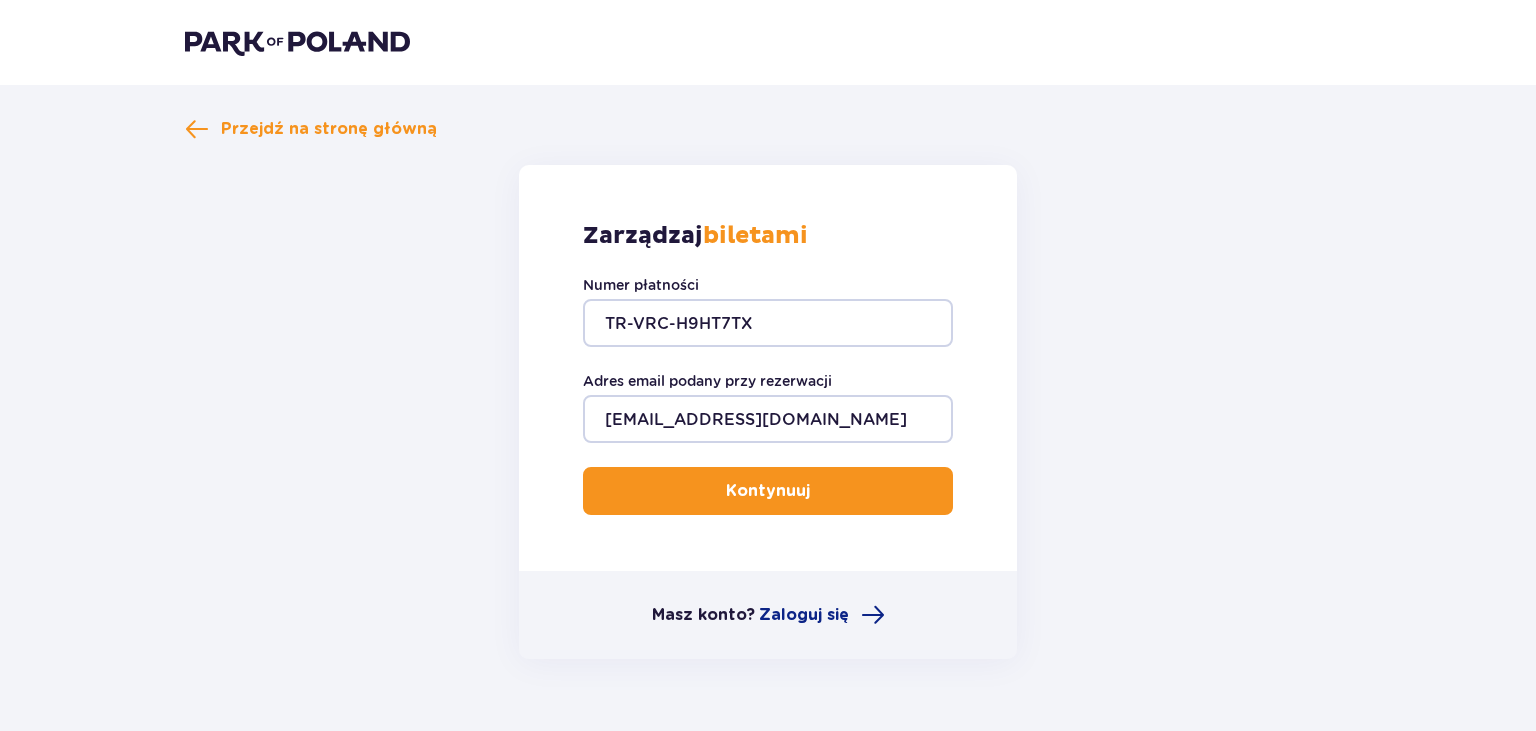 click on "Kontynuuj" at bounding box center [768, 491] 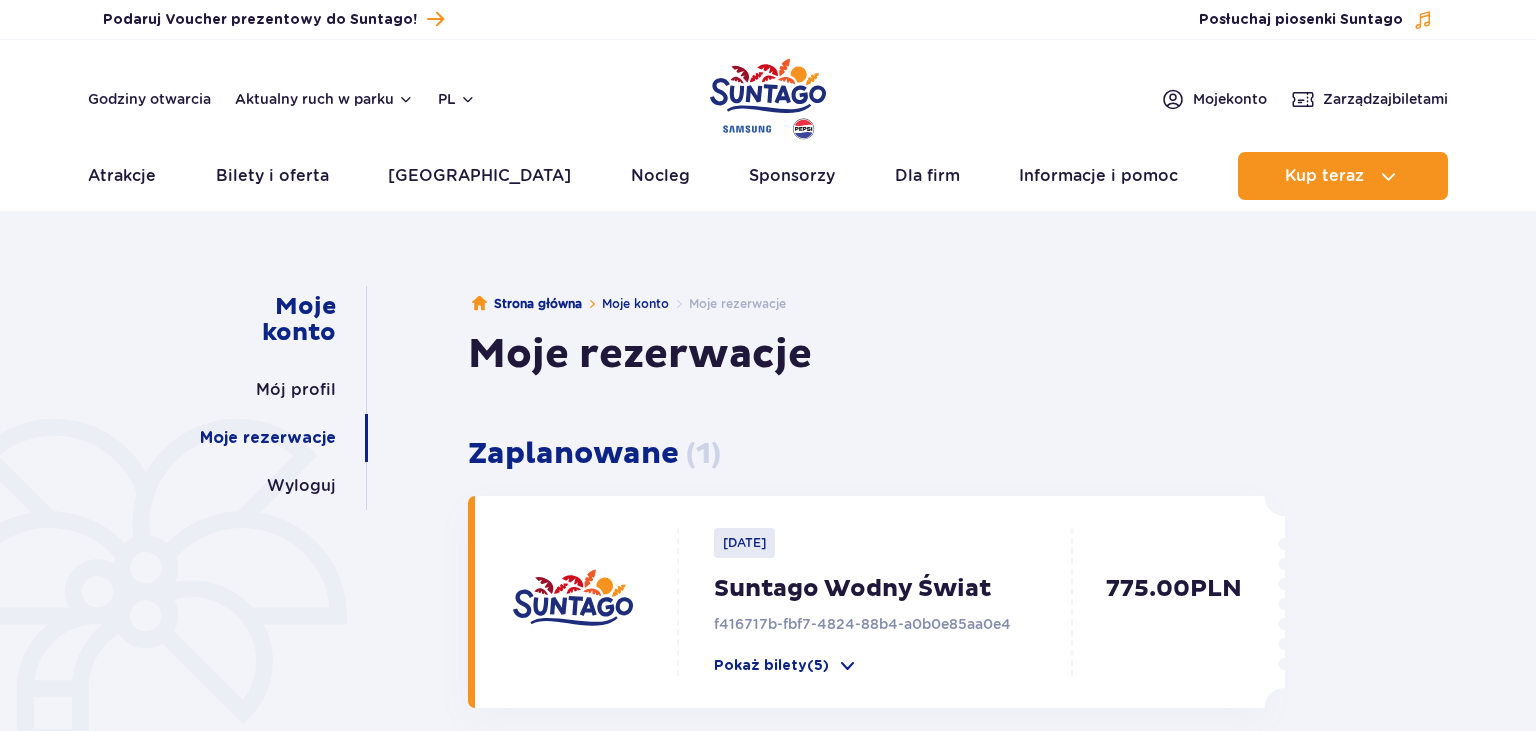 scroll, scrollTop: 0, scrollLeft: 0, axis: both 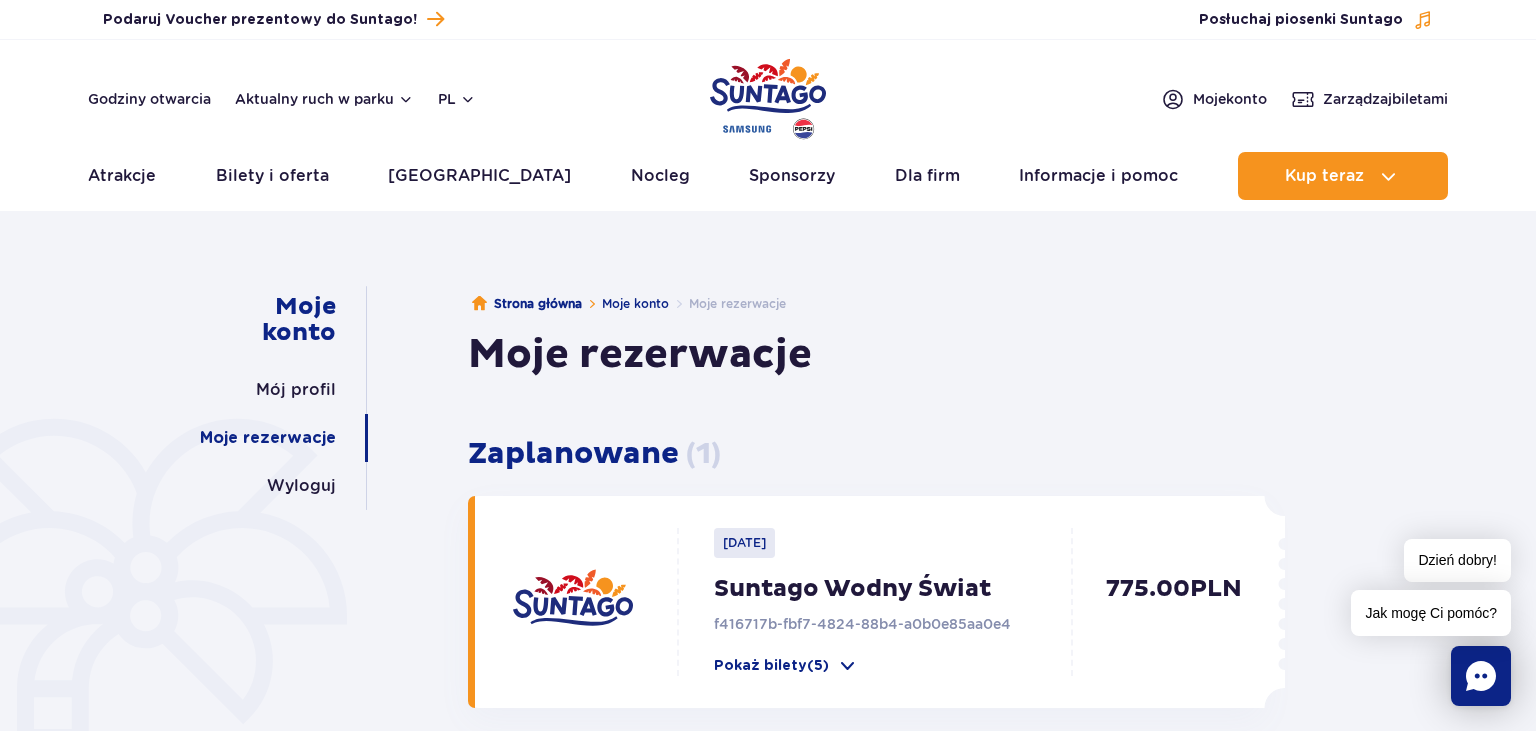 click on "Moje konto
Mój profil
Moje rezerwacje
Wyloguj
Strona główna
Moje konto
Moje rezerwacje
Moje rezerwacje
Zaplanowane   ( 1 ) 2025-07-26 Suntago Wodny Świat f416717b-fbf7-4824-88b4-a0b0e85aa0e4 Pokaż bilety  (5) 775.00  PLN Zarządzaj biletami Pokaż bilety  (5) Pokaż bilety" at bounding box center [768, 546] 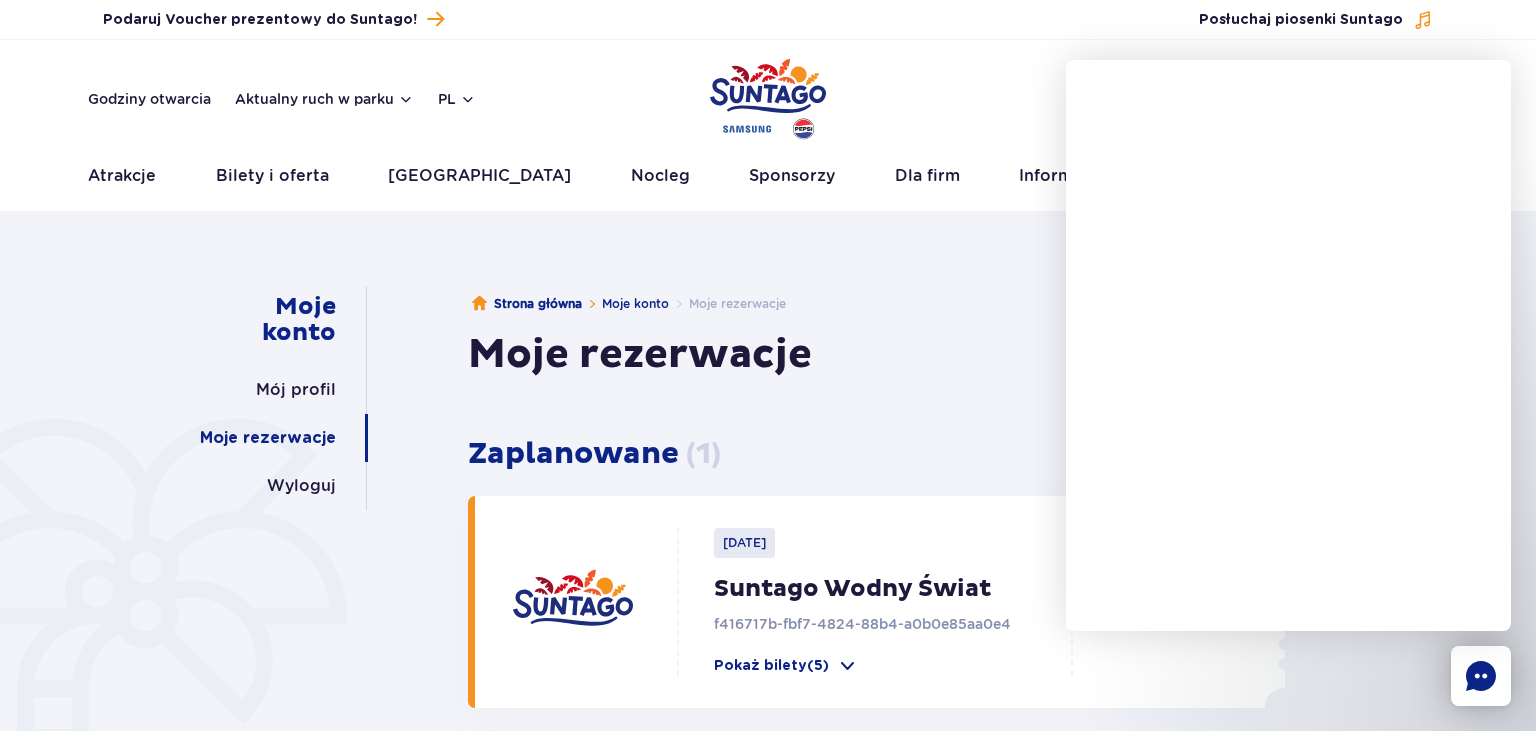 click on "Zaplanowane   ( 1 )" at bounding box center (876, 454) 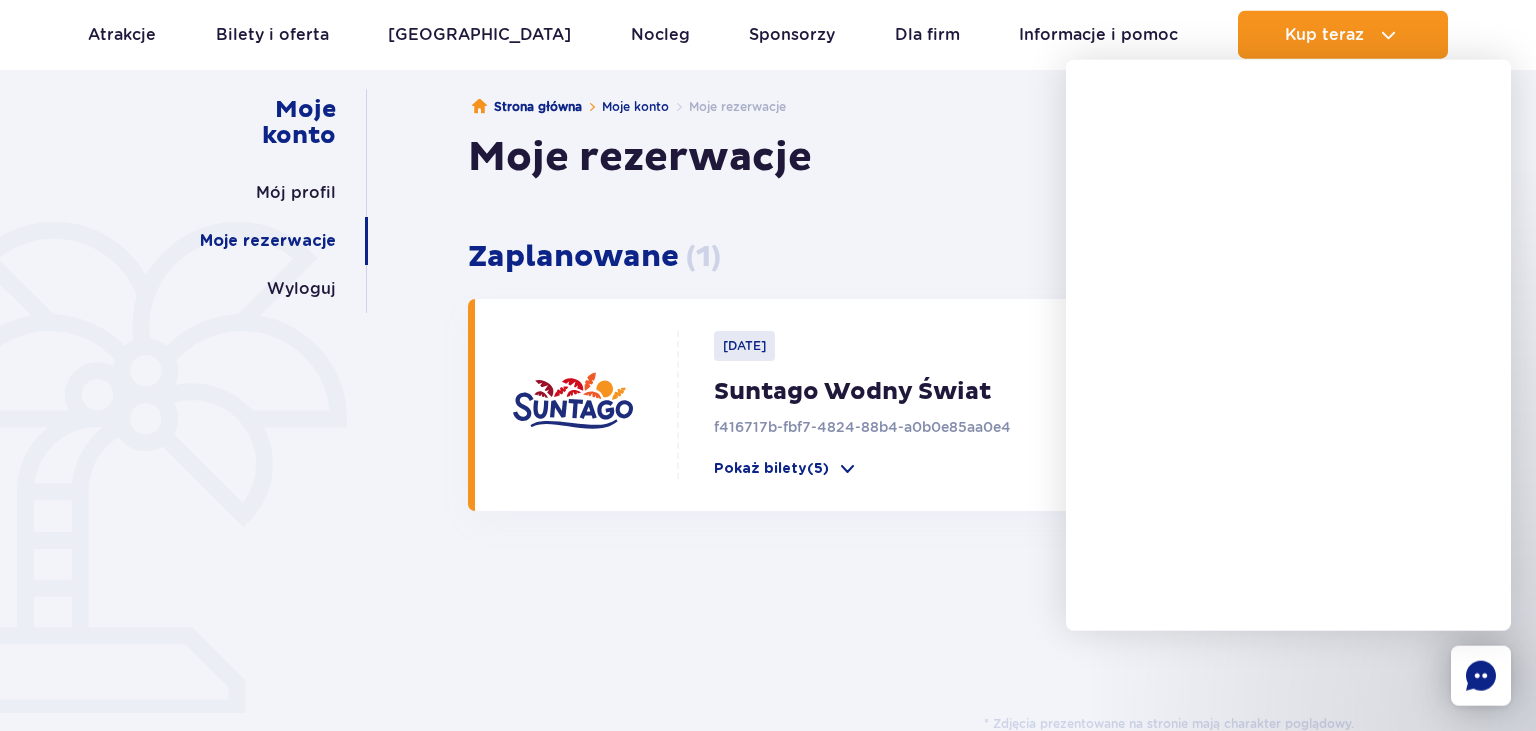 scroll, scrollTop: 211, scrollLeft: 0, axis: vertical 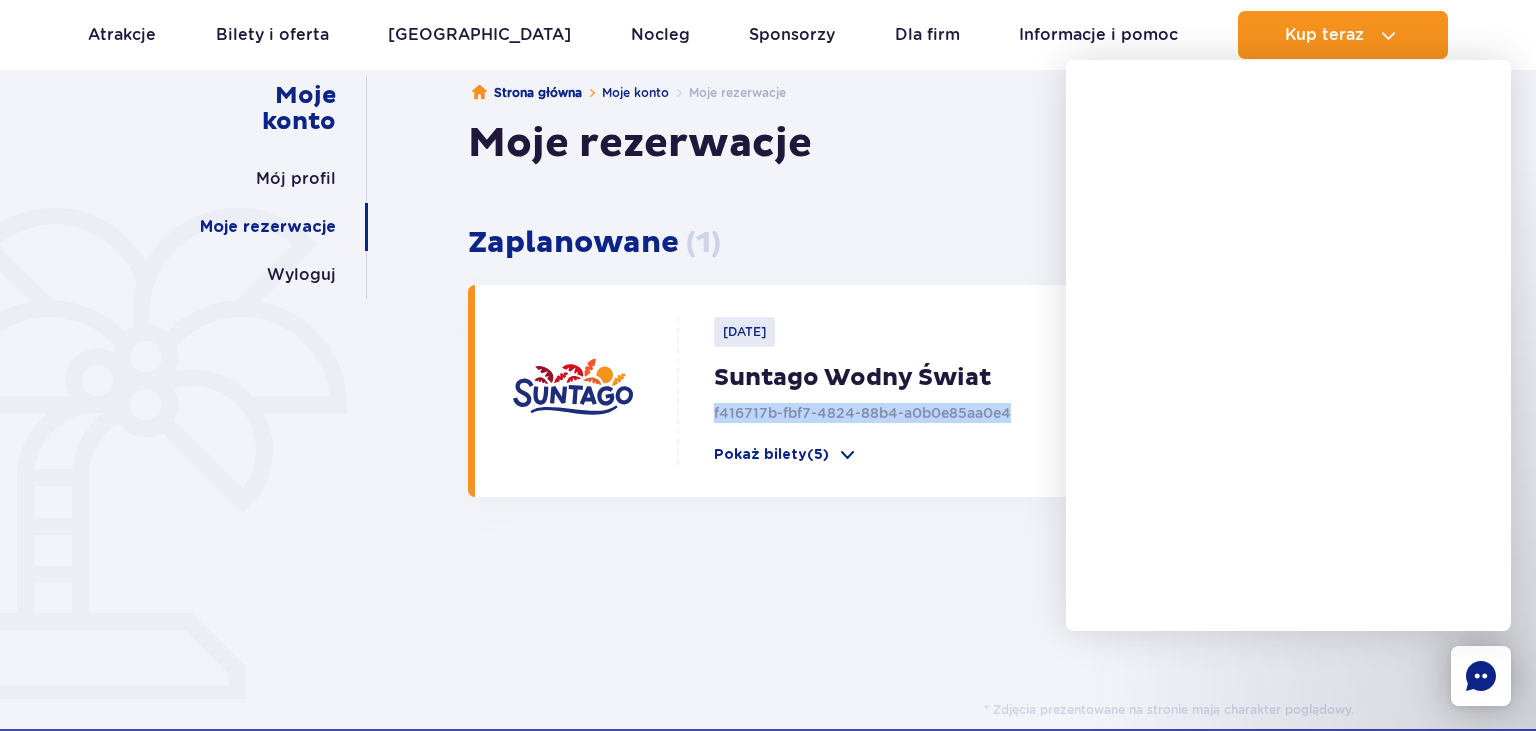 drag, startPoint x: 1012, startPoint y: 410, endPoint x: 705, endPoint y: 425, distance: 307.36624 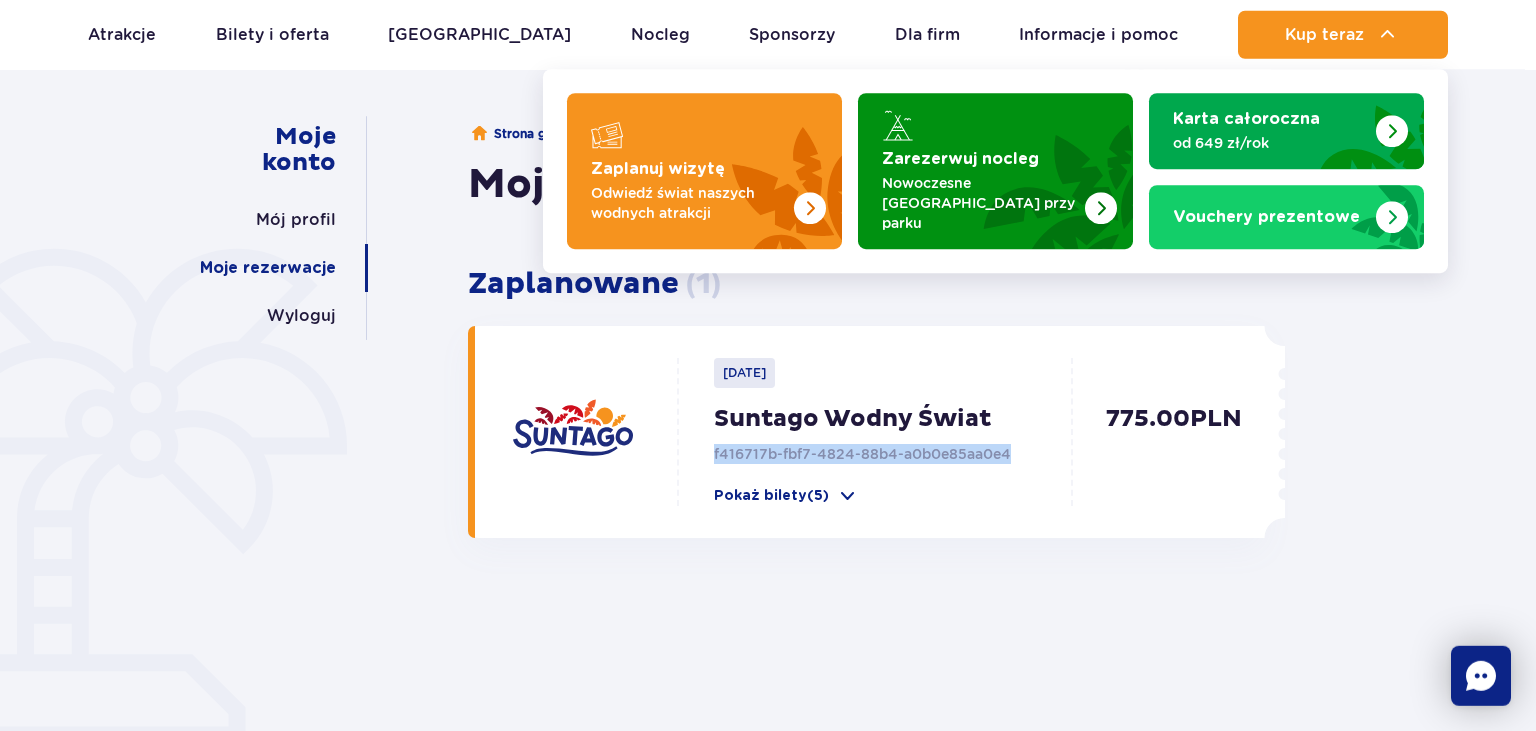 scroll, scrollTop: 0, scrollLeft: 0, axis: both 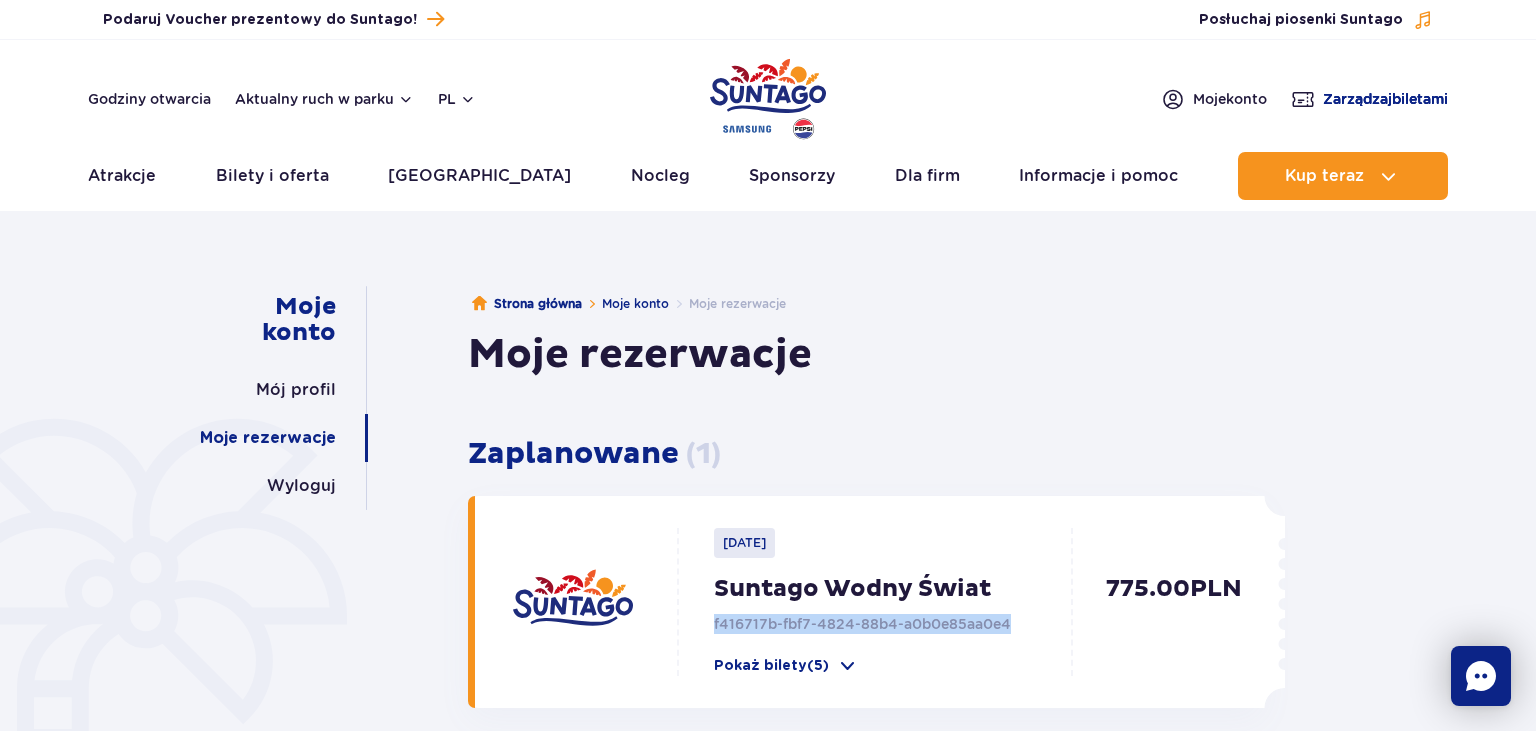 click on "Zarządzaj  biletami" at bounding box center (1385, 99) 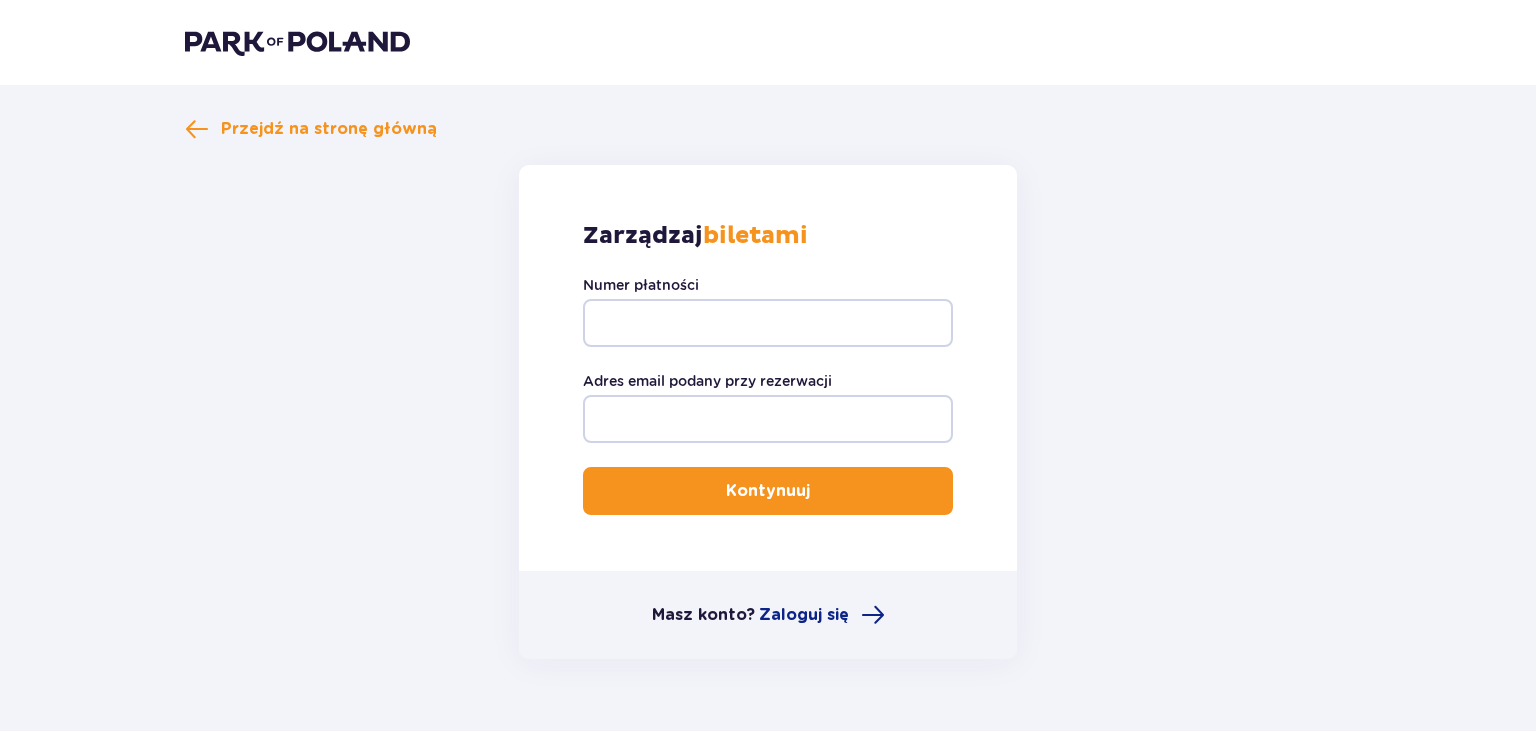 scroll, scrollTop: 0, scrollLeft: 0, axis: both 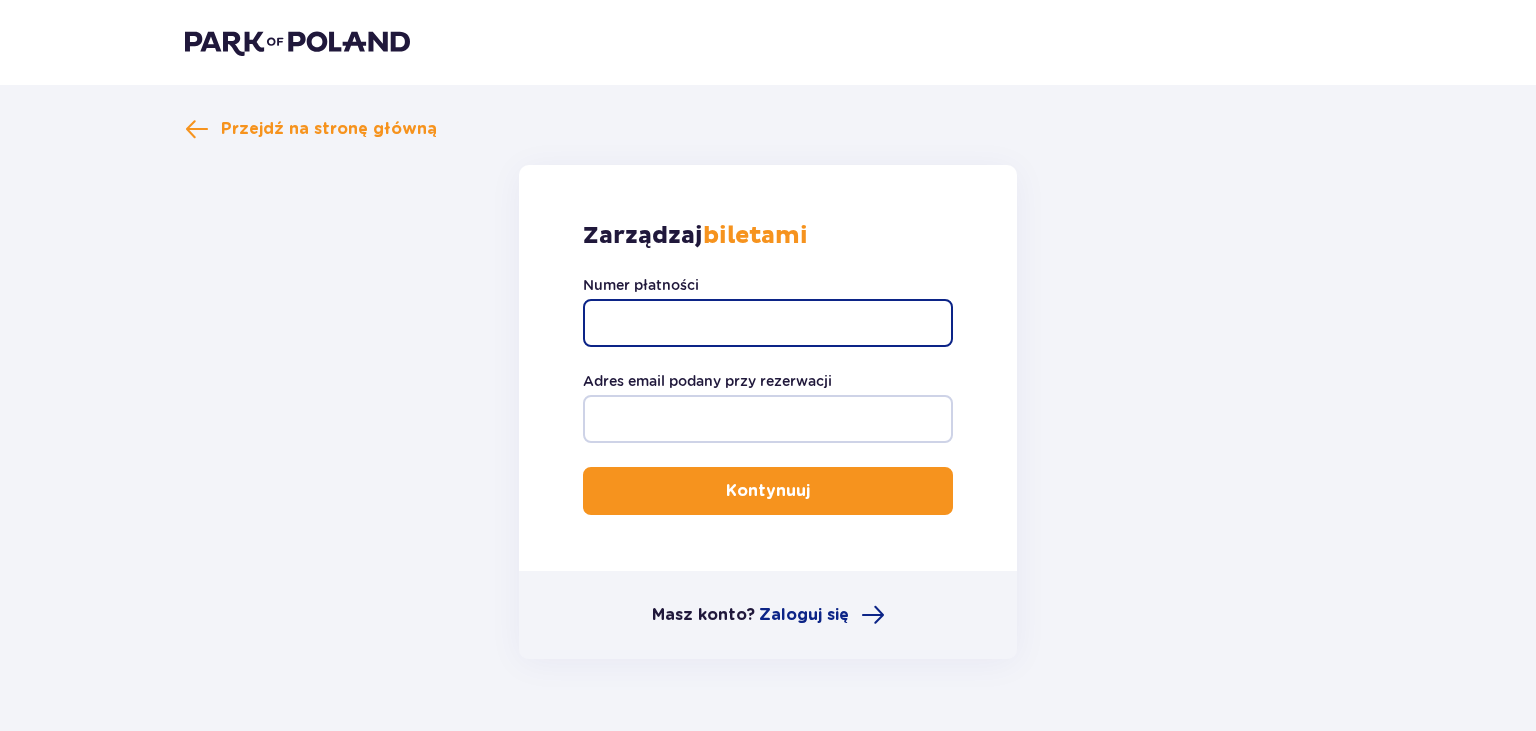 click on "Numer płatności" at bounding box center [768, 323] 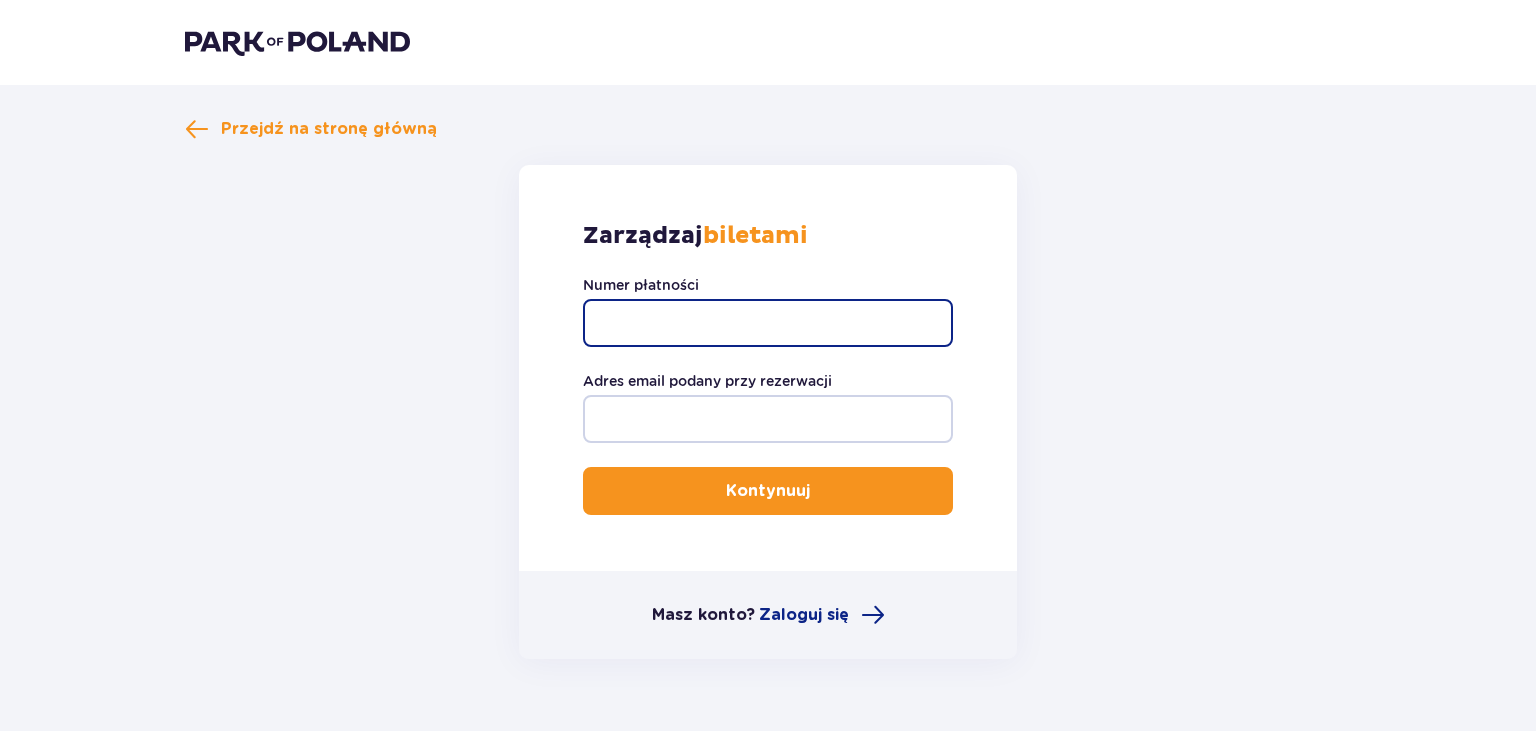 paste on "f416717b-fbf7-4824-88b4-a0b0e85aa0e4" 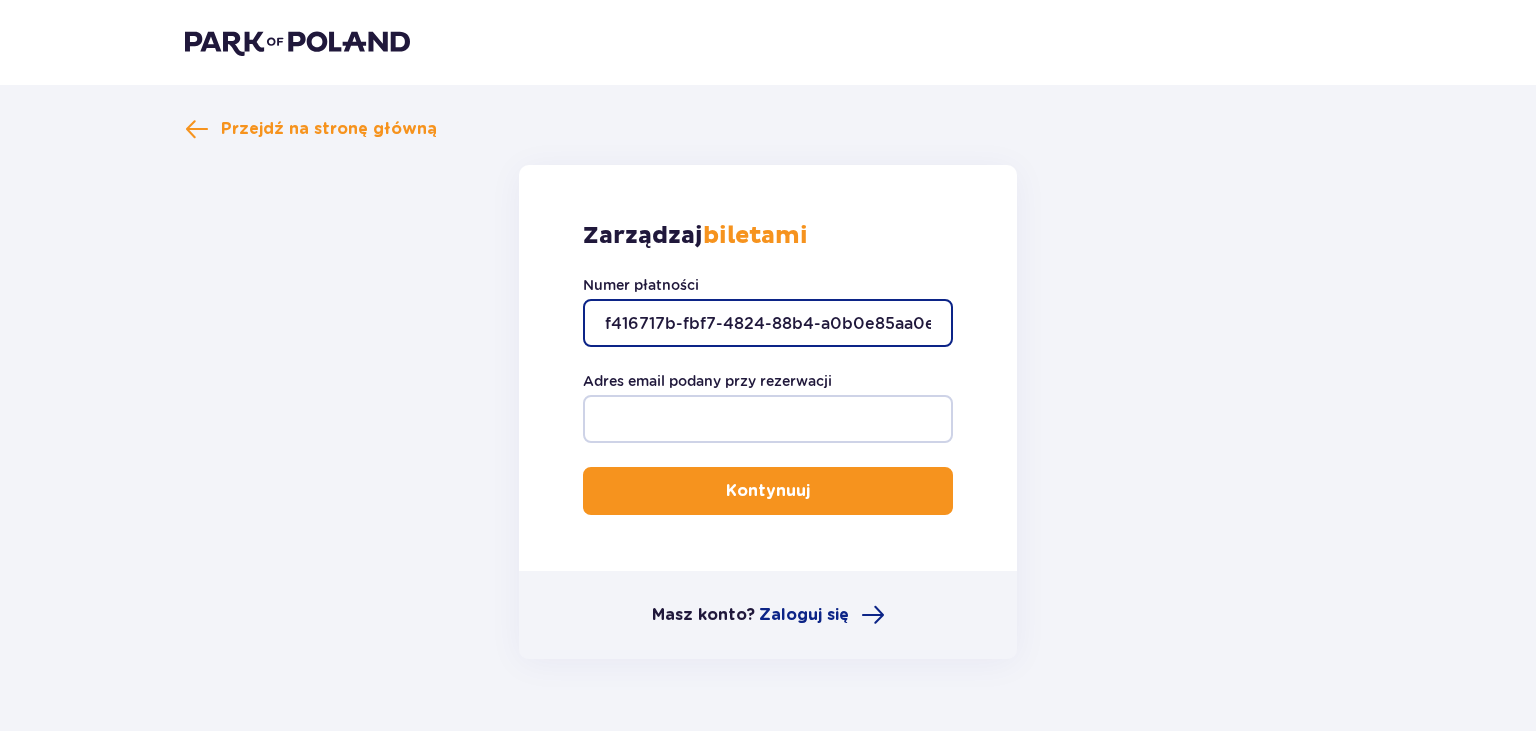 scroll, scrollTop: 0, scrollLeft: 9, axis: horizontal 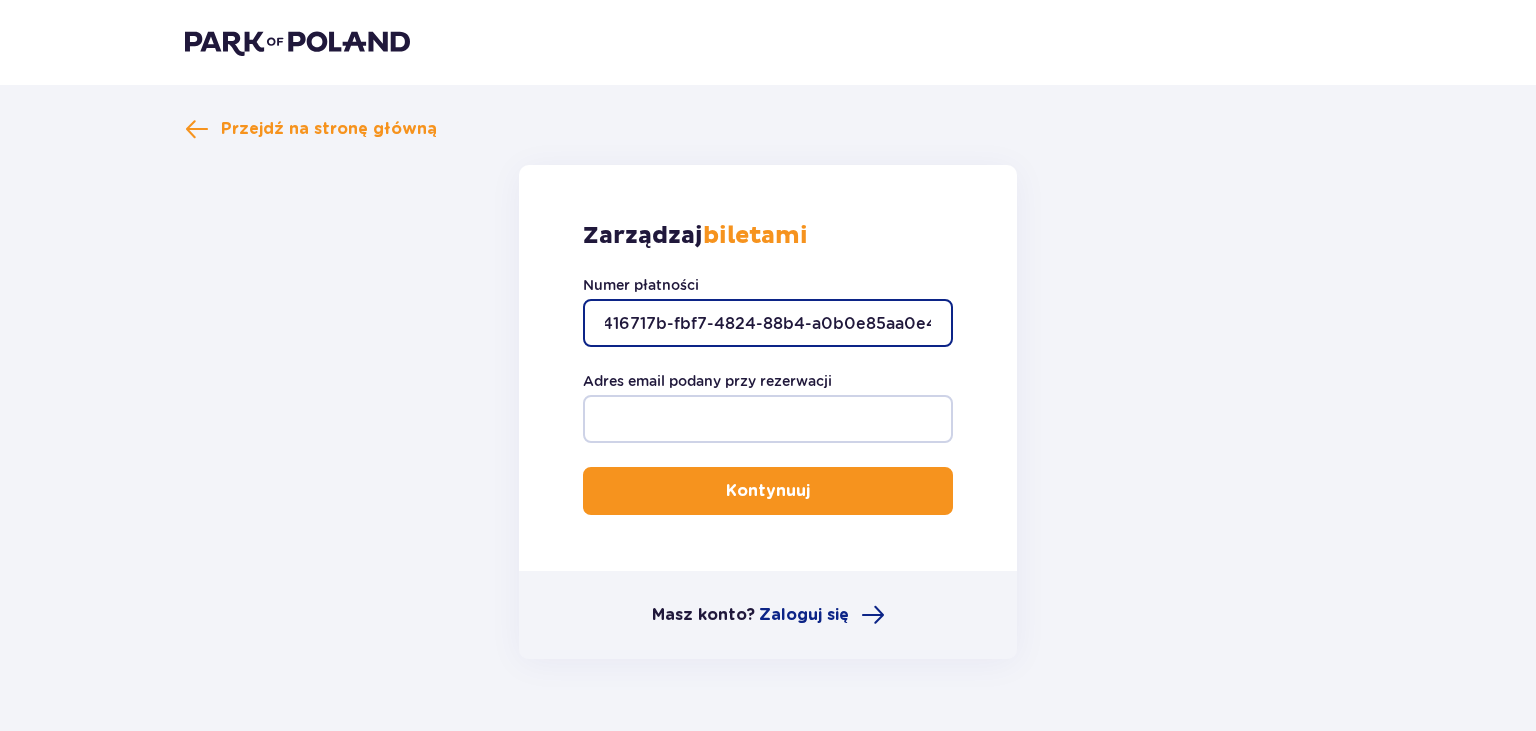 type on "f416717b-fbf7-4824-88b4-a0b0e85aa0e4" 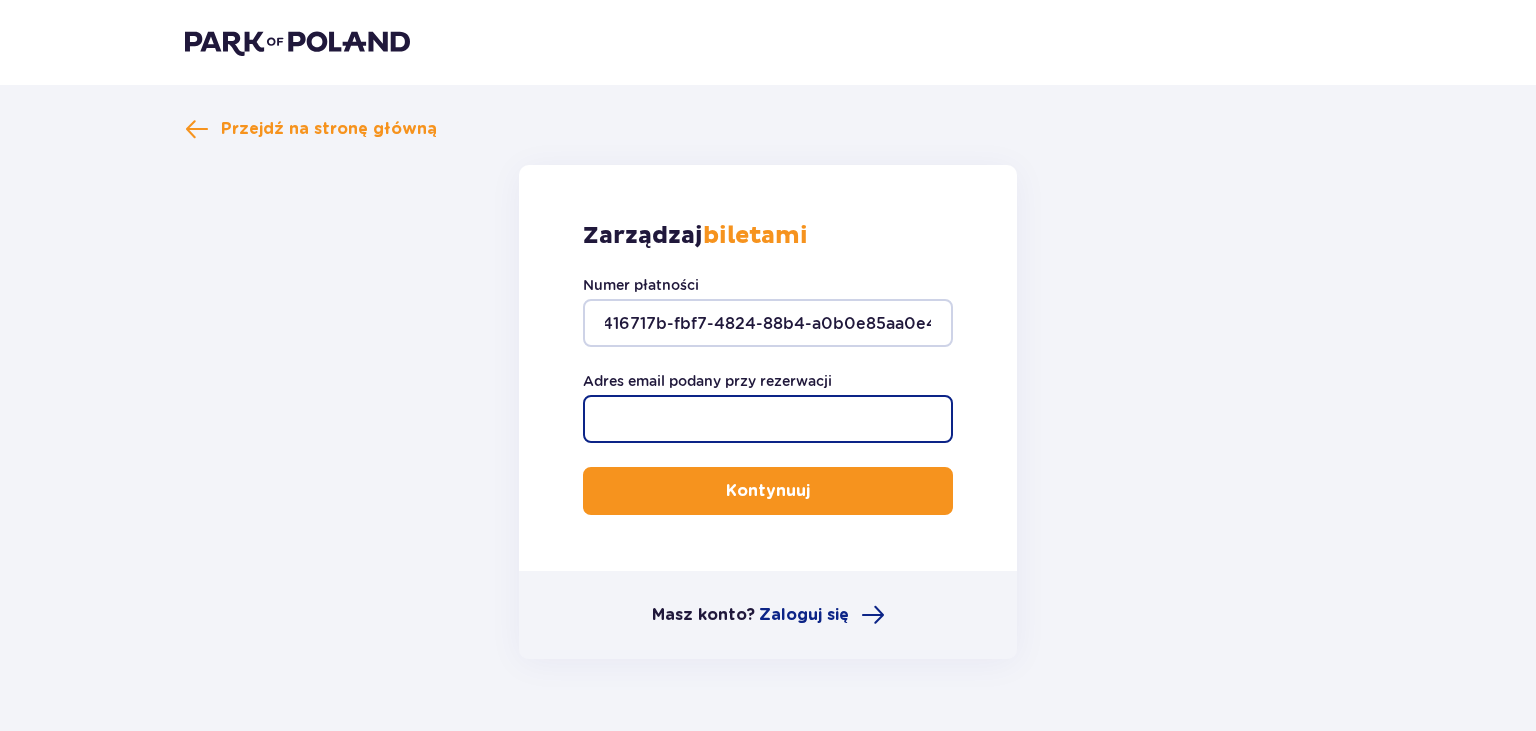 click on "Adres email podany przy rezerwacji" at bounding box center [768, 419] 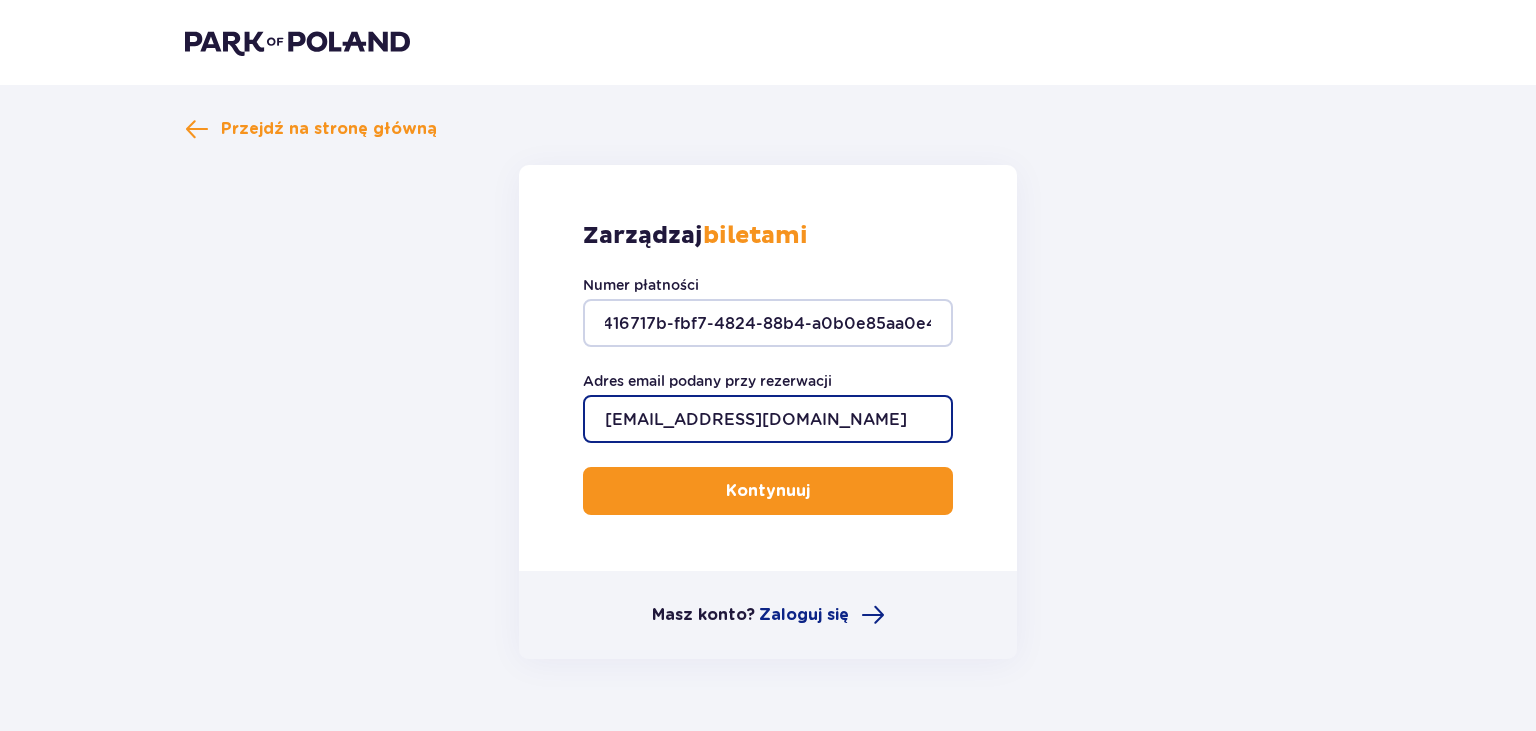 type on "[EMAIL_ADDRESS][DOMAIN_NAME]" 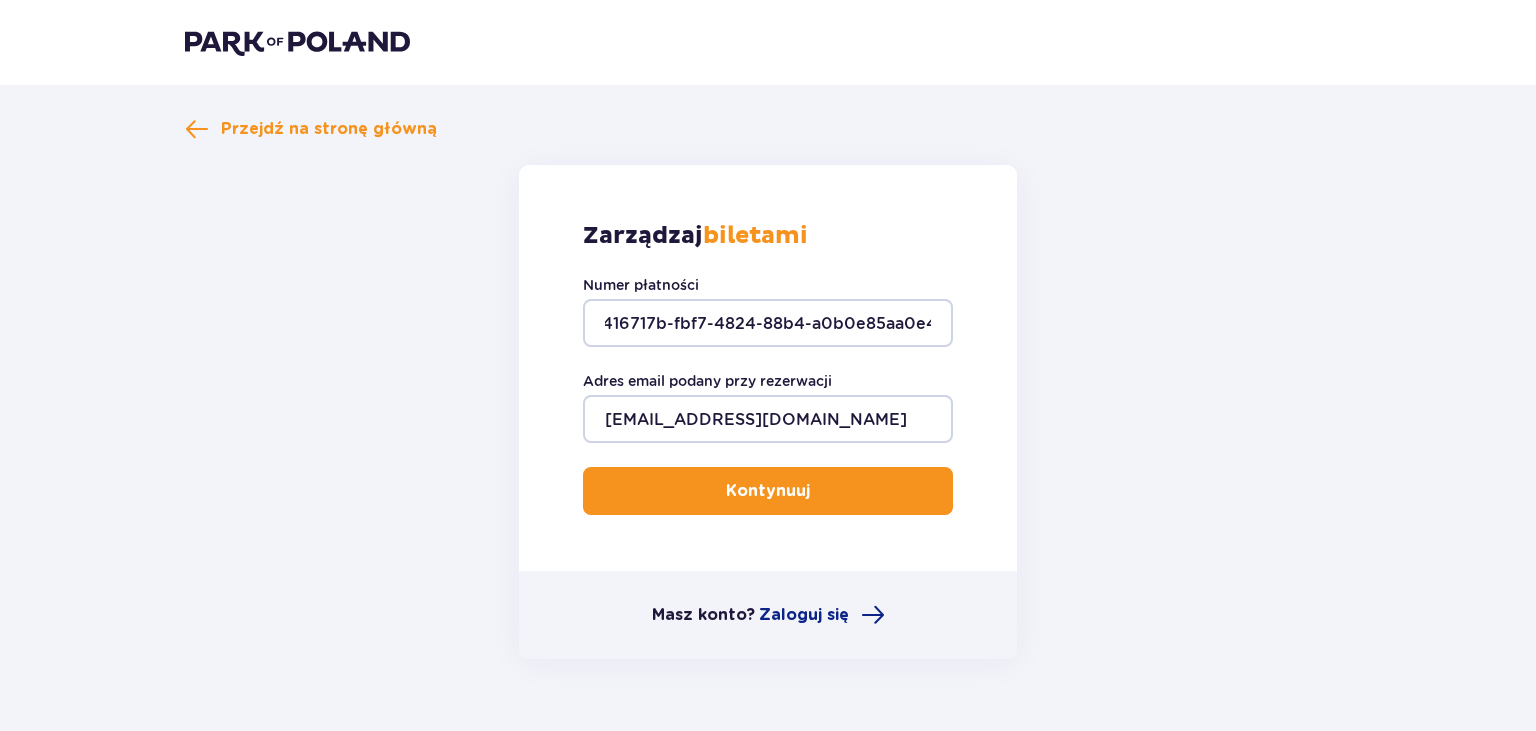 click on "Kontynuuj" at bounding box center [768, 491] 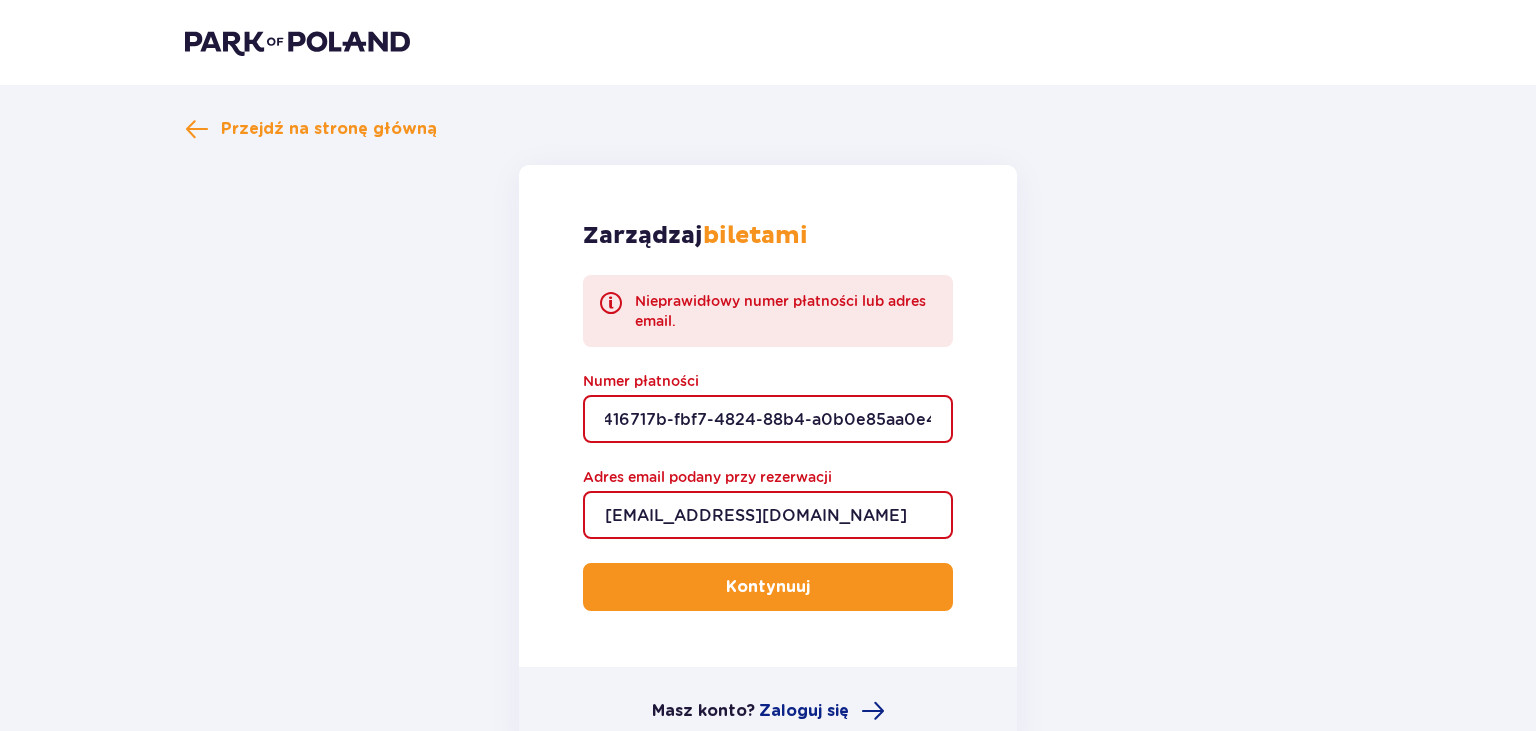 click on "f416717b-fbf7-4824-88b4-a0b0e85aa0e4" at bounding box center [768, 419] 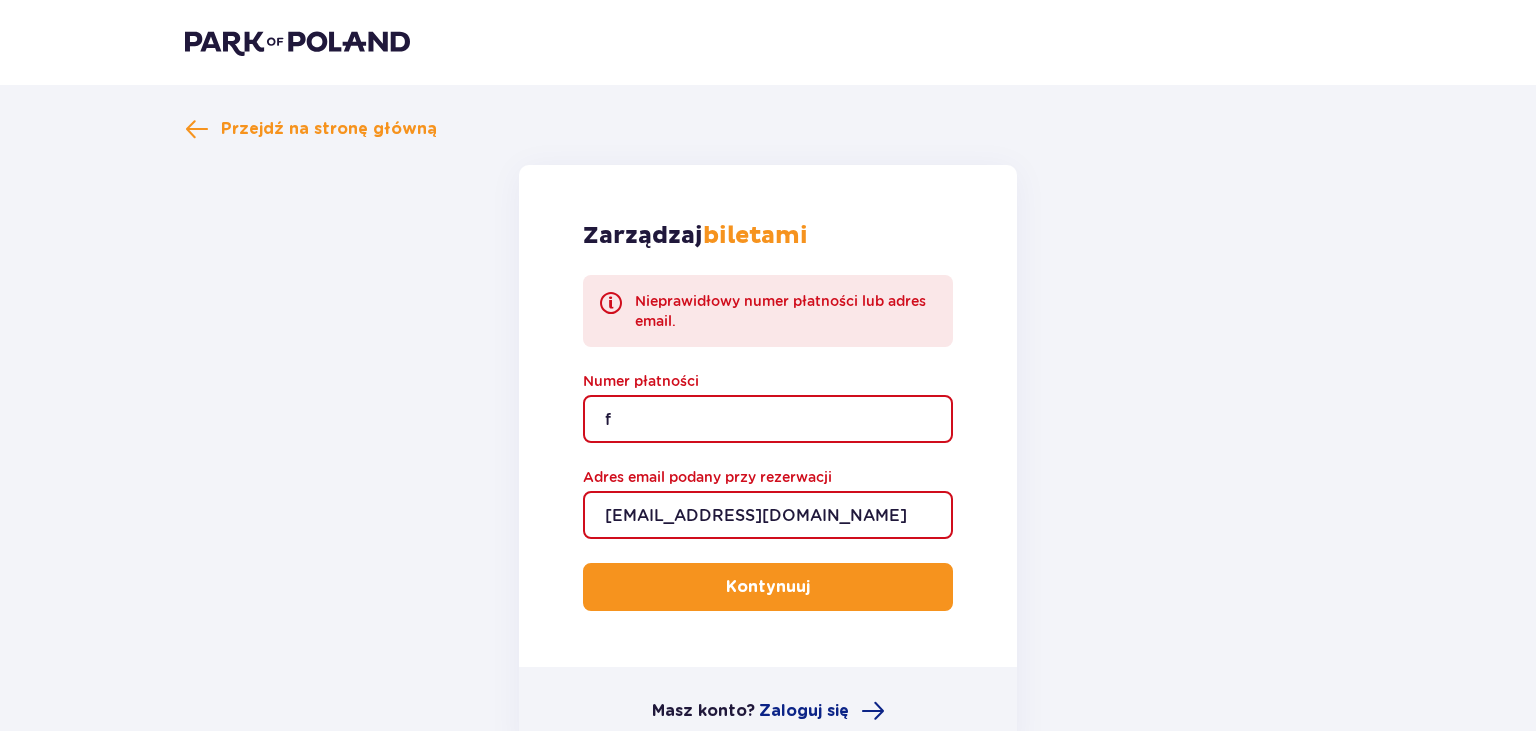 scroll, scrollTop: 0, scrollLeft: 0, axis: both 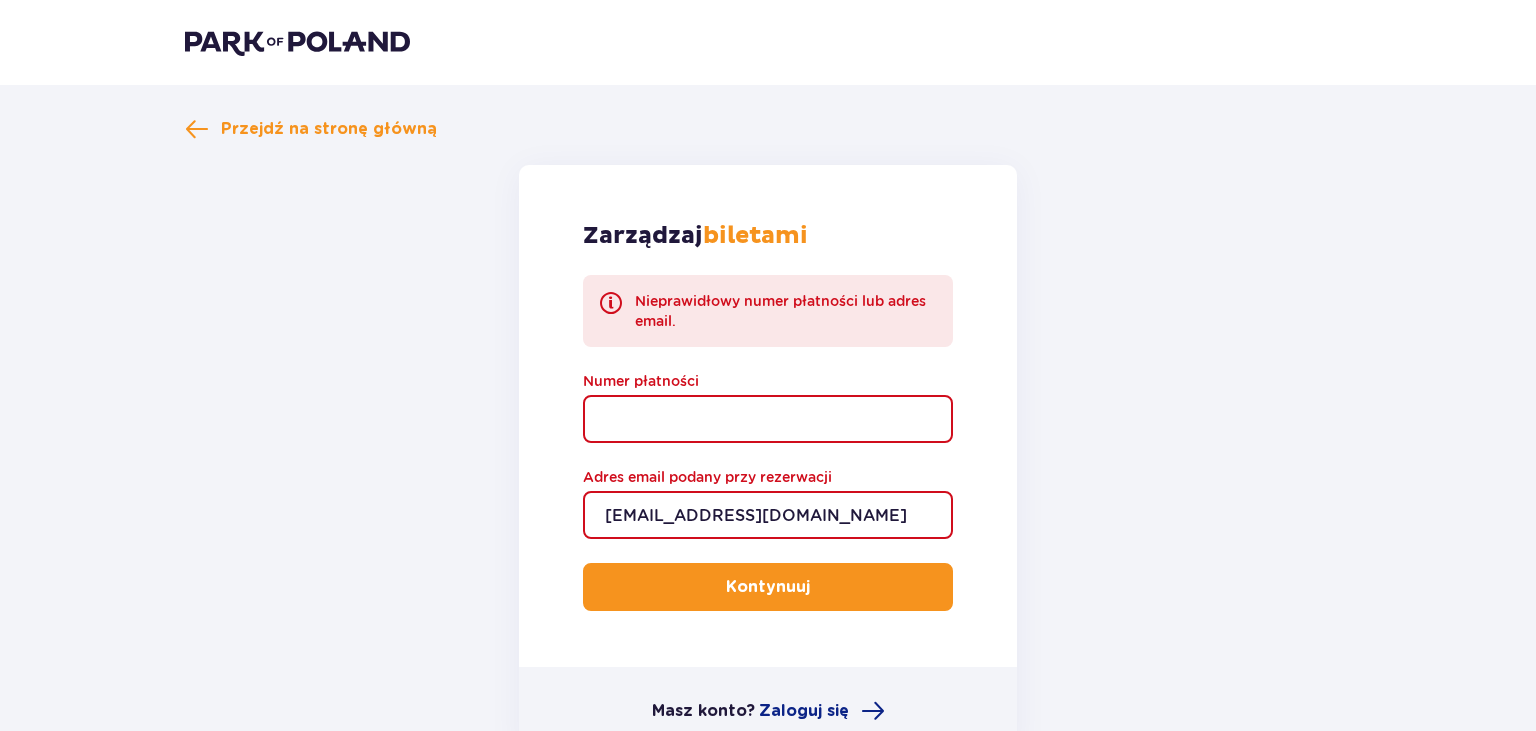 type 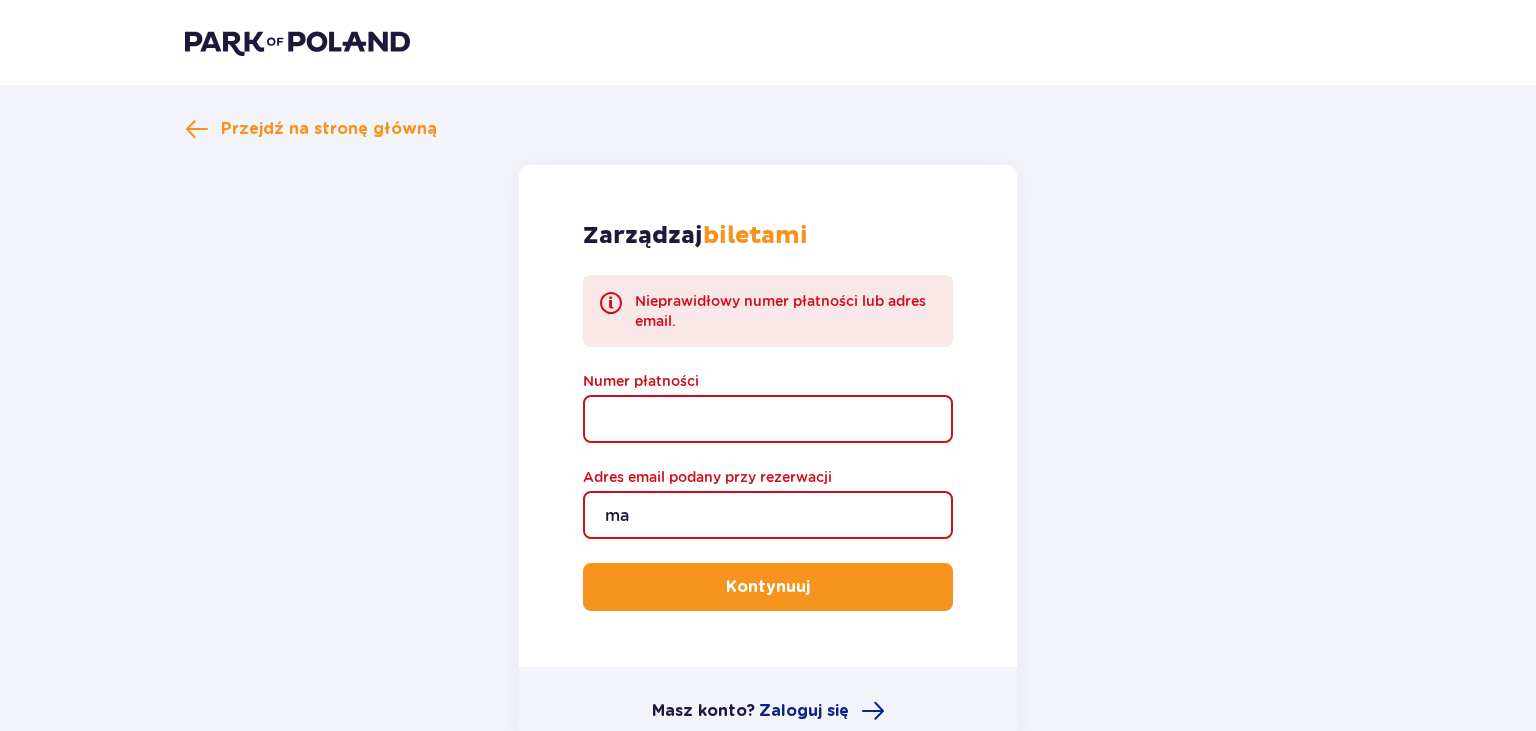 type on "m" 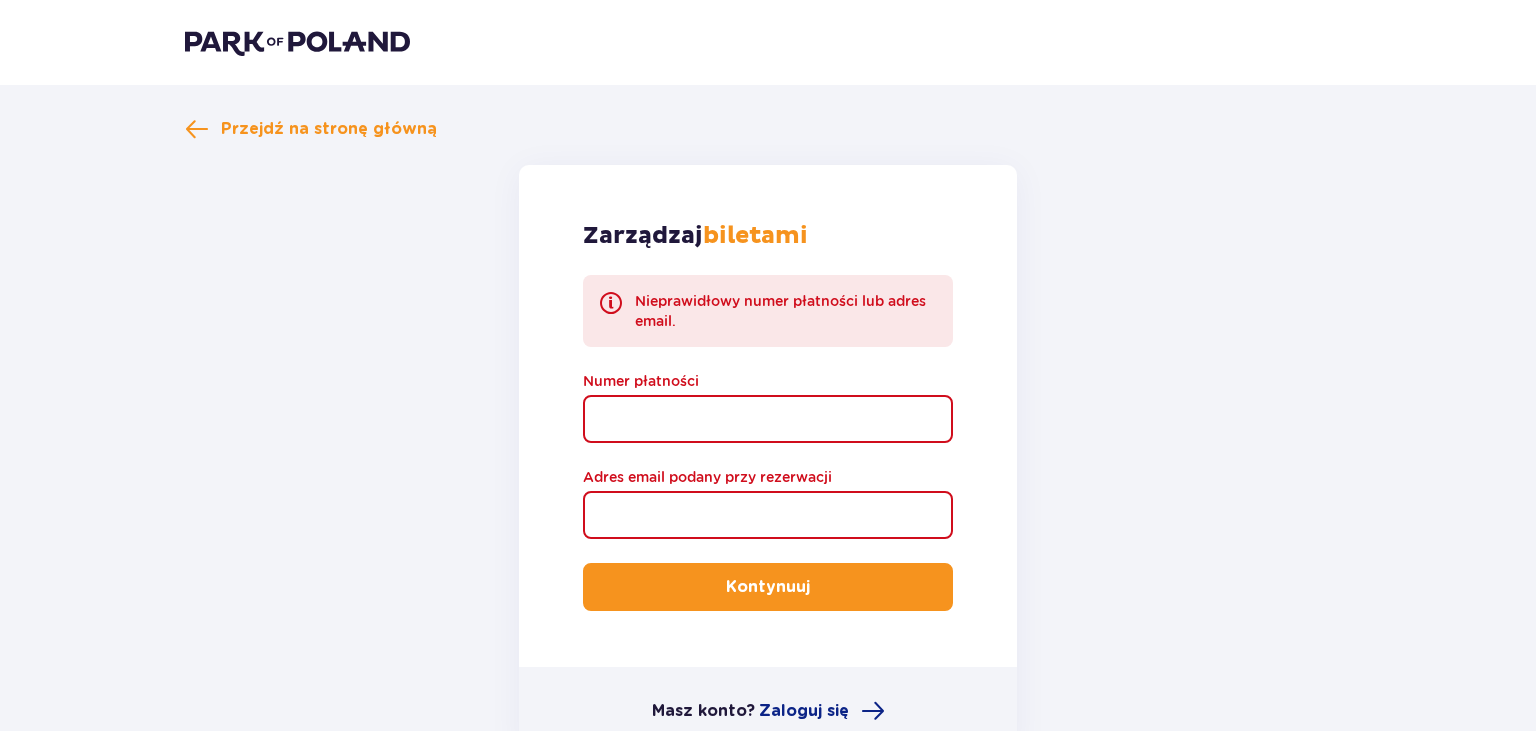 type 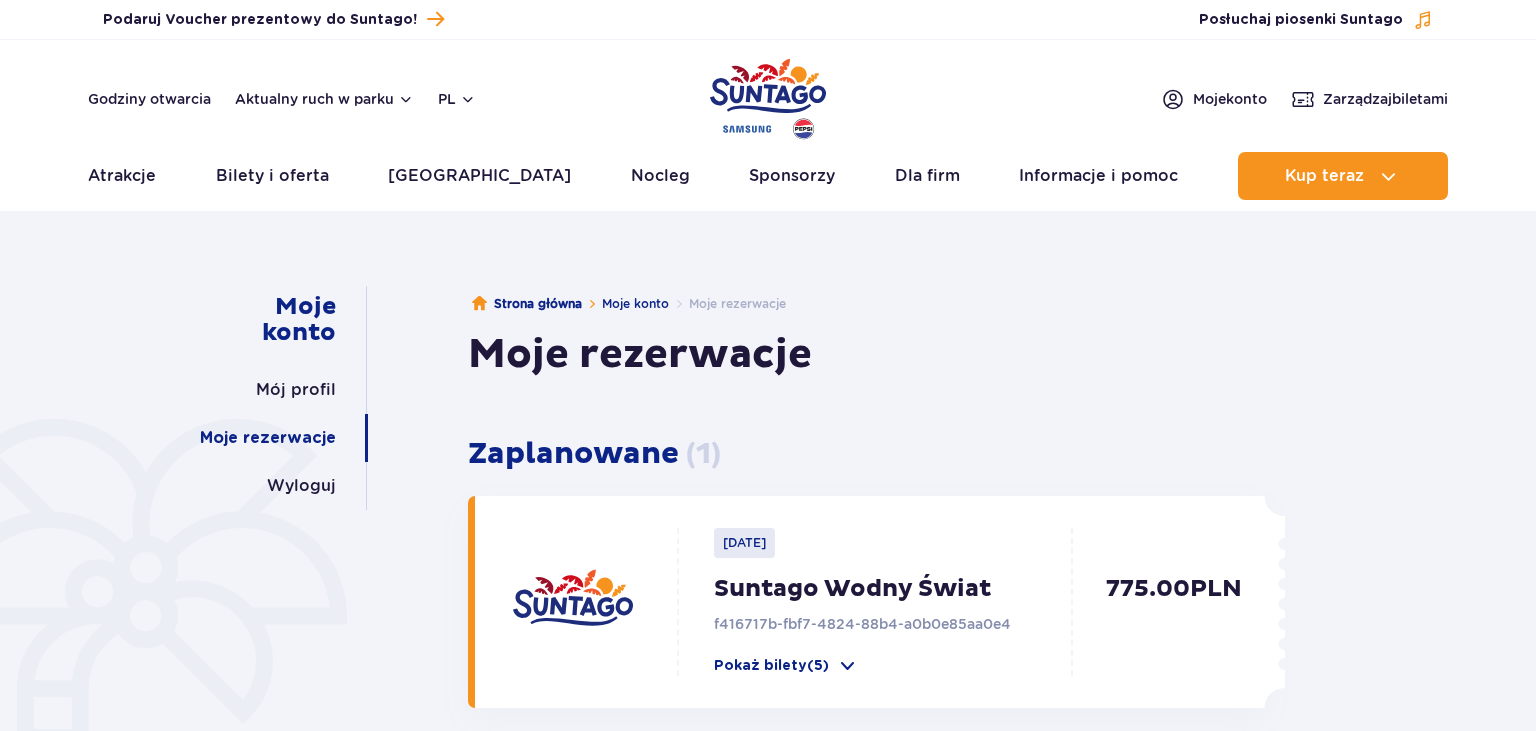 scroll, scrollTop: 0, scrollLeft: 0, axis: both 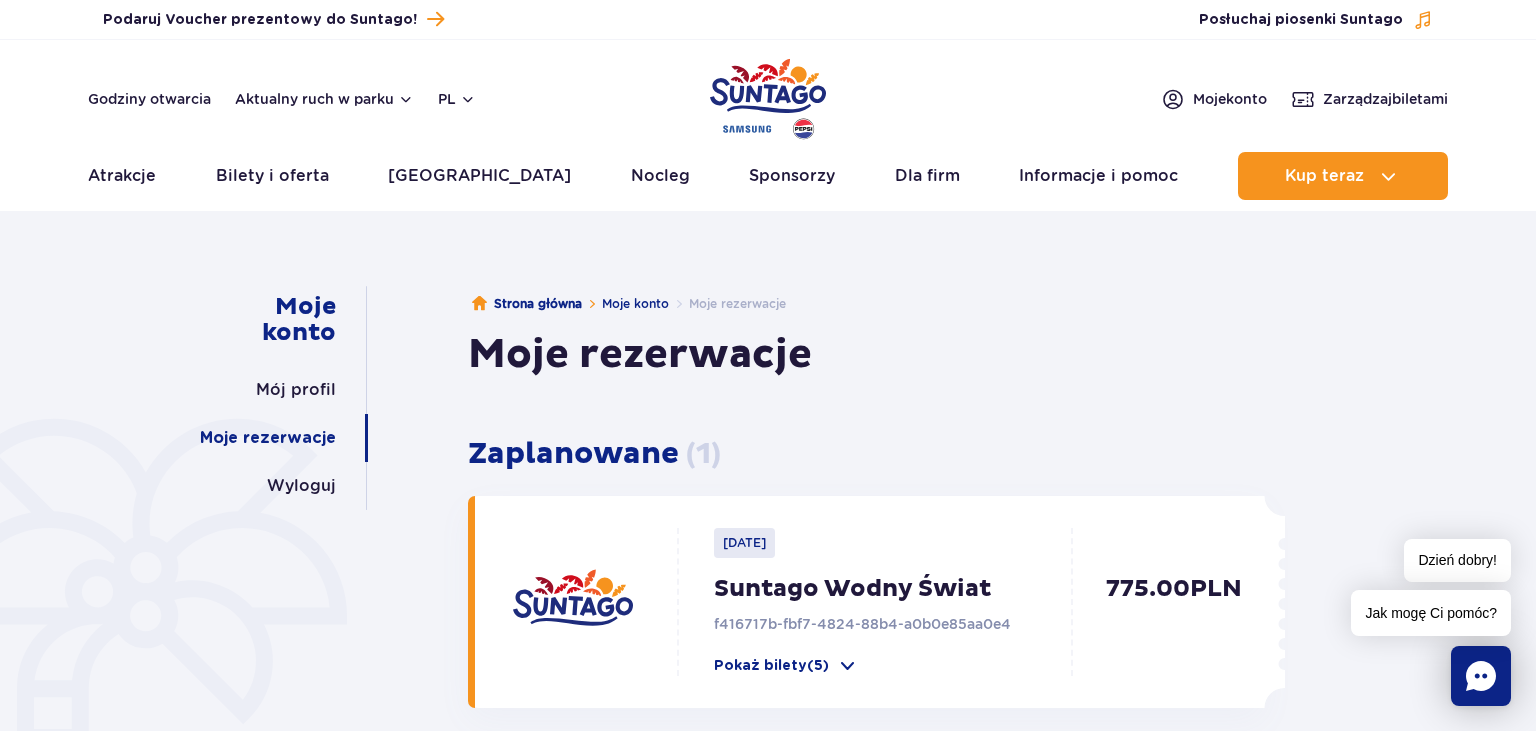 click 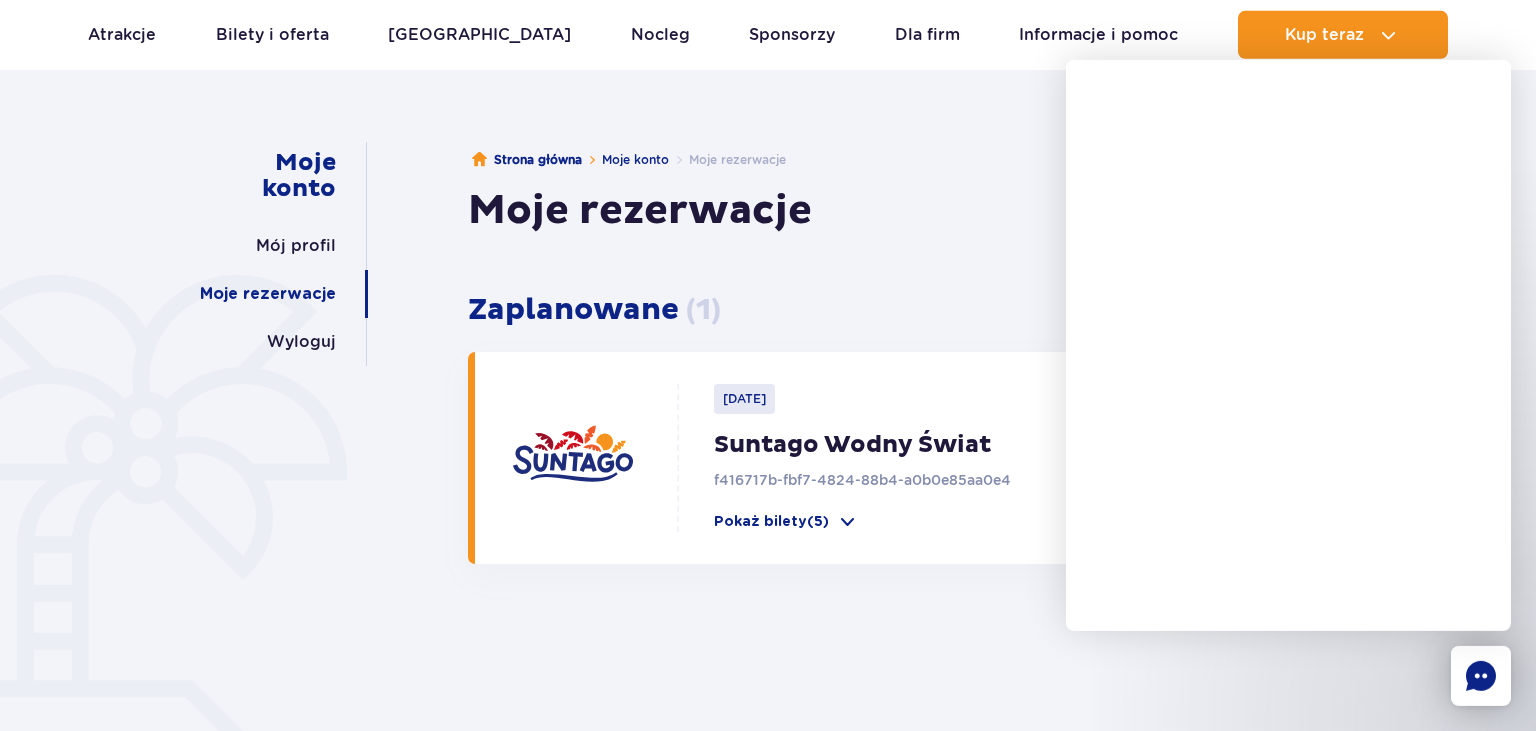 scroll, scrollTop: 211, scrollLeft: 0, axis: vertical 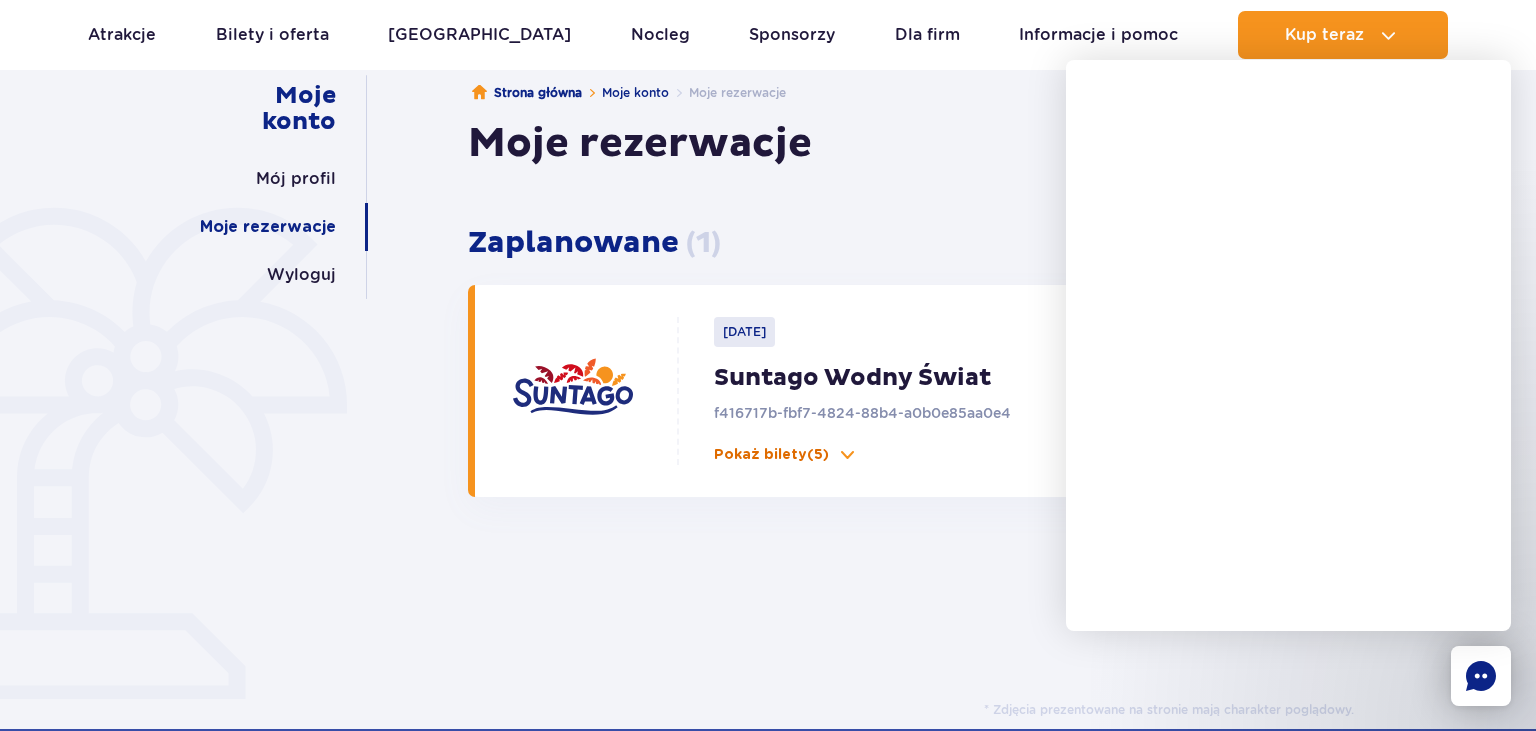 click at bounding box center [847, 455] 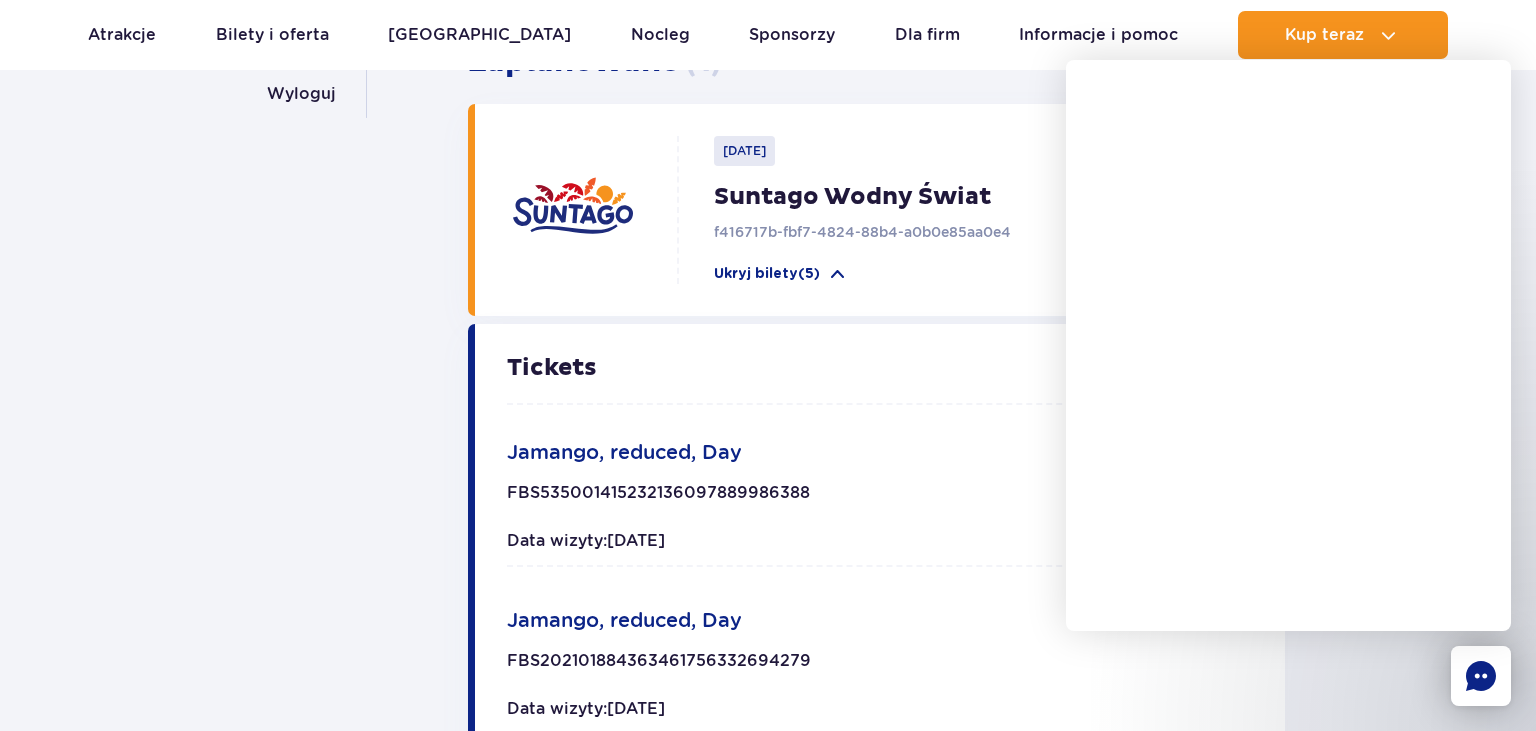 scroll, scrollTop: 422, scrollLeft: 0, axis: vertical 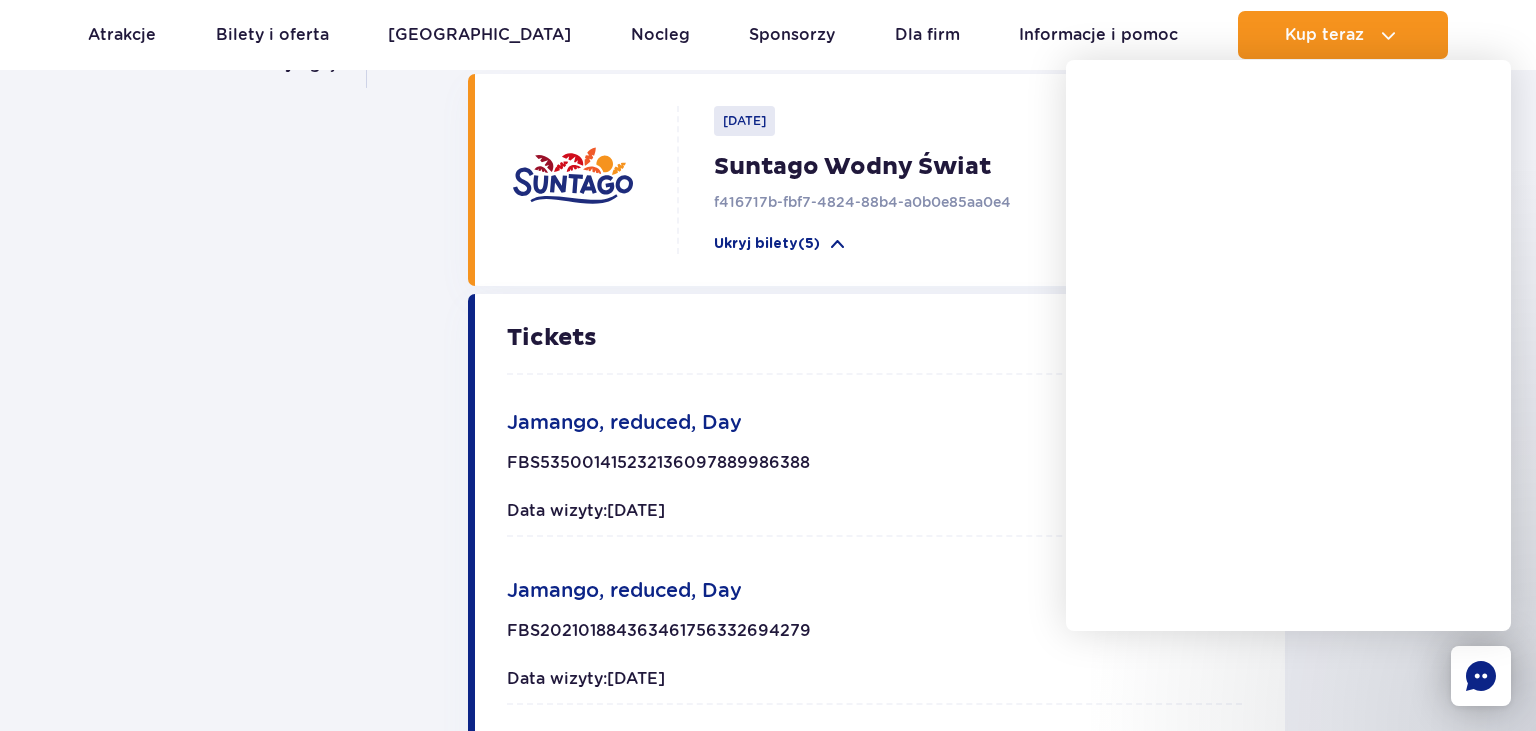 click on "FBS535001415232136097889986388" at bounding box center (658, 469) 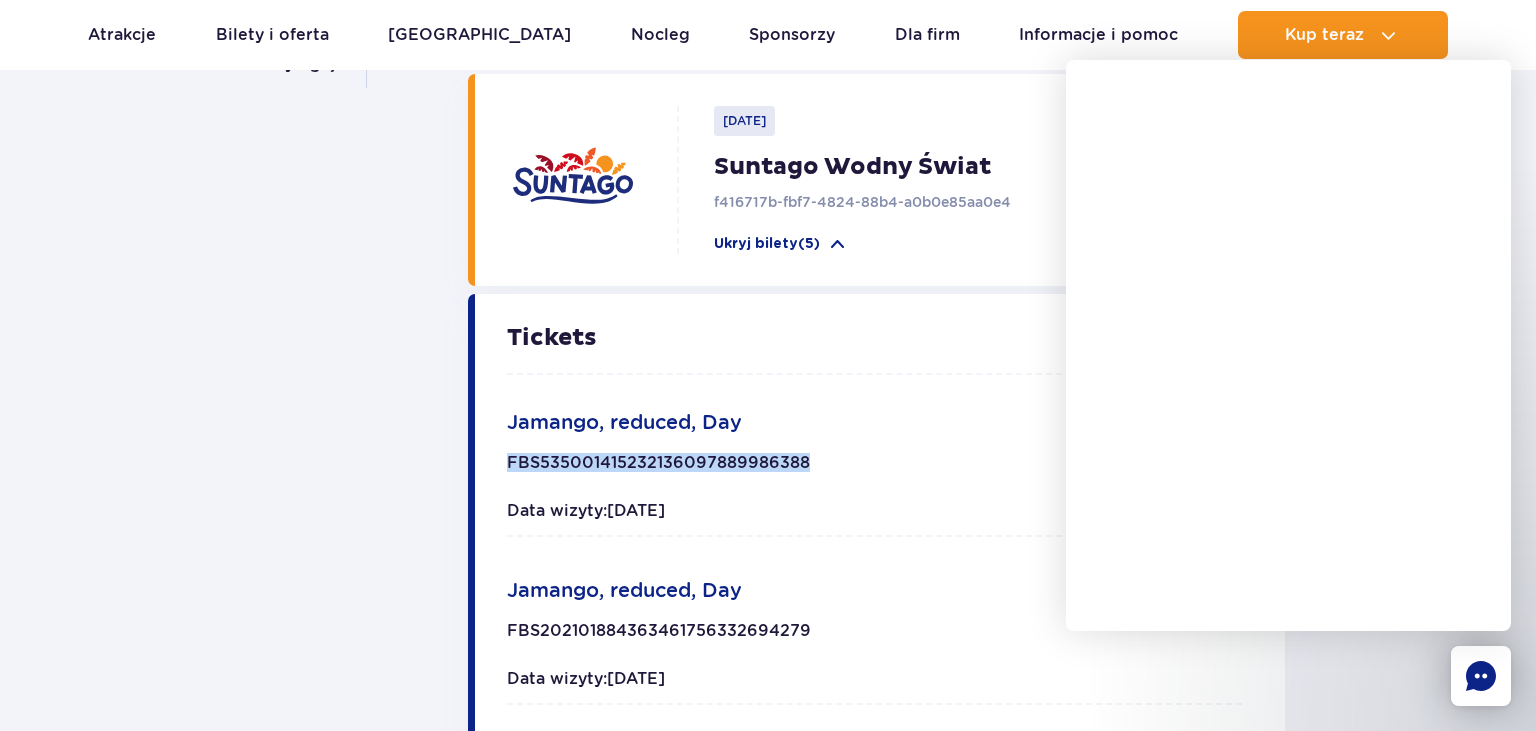 drag, startPoint x: 816, startPoint y: 460, endPoint x: 503, endPoint y: 462, distance: 313.00638 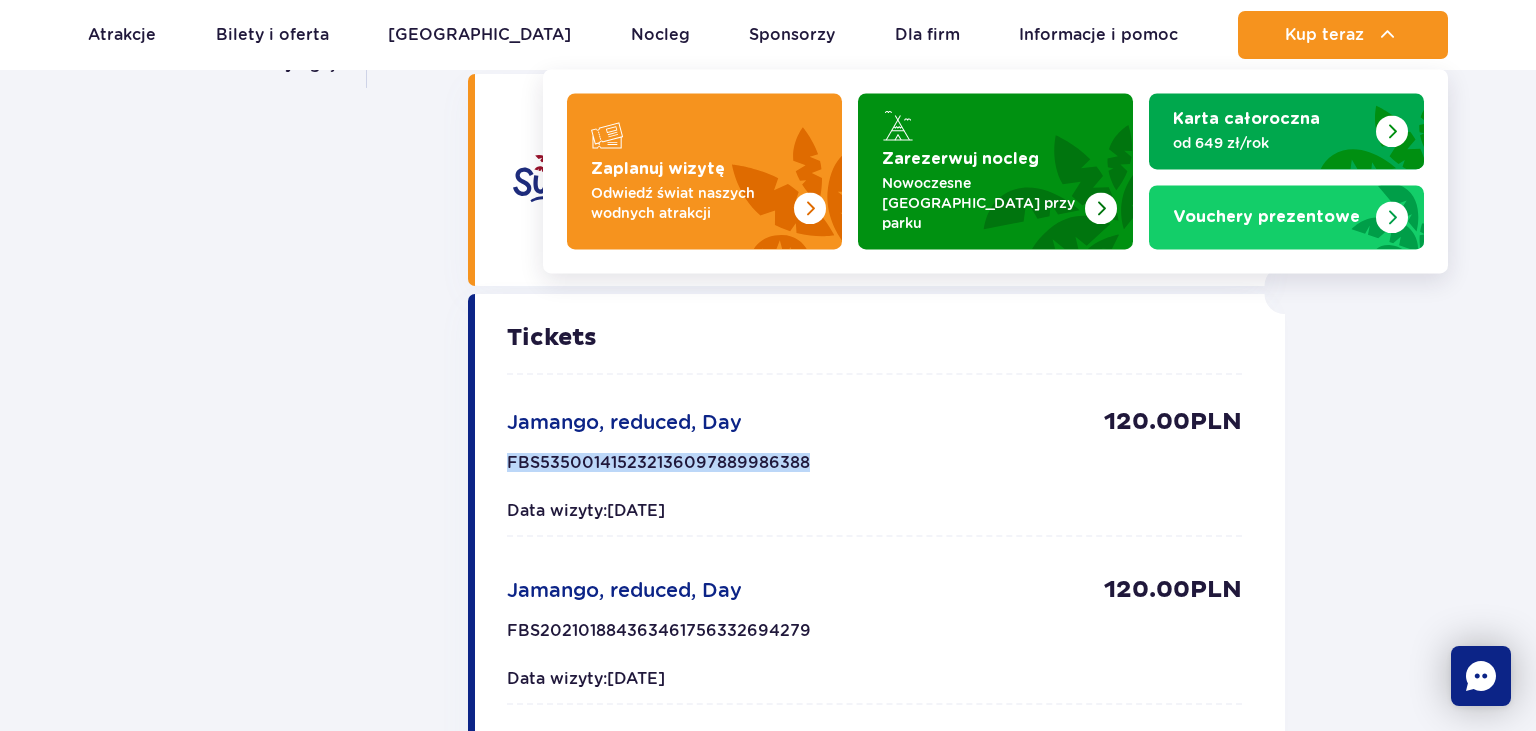 scroll, scrollTop: 0, scrollLeft: 0, axis: both 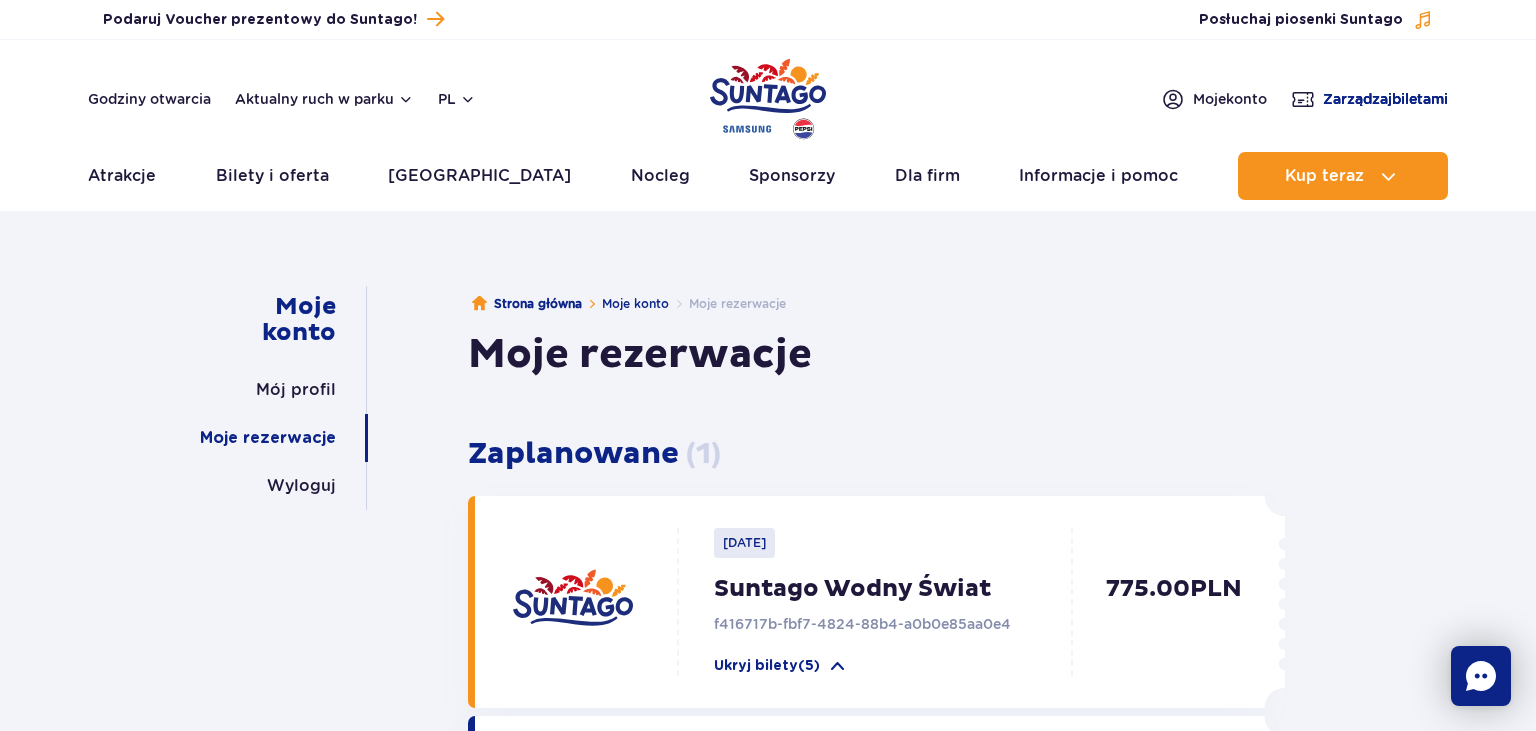 click on "Zarządzaj  biletami" at bounding box center [1385, 99] 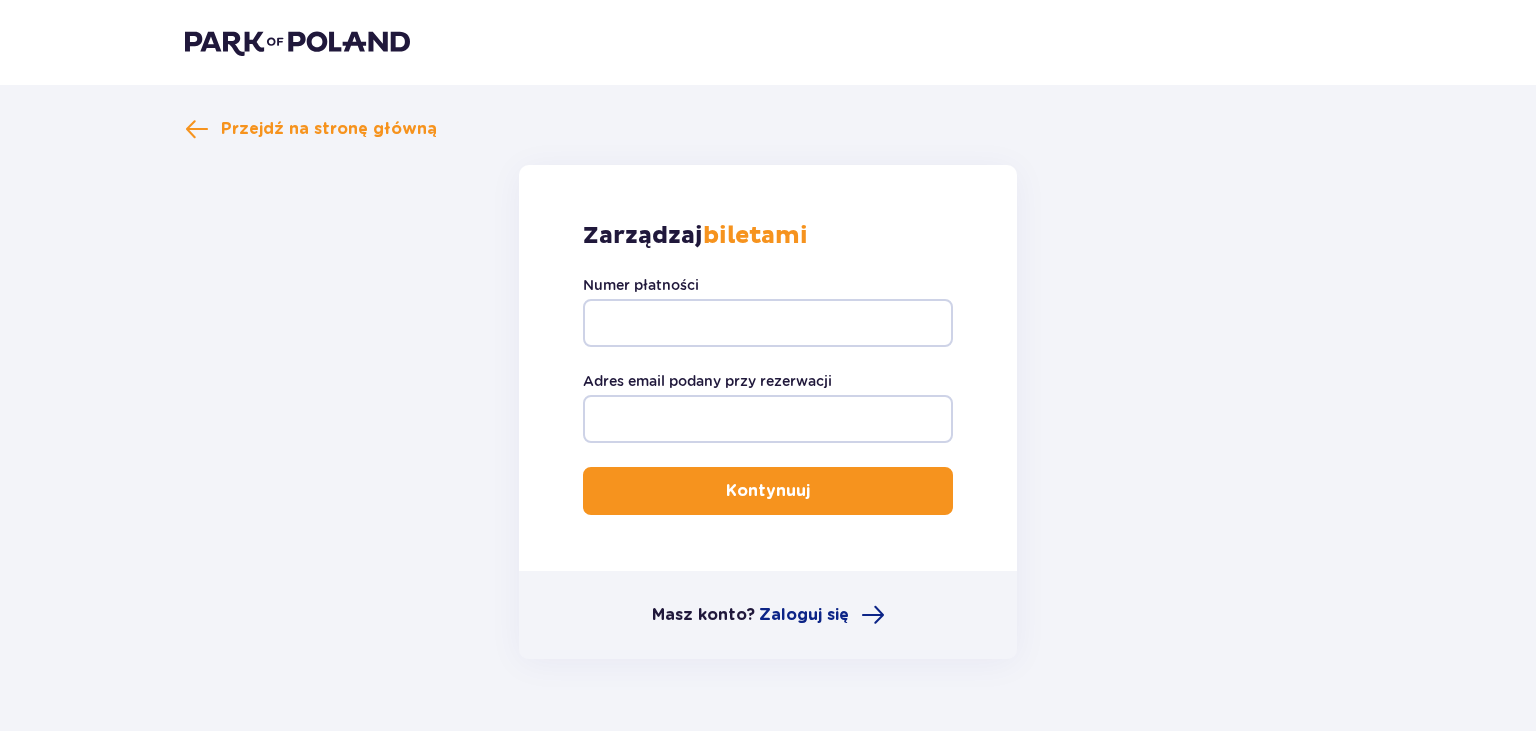 scroll, scrollTop: 0, scrollLeft: 0, axis: both 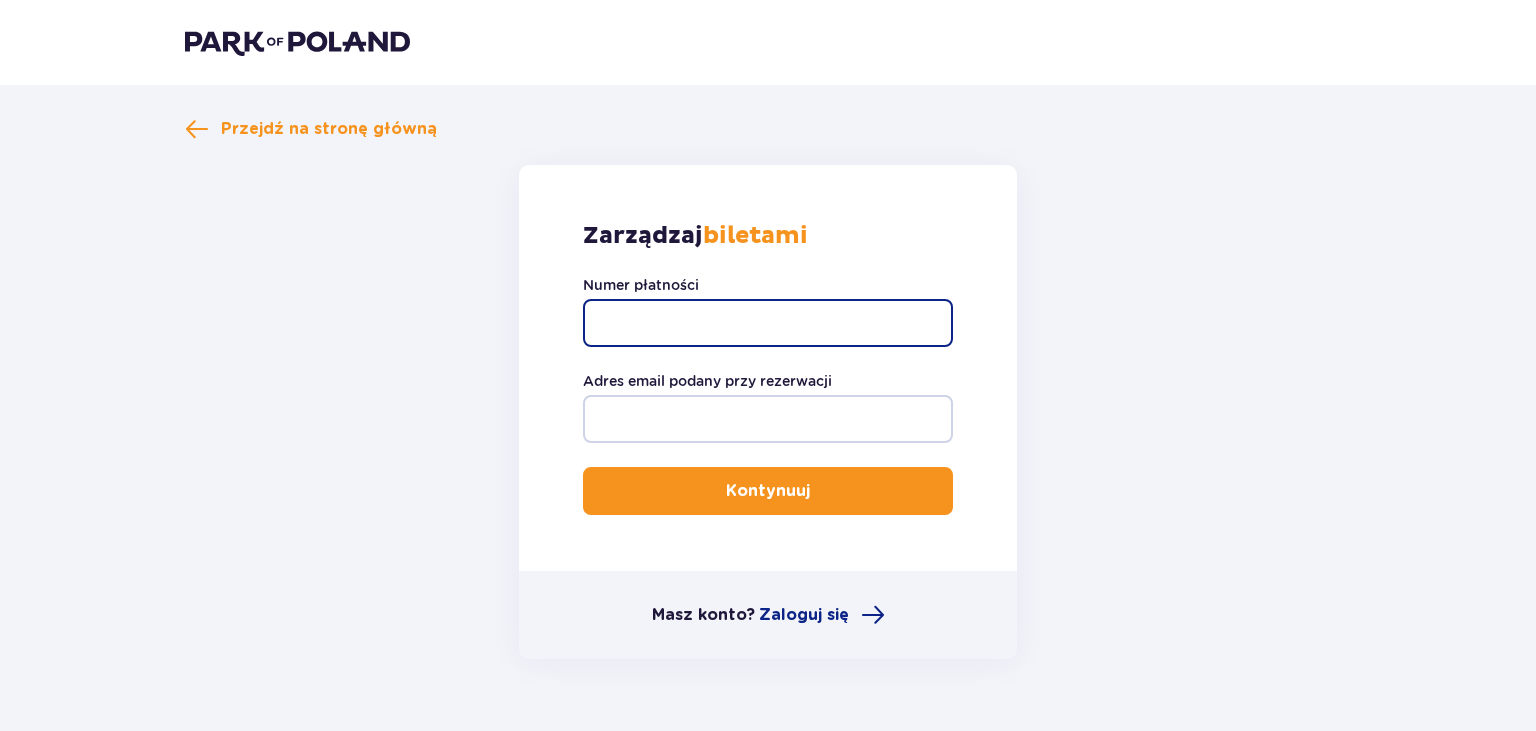 click on "Numer płatności" at bounding box center (768, 323) 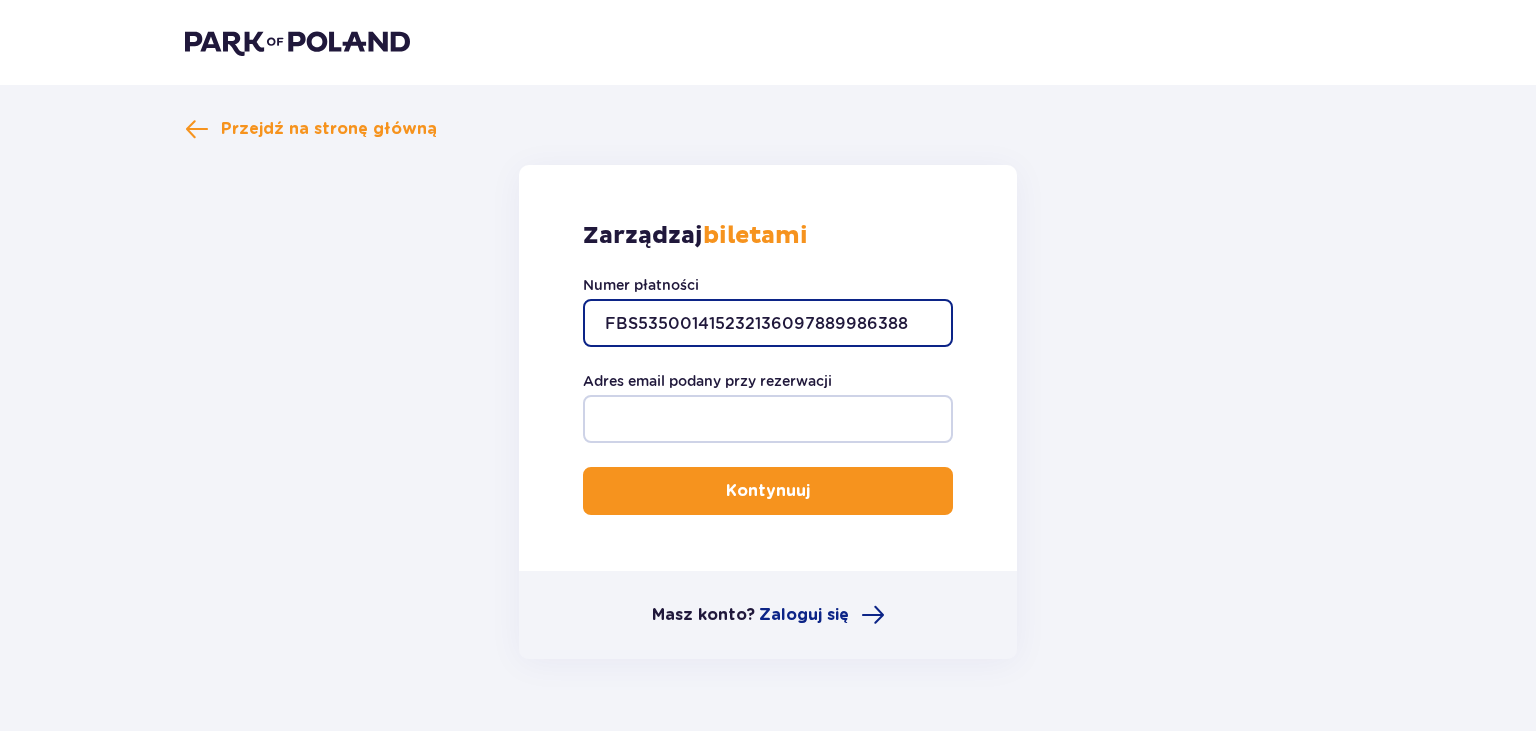 type on "FBS535001415232136097889986388" 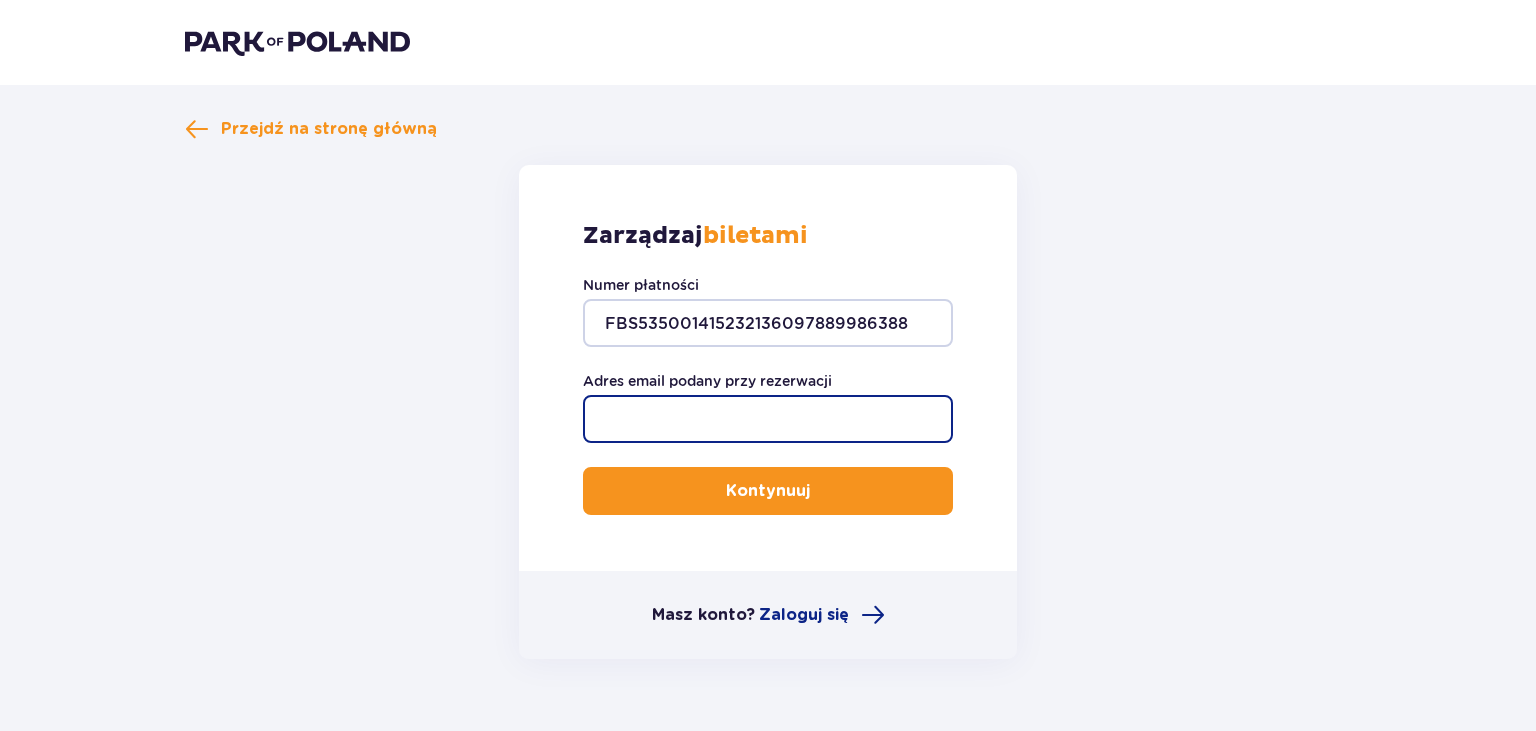 click on "Adres email podany przy rezerwacji" at bounding box center [768, 419] 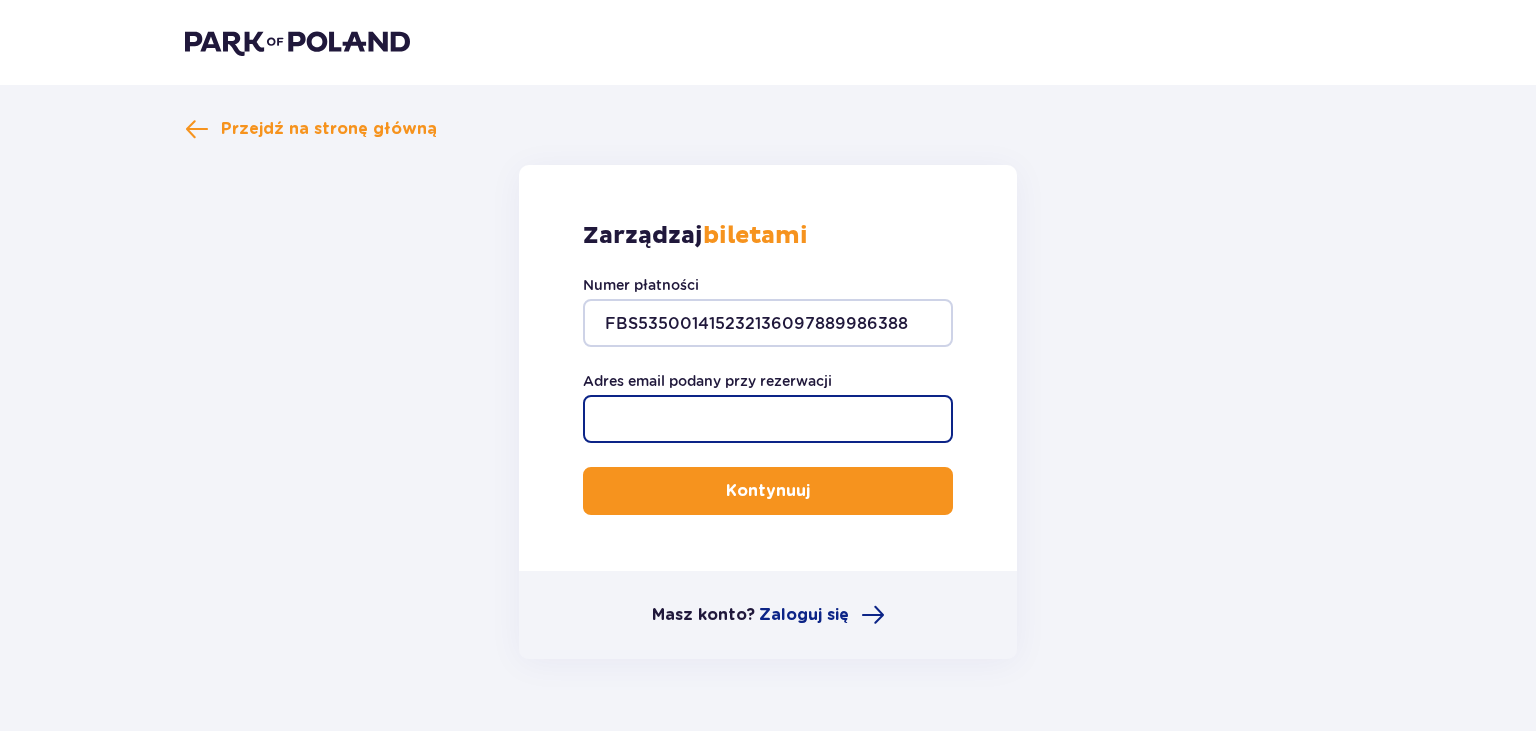 click on "Adres email podany przy rezerwacji" at bounding box center (768, 419) 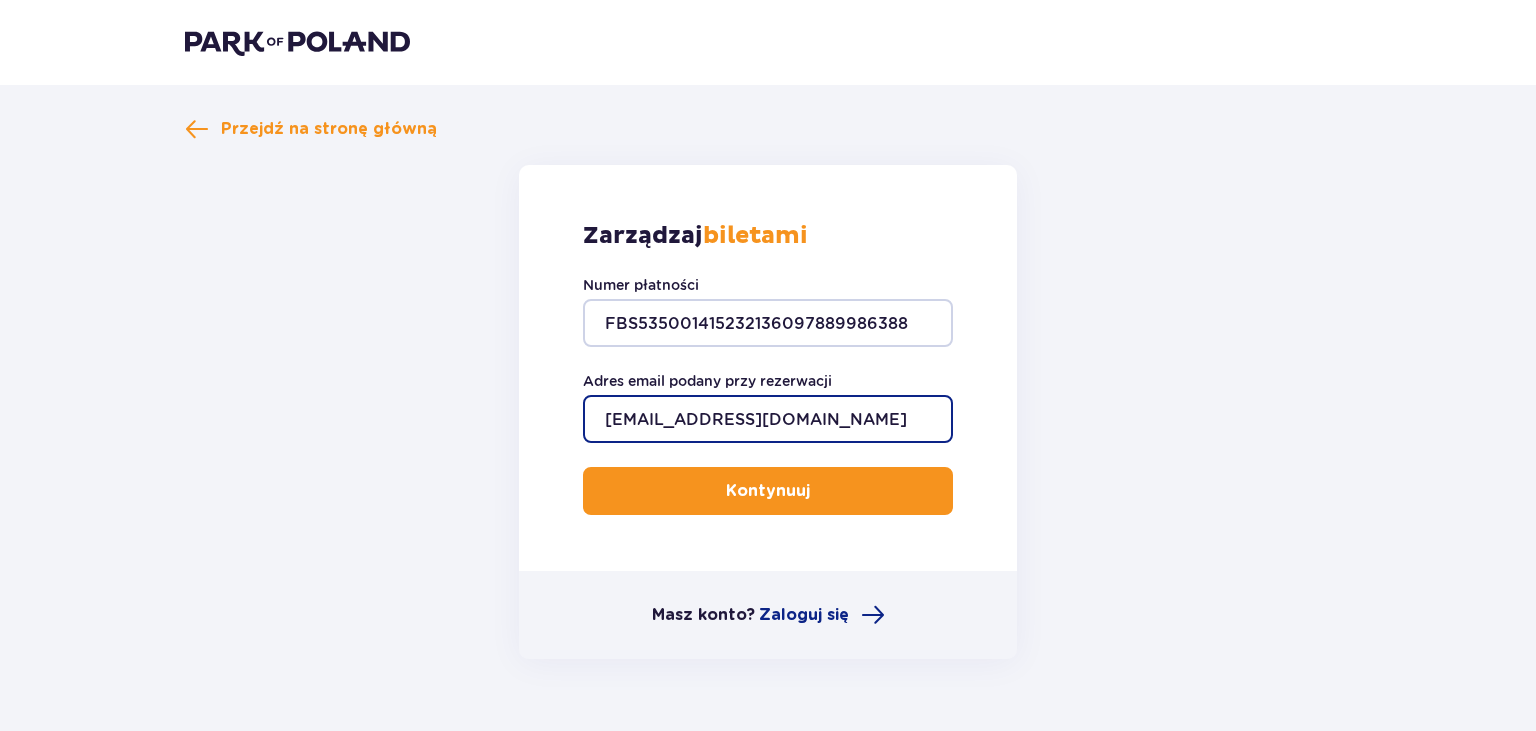 type on "[EMAIL_ADDRESS][DOMAIN_NAME]" 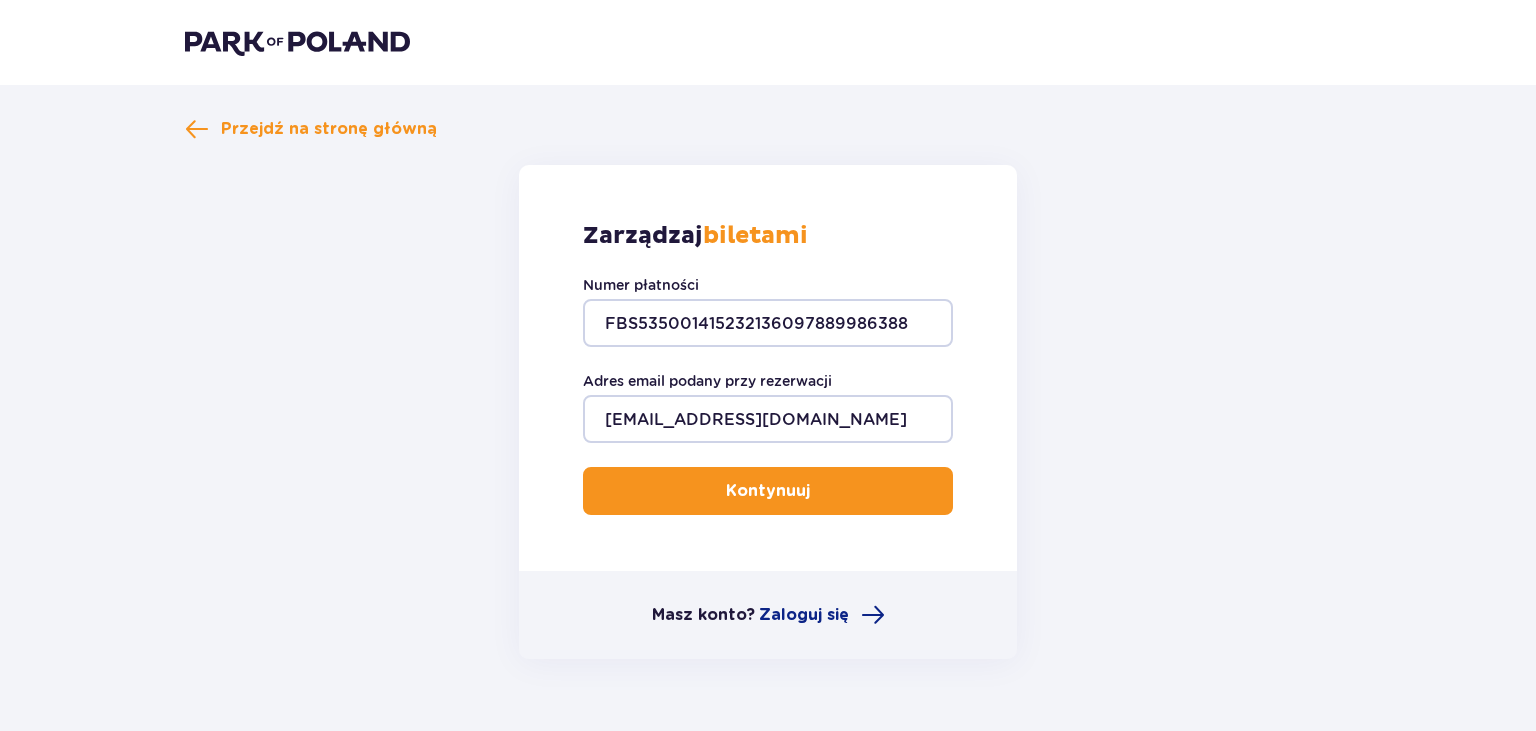 click on "Kontynuuj" at bounding box center (768, 491) 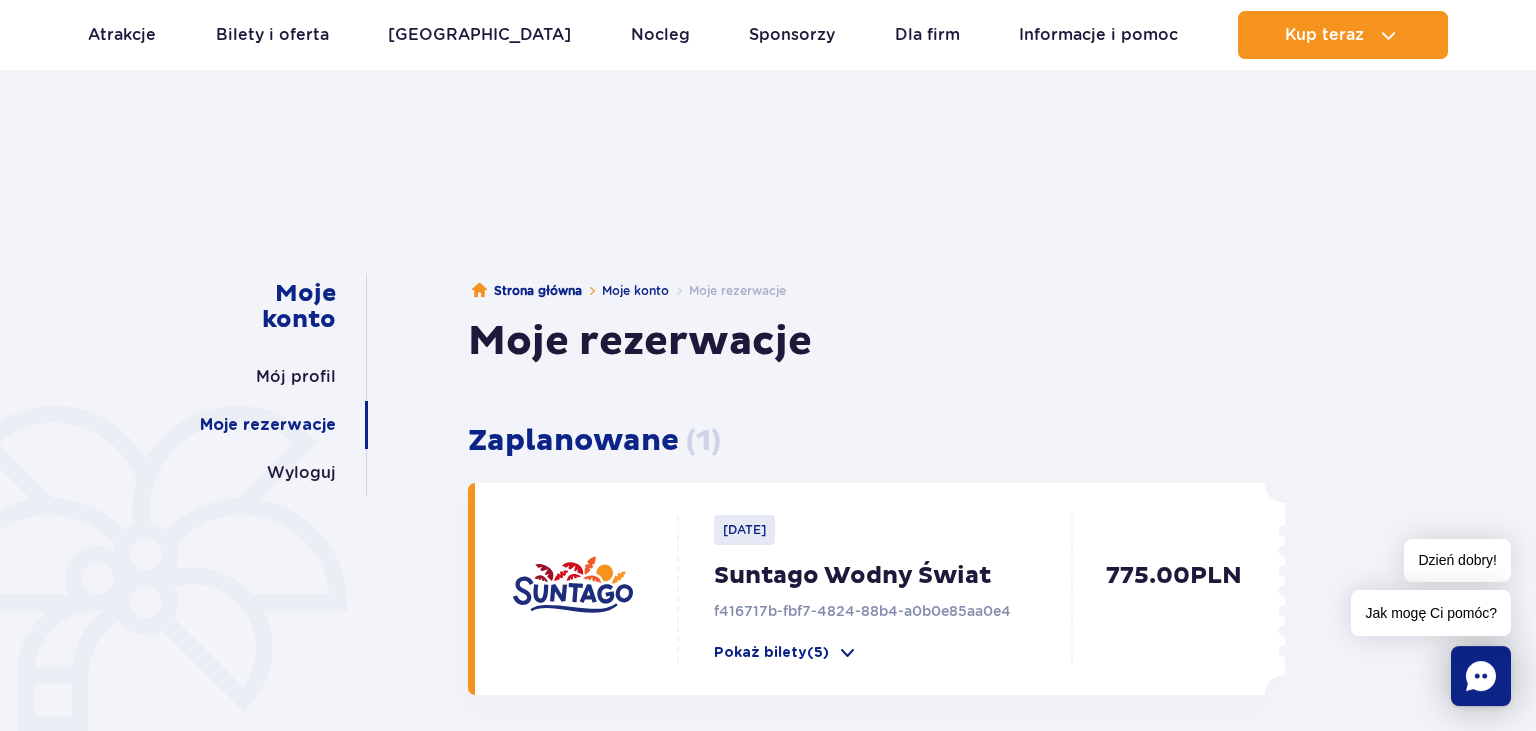 scroll, scrollTop: 0, scrollLeft: 0, axis: both 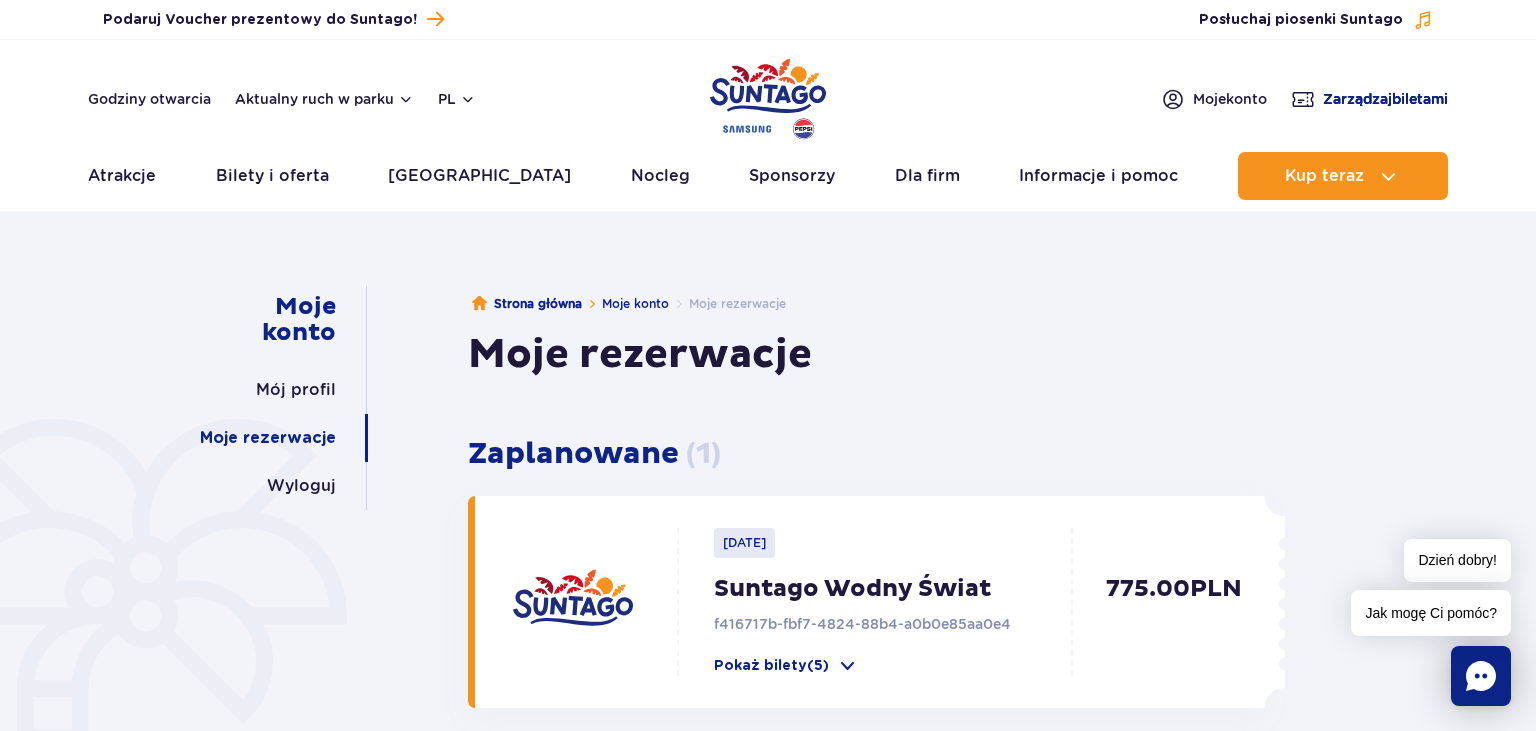 click on "Zarządzaj  biletami" at bounding box center (1385, 99) 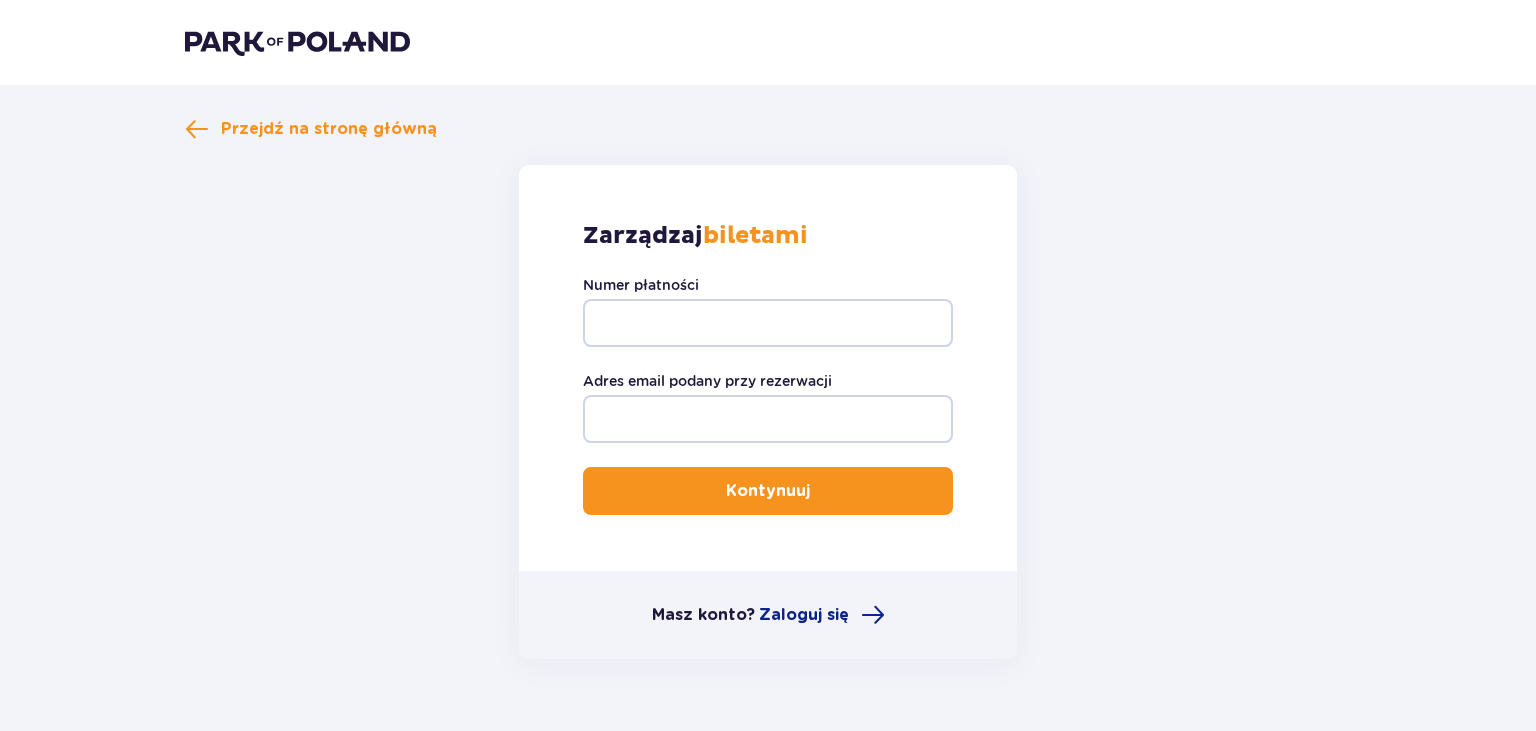 scroll, scrollTop: 0, scrollLeft: 0, axis: both 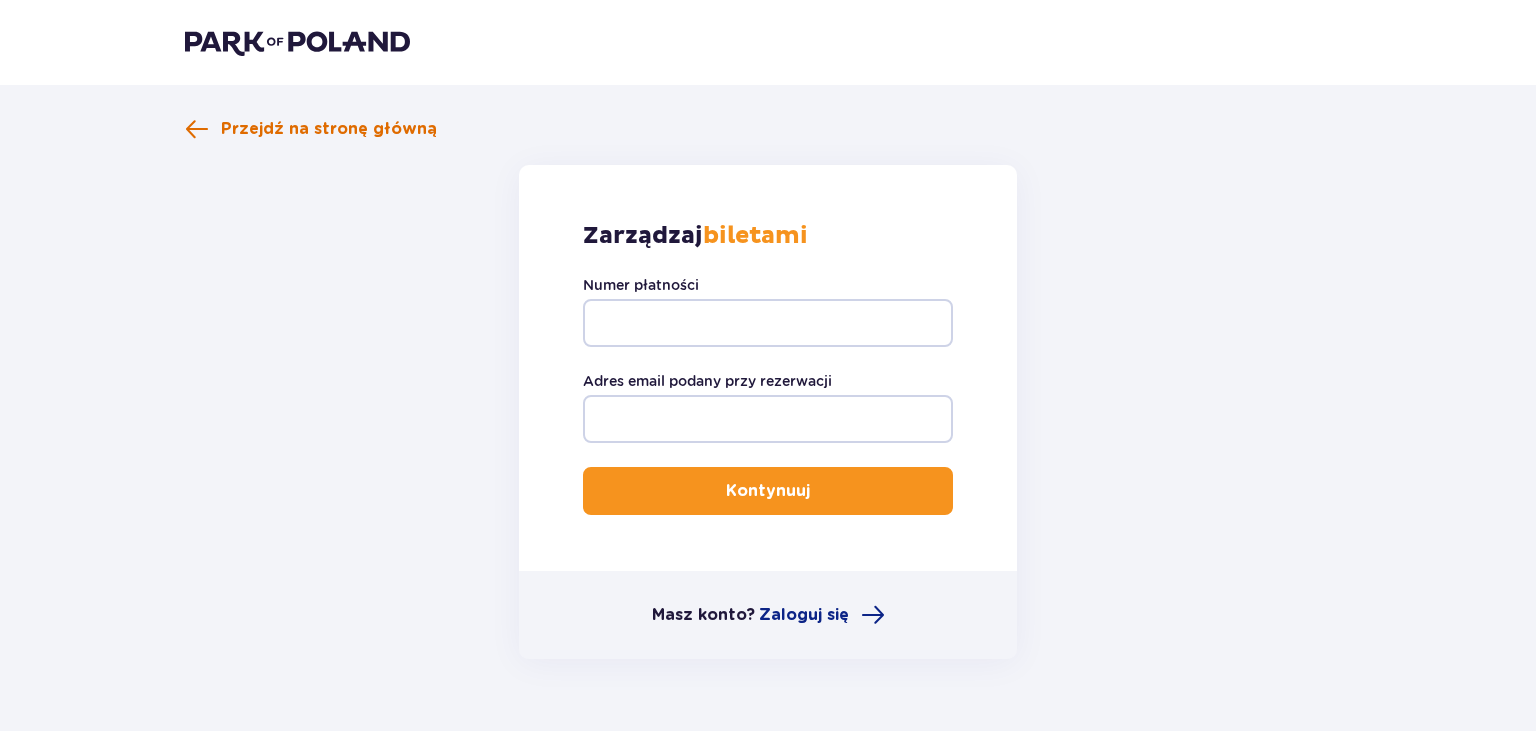 click on "Przejdź na stronę główną" at bounding box center [329, 129] 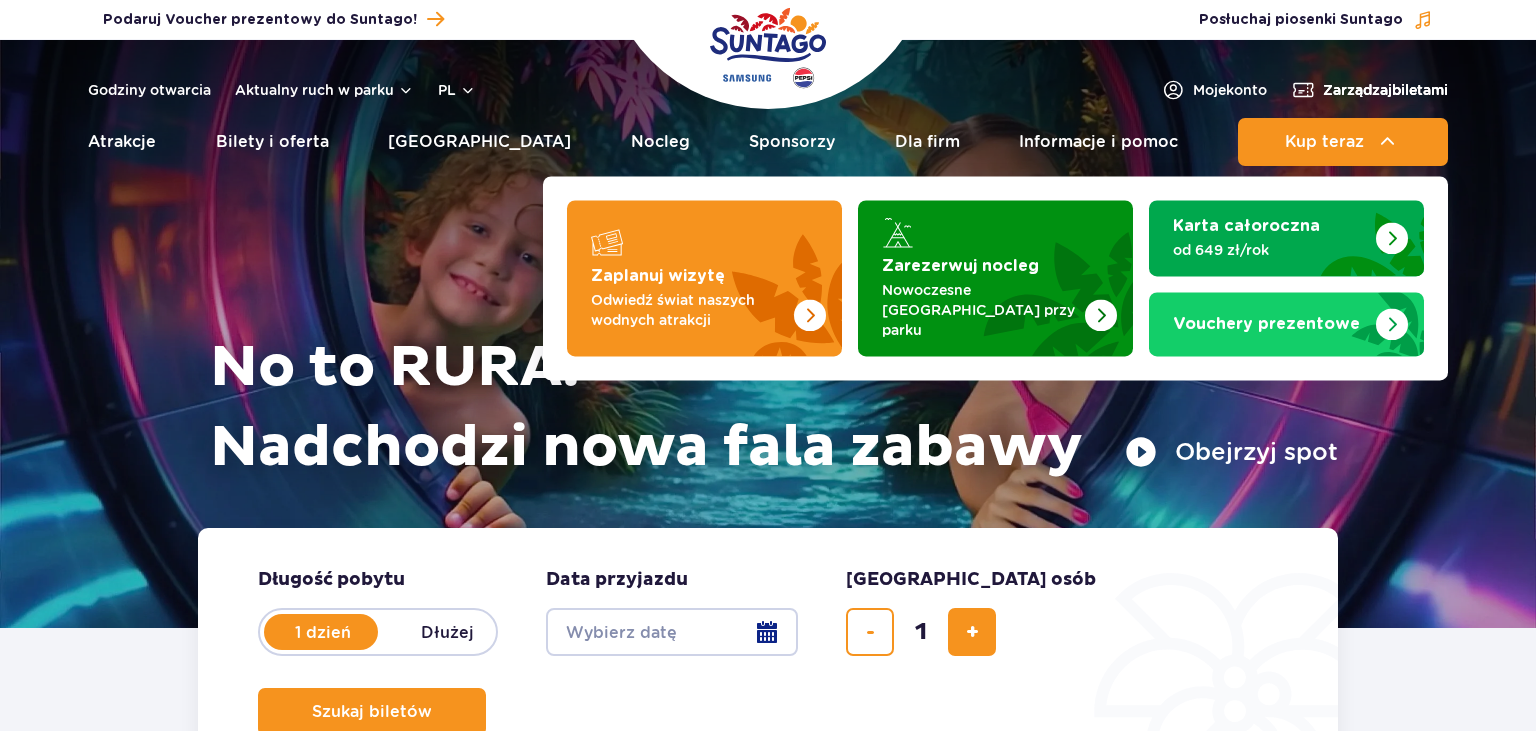 scroll, scrollTop: 0, scrollLeft: 0, axis: both 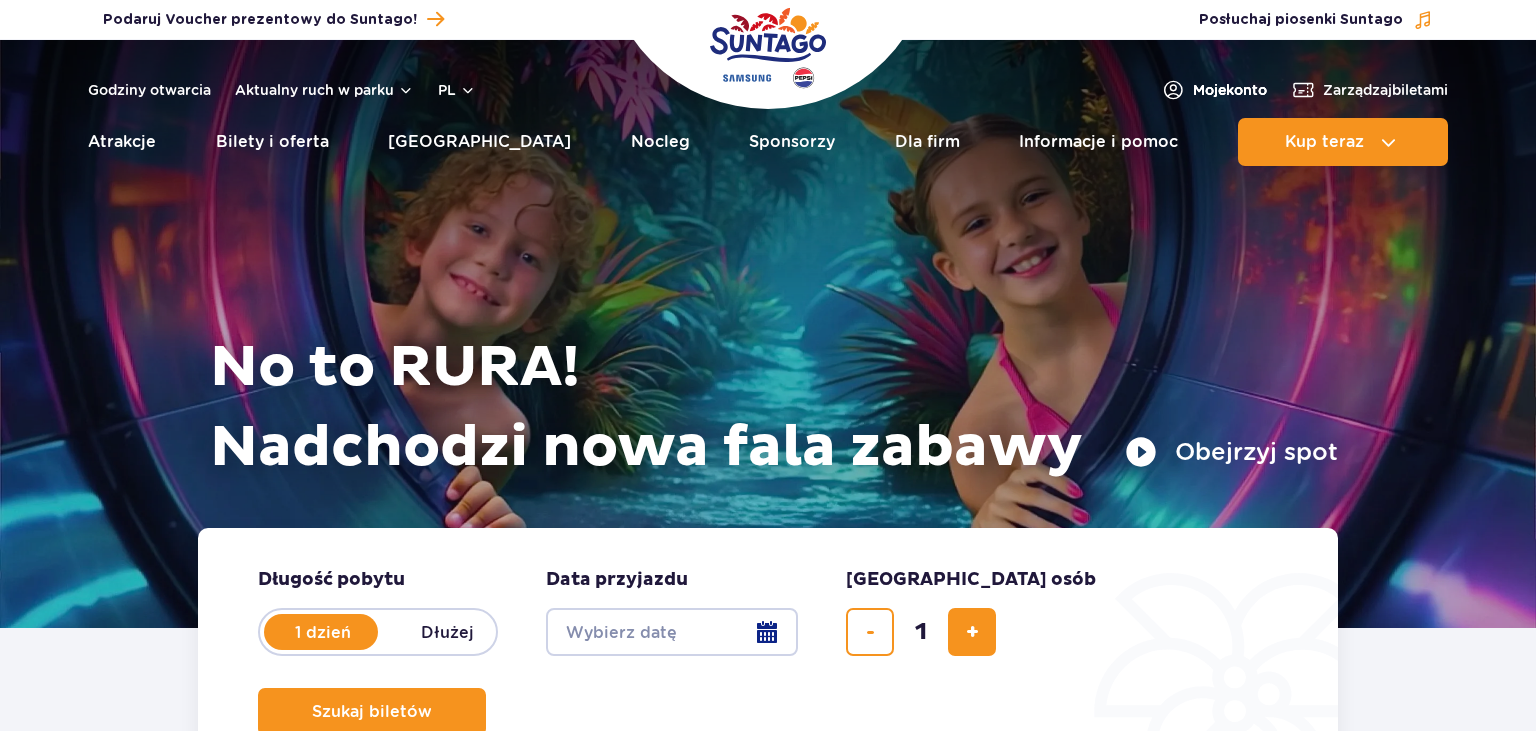 click on "Moje  konto" at bounding box center [1230, 90] 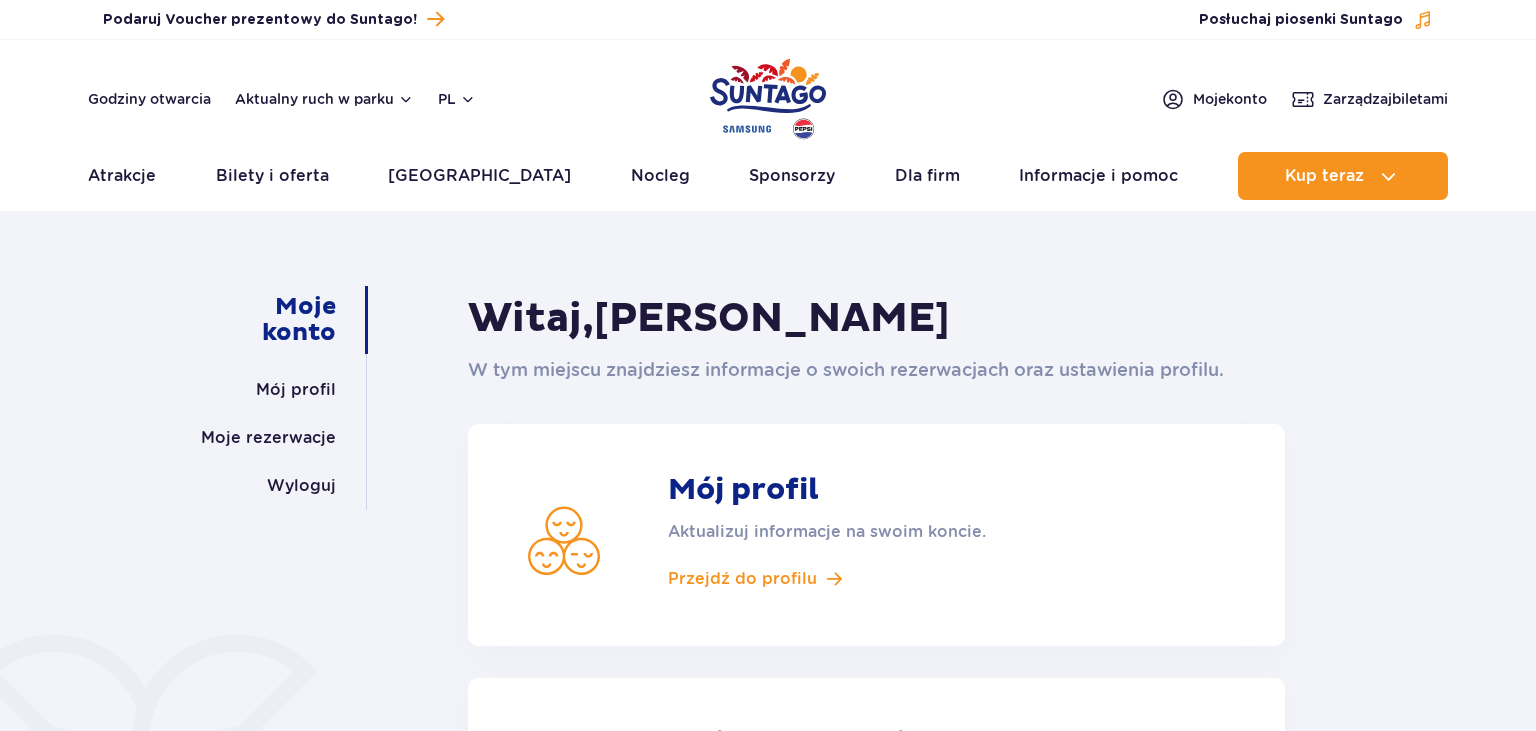 scroll, scrollTop: 0, scrollLeft: 0, axis: both 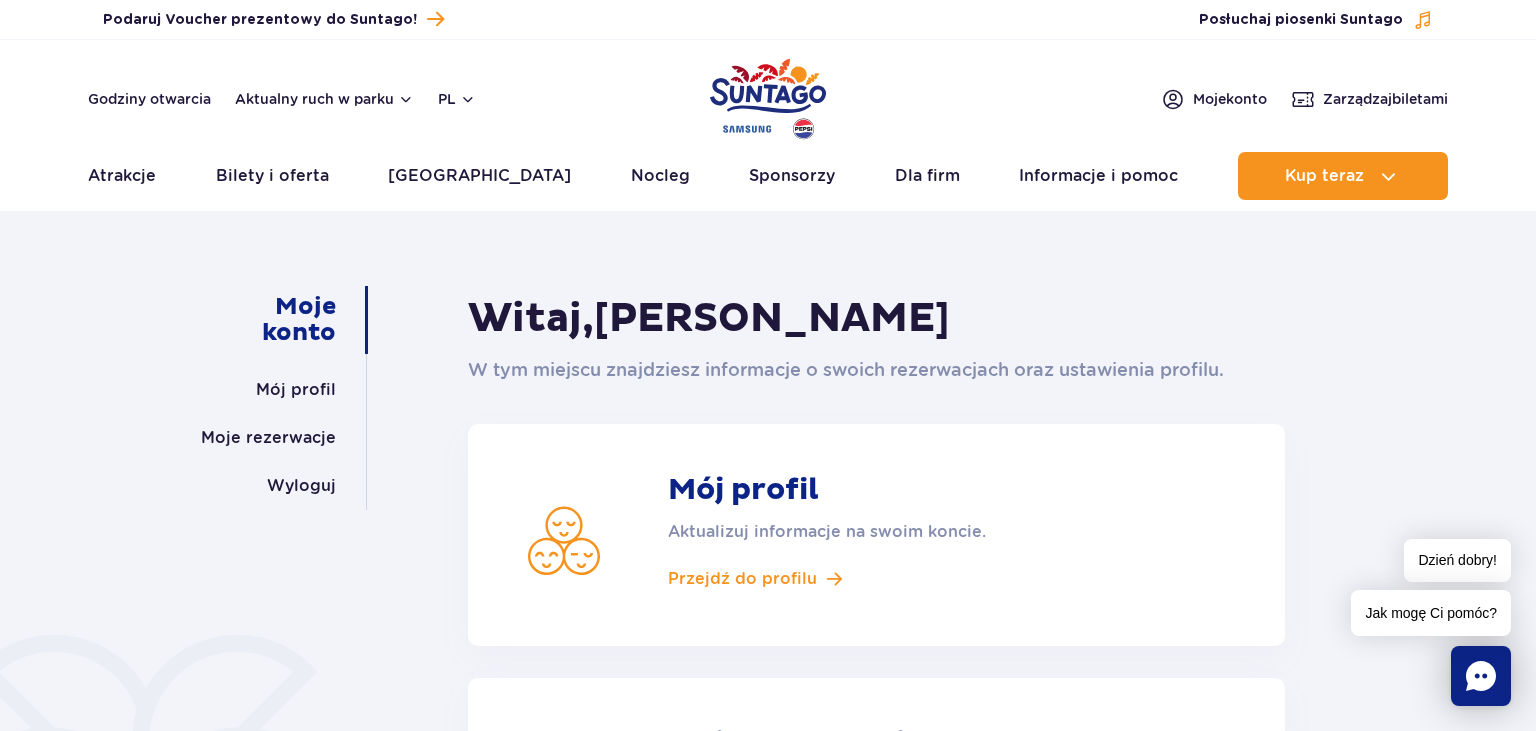 click 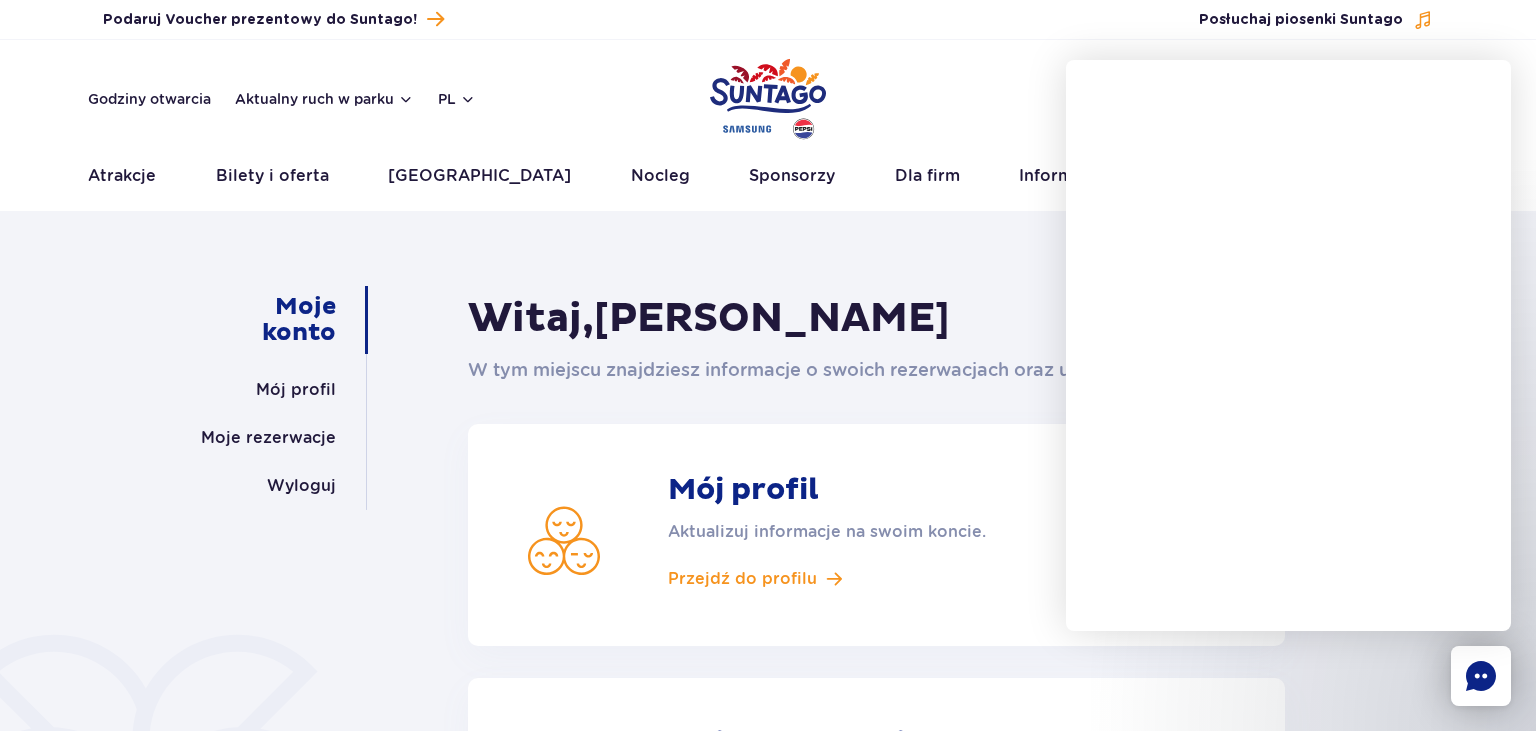 click on "Godziny otwarcia
Aktualny ruch w parku
PL PL UA EN PL
Moje  konto
Zarządzaj  biletami
Aktualny ruch w parku
Atrakcje
Zjeżdżalnie
Aster
Rainbow
[GEOGRAPHIC_DATA]
Więcej
Baseny" at bounding box center [768, 125] 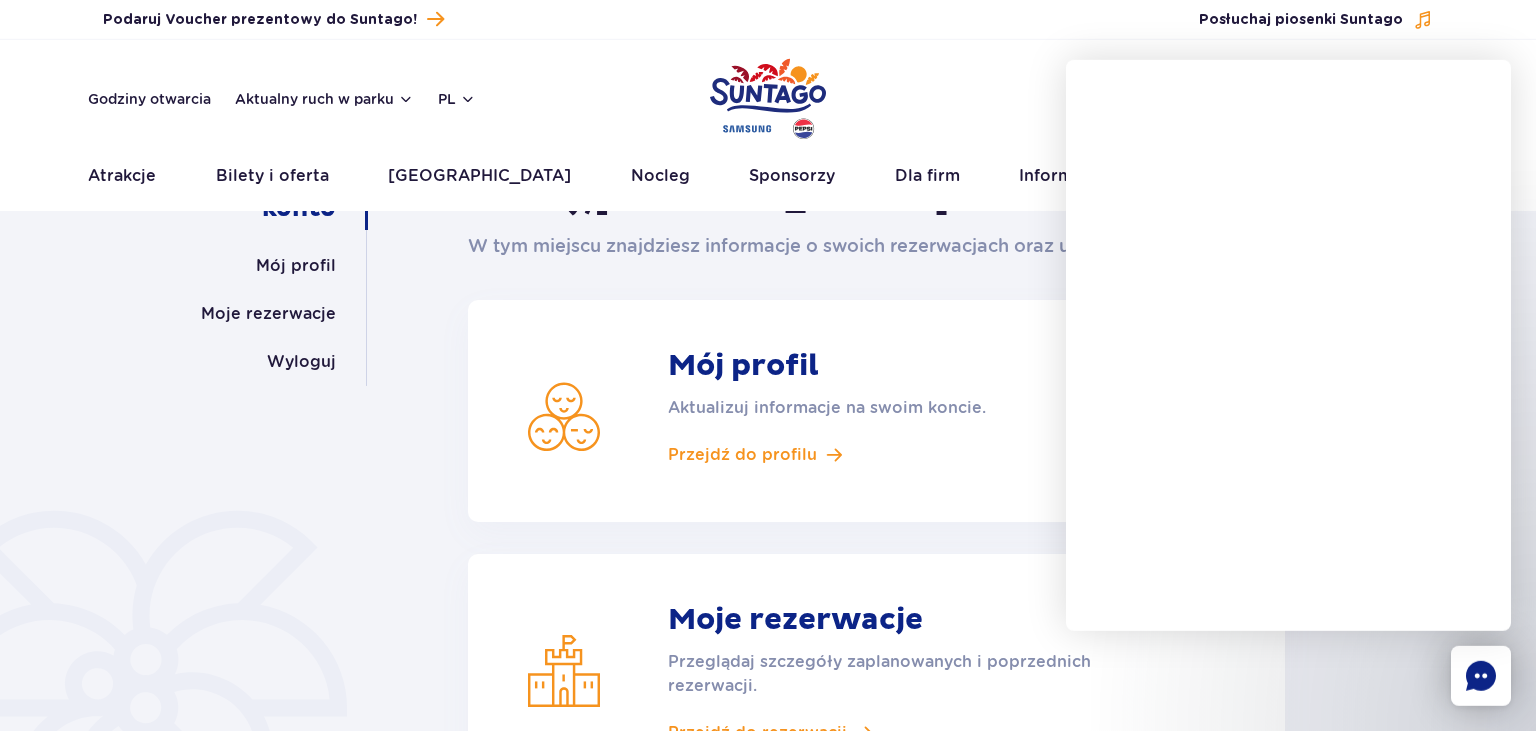 scroll, scrollTop: 211, scrollLeft: 0, axis: vertical 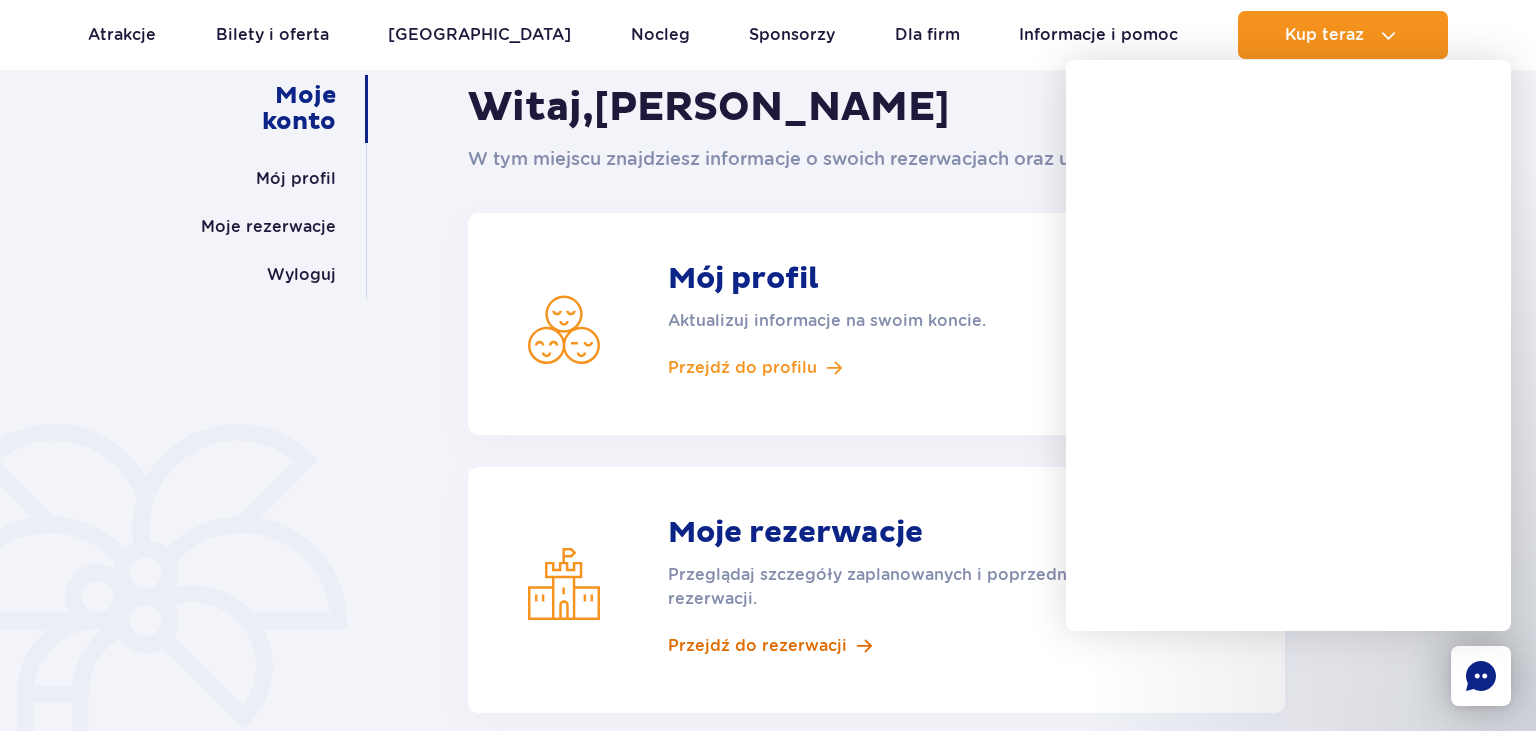 click on "Przejdź do rezerwacji" at bounding box center [757, 646] 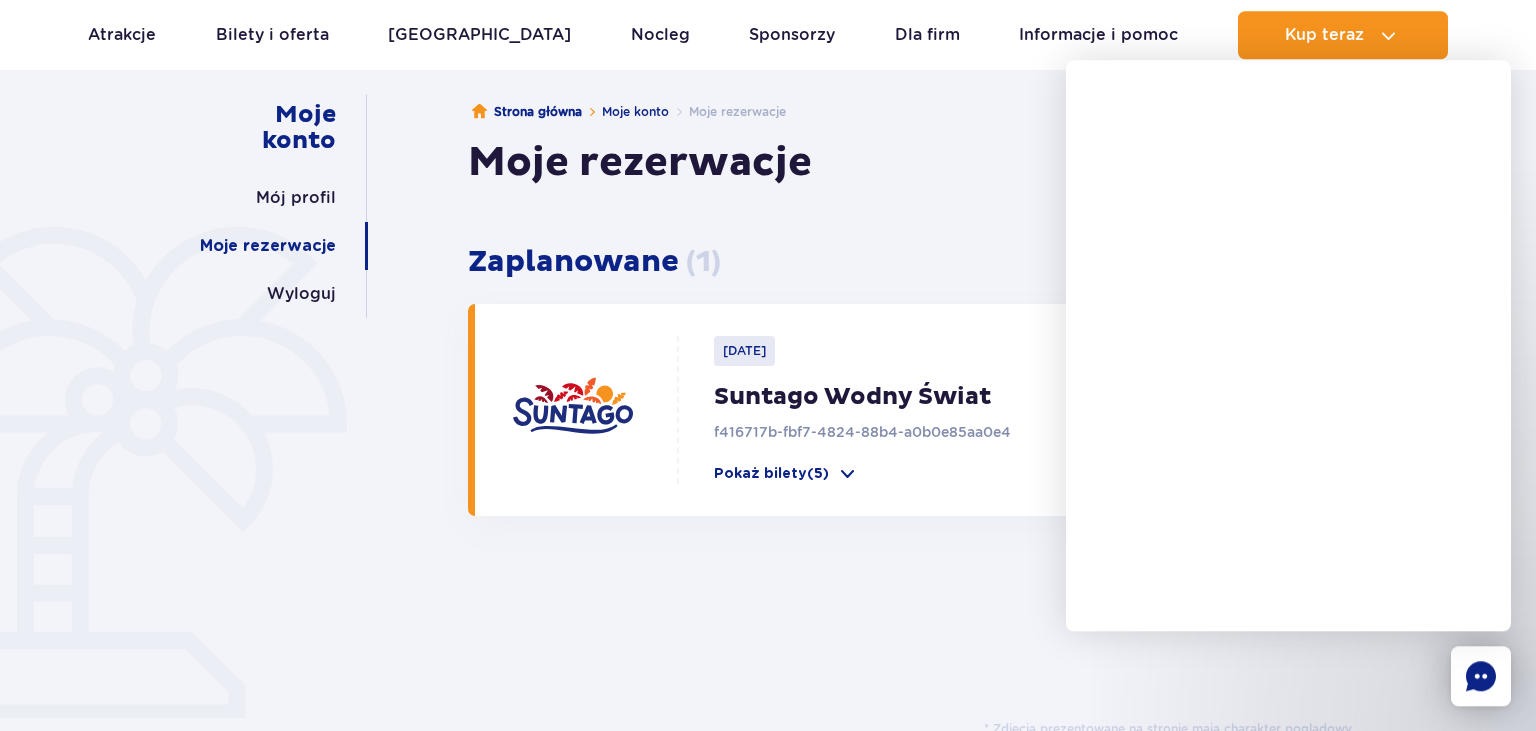 scroll, scrollTop: 316, scrollLeft: 0, axis: vertical 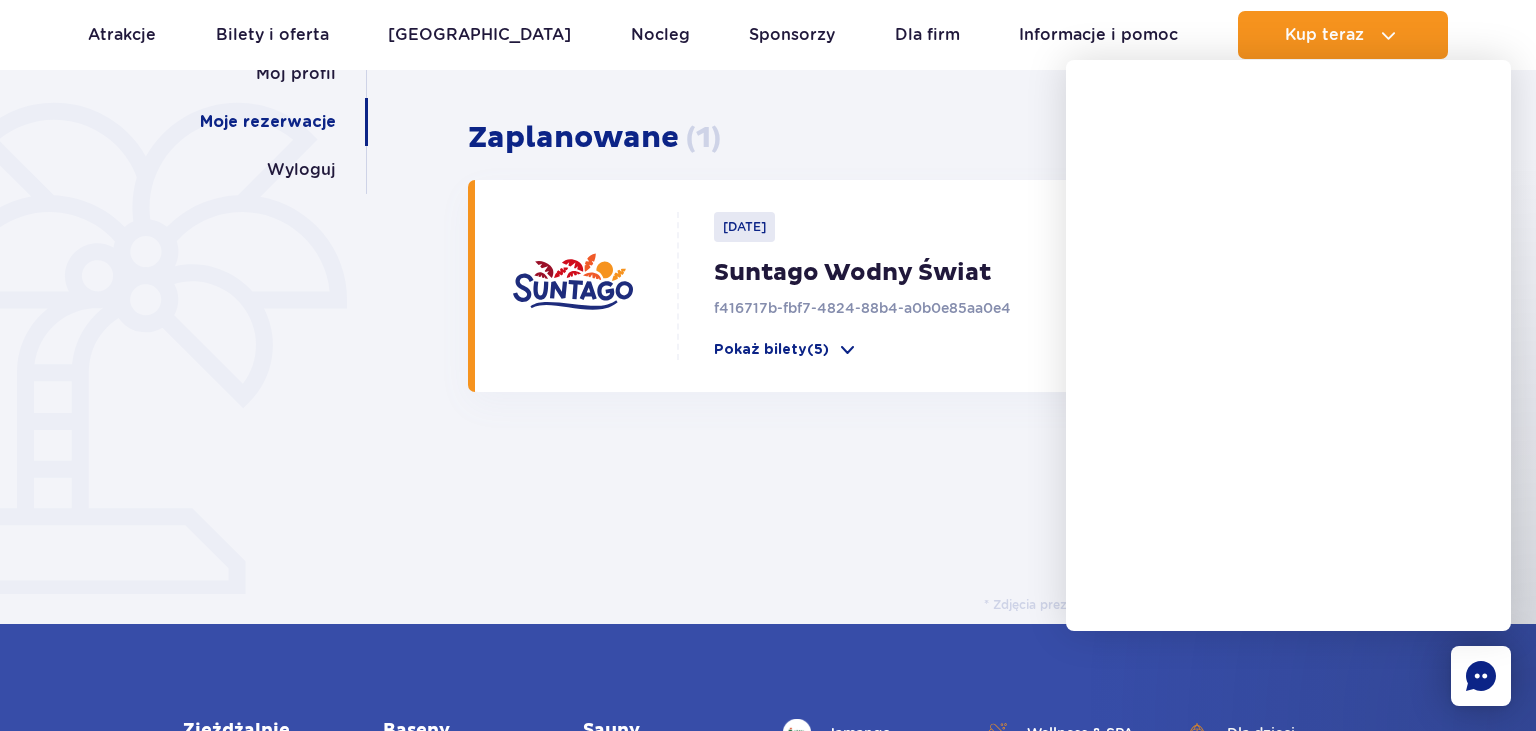 click on "Suntago Wodny Świat" at bounding box center [898, 273] 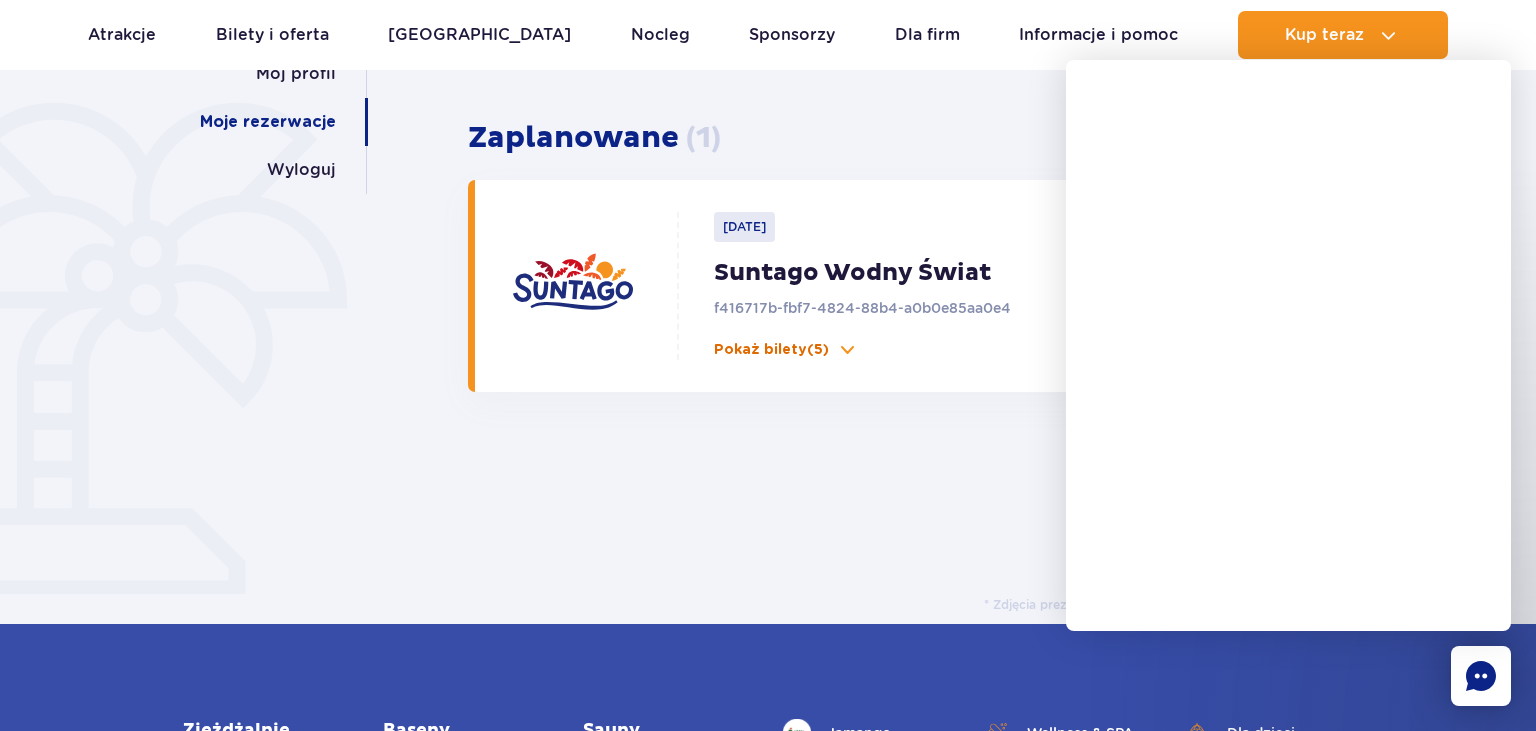 click at bounding box center (847, 350) 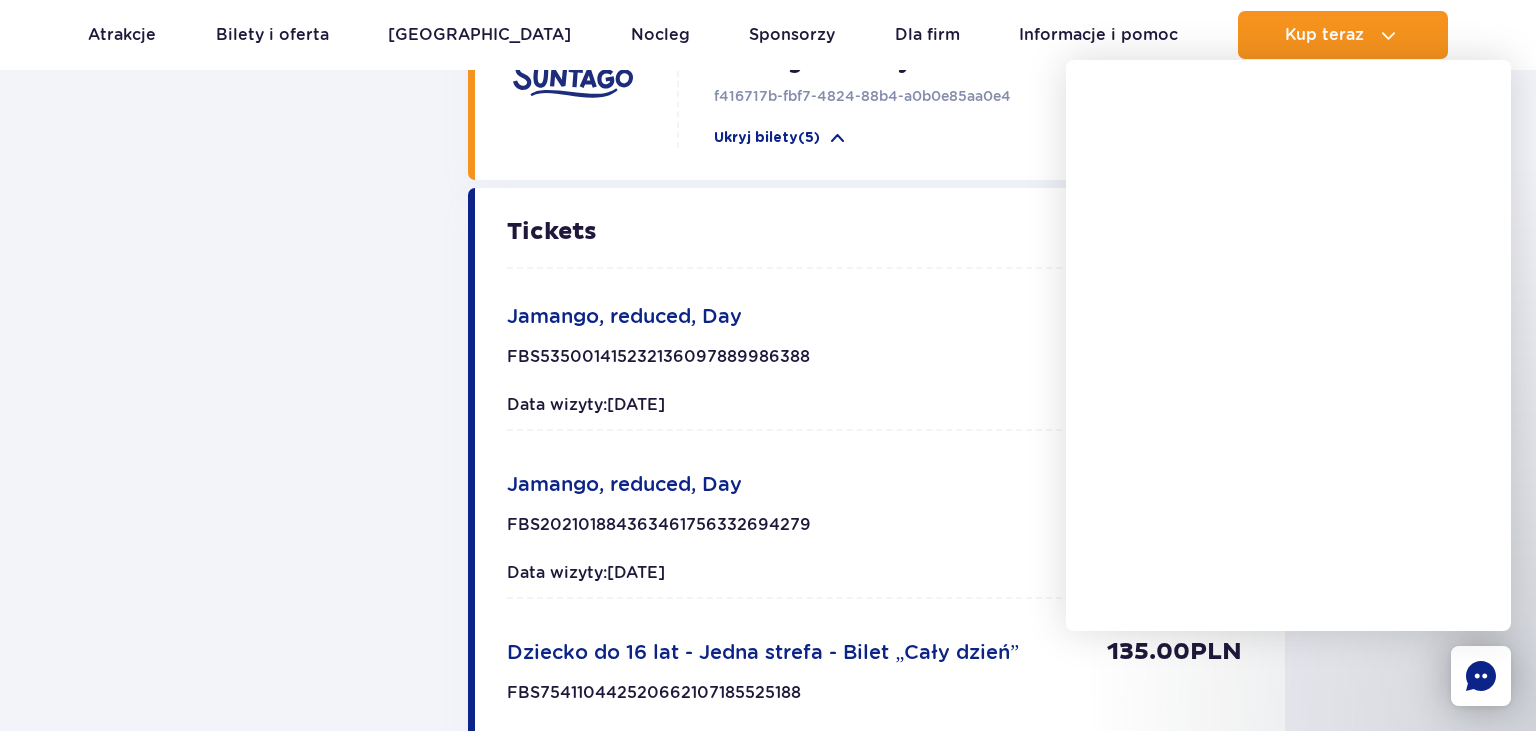 scroll, scrollTop: 0, scrollLeft: 0, axis: both 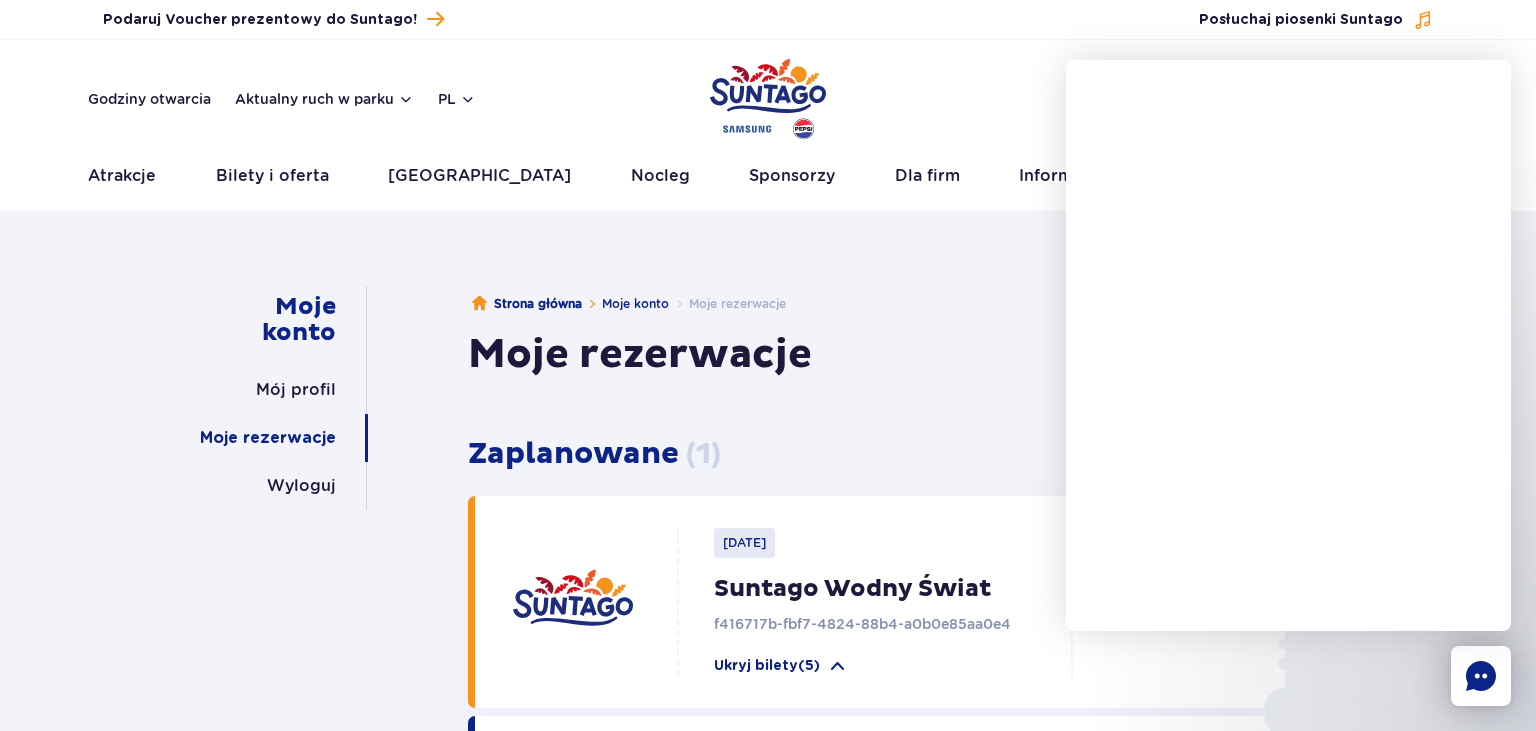 click on "Moje konto
Mój profil
Moje rezerwacje
Wyloguj
[GEOGRAPHIC_DATA]
Moje konto
Moje rezerwacje
Moje rezerwacje
Zaplanowane   [PHONE_NUMBER][DATE] Suntago Wodny Świat f416717b-fbf7-4824-88b4-a0b0e85aa0e4 Ukryj bilety  (5) 775.00  PLN Zarządzaj biletami Ukryj bilety  (5) Tickets Jamango, reduced, Day 120.00  PLN FBS535001415232136097889986388 120.00  PLN Data wizyty:  [DATE] Jamango, reduced, Day 120.00  PLN FBS202101884363461756332694279 120.00  PLN Data wizyty:  [DATE] Dziecko do 16 lat - Jedna strefa - Bilet „Cały dzień” 135.00  PLN FBS754110442520662107185525188 135.00  PLN Data wizyty:  [DATE] Jamango, Adult, Day 150.00  PLN 150.00  PLN  PLN" at bounding box center [768, 1061] 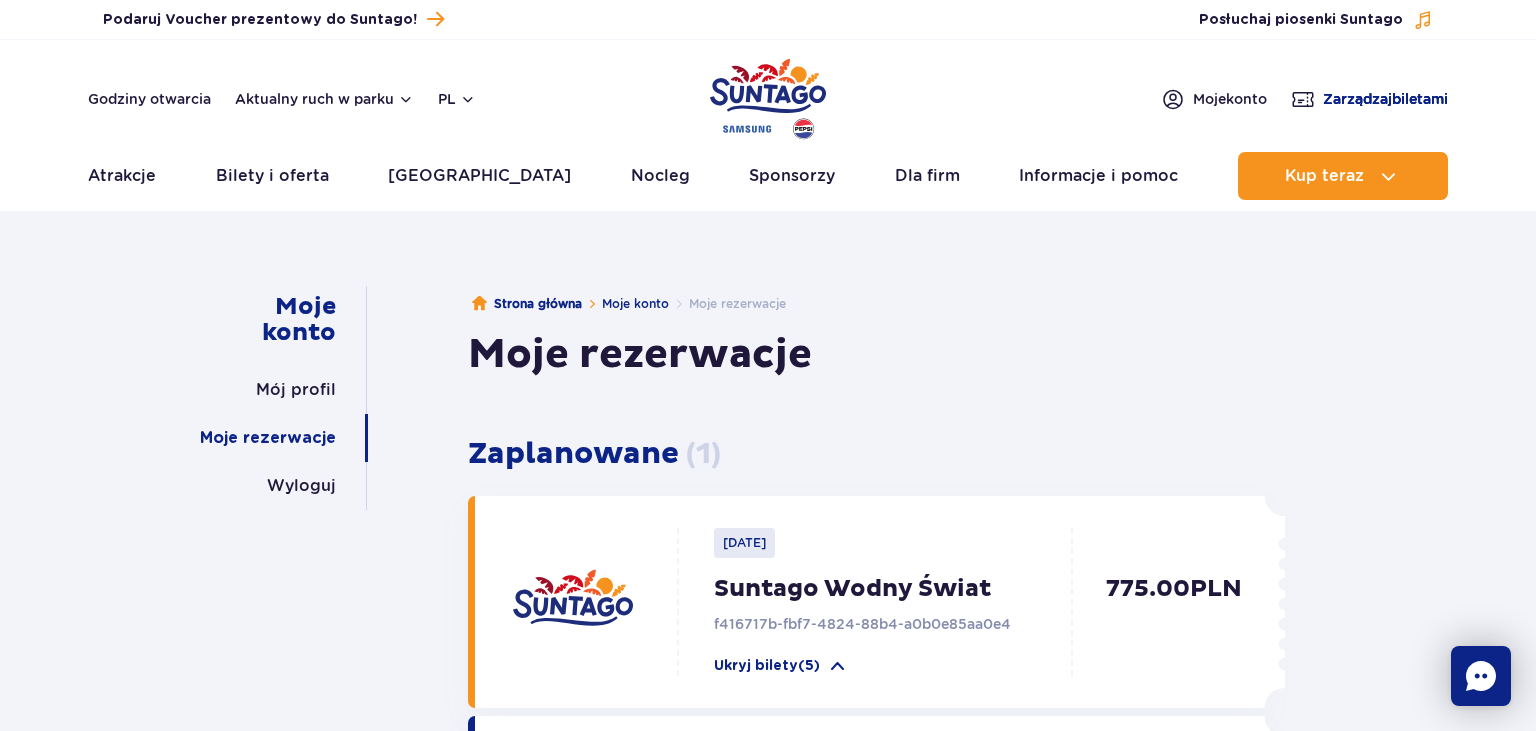 click on "Zarządzaj  biletami" at bounding box center (1385, 99) 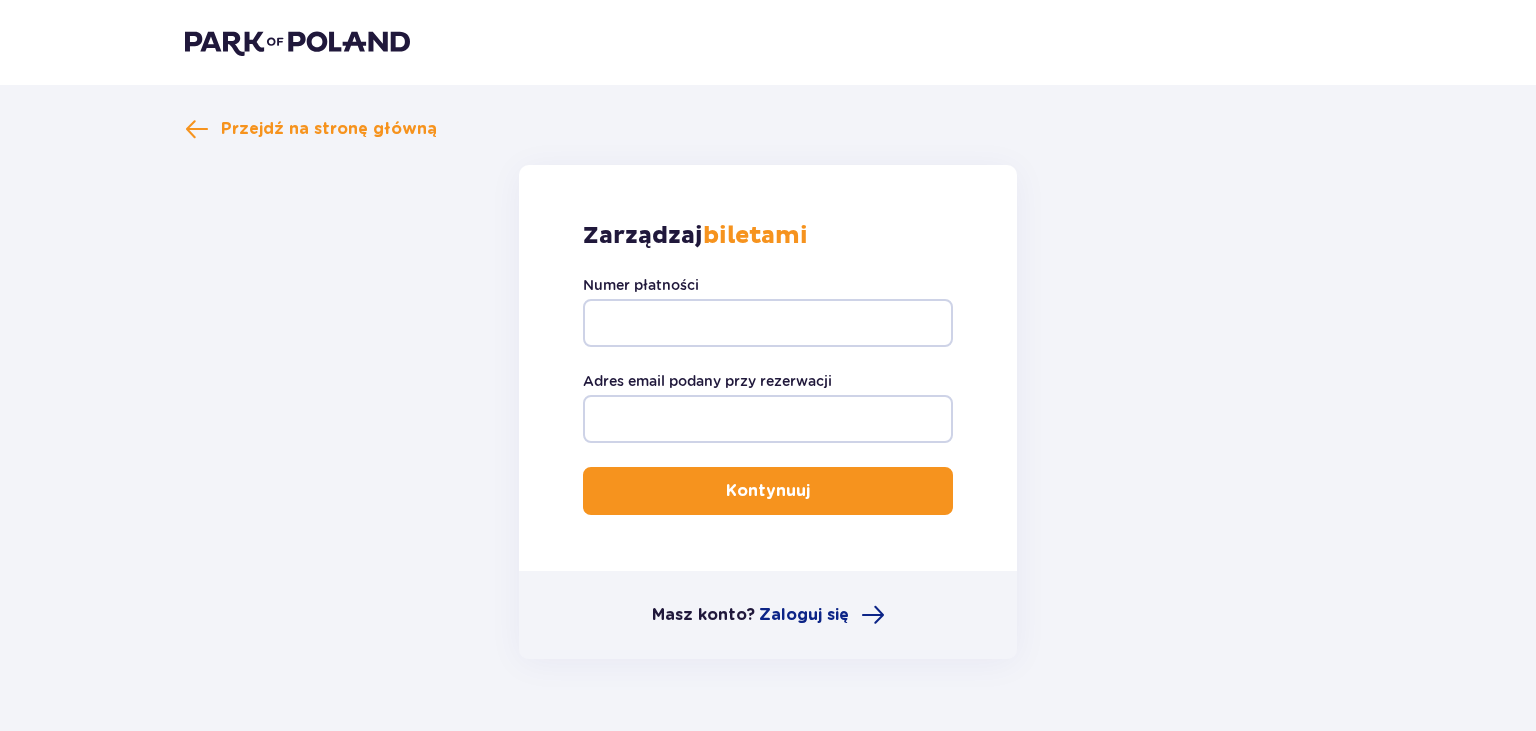 scroll, scrollTop: 0, scrollLeft: 0, axis: both 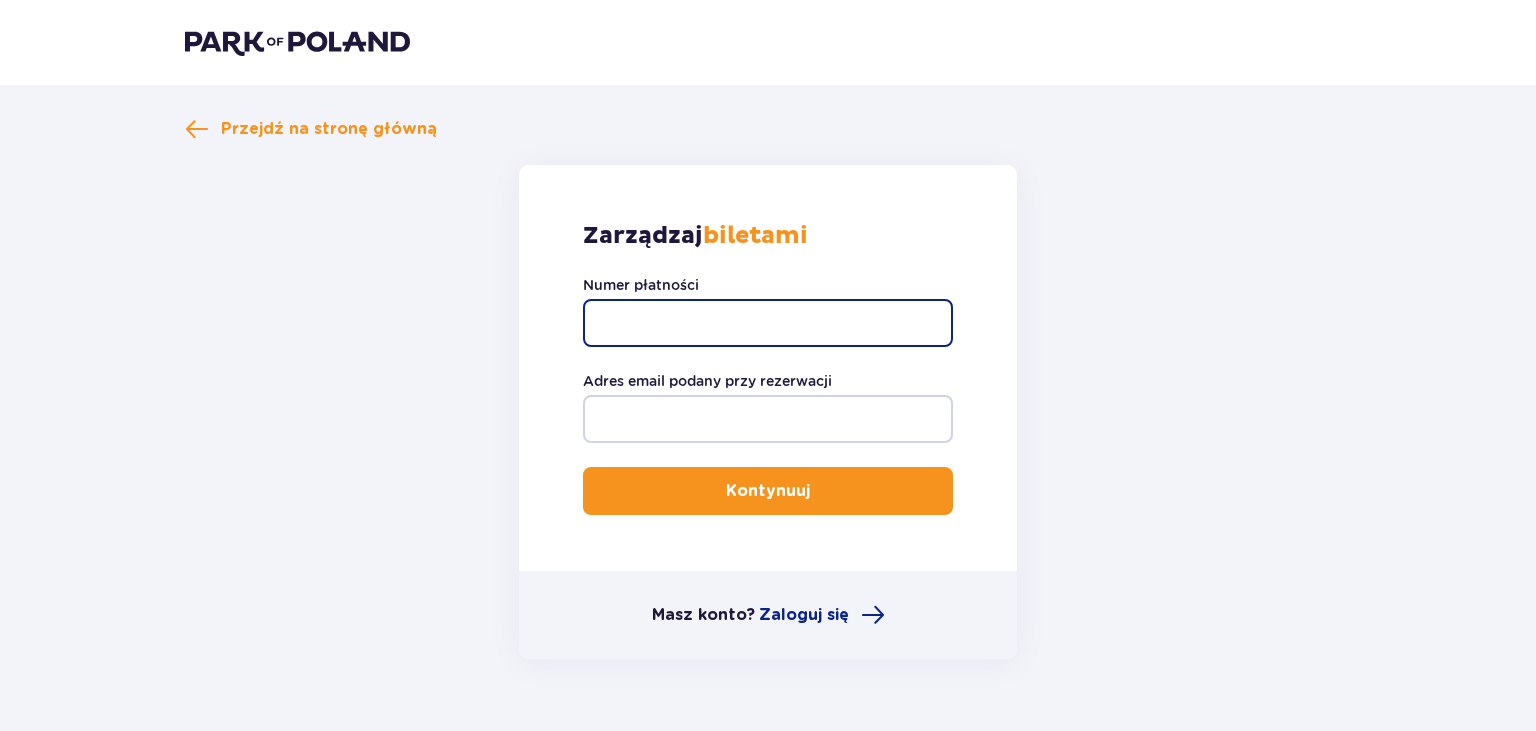 click on "Numer płatności" at bounding box center (768, 323) 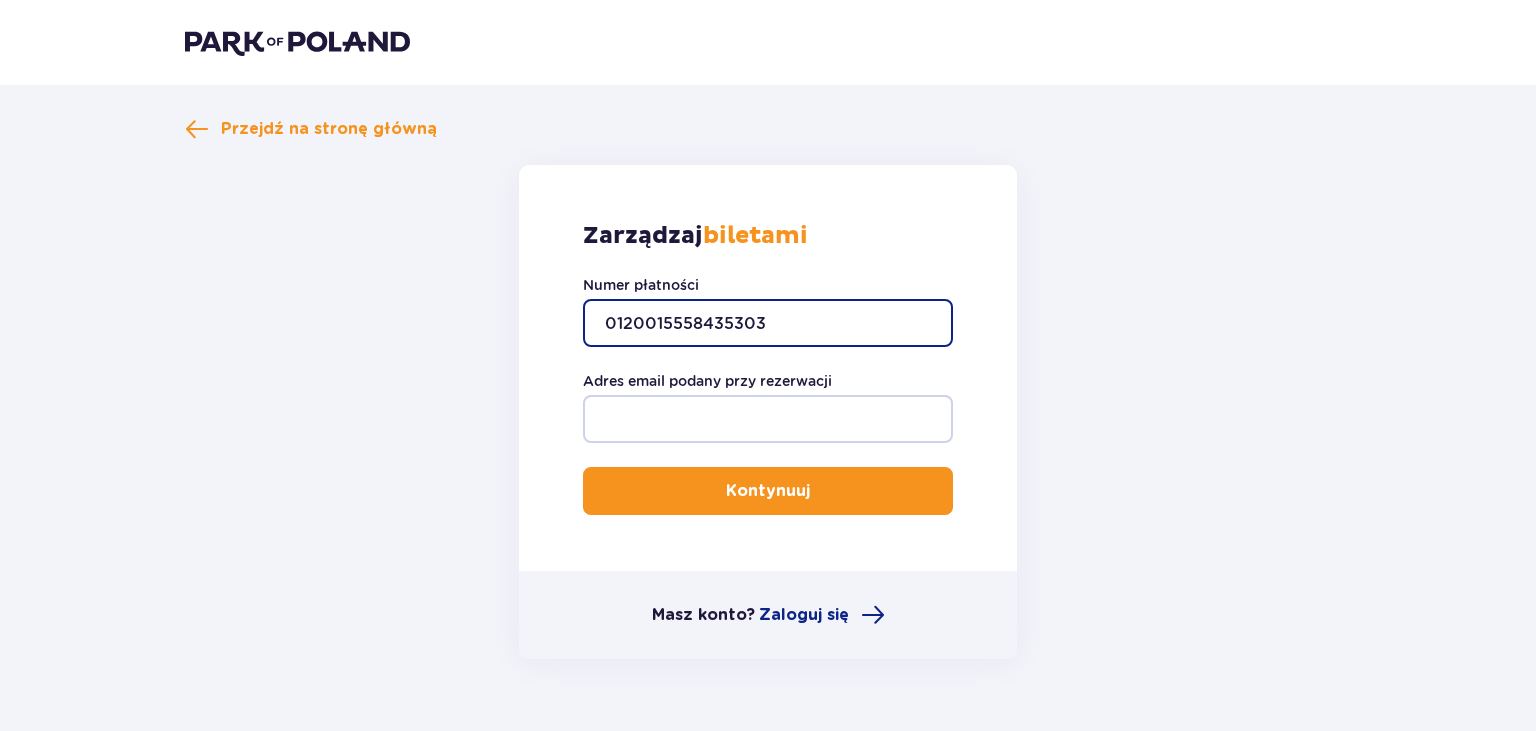 type on "0120015558435303" 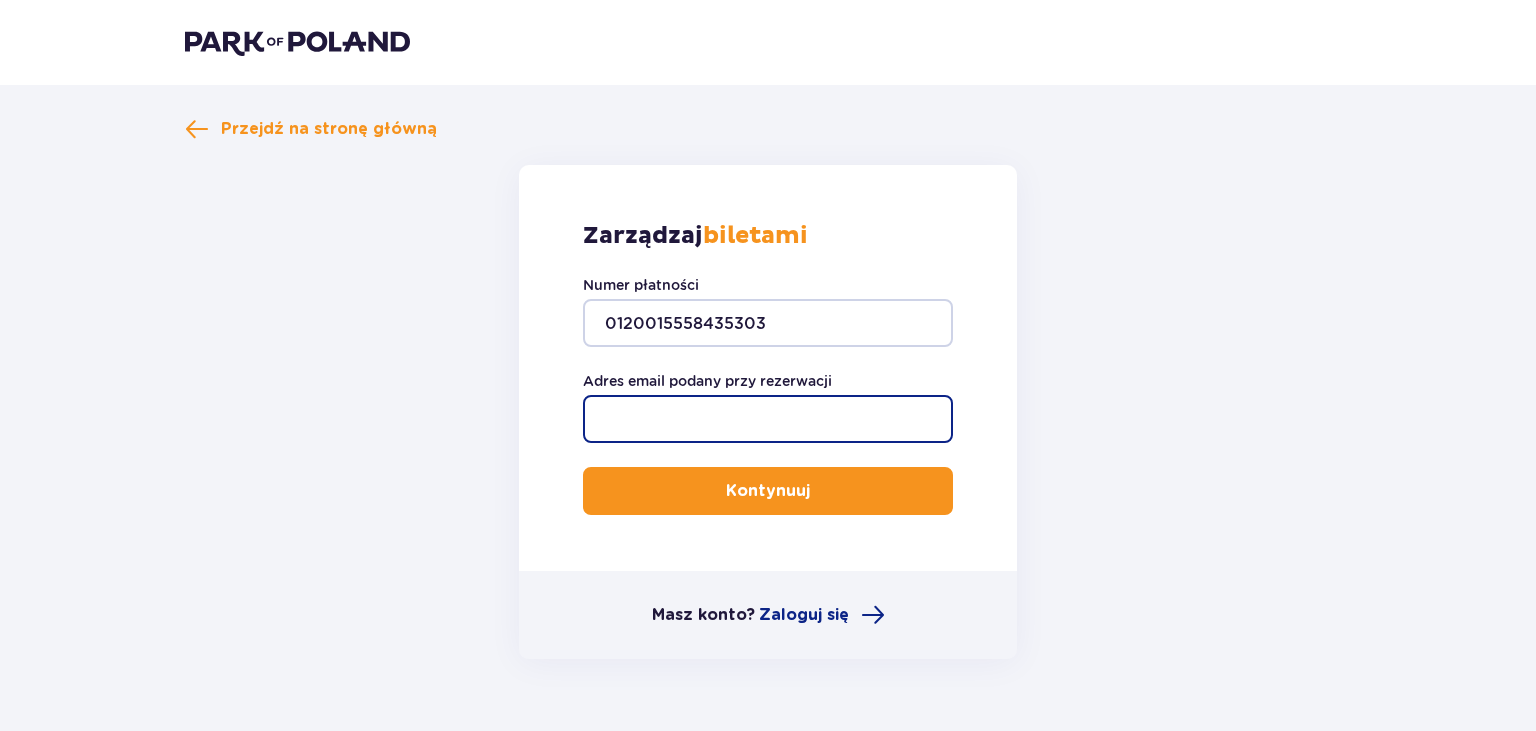 click on "Adres email podany przy rezerwacji" at bounding box center (768, 419) 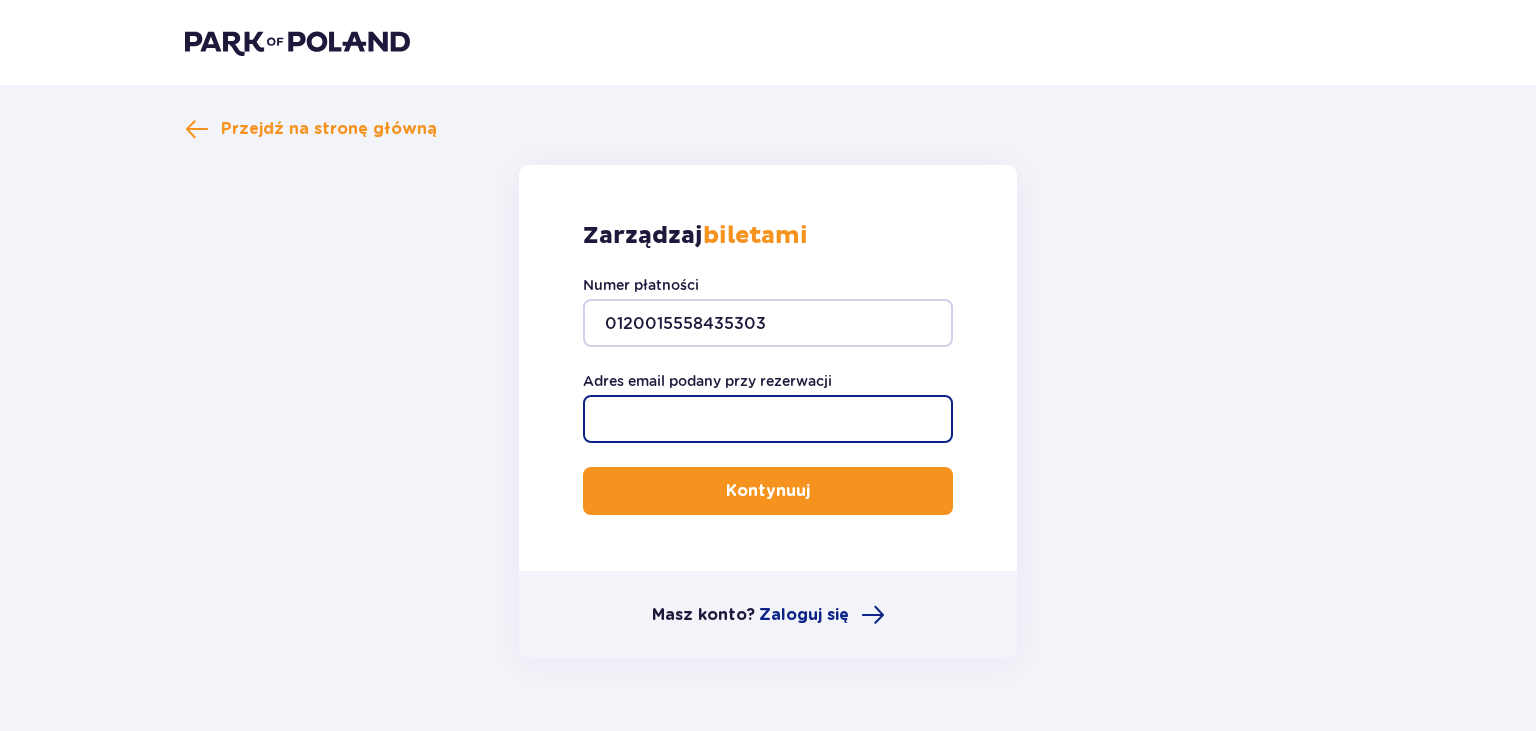 click on "Adres email podany przy rezerwacji" at bounding box center [768, 419] 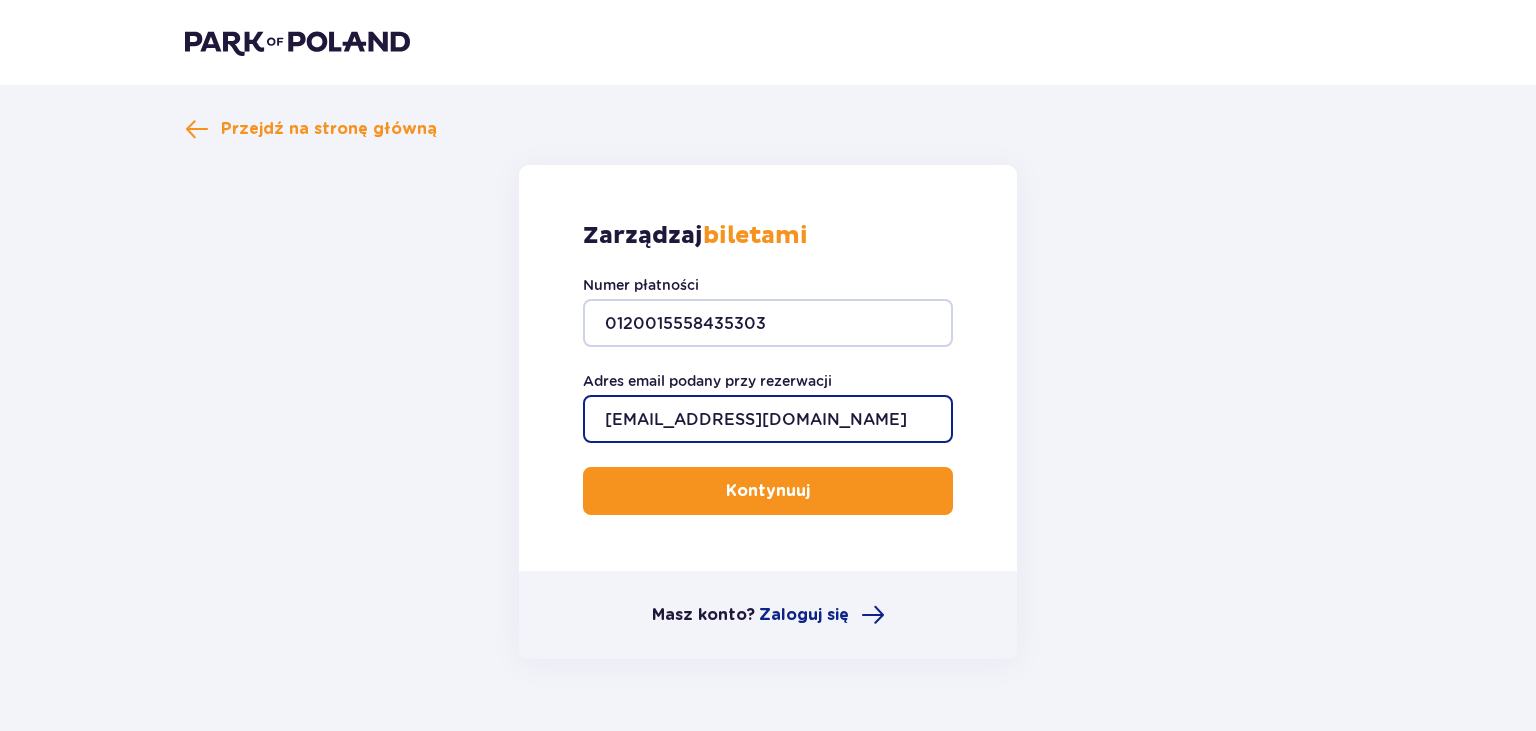 type on "martacejmer@op.pl" 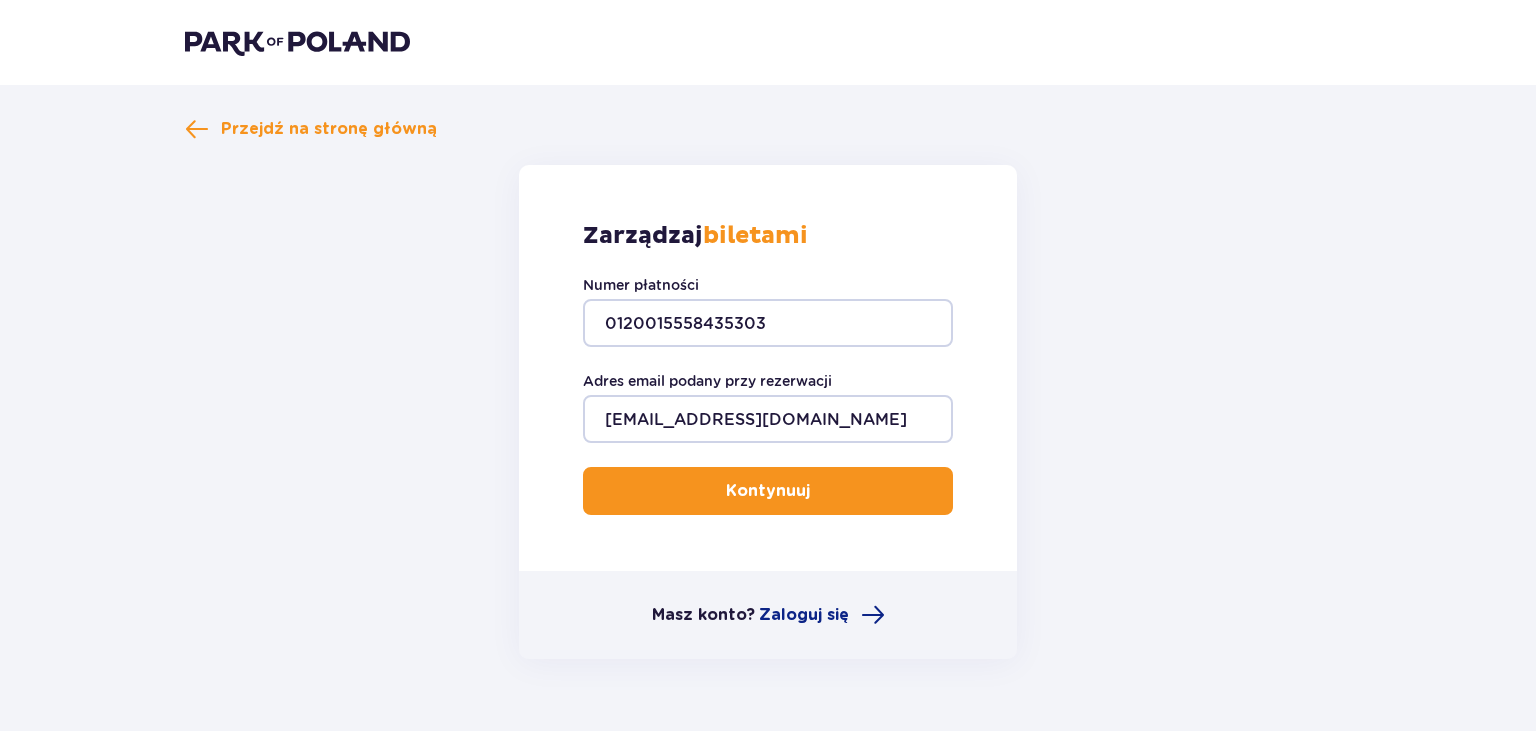 click on "Kontynuuj" at bounding box center [768, 491] 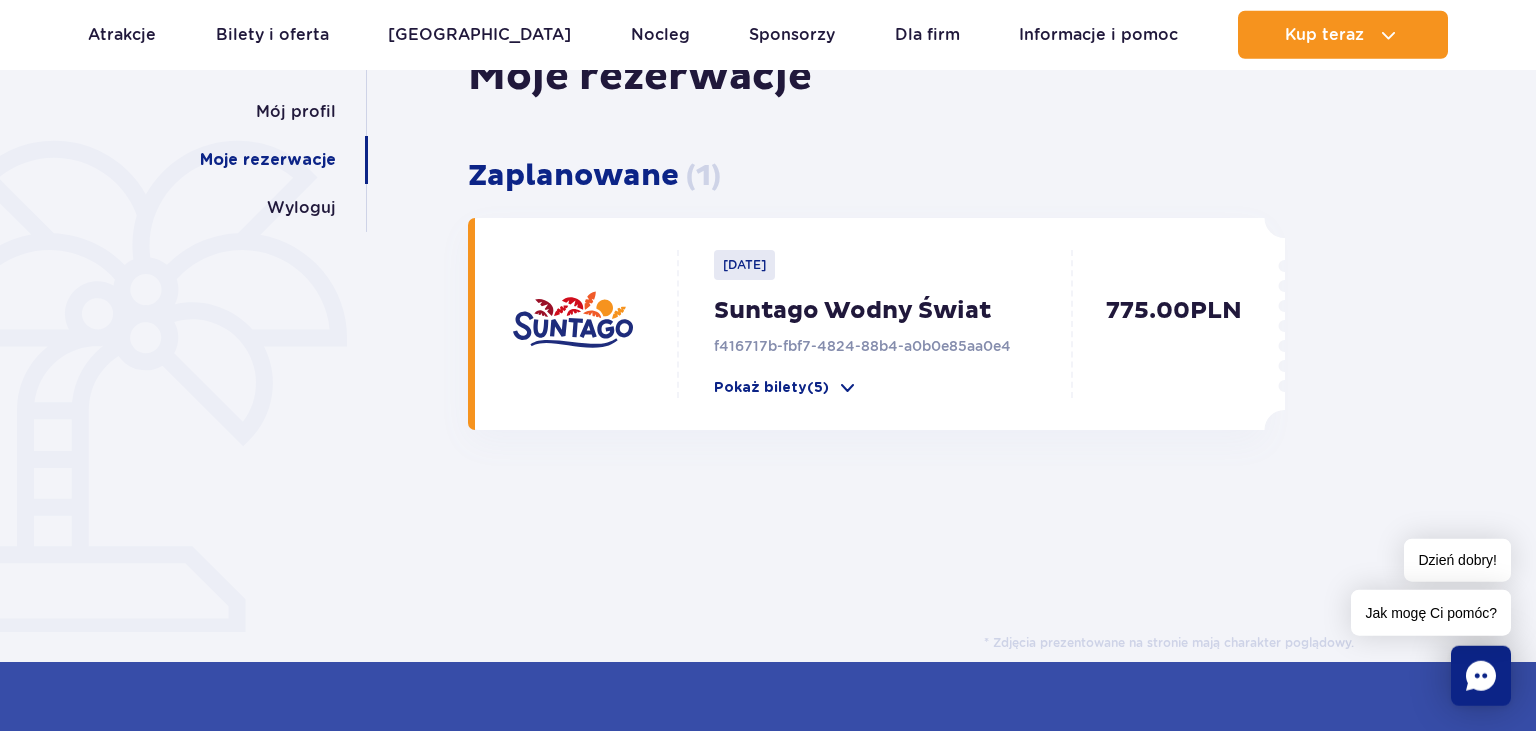 scroll, scrollTop: 105, scrollLeft: 0, axis: vertical 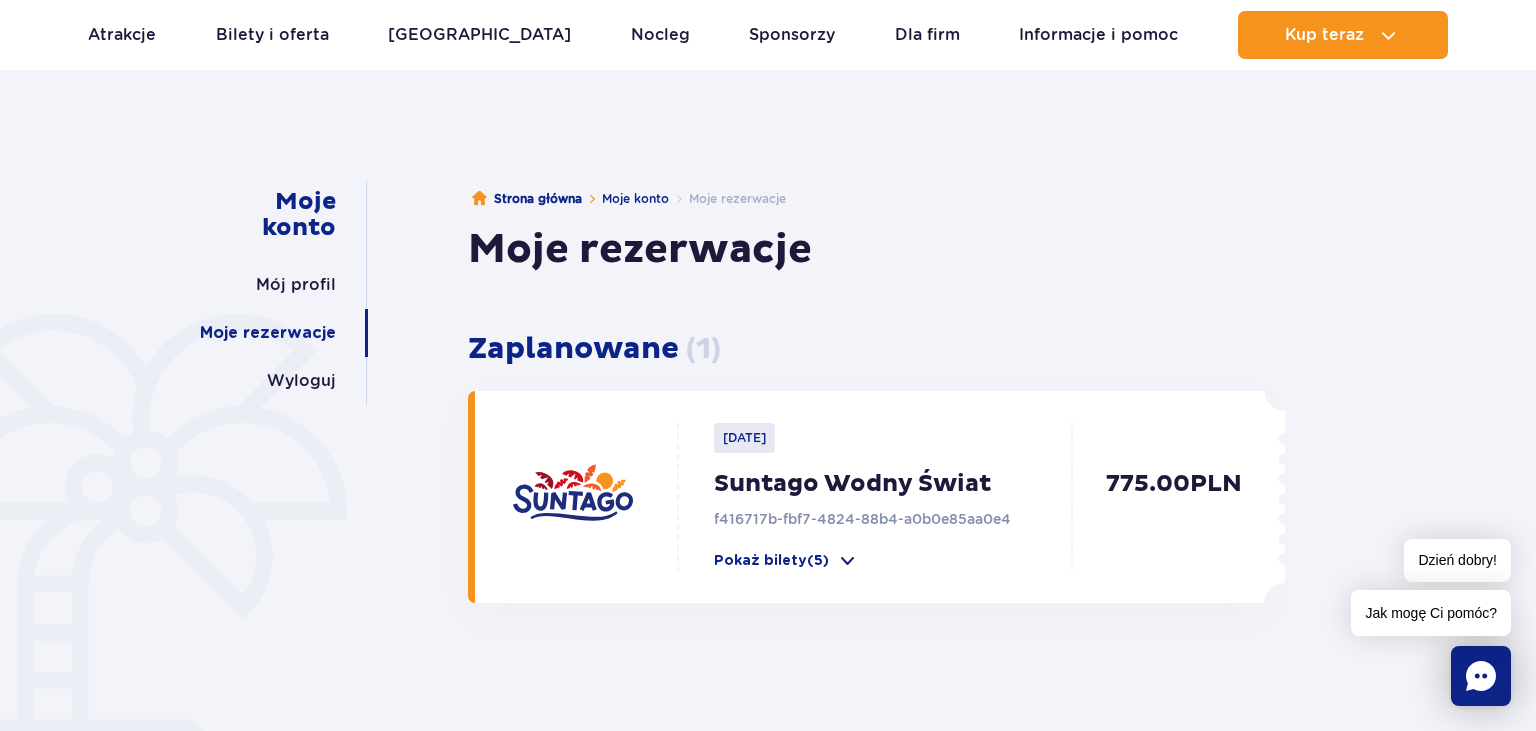 click 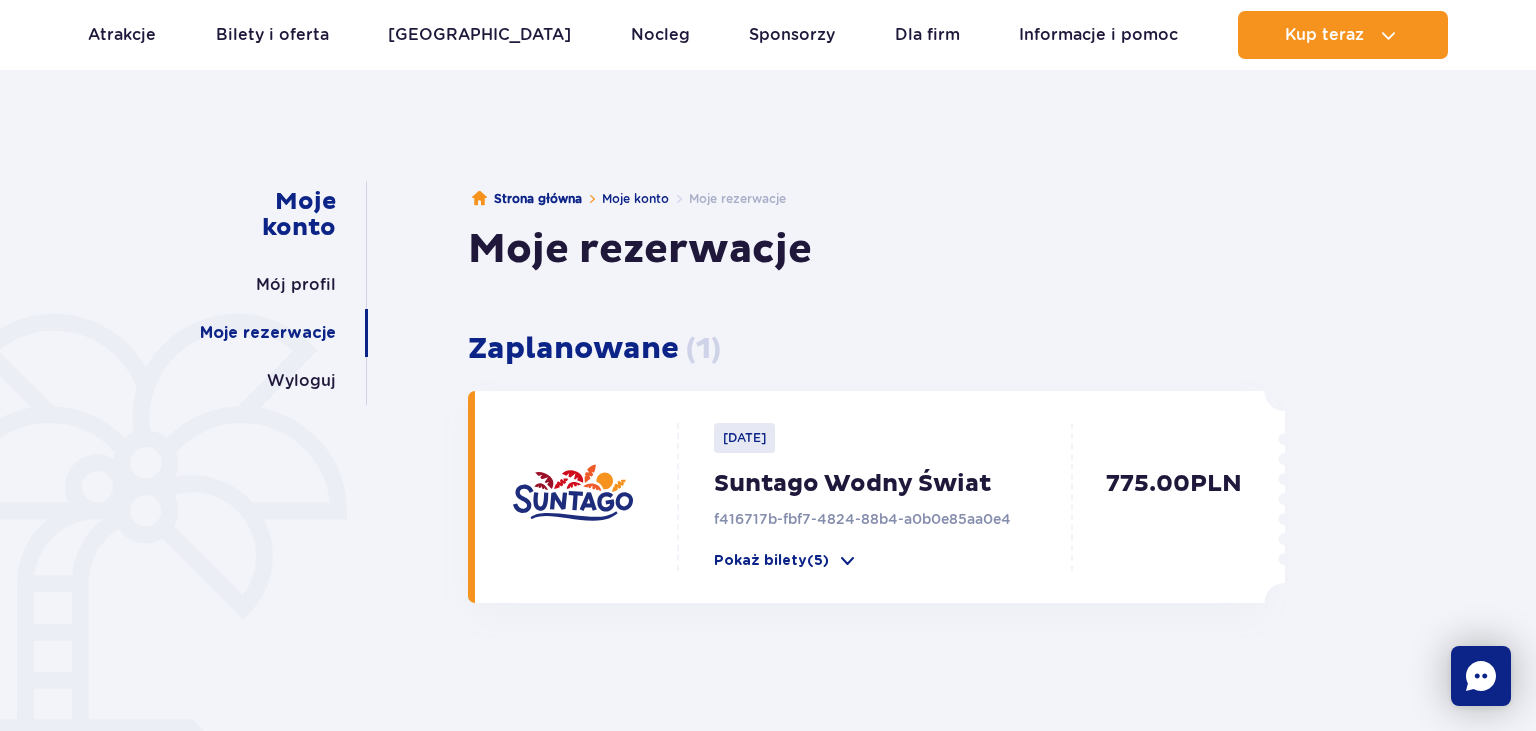 scroll, scrollTop: 0, scrollLeft: 0, axis: both 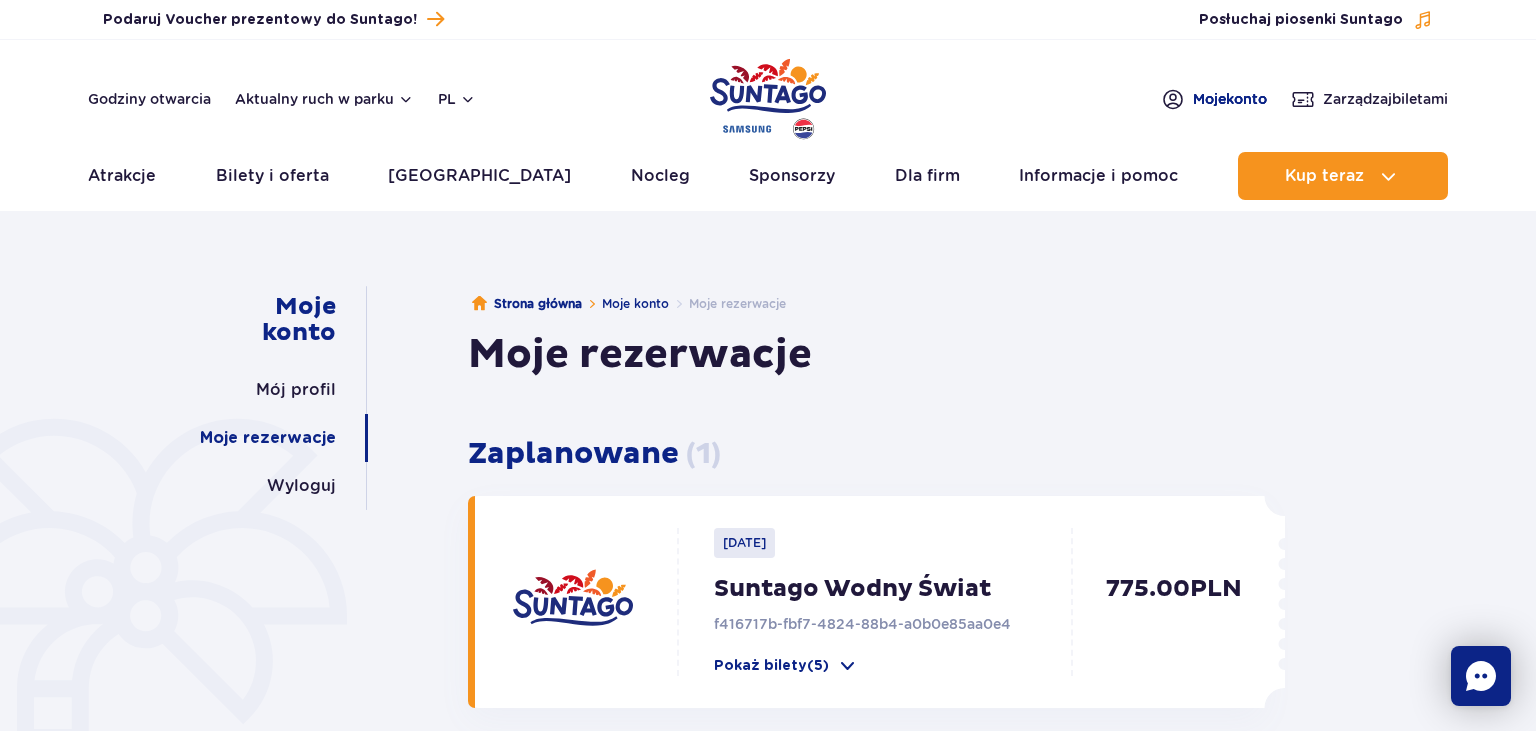 click on "Moje  konto" at bounding box center (1230, 99) 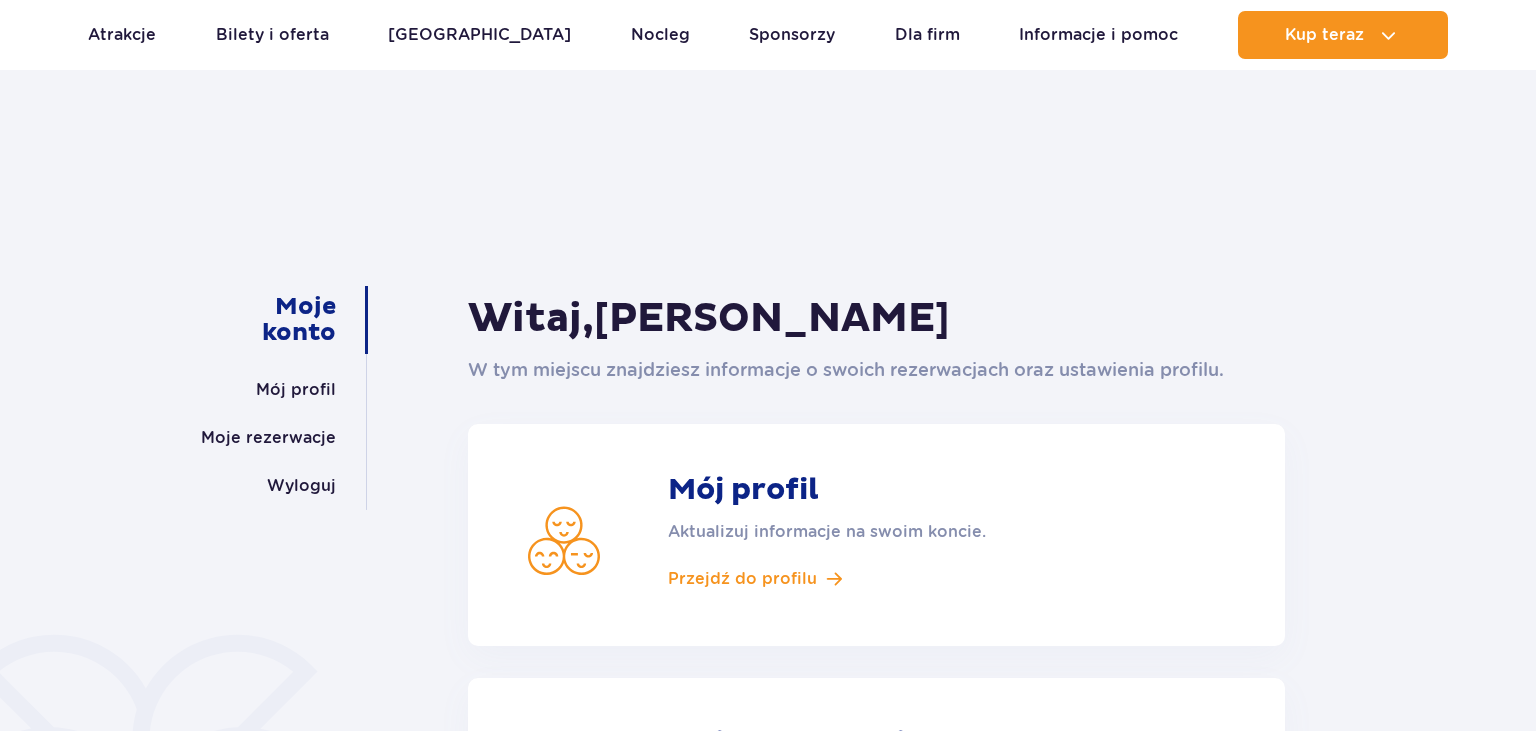 scroll, scrollTop: 528, scrollLeft: 0, axis: vertical 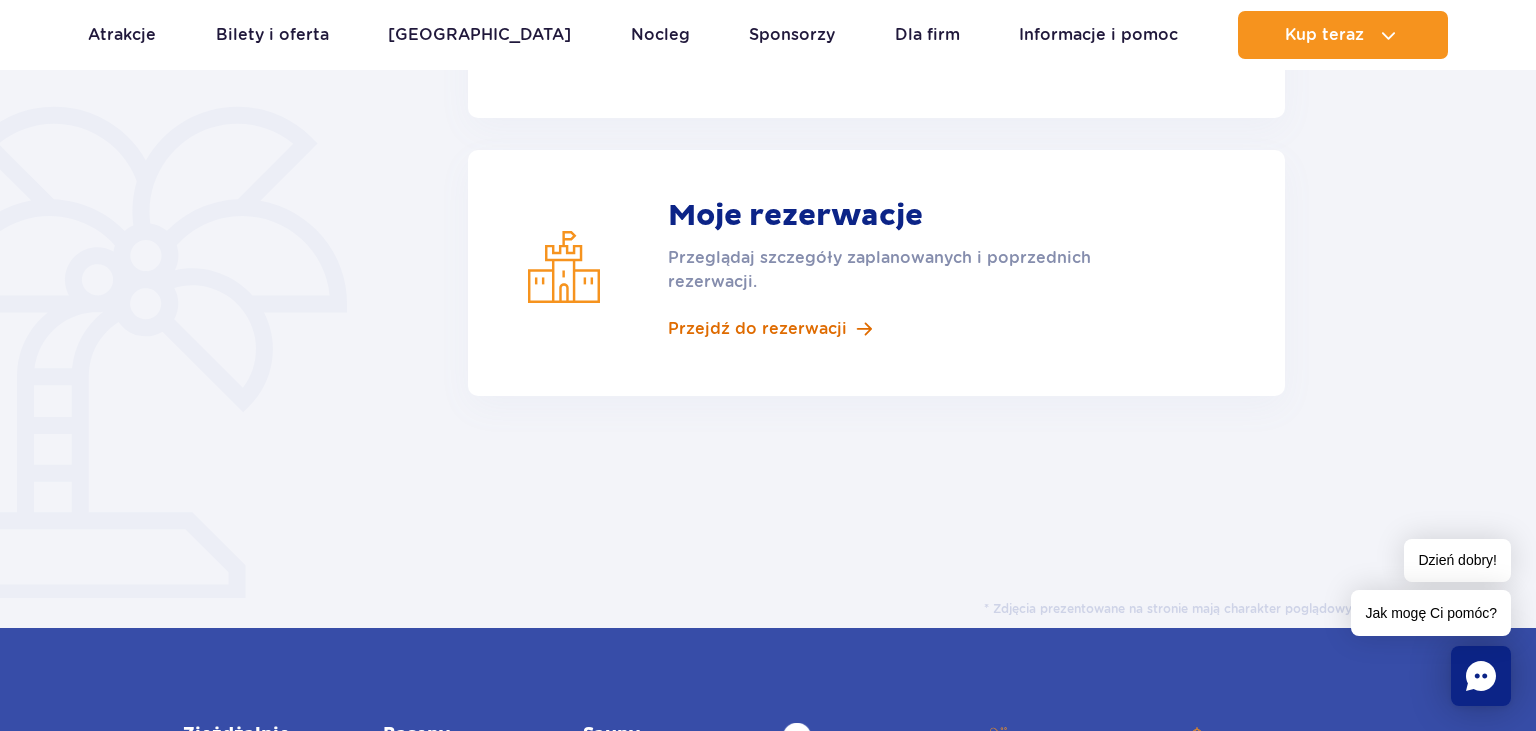 click on "Przejdź do rezerwacji" at bounding box center [757, 329] 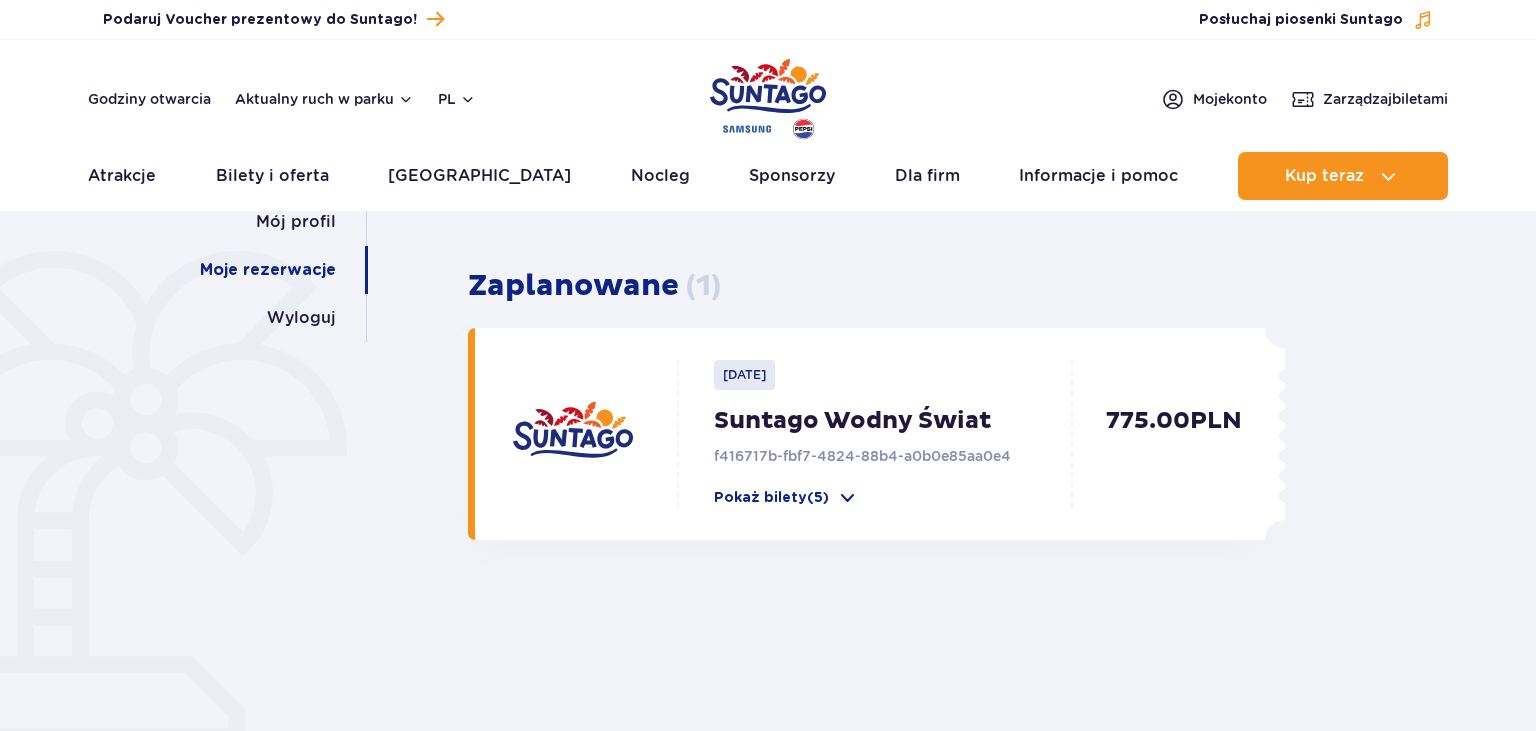 scroll, scrollTop: 422, scrollLeft: 0, axis: vertical 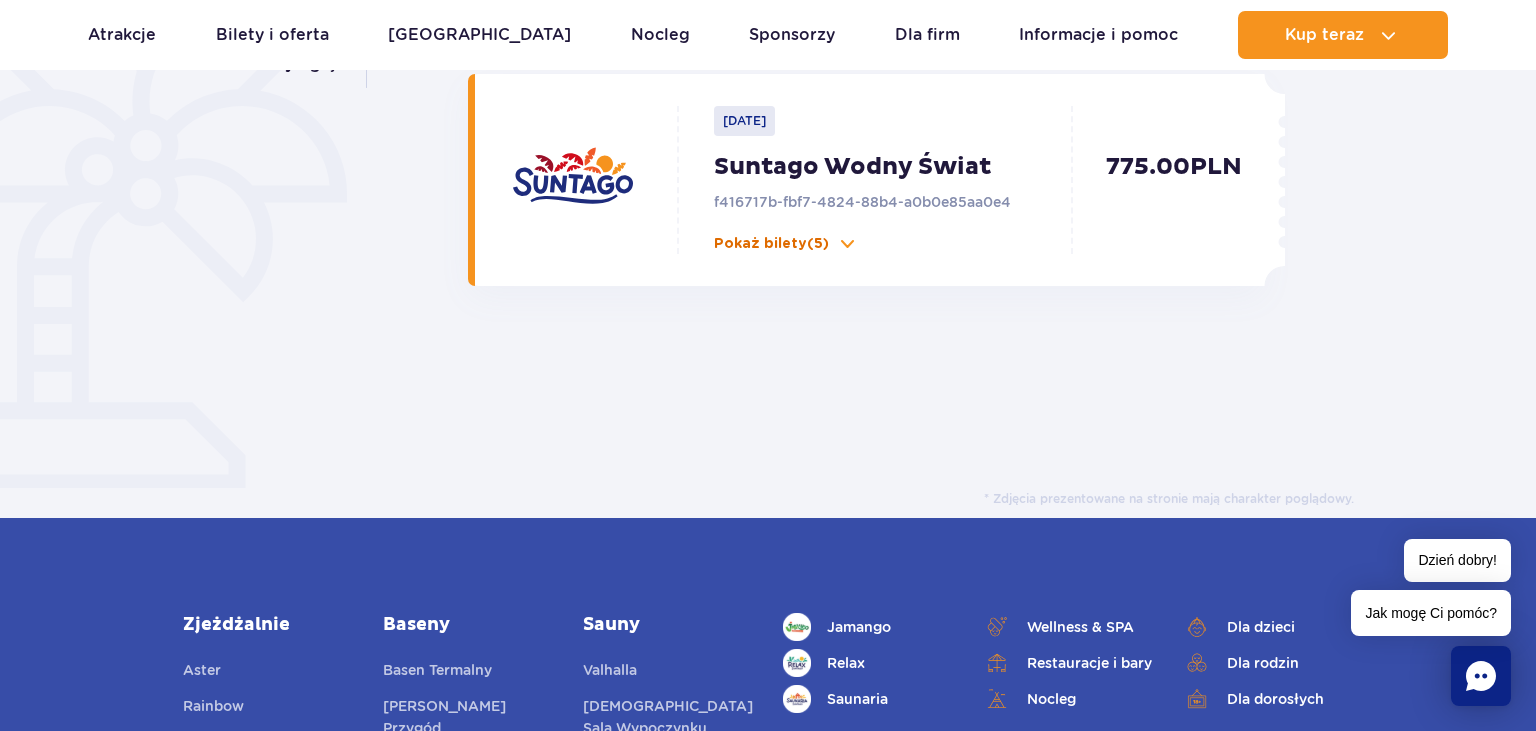 click at bounding box center (847, 244) 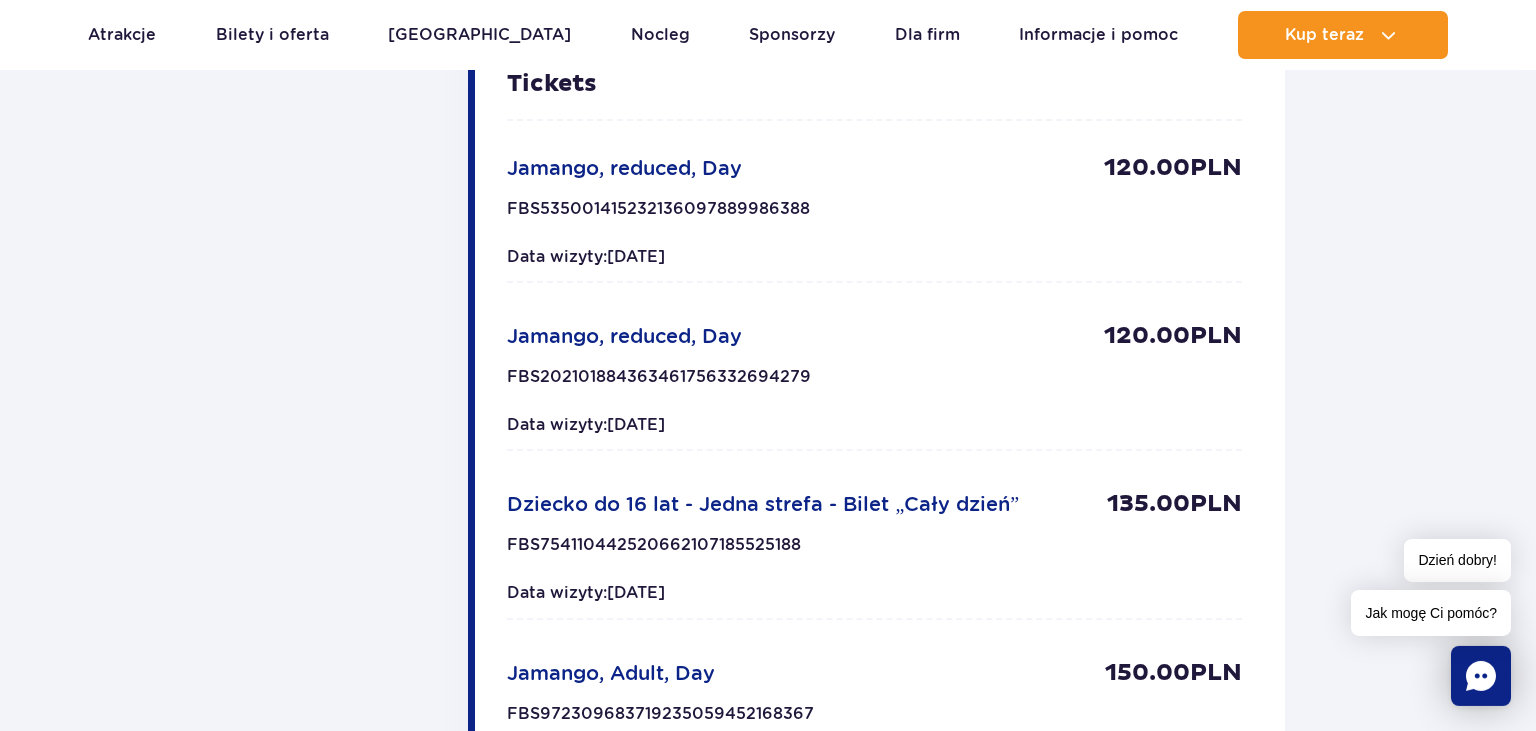 scroll, scrollTop: 633, scrollLeft: 0, axis: vertical 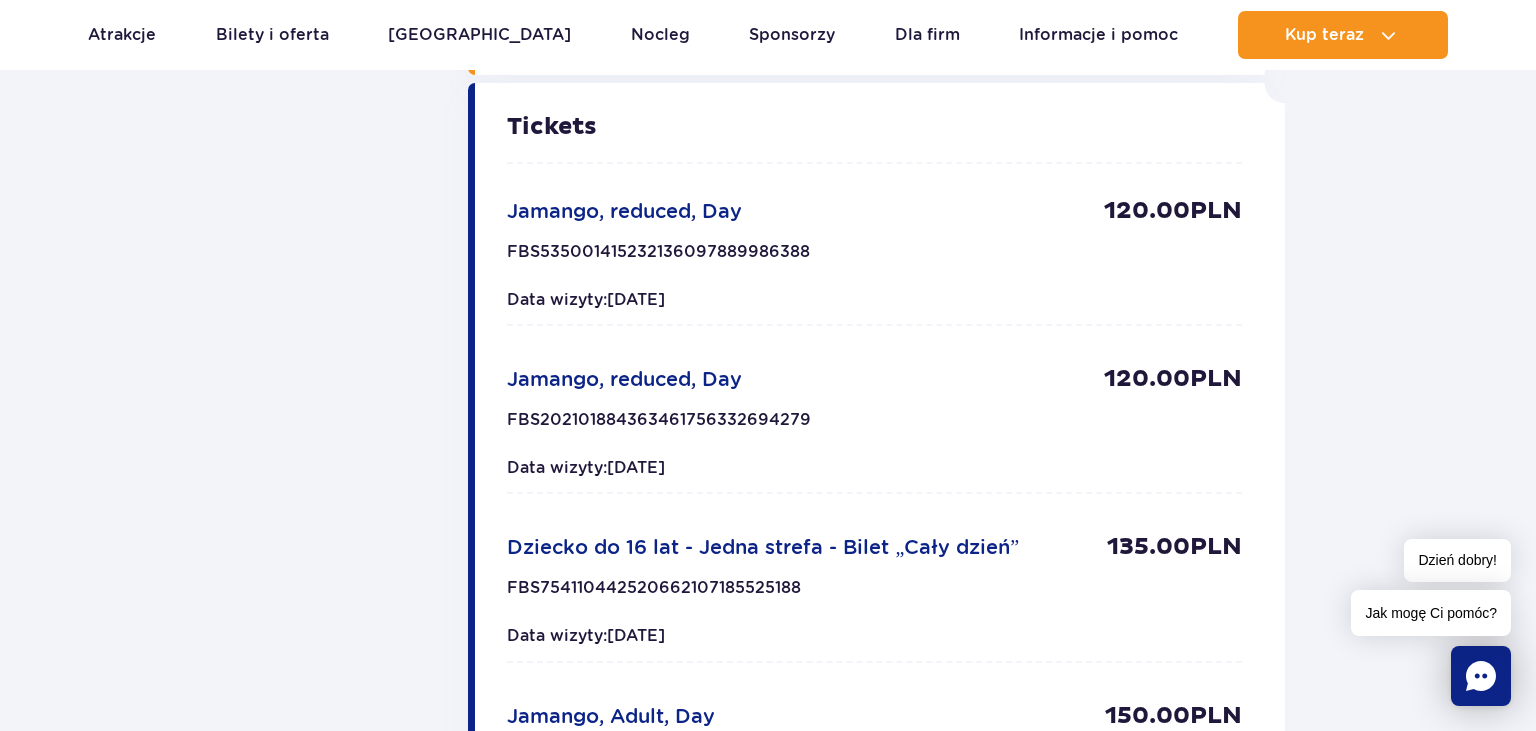 click 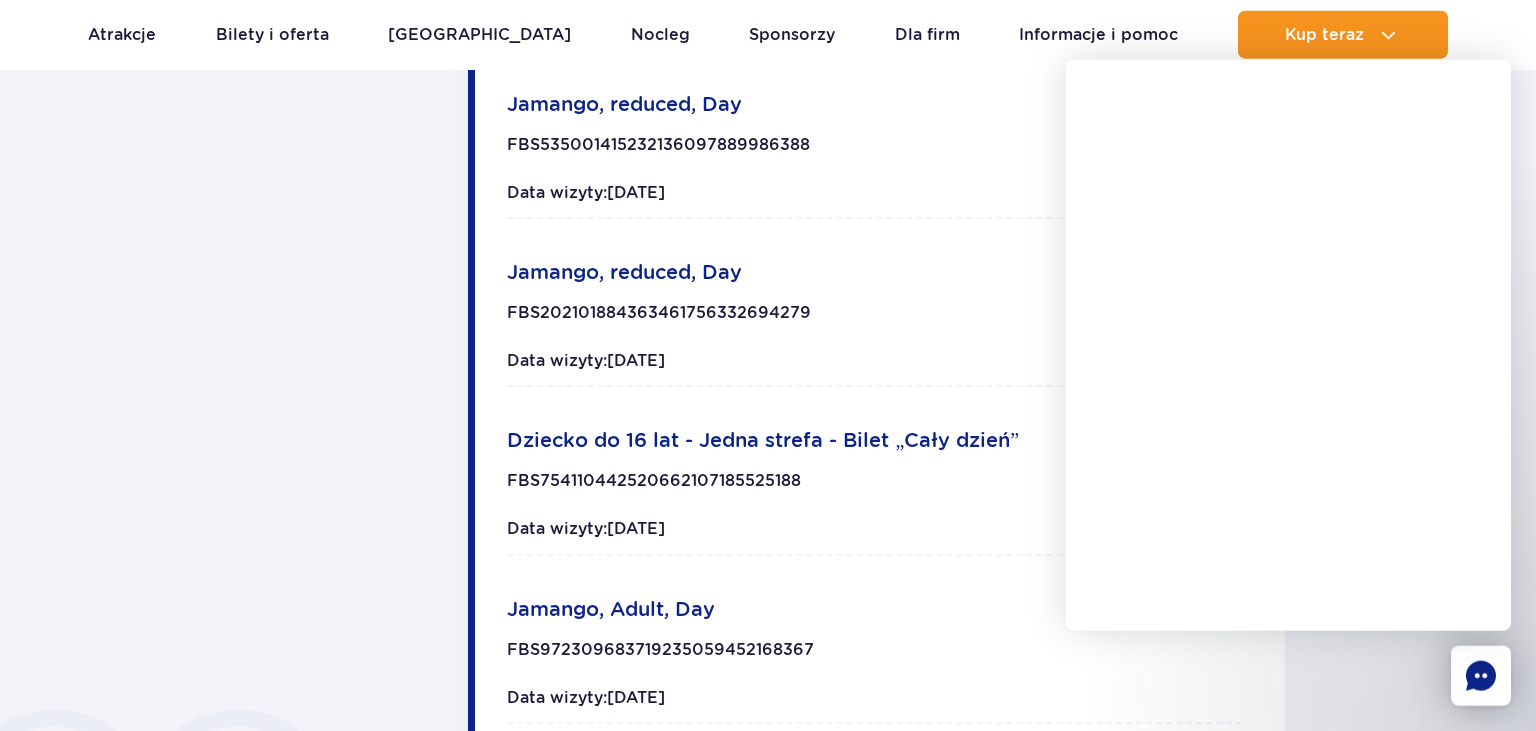 scroll, scrollTop: 739, scrollLeft: 0, axis: vertical 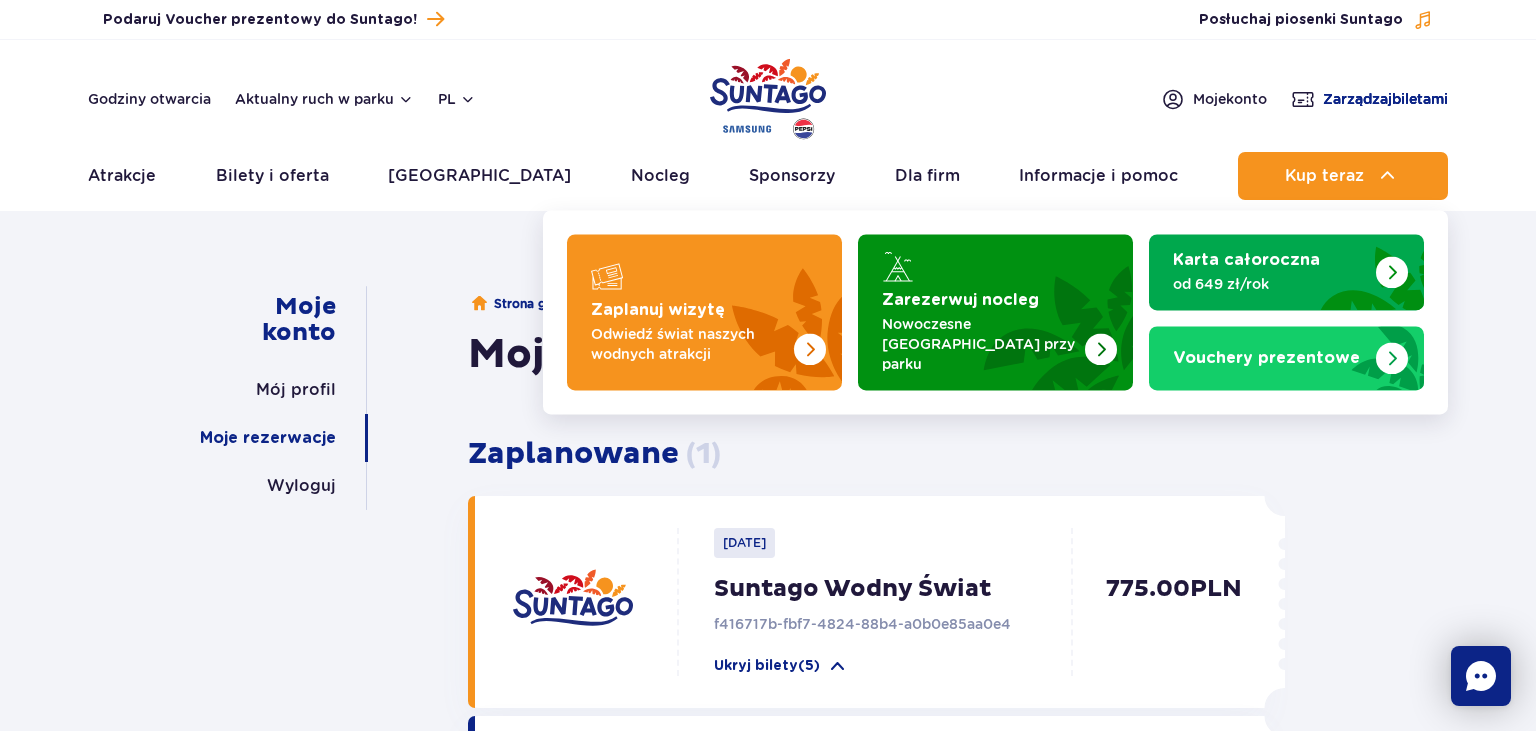 click on "Zarządzaj  biletami" at bounding box center (1385, 99) 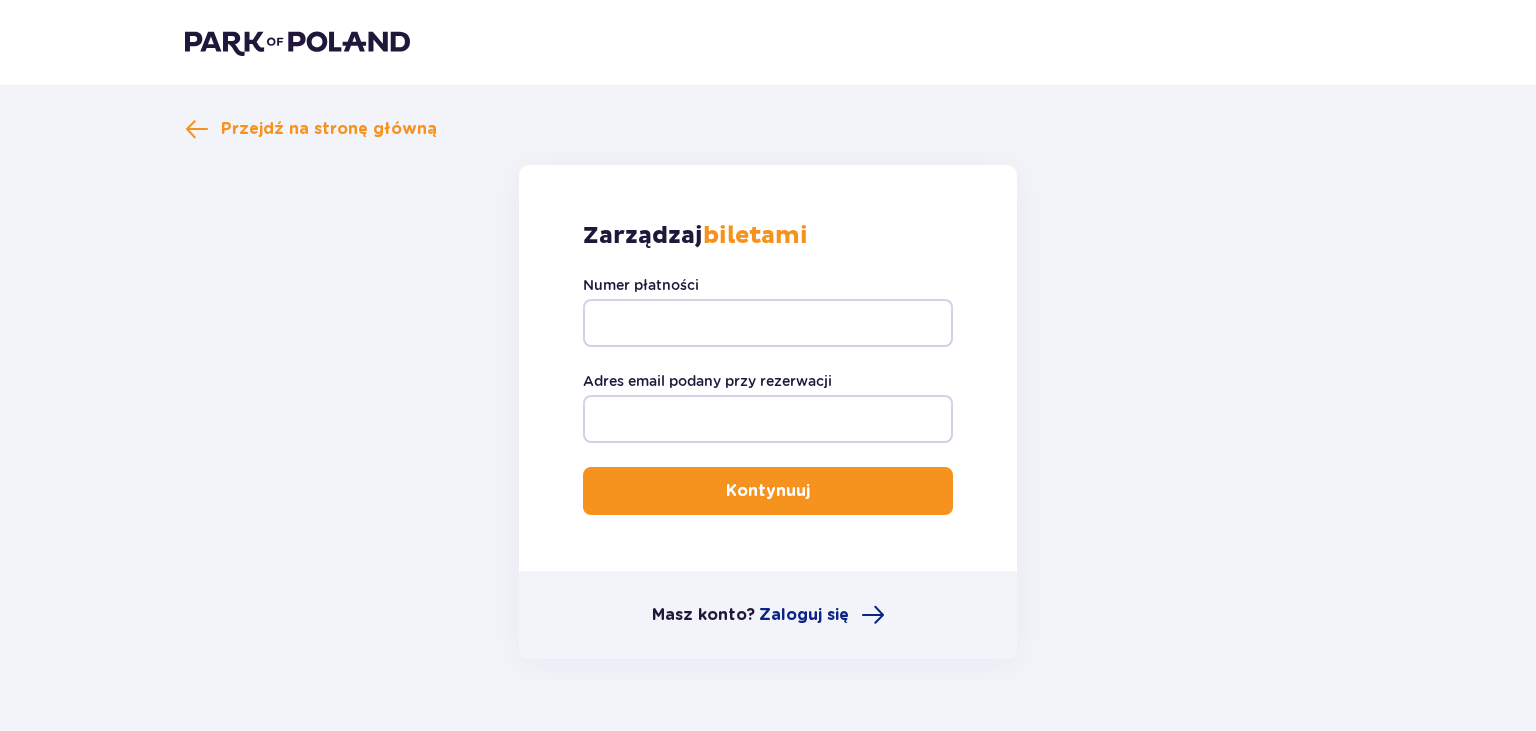 scroll, scrollTop: 0, scrollLeft: 0, axis: both 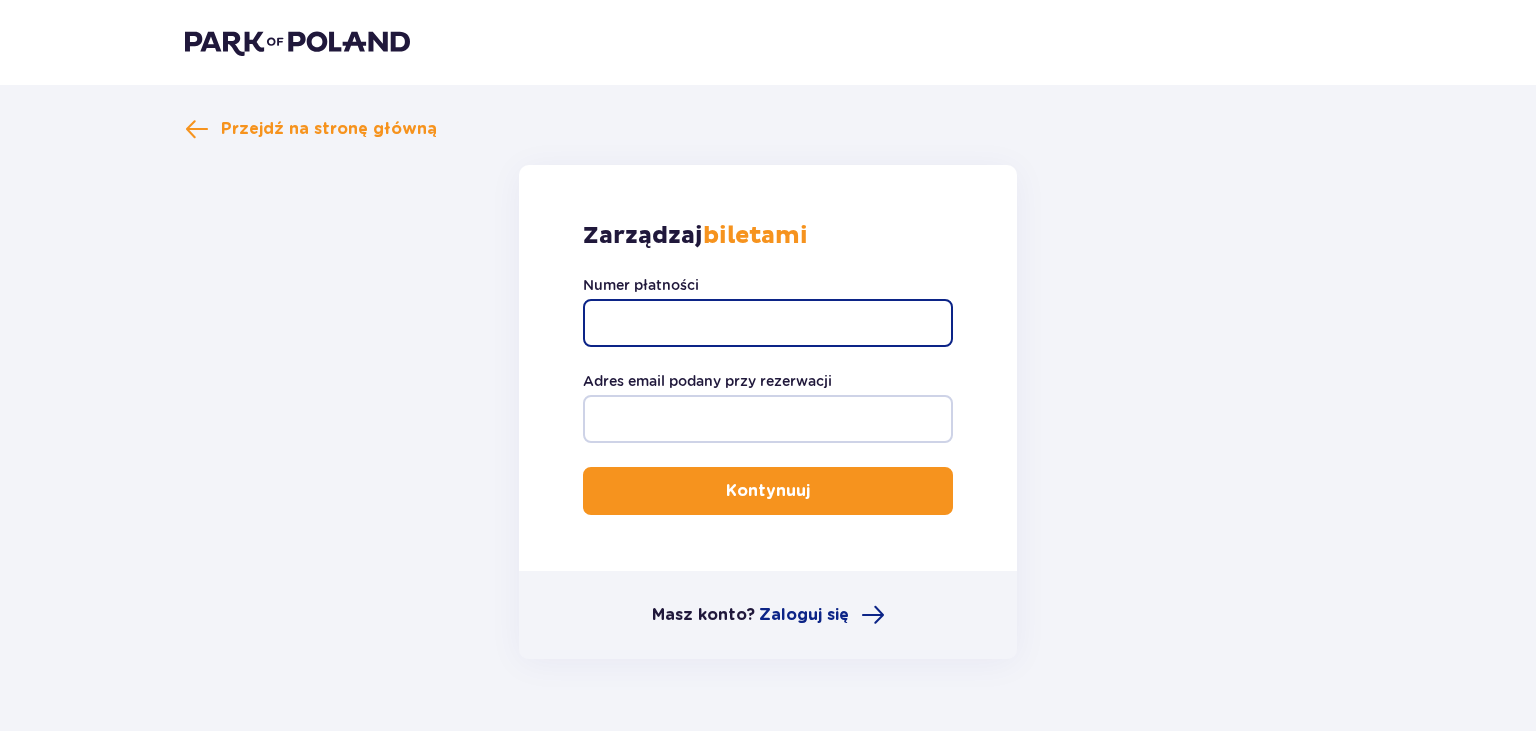 click on "Numer płatności" at bounding box center (768, 323) 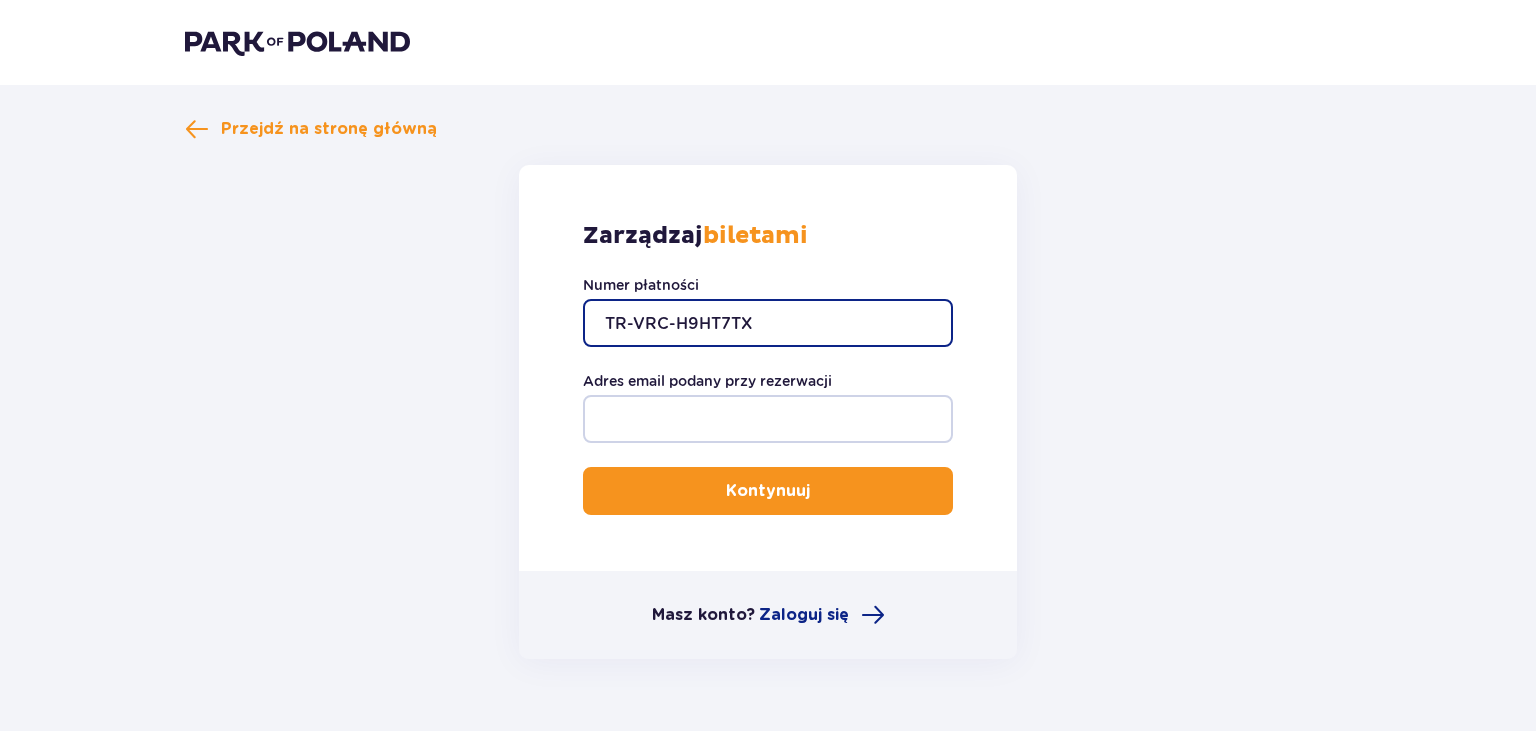 type on "TR-VRC-H9HT7TX" 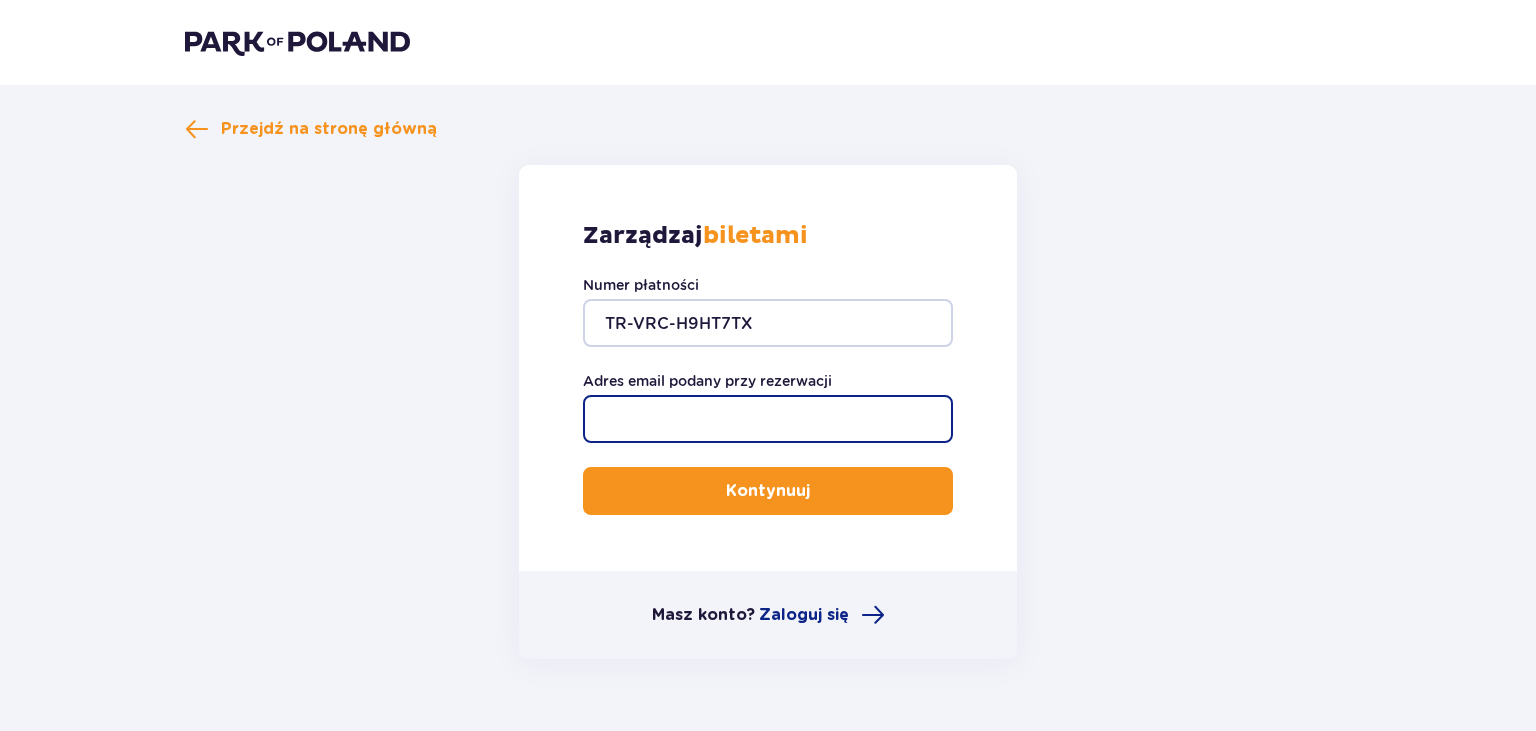 click on "Adres email podany przy rezerwacji" at bounding box center [768, 419] 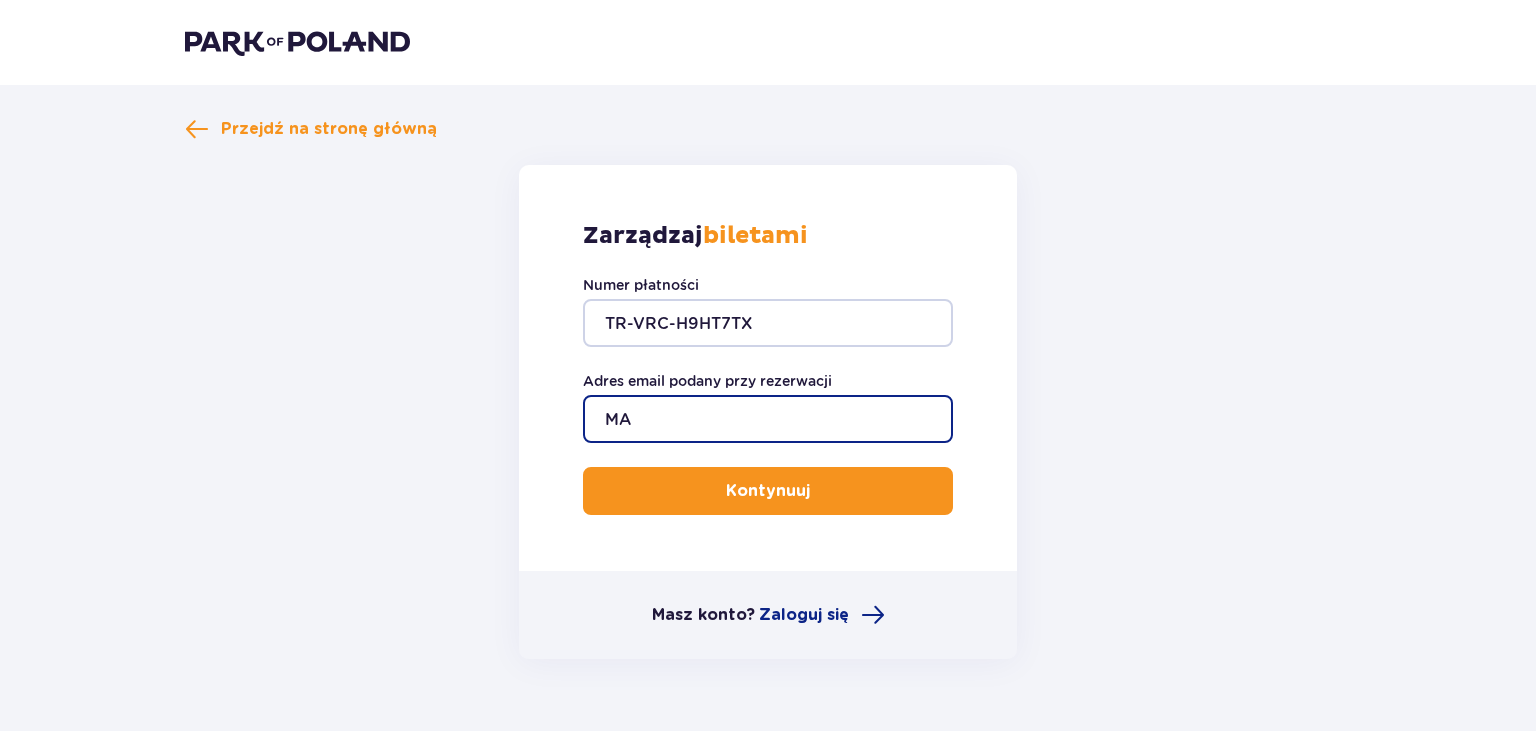 type on "M" 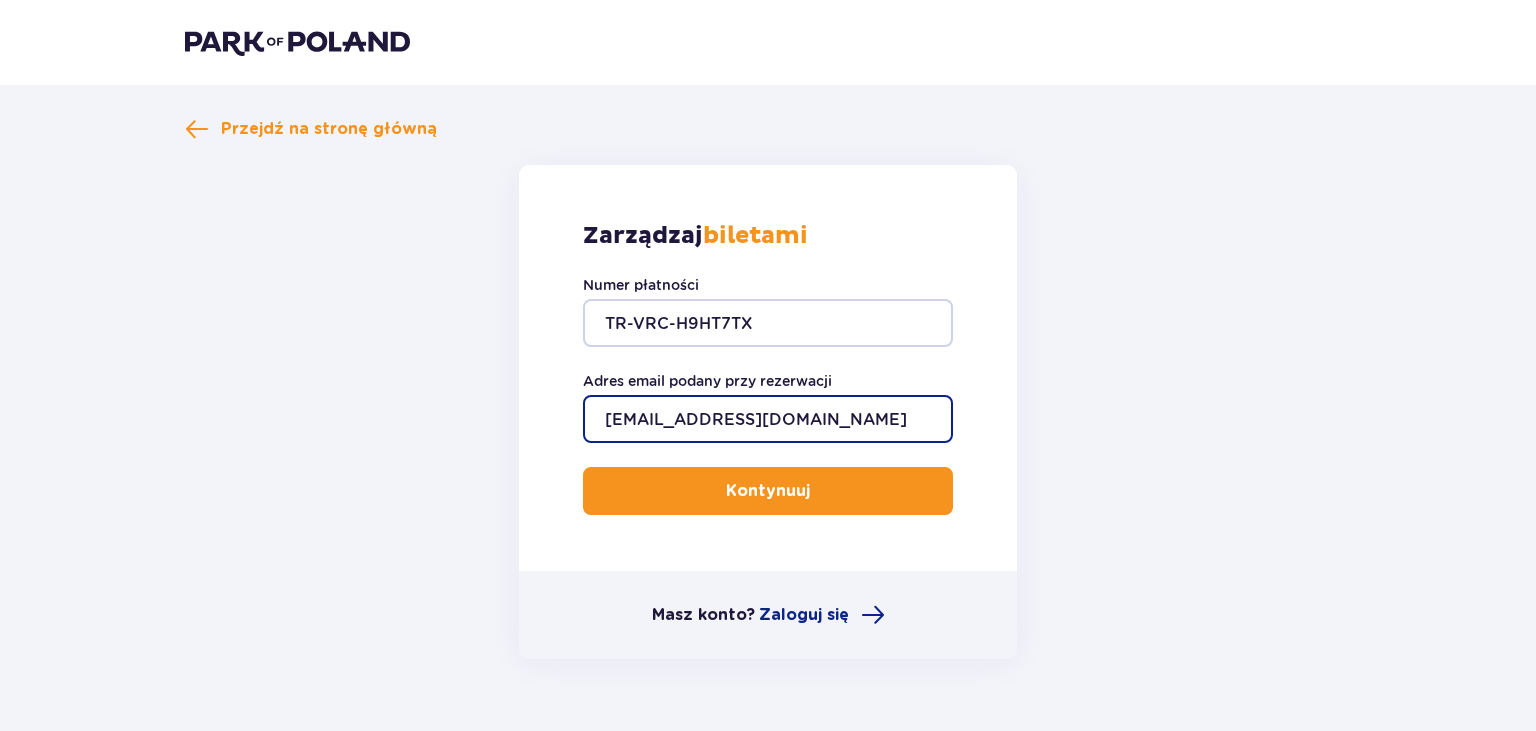 type on "[EMAIL_ADDRESS][DOMAIN_NAME]" 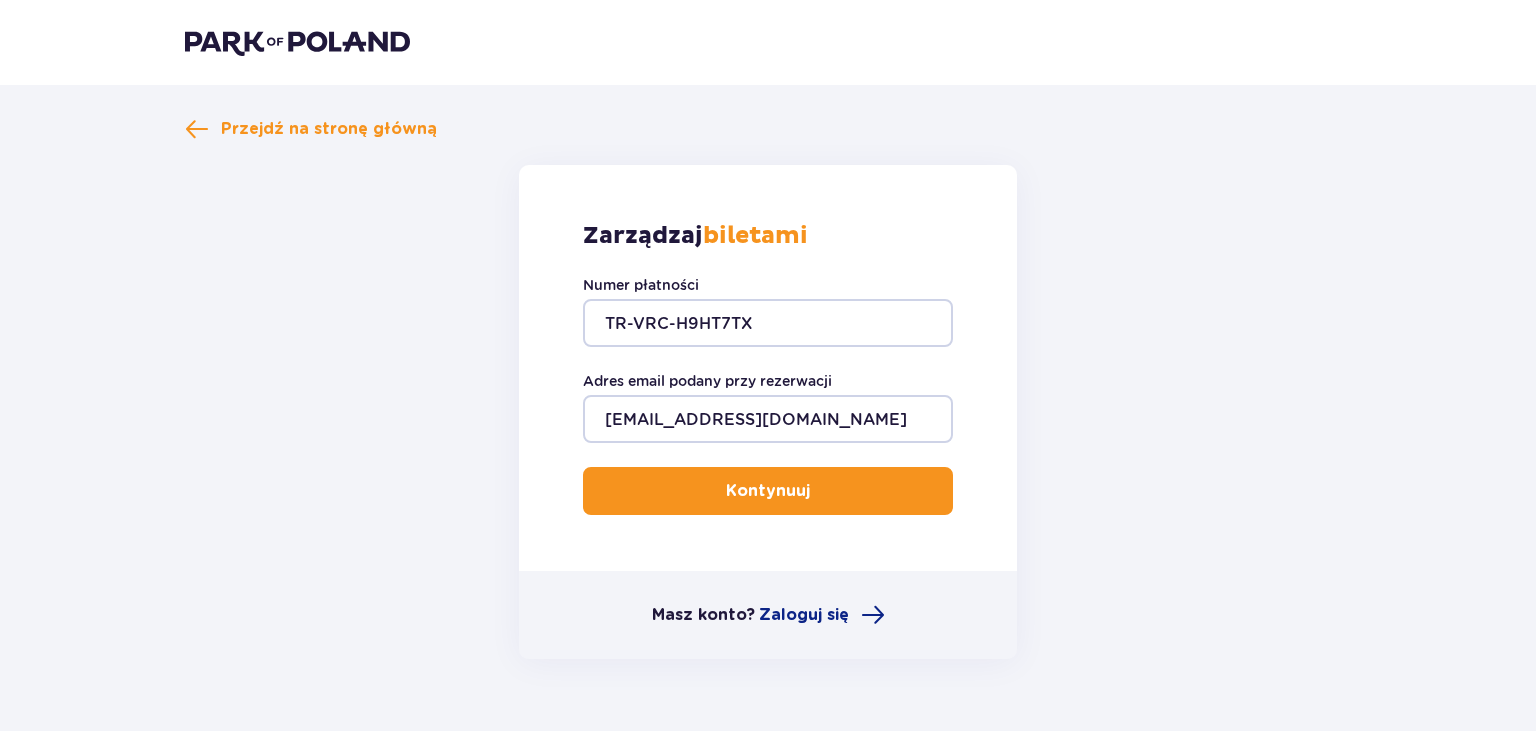 click on "Kontynuuj" at bounding box center [768, 491] 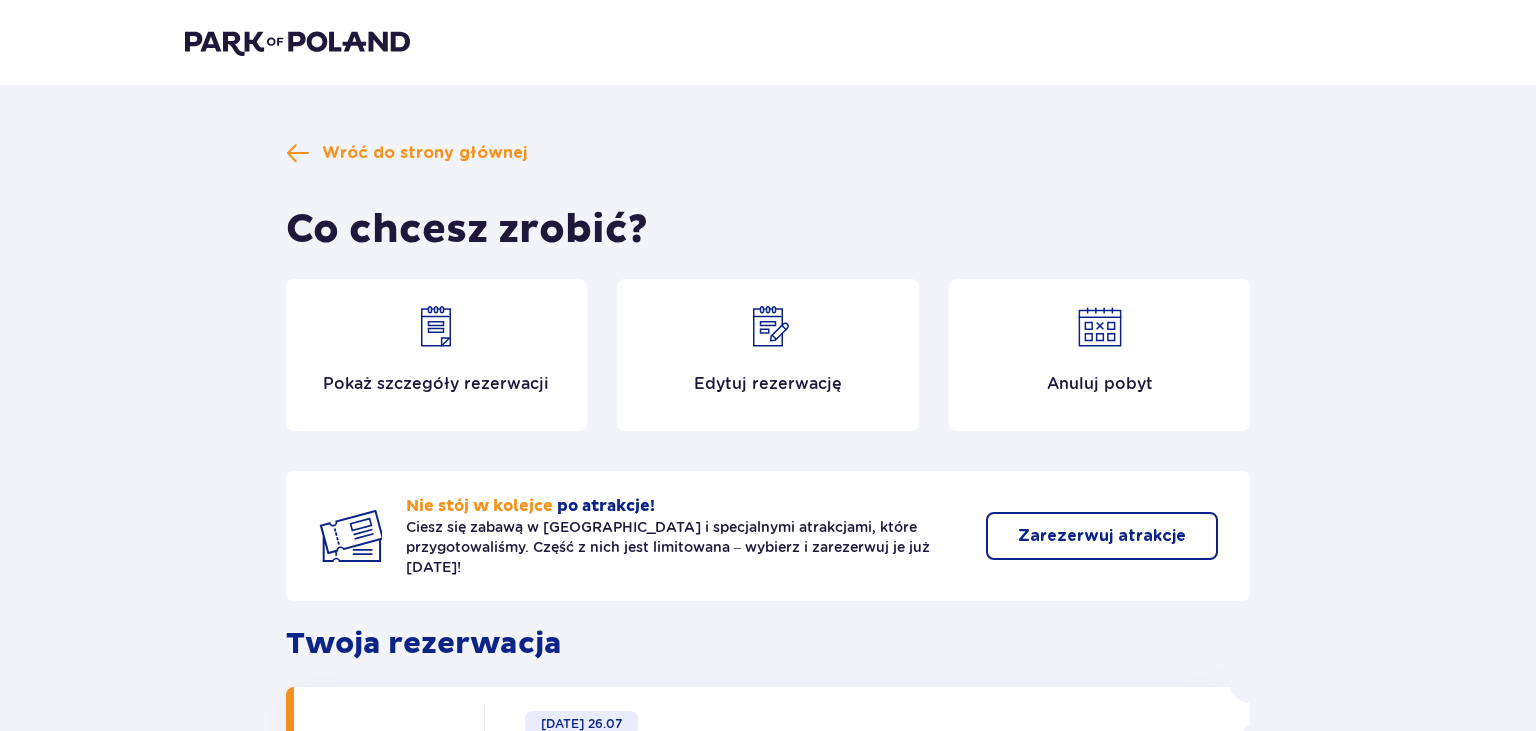 click on "Edytuj rezerwację" at bounding box center [768, 384] 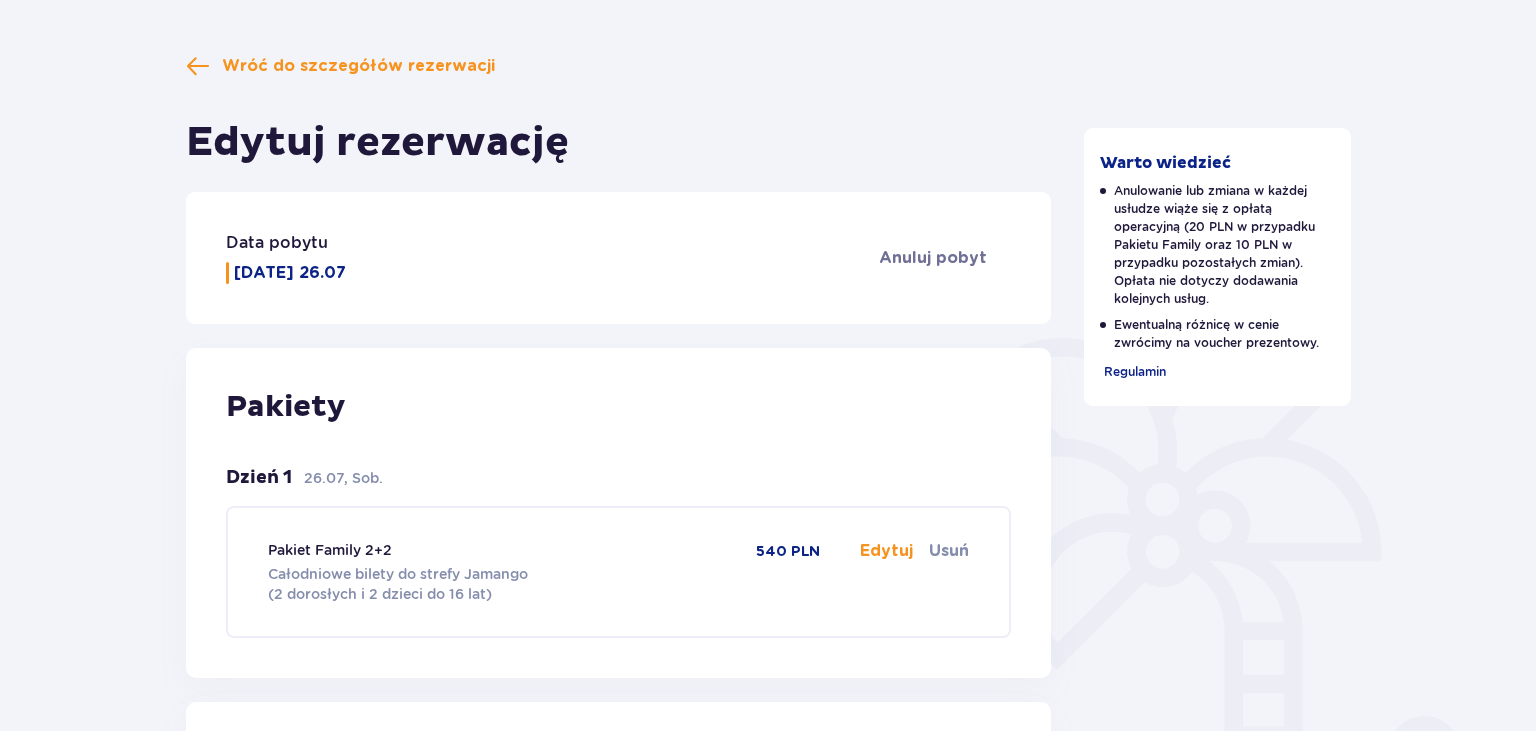 scroll, scrollTop: 211, scrollLeft: 0, axis: vertical 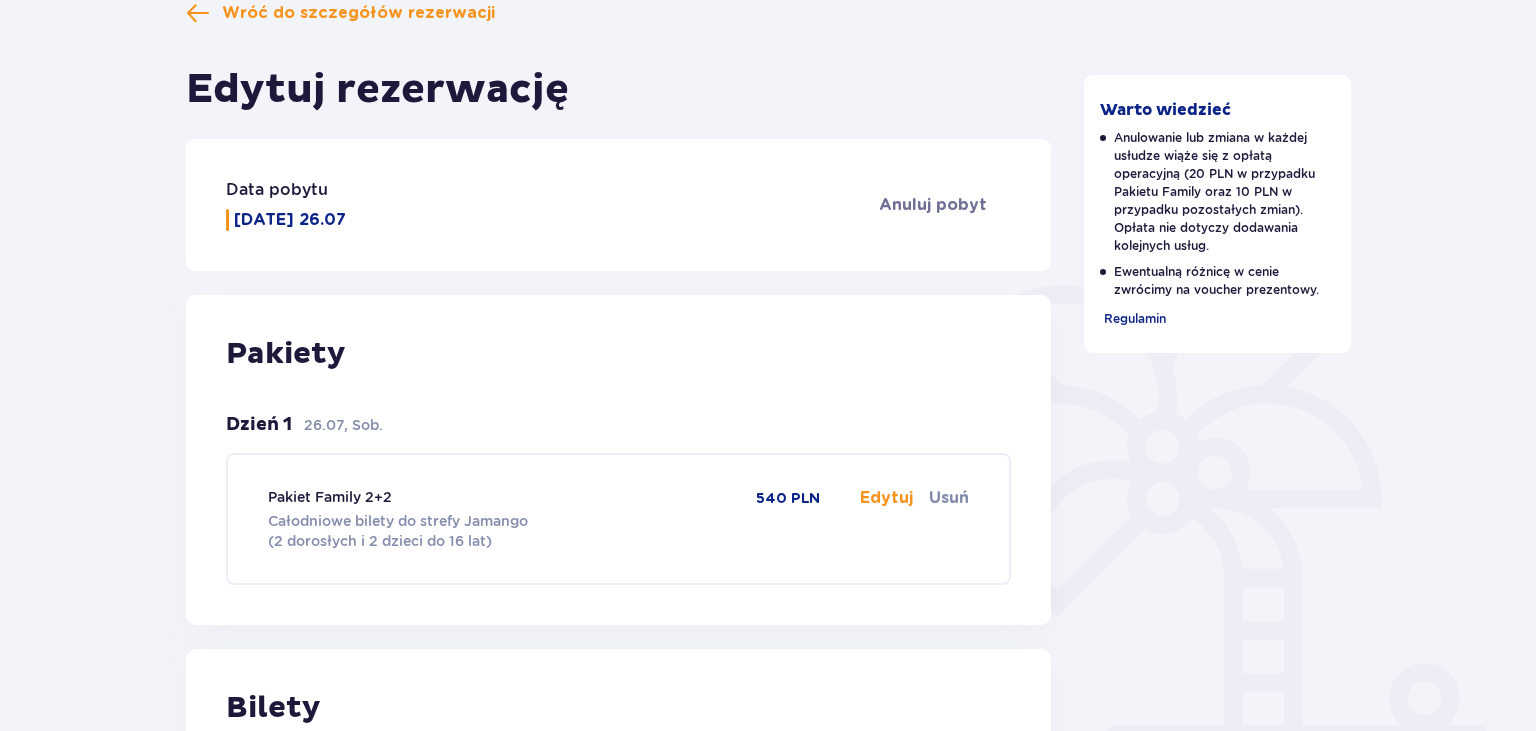 click on "[DATE] 26.07" at bounding box center (290, 220) 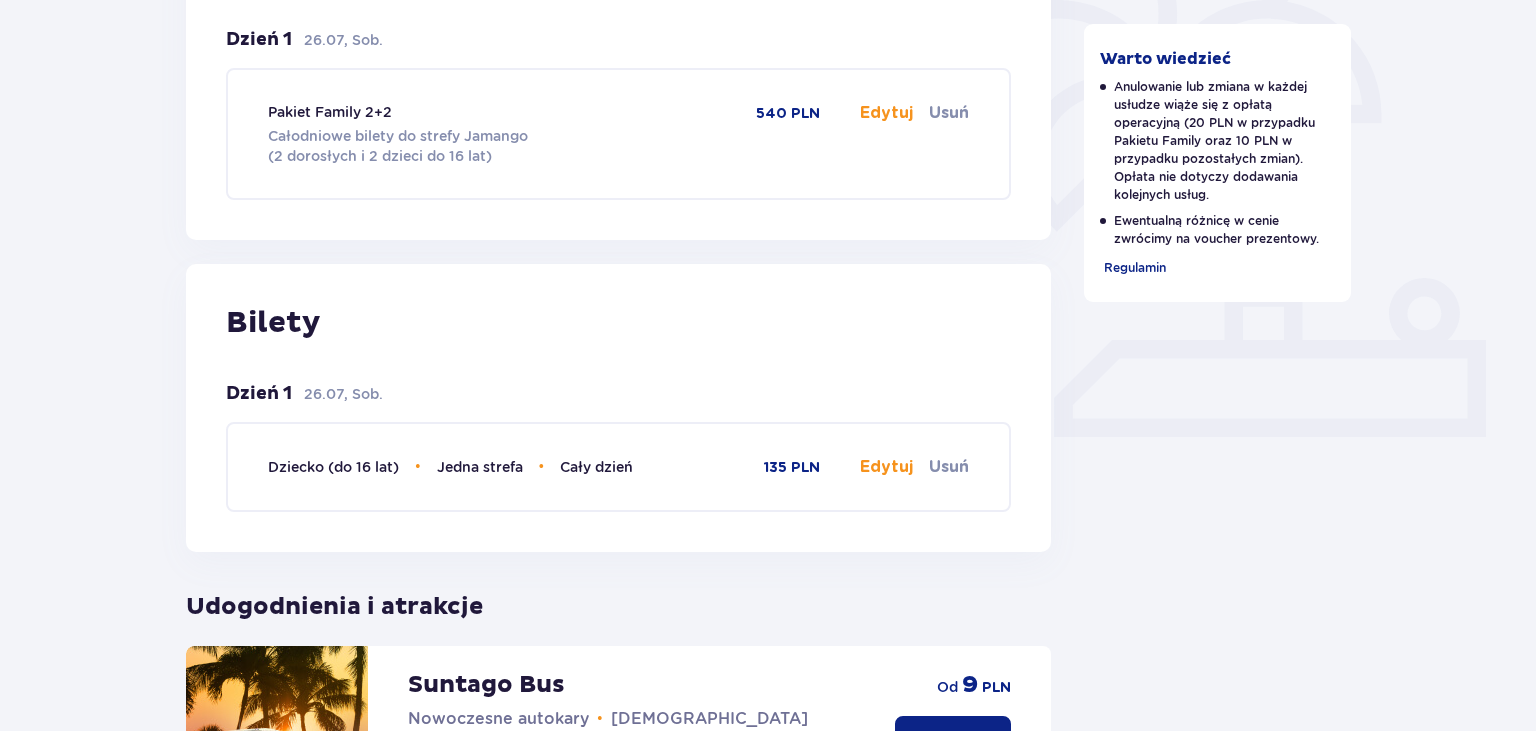 scroll, scrollTop: 633, scrollLeft: 0, axis: vertical 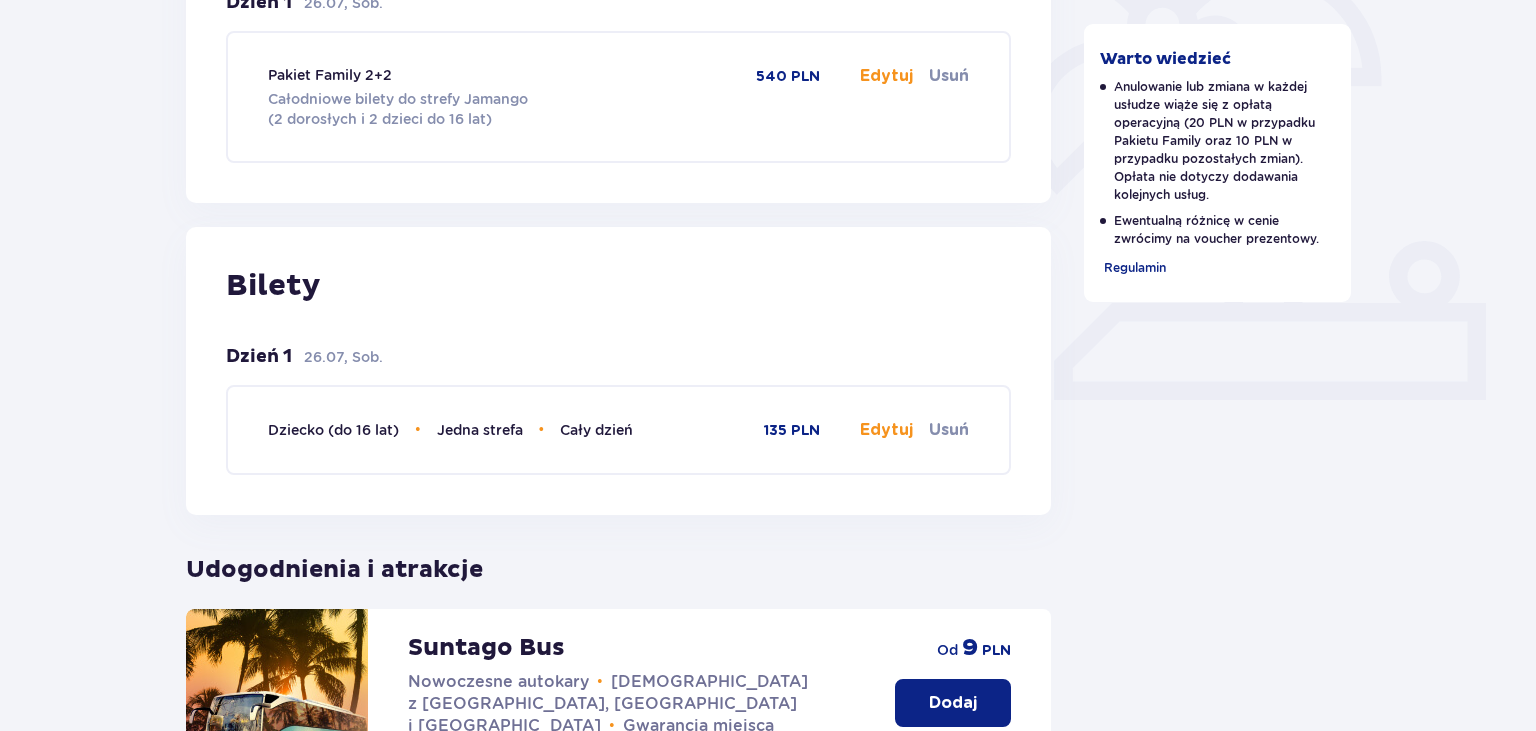 click on "Usuń" at bounding box center [949, 430] 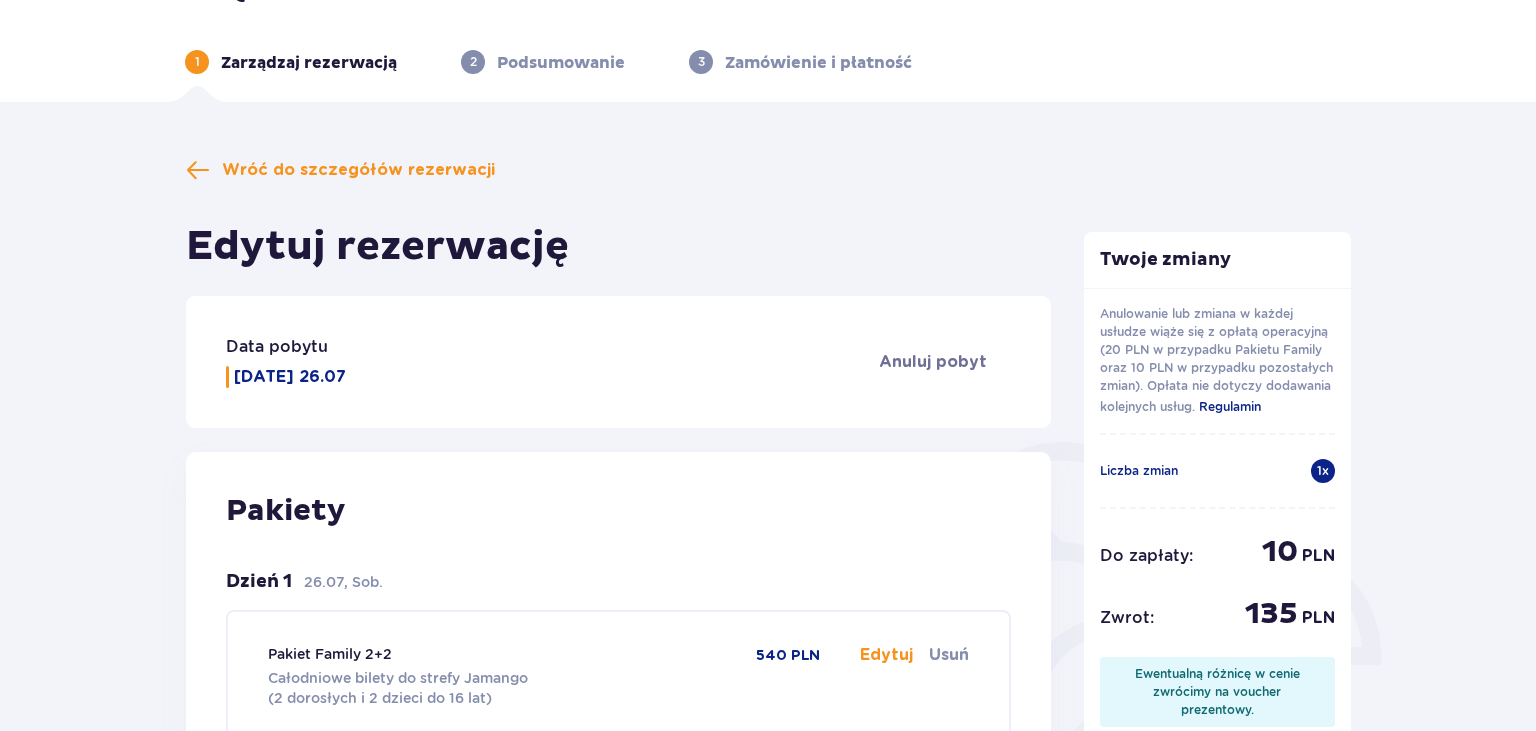 scroll, scrollTop: 0, scrollLeft: 0, axis: both 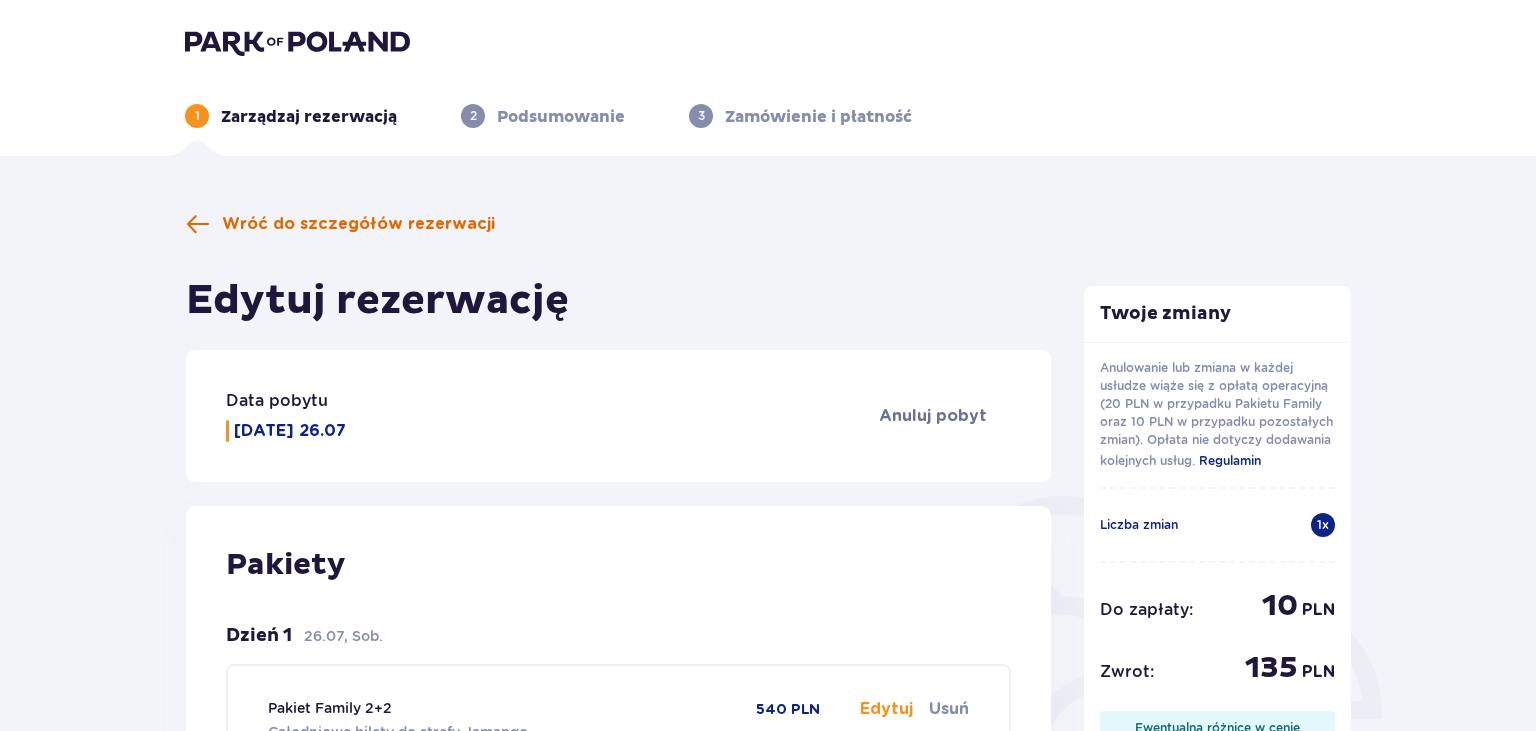 click on "Wróć do szczegółów rezerwacji" at bounding box center (358, 224) 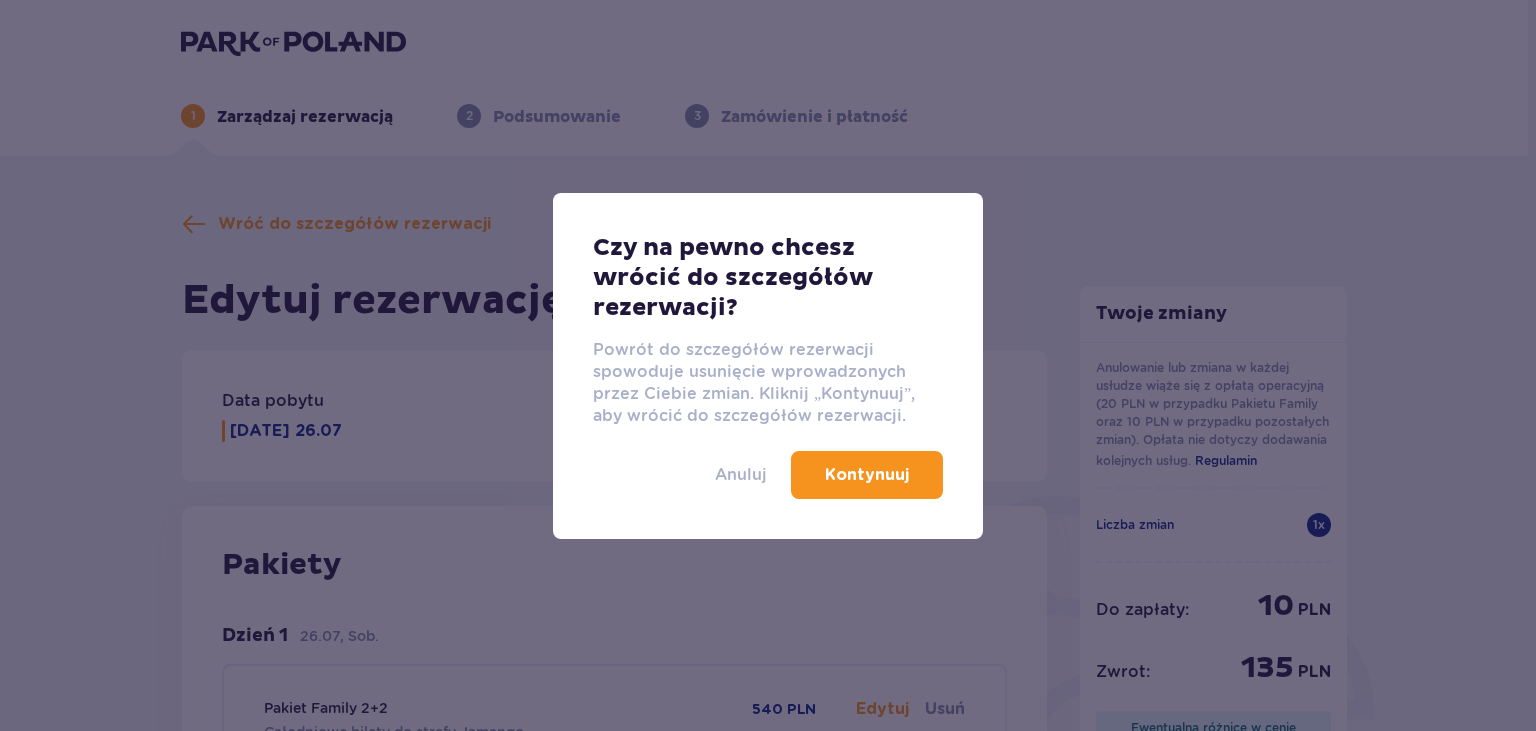 click on "Anuluj" at bounding box center [741, 475] 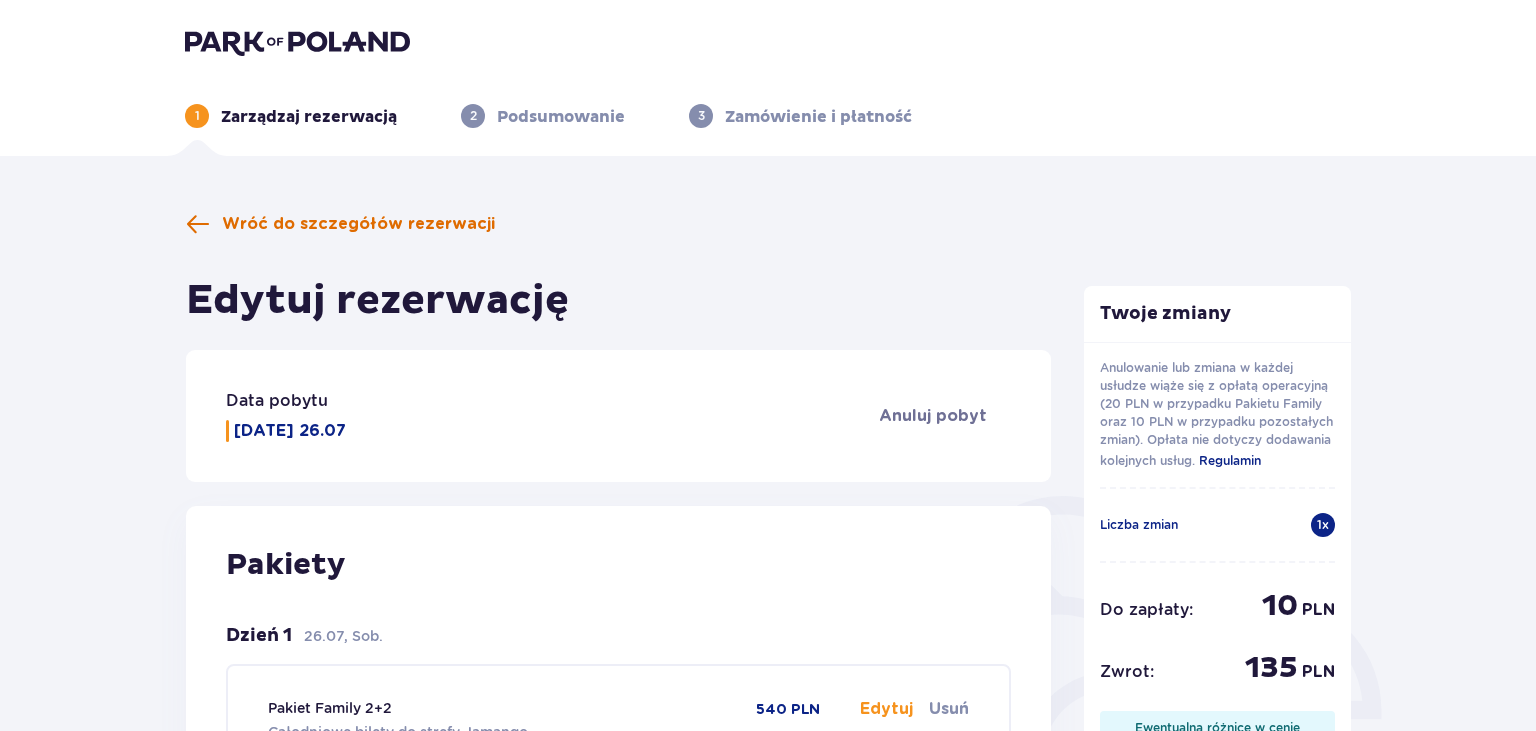 click at bounding box center (198, 224) 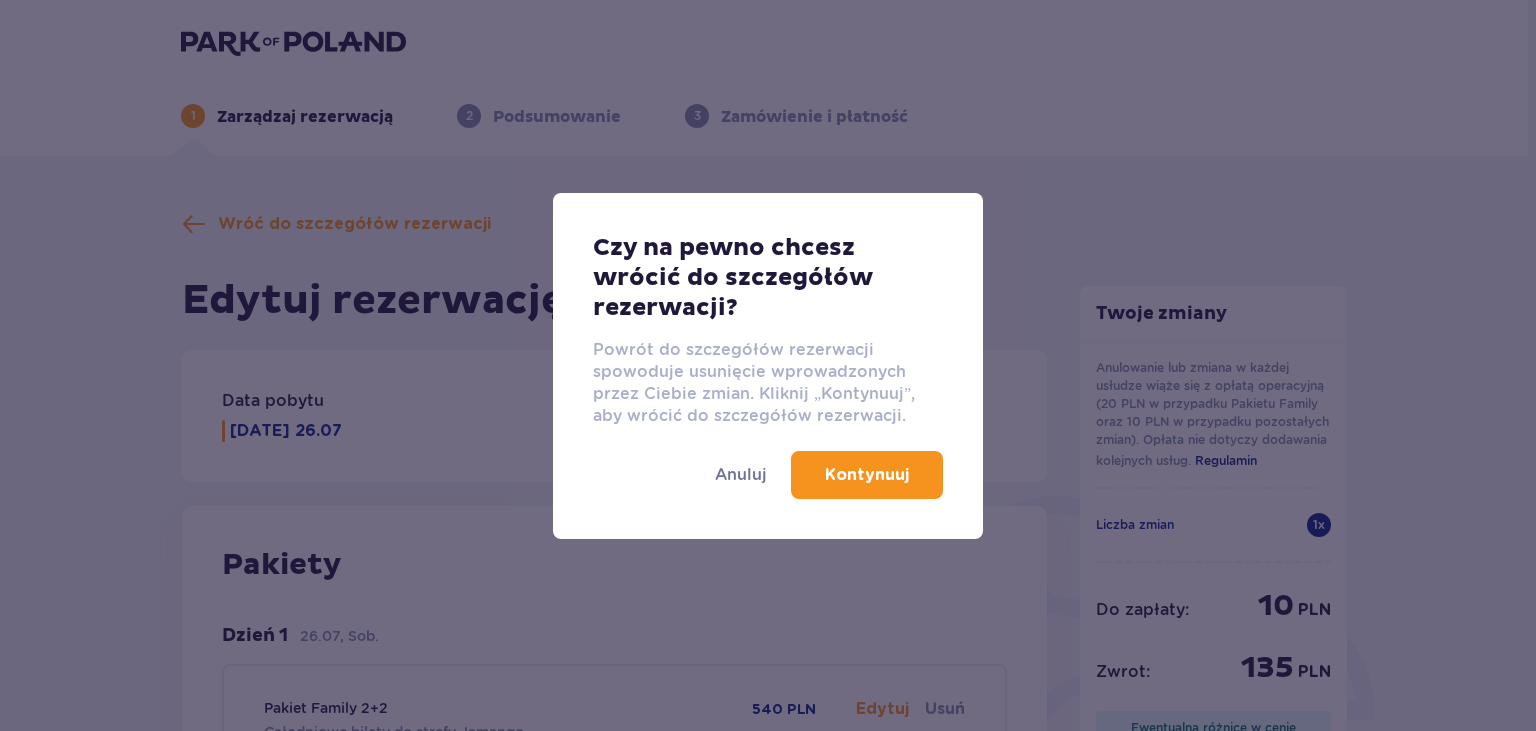 click on "Kontynuuj" at bounding box center (867, 475) 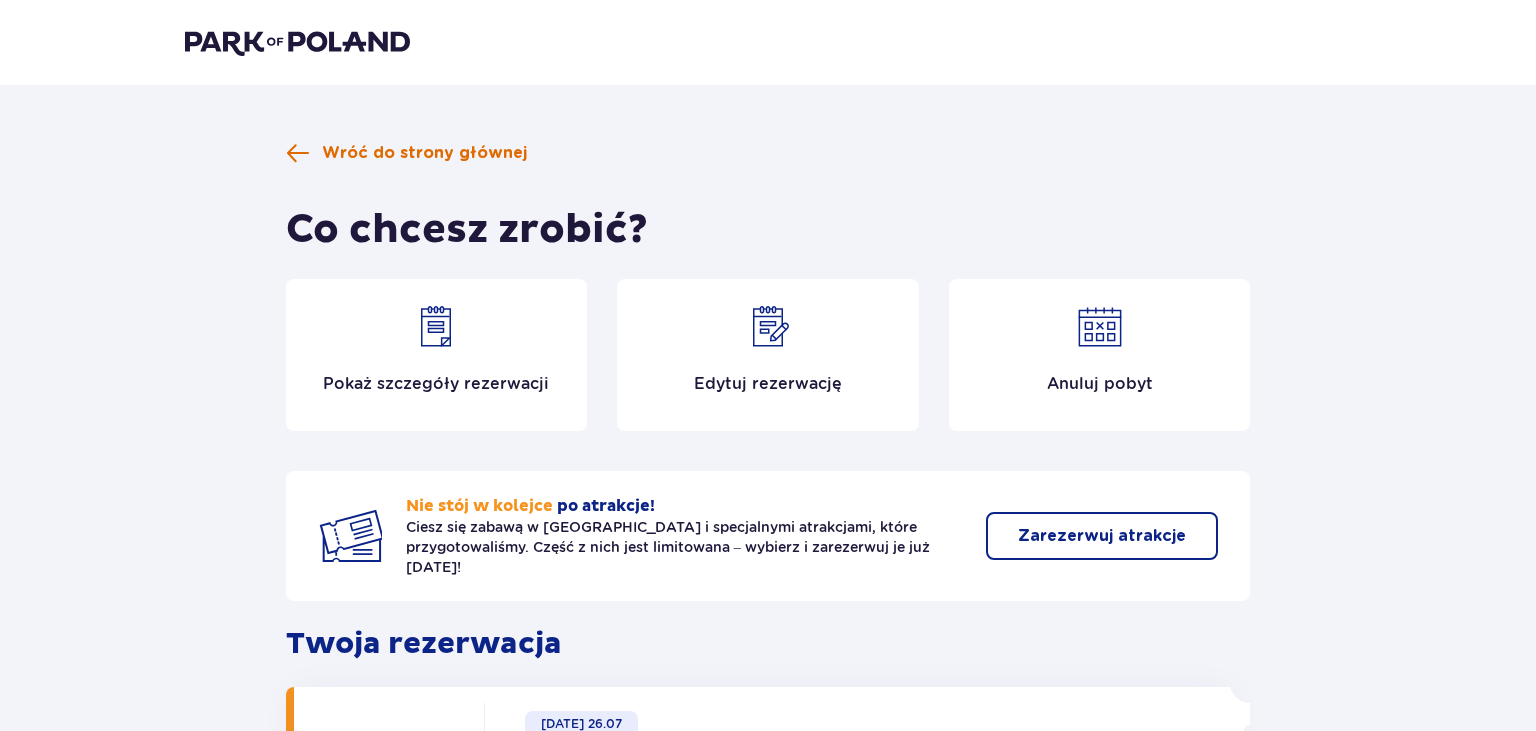 click at bounding box center (298, 153) 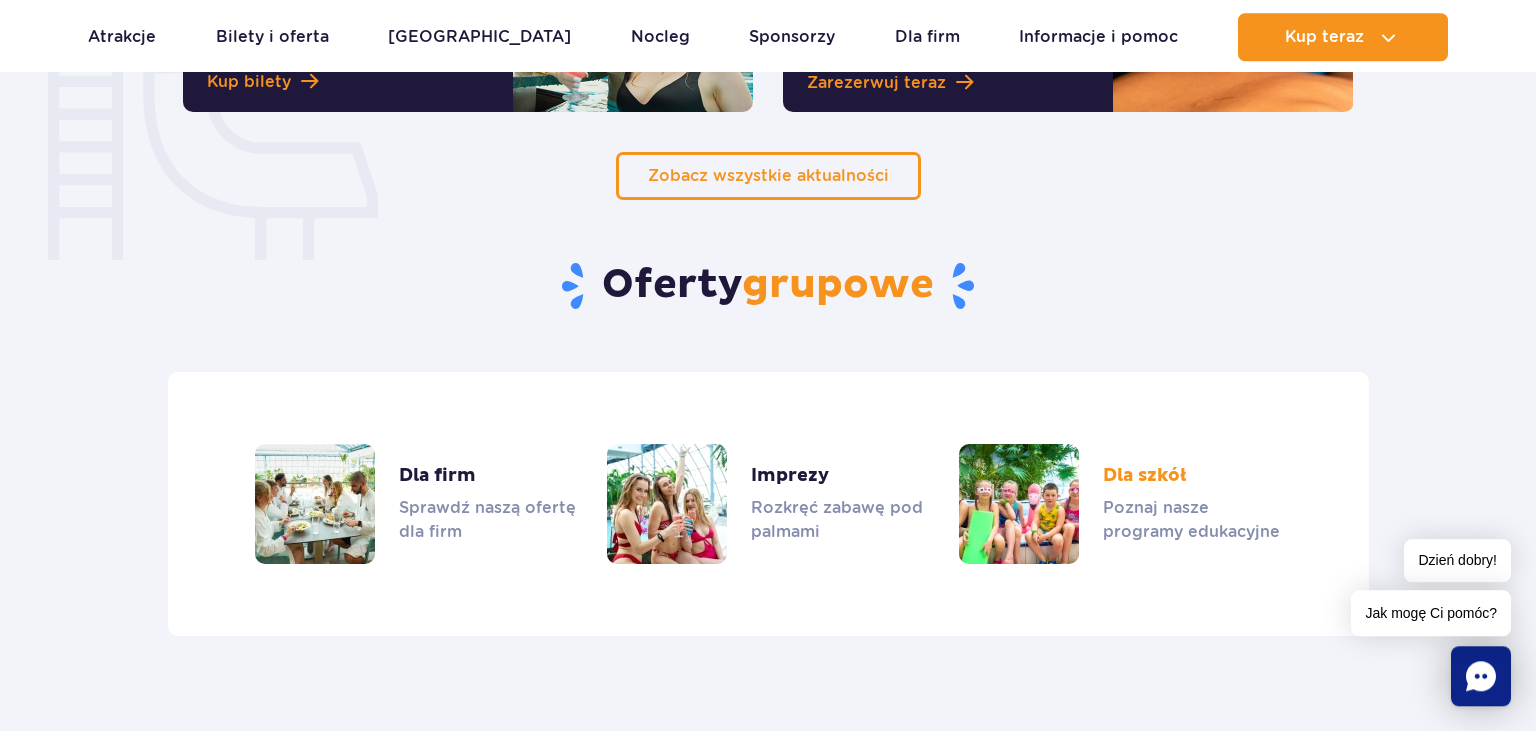scroll, scrollTop: 1584, scrollLeft: 0, axis: vertical 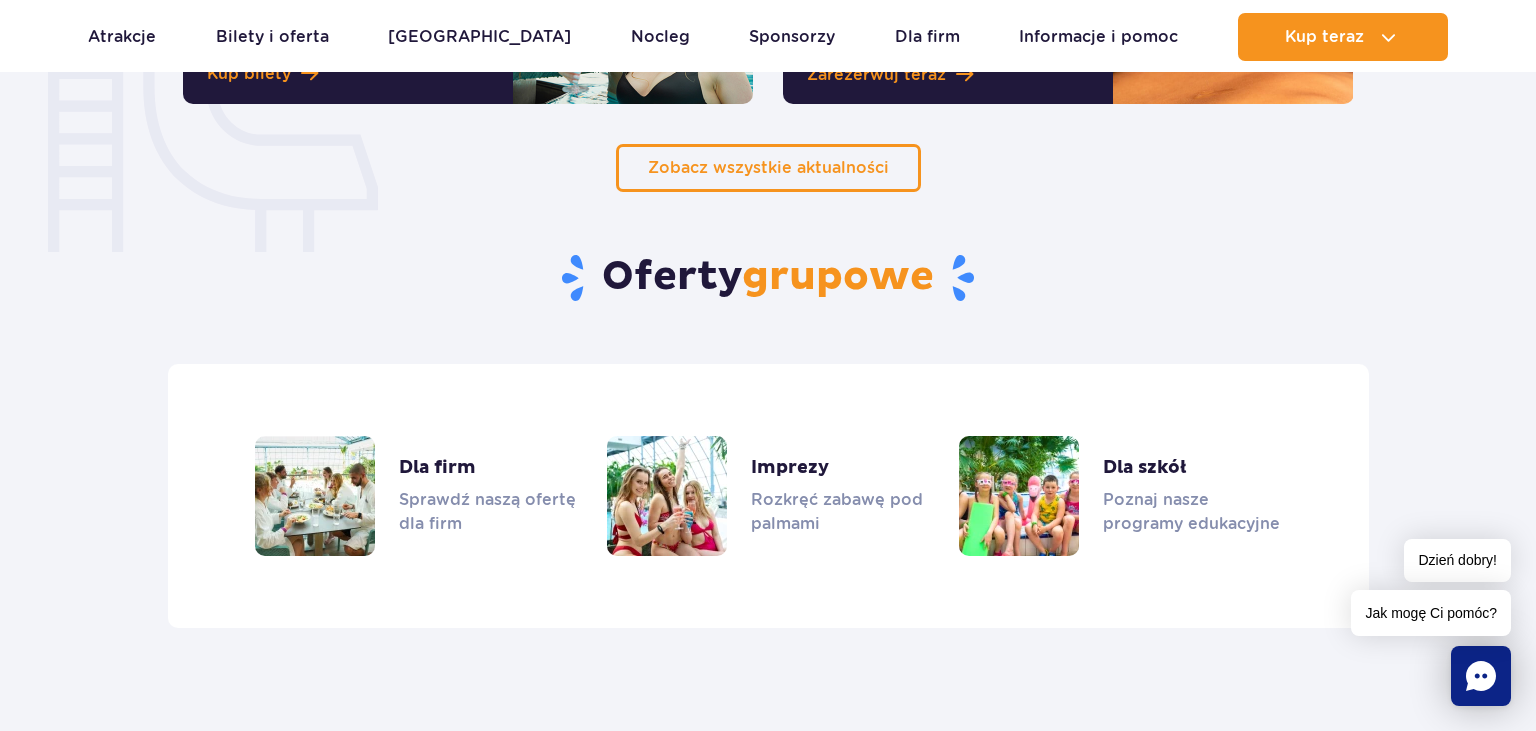 click 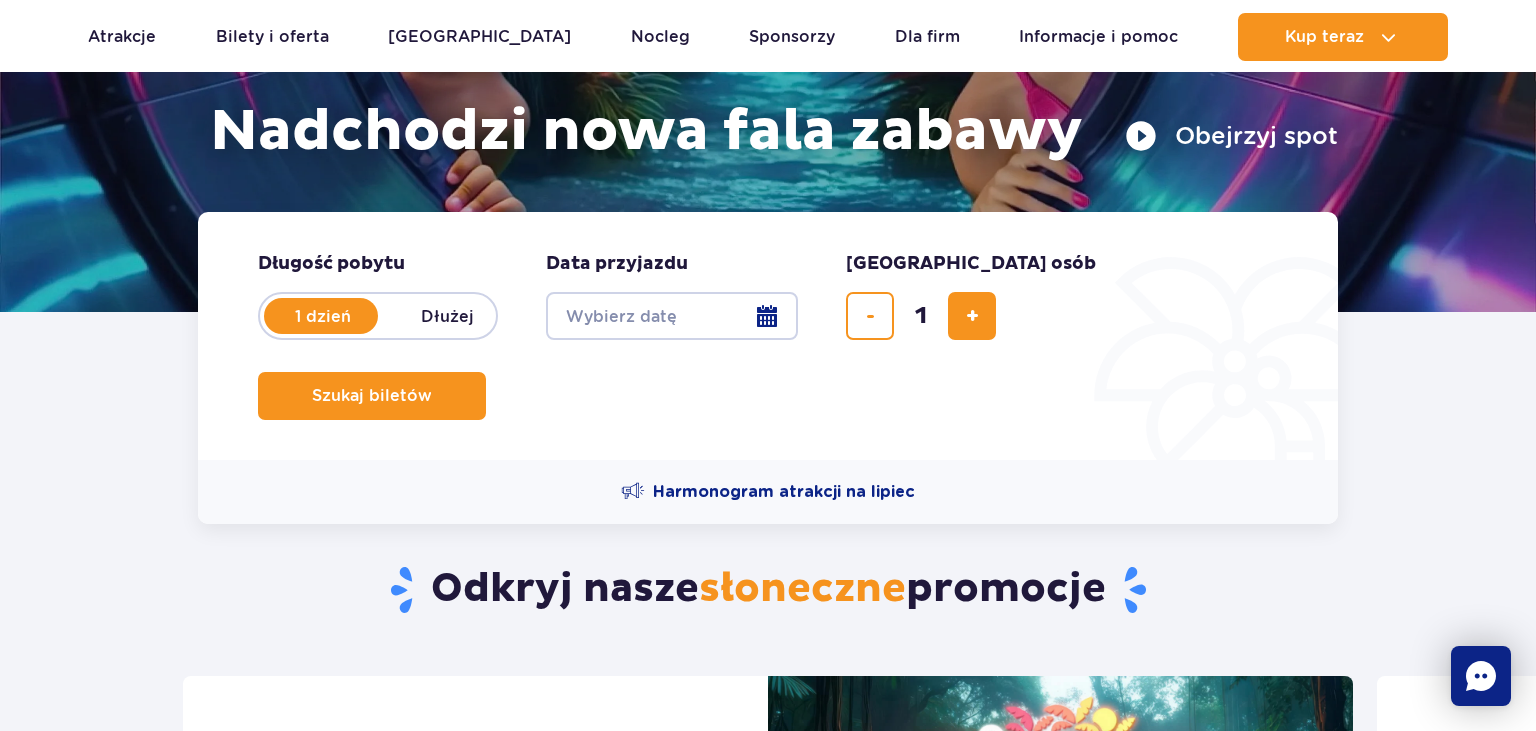 scroll, scrollTop: 0, scrollLeft: 0, axis: both 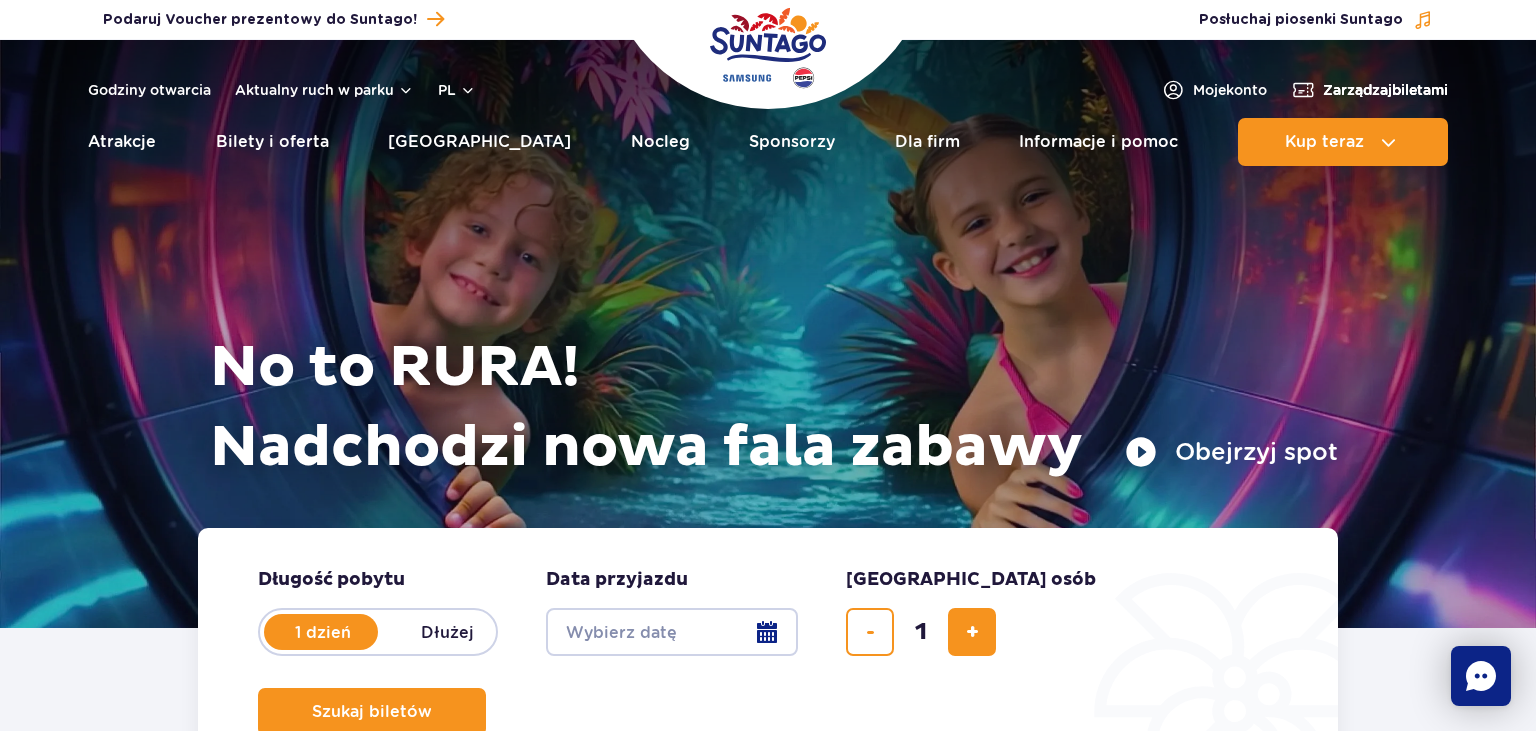 click on "Zarządzaj  biletami" at bounding box center [1385, 90] 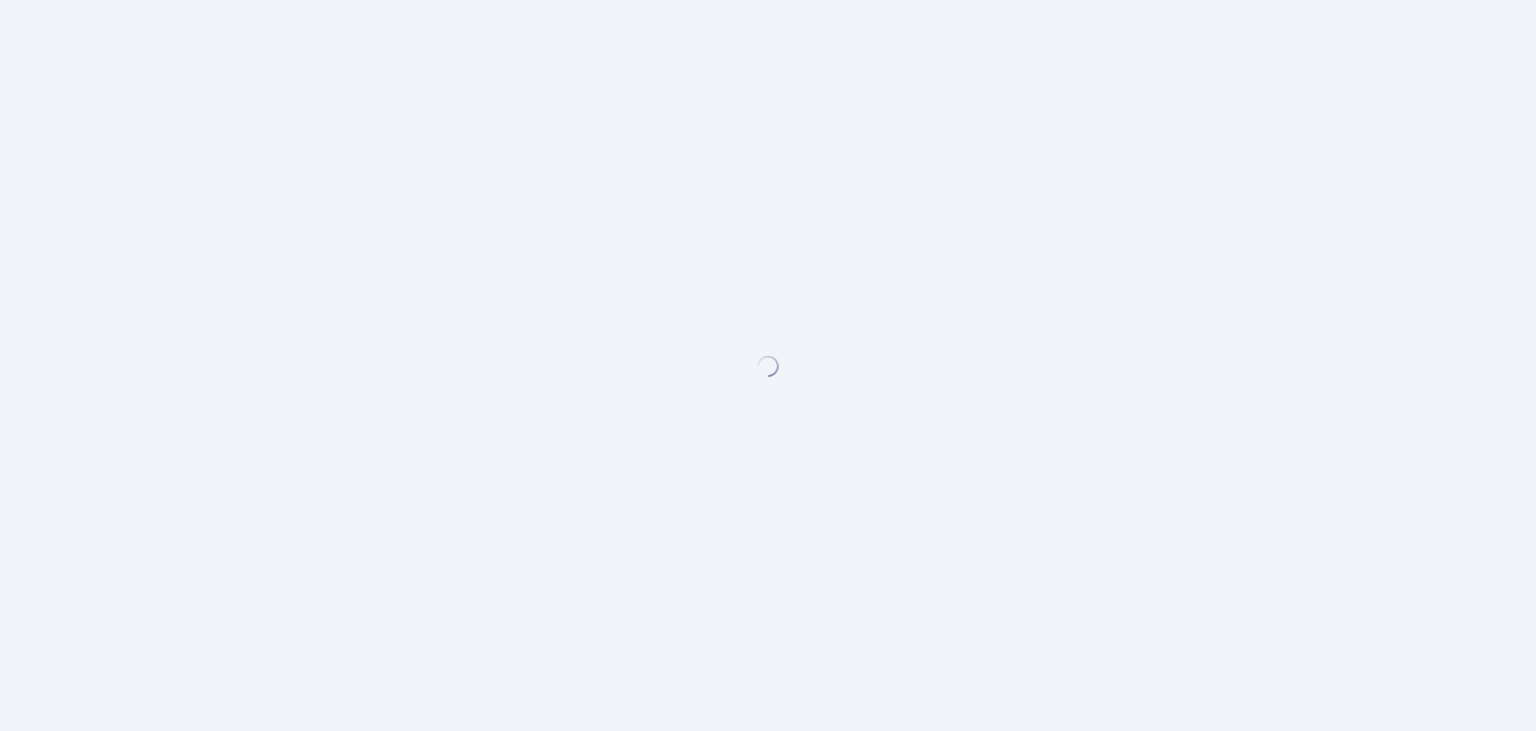 scroll, scrollTop: 0, scrollLeft: 0, axis: both 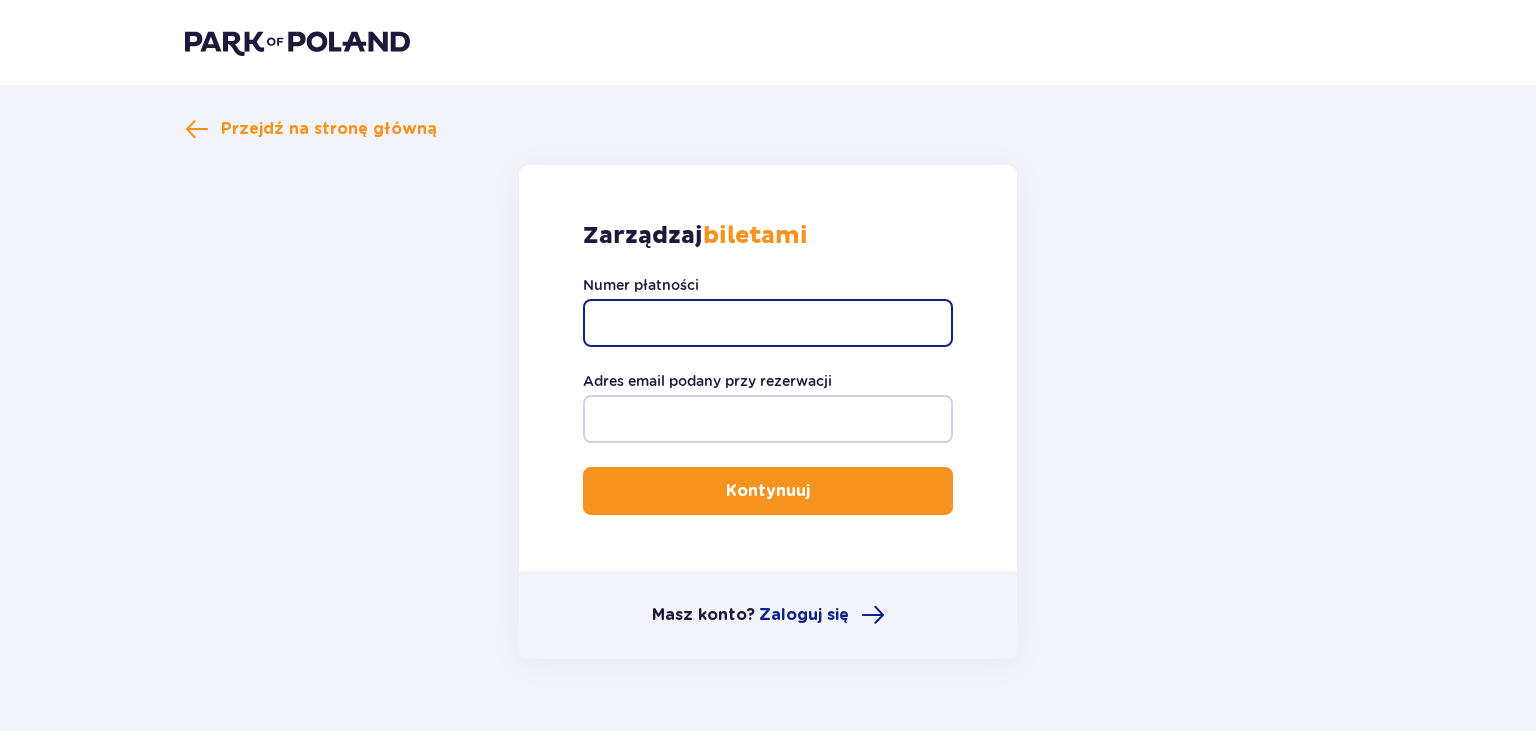 click on "Numer płatności" at bounding box center (768, 323) 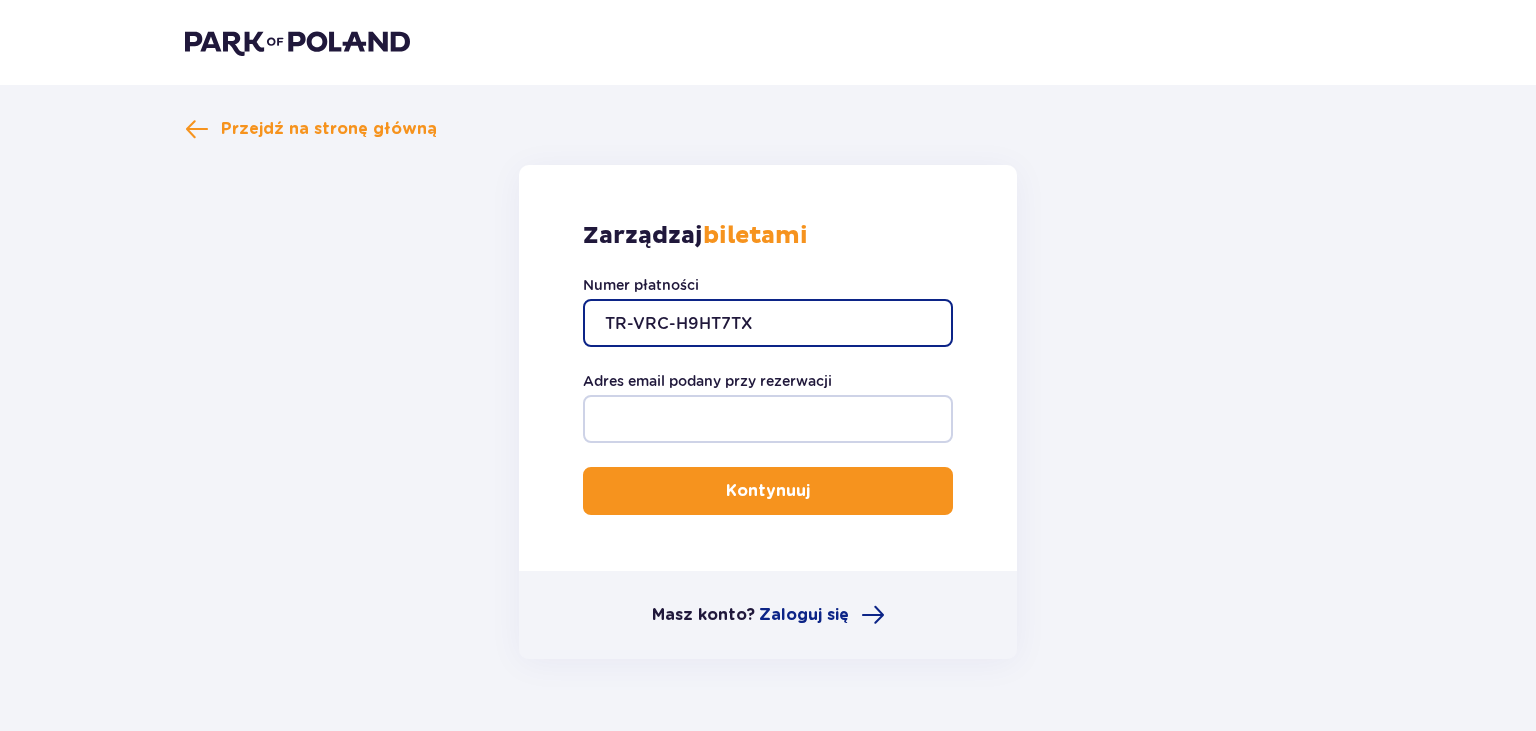type on "TR-VRC-H9HT7TX" 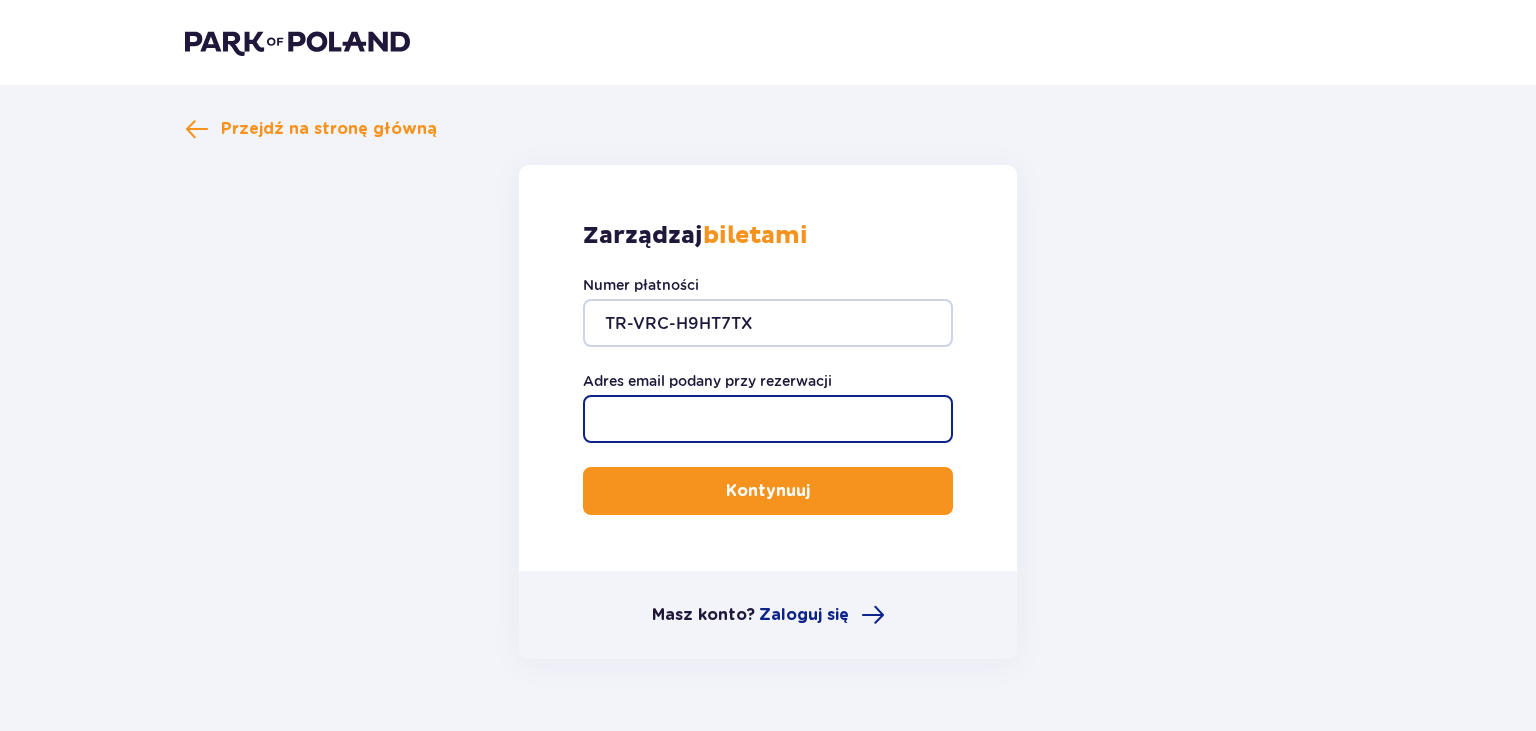 click on "Adres email podany przy rezerwacji" at bounding box center (768, 419) 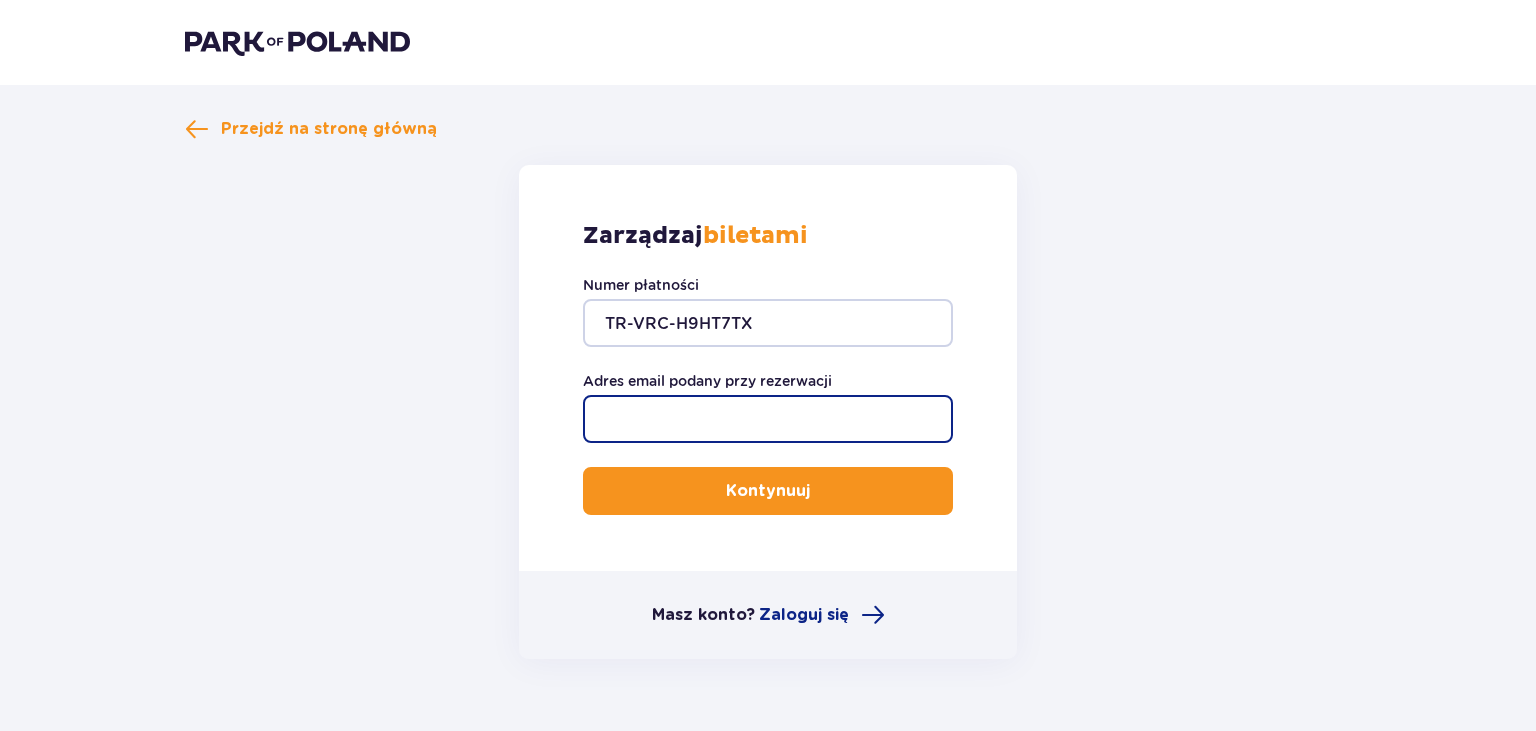 click on "Adres email podany przy rezerwacji" at bounding box center [768, 419] 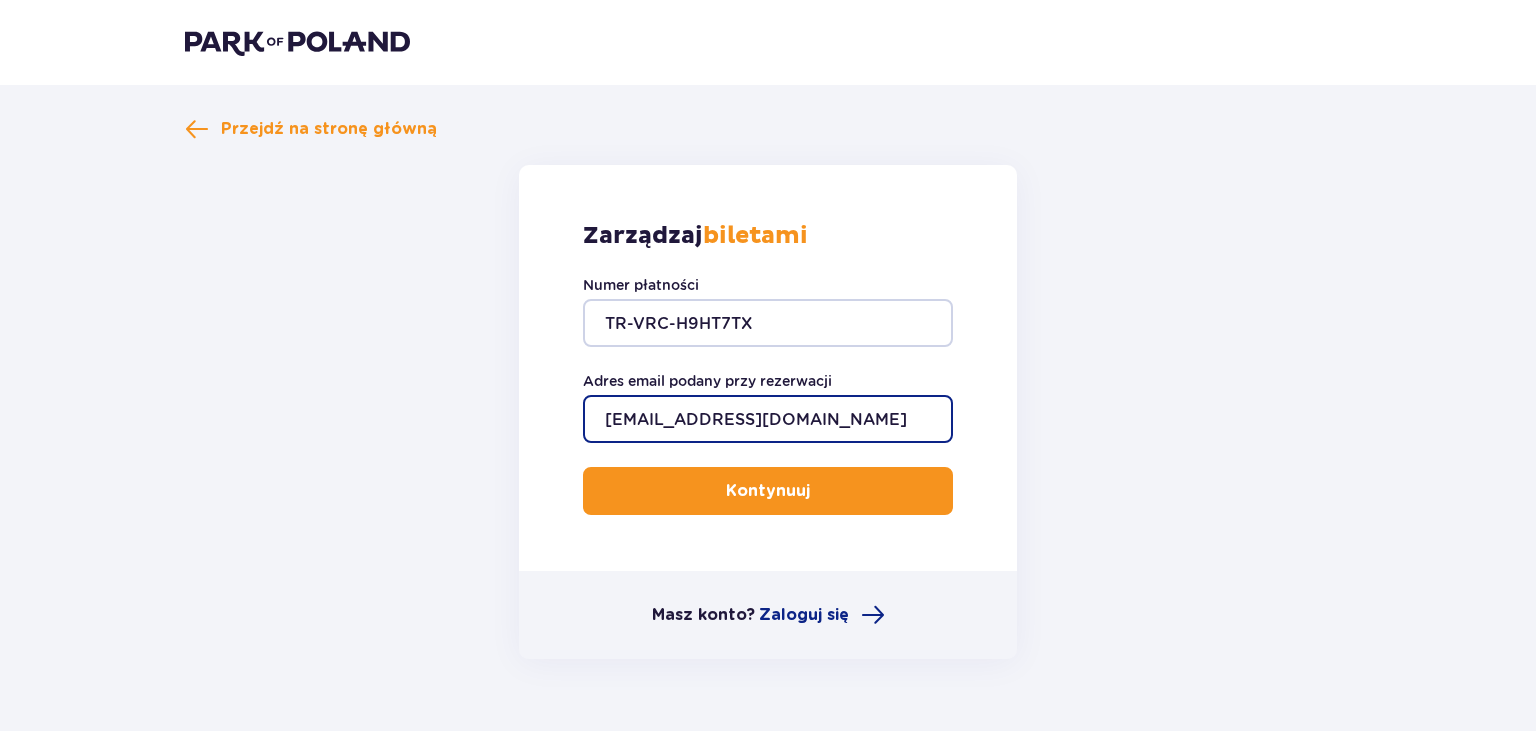 type on "[EMAIL_ADDRESS][DOMAIN_NAME]" 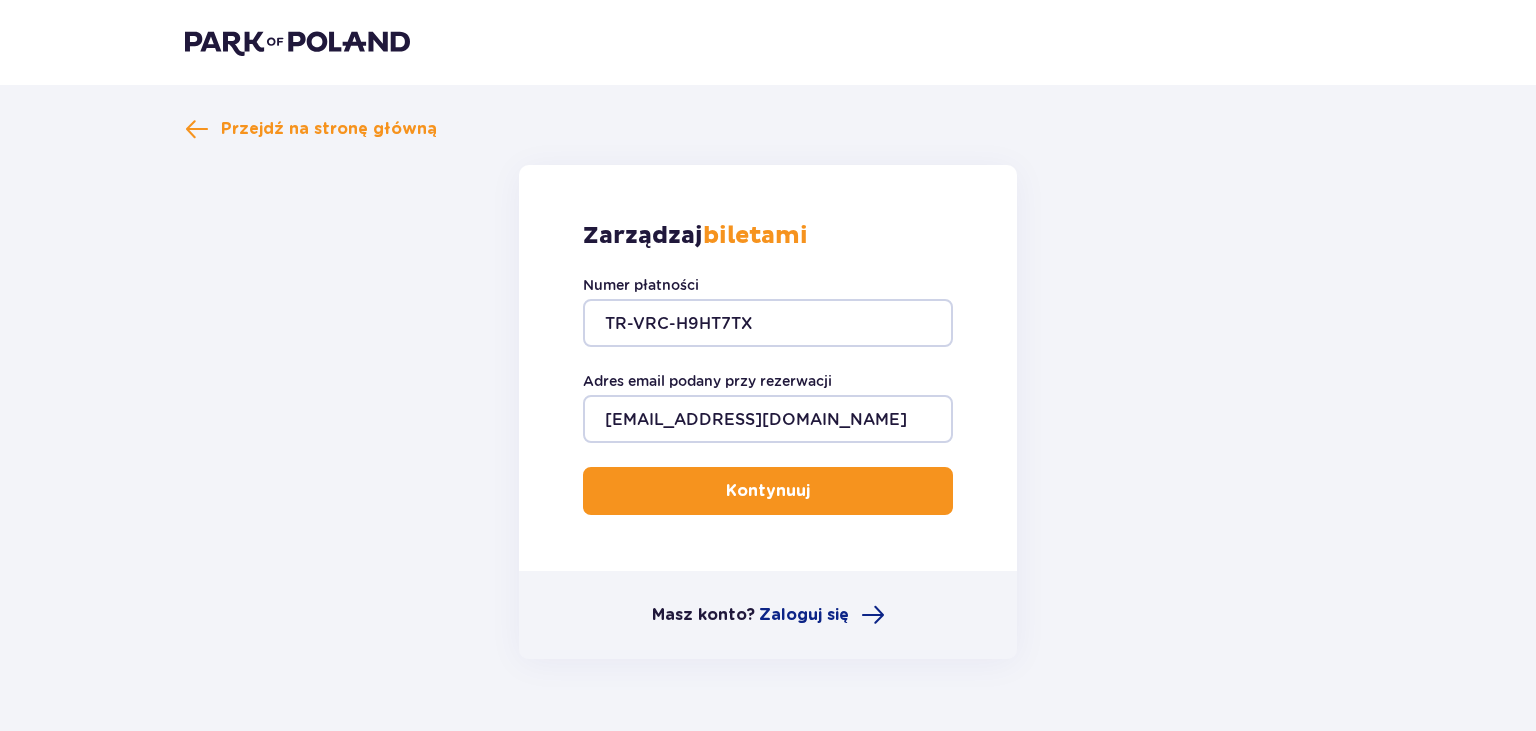 click on "Kontynuuj" at bounding box center [768, 491] 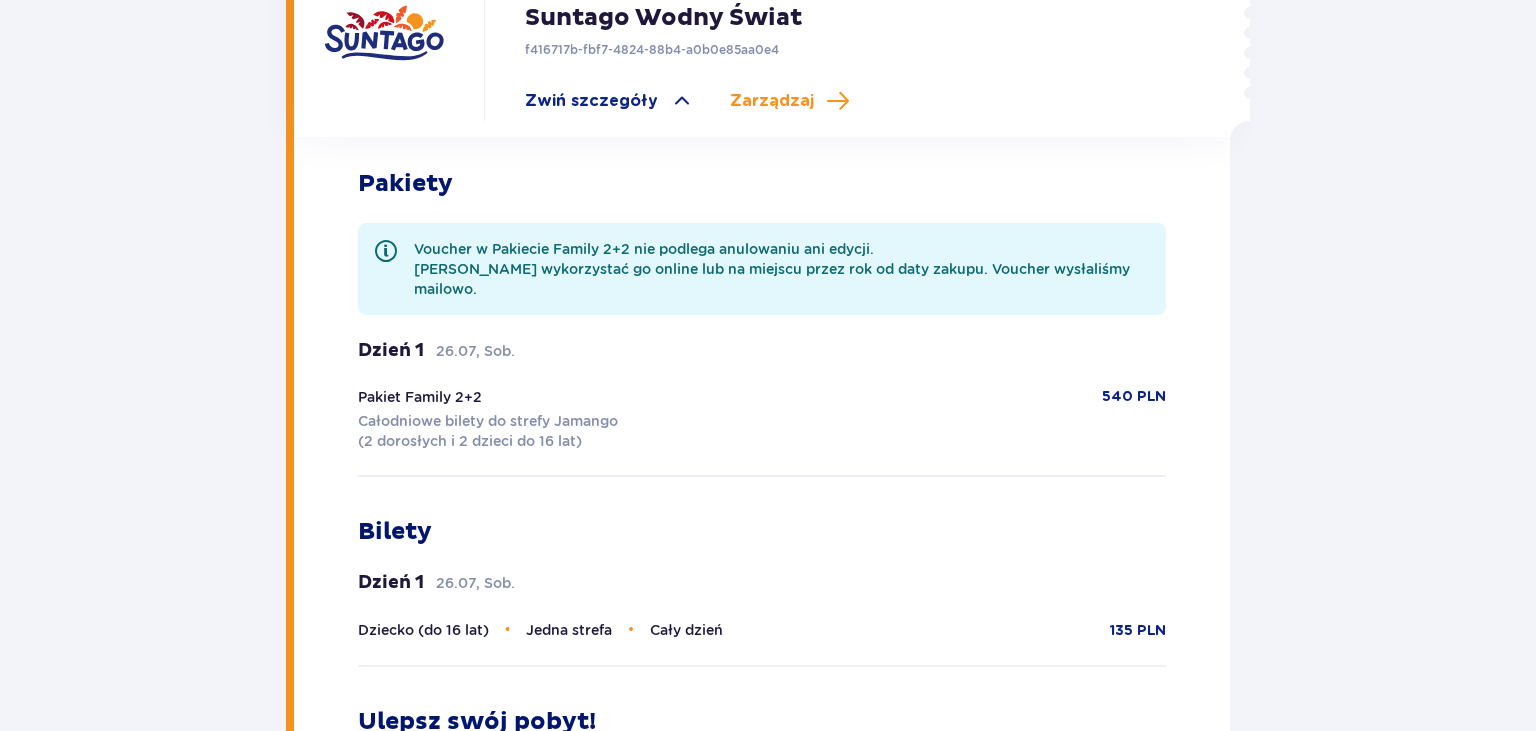 scroll, scrollTop: 844, scrollLeft: 0, axis: vertical 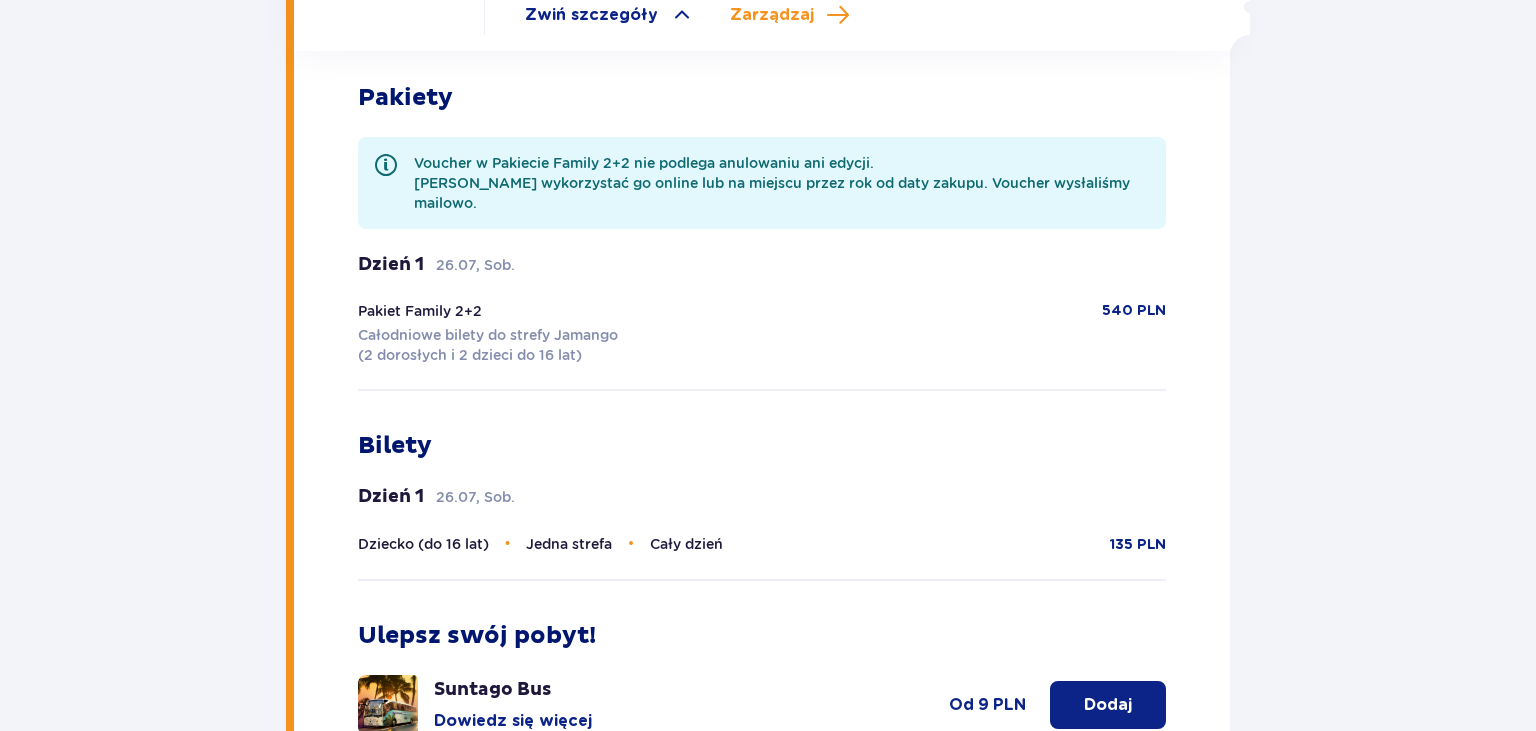 click on "Całodniowe bilety do strefy Jamango  (2 dorosłych i 2 dzieci do 16 lat)" at bounding box center [488, 345] 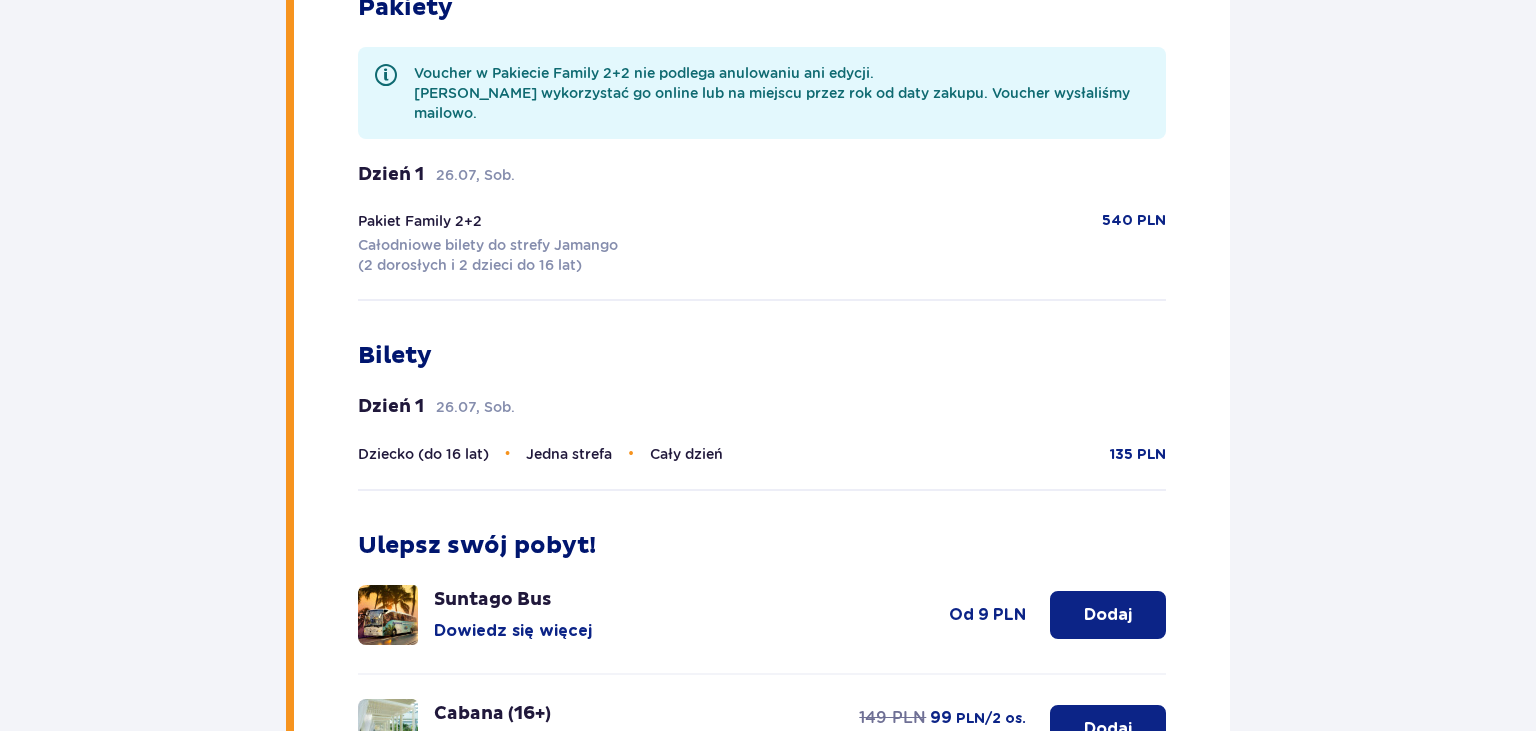 scroll, scrollTop: 1137, scrollLeft: 0, axis: vertical 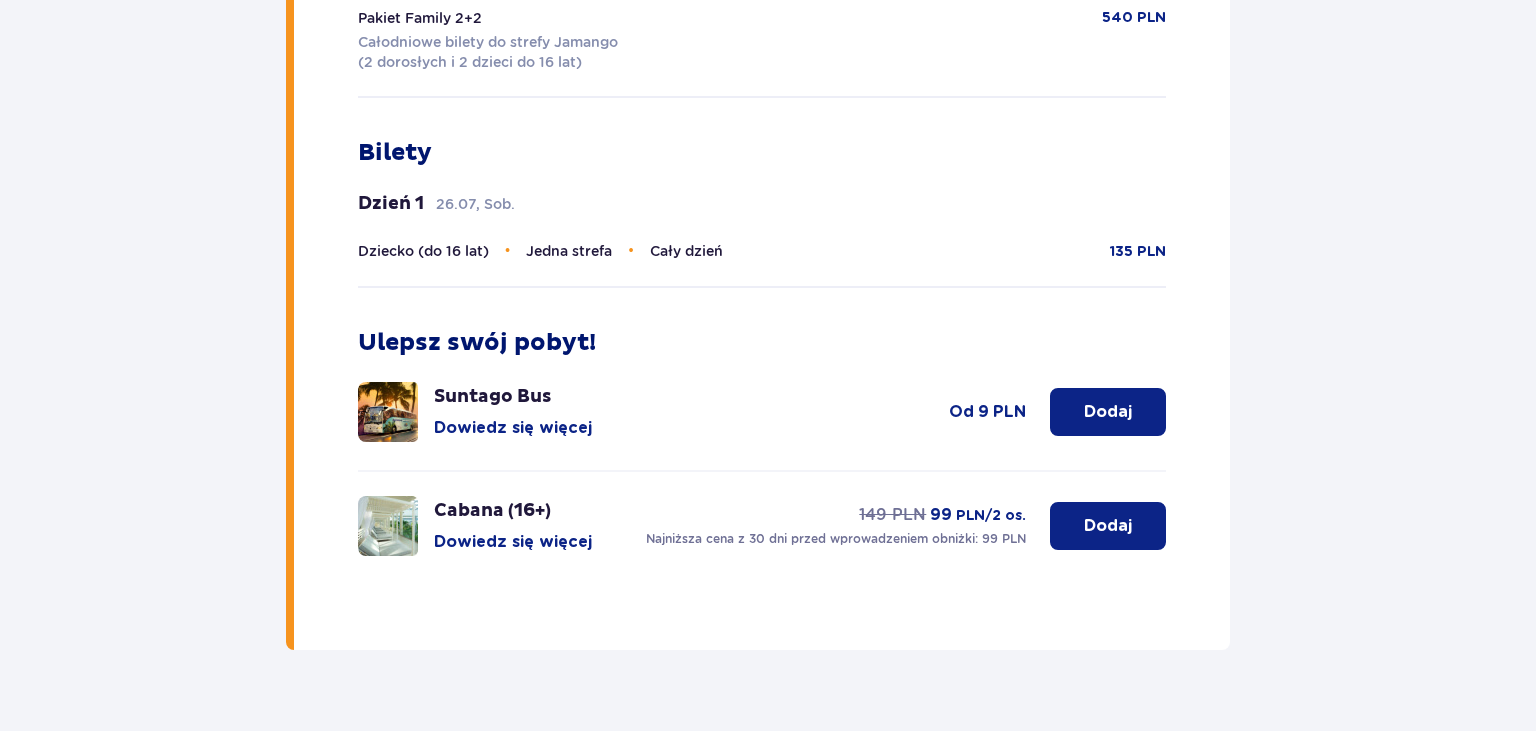 click on "Cały dzień" at bounding box center [686, 251] 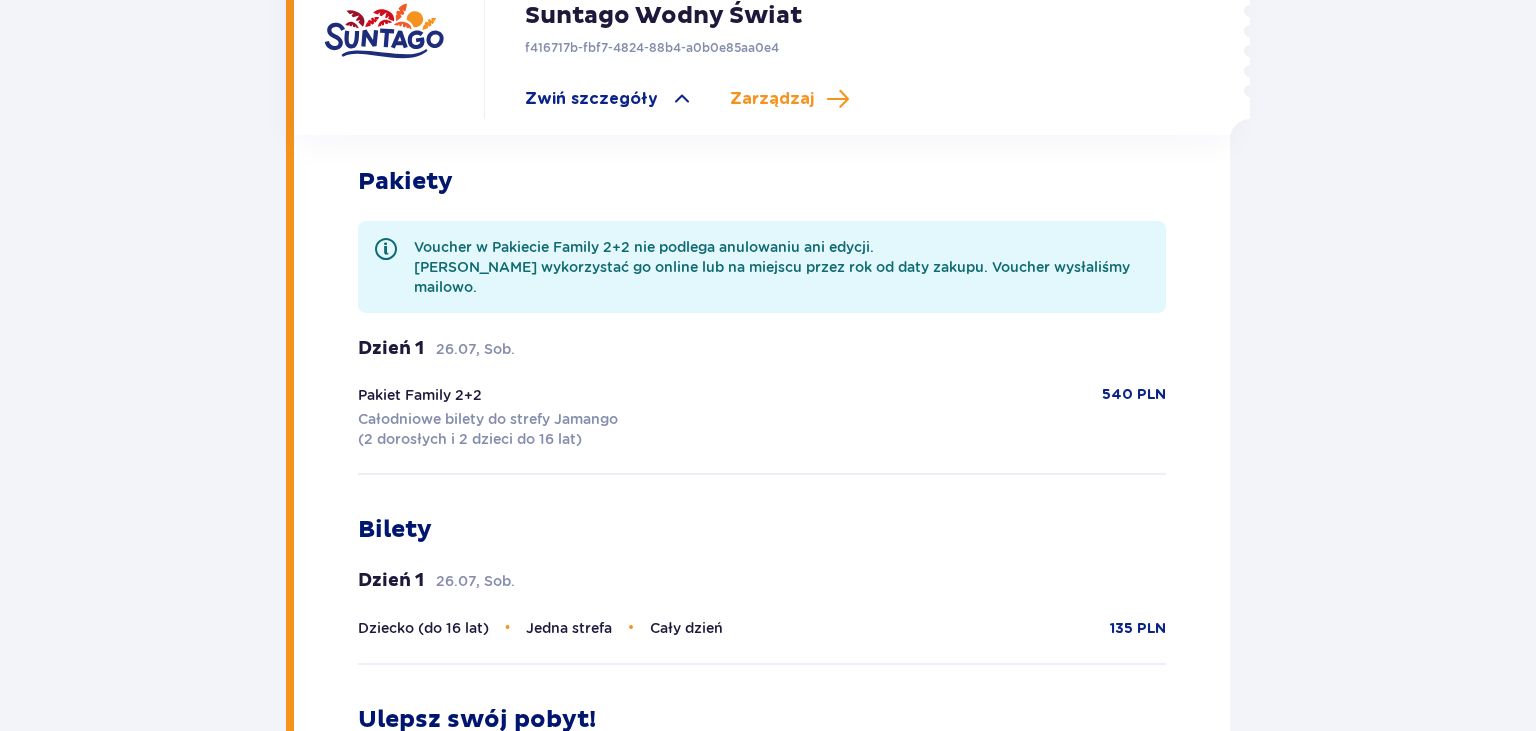 scroll, scrollTop: 715, scrollLeft: 0, axis: vertical 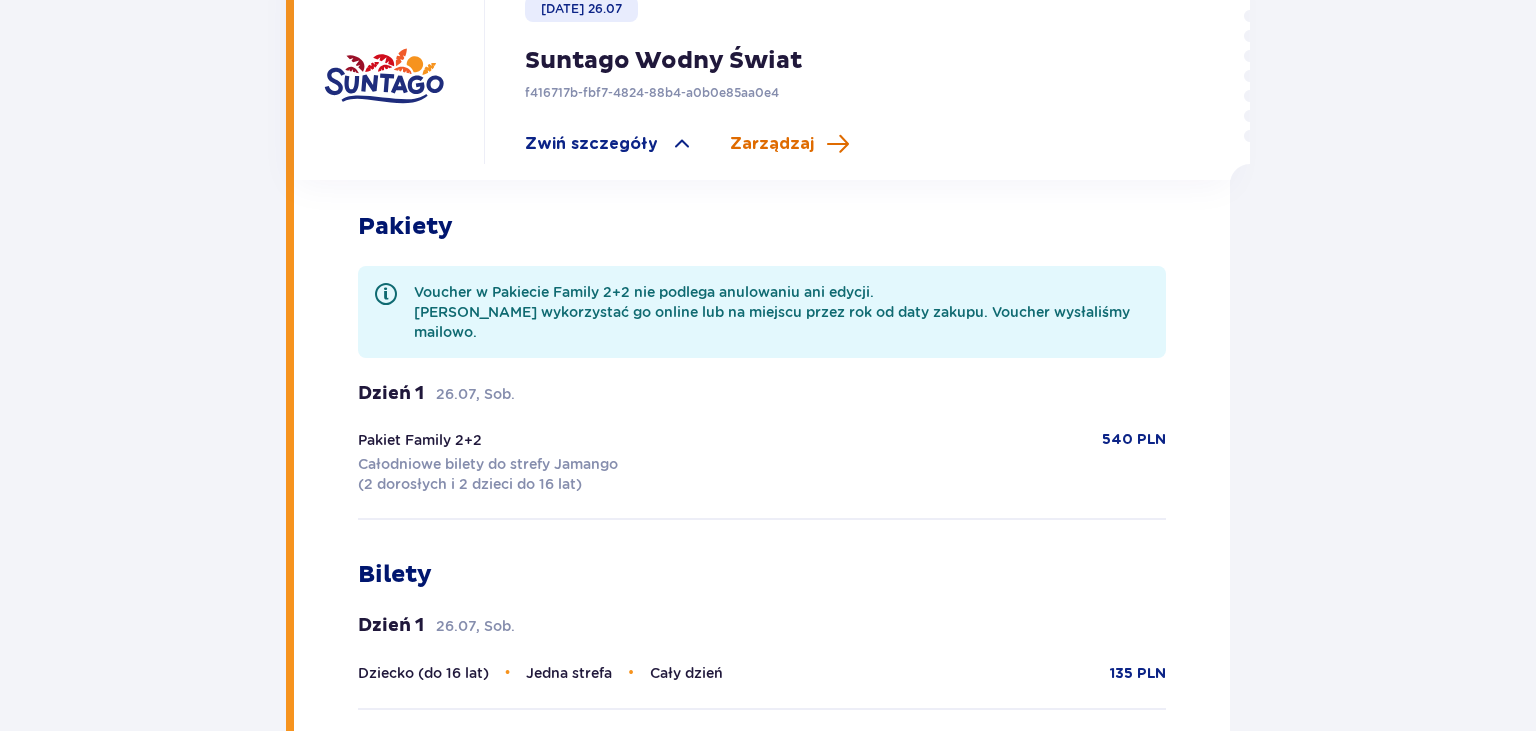 click on "Zarządzaj" at bounding box center (772, 144) 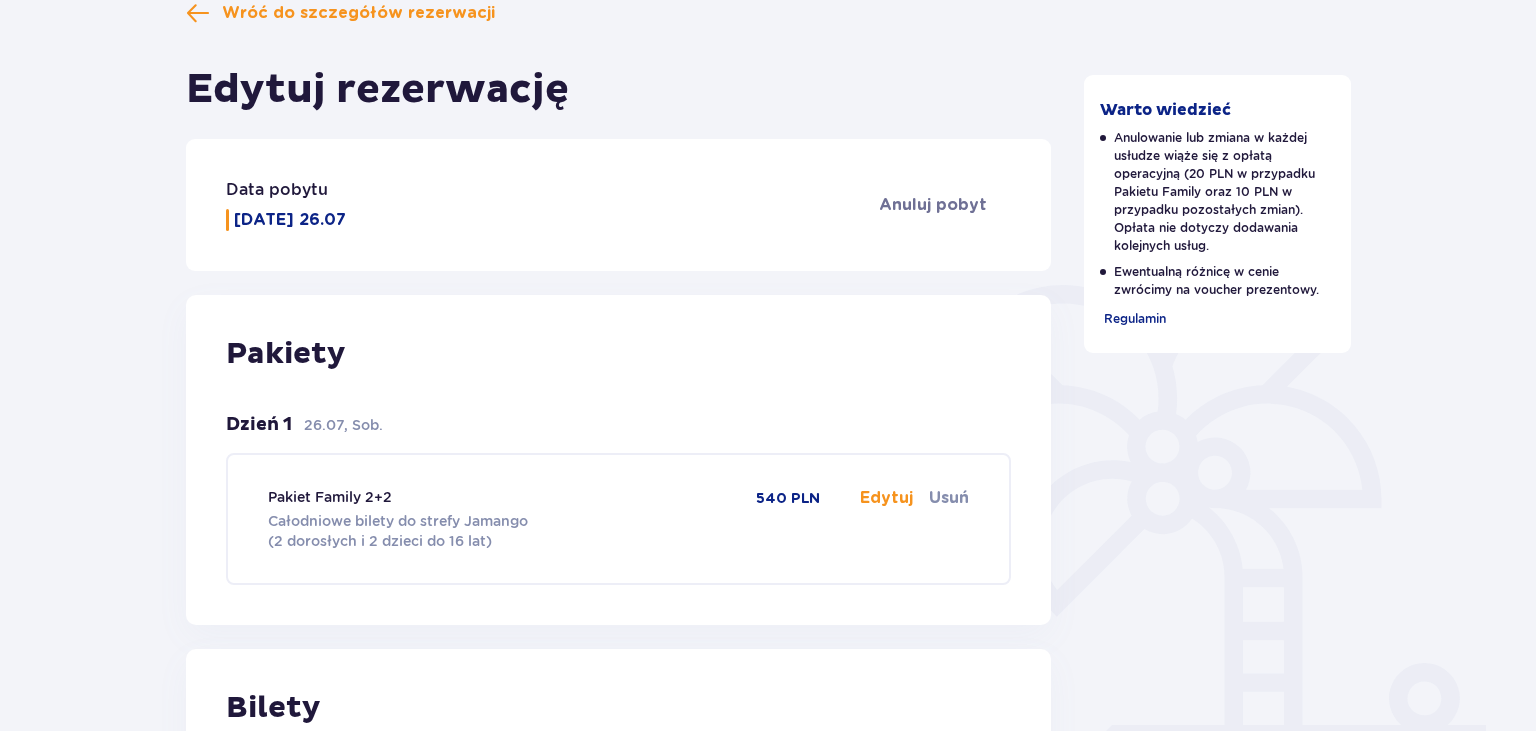 scroll, scrollTop: 0, scrollLeft: 0, axis: both 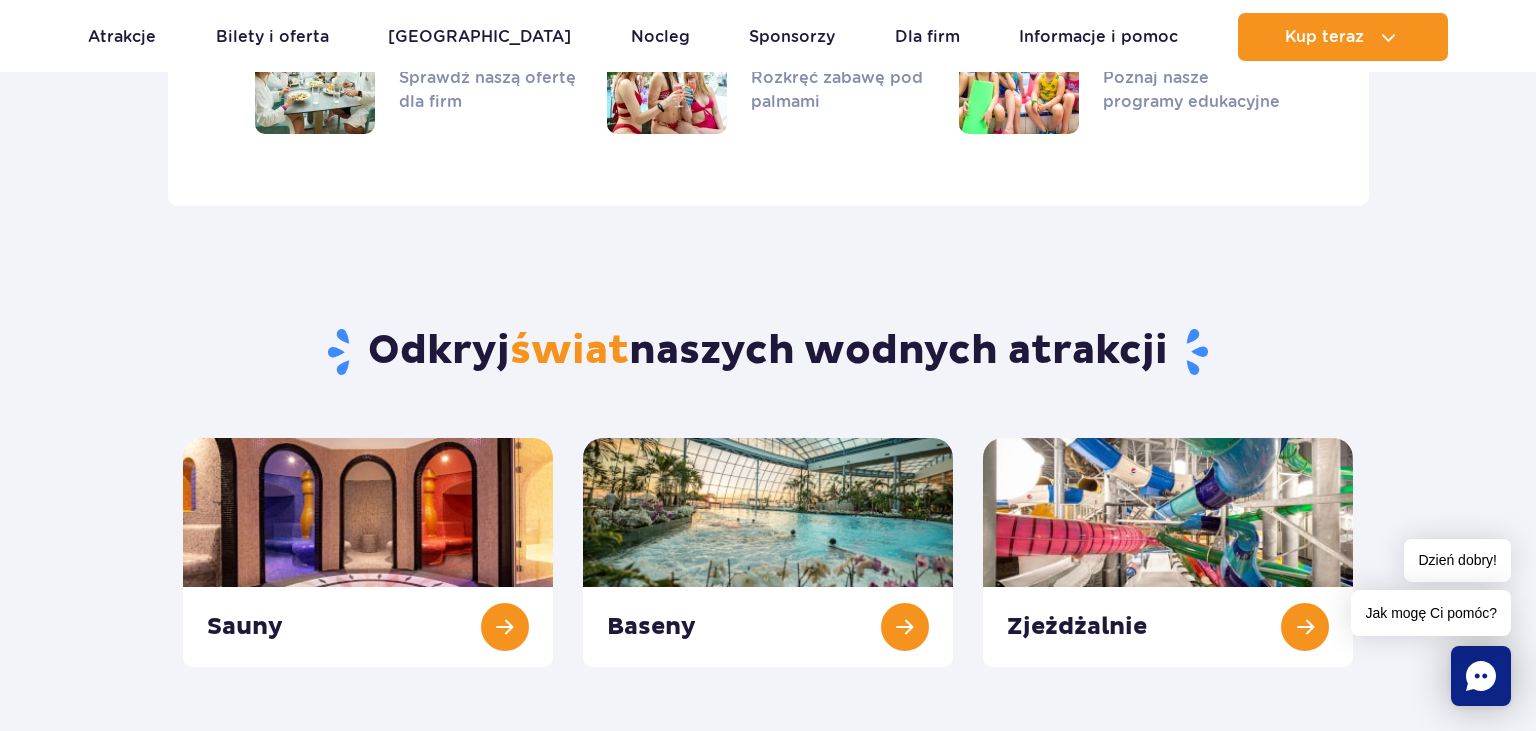 click 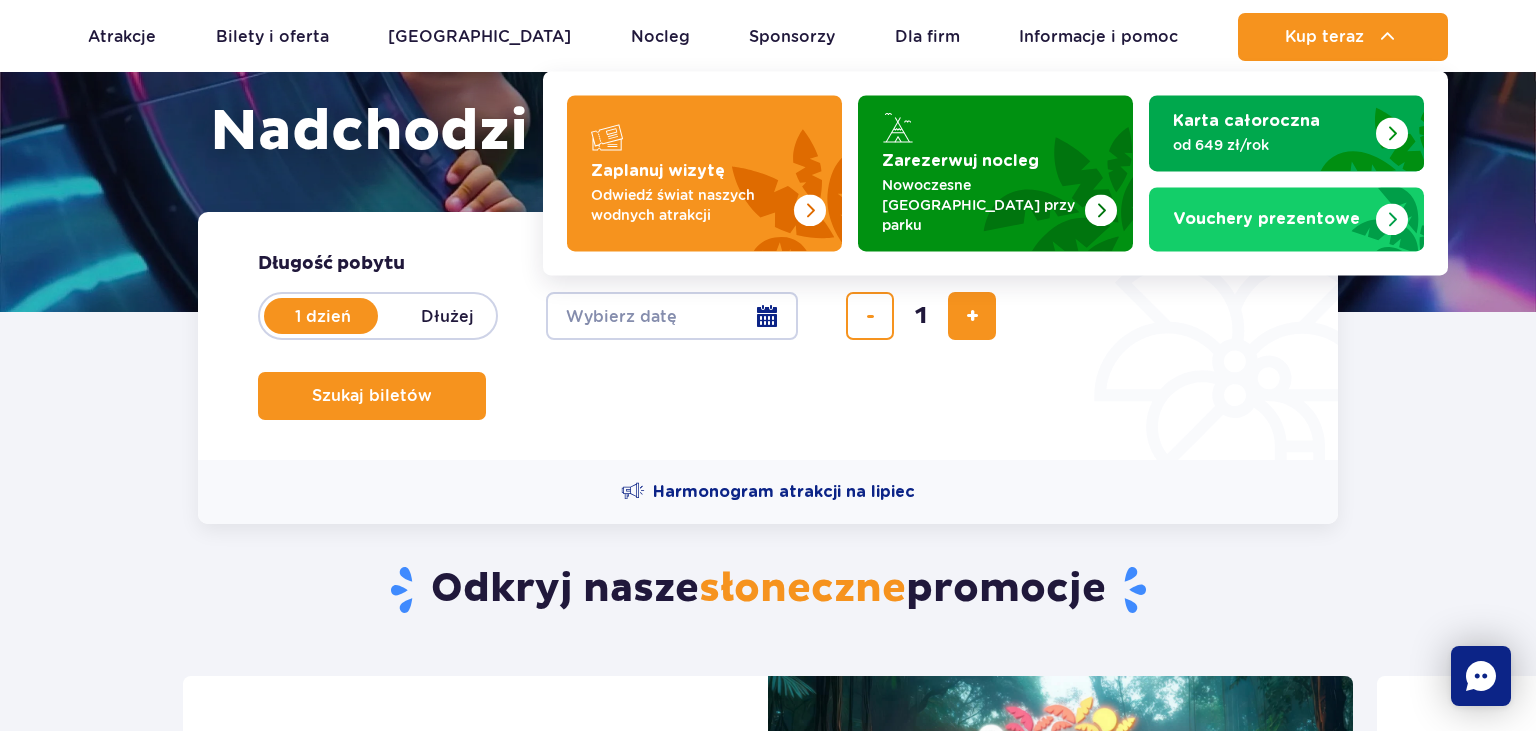 scroll, scrollTop: 0, scrollLeft: 0, axis: both 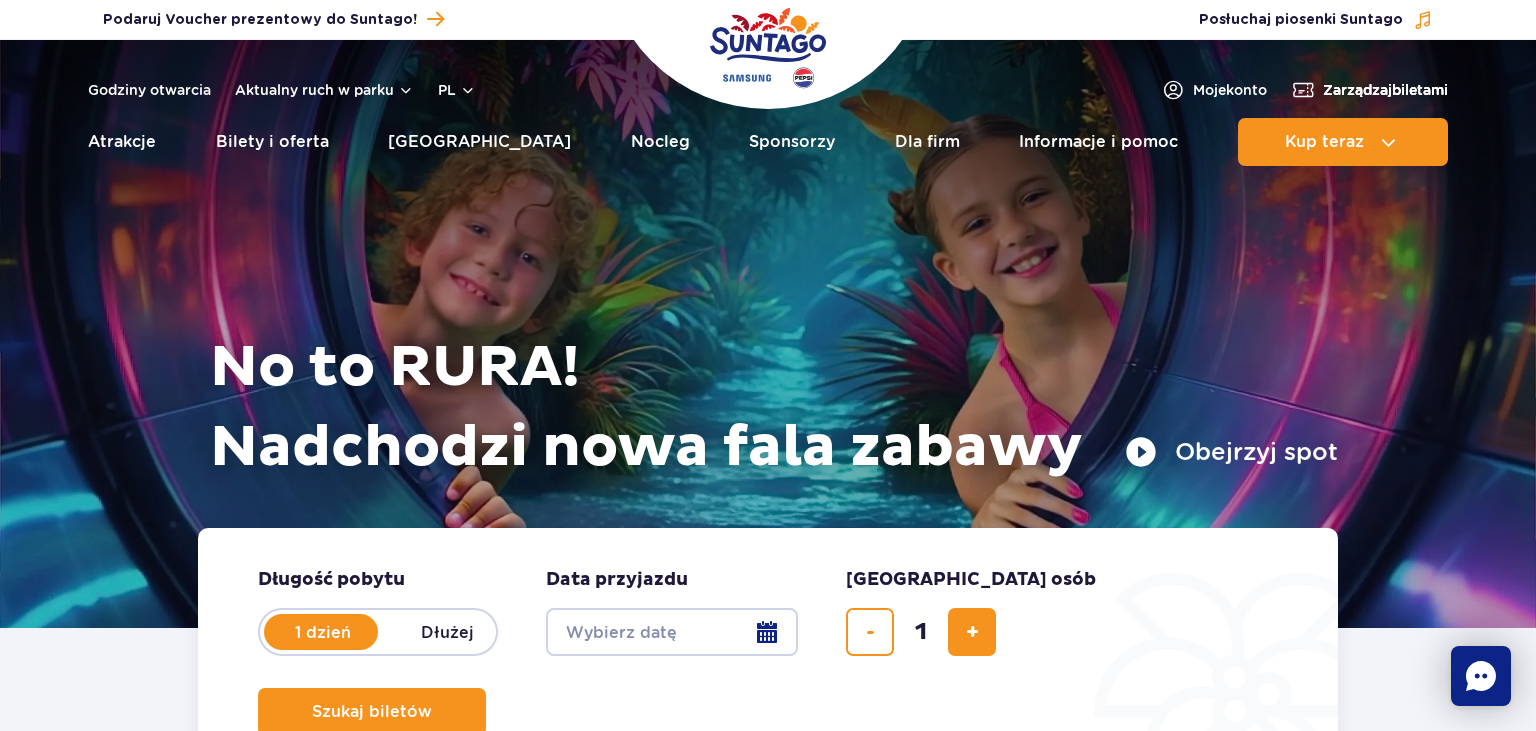 click on "Zarządzaj  biletami" at bounding box center [1385, 90] 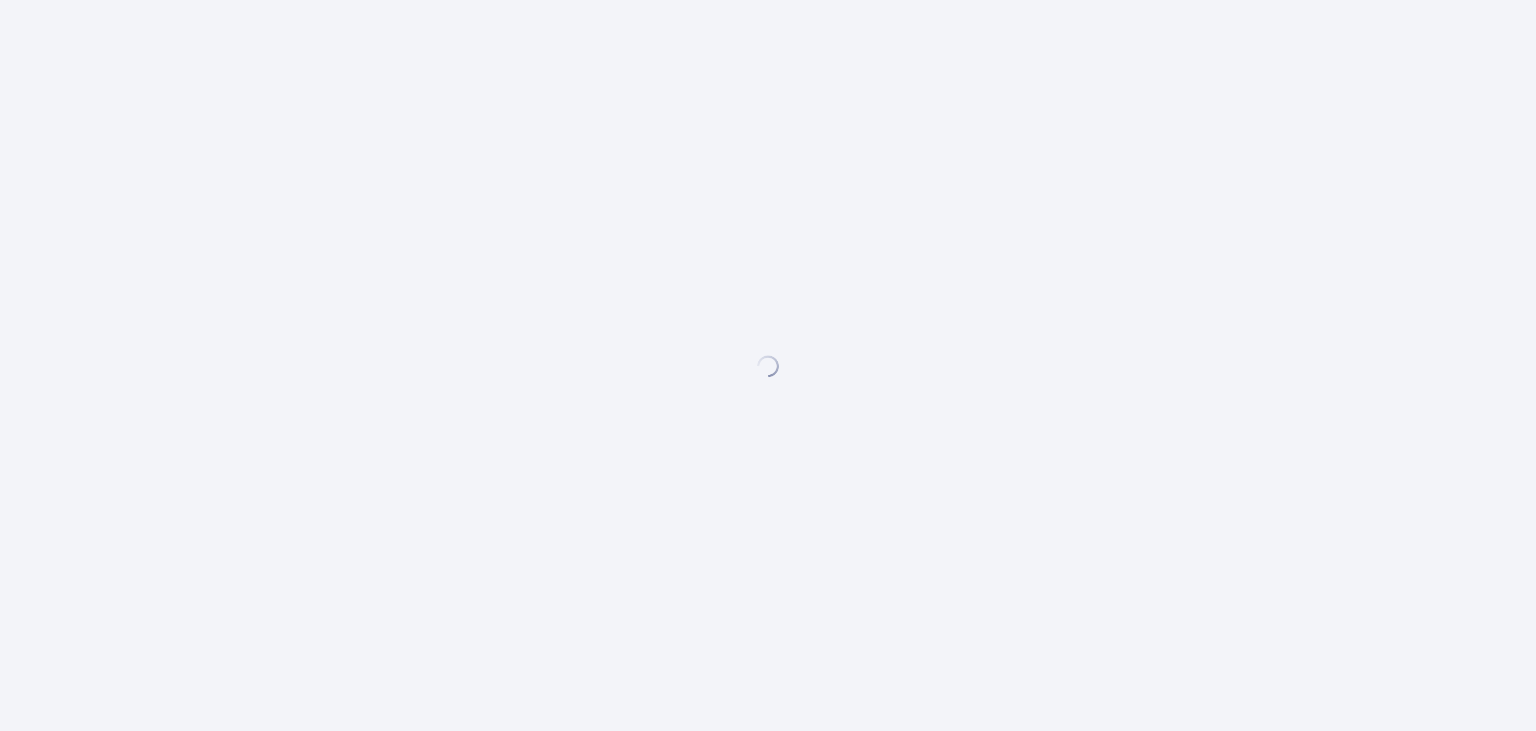 scroll, scrollTop: 0, scrollLeft: 0, axis: both 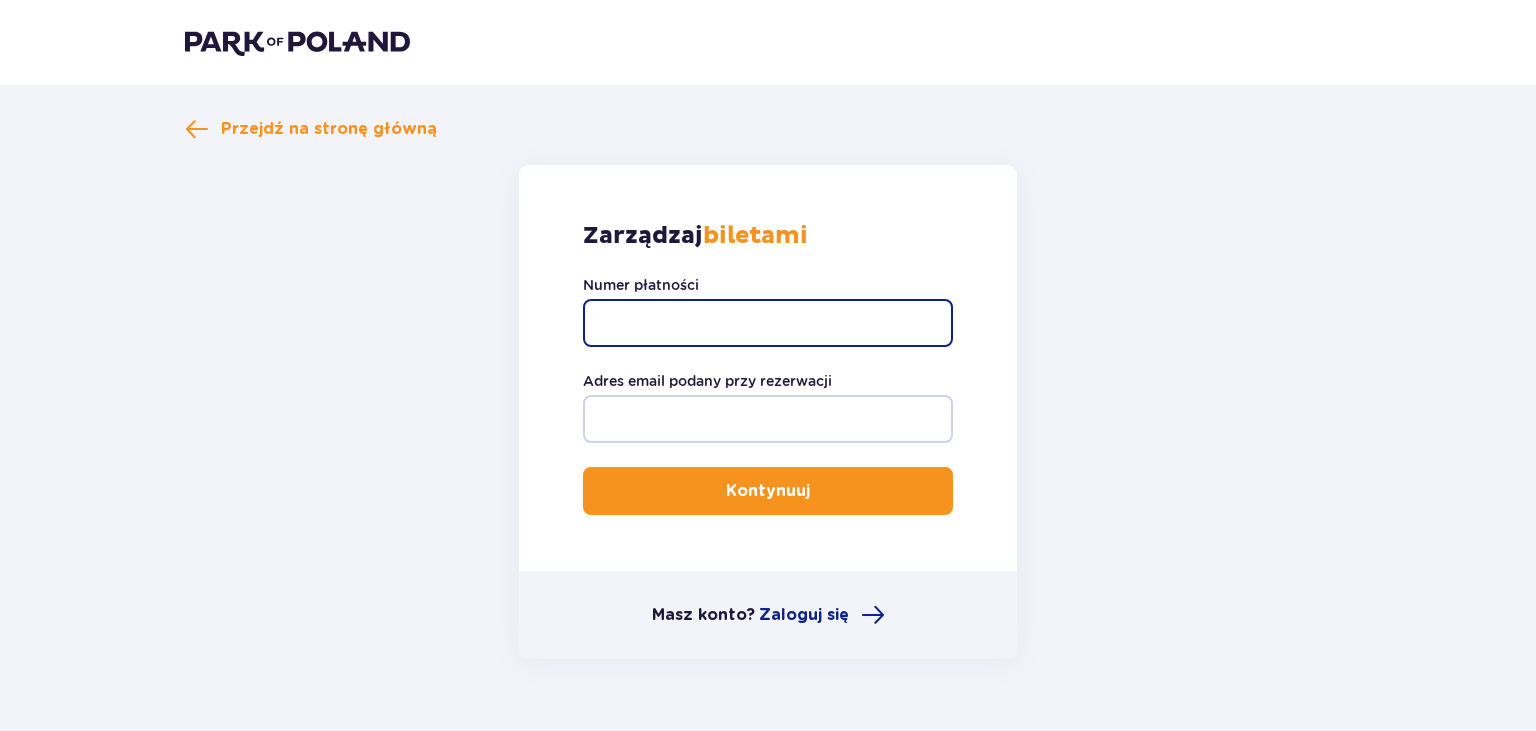 click on "Numer płatności" at bounding box center (768, 323) 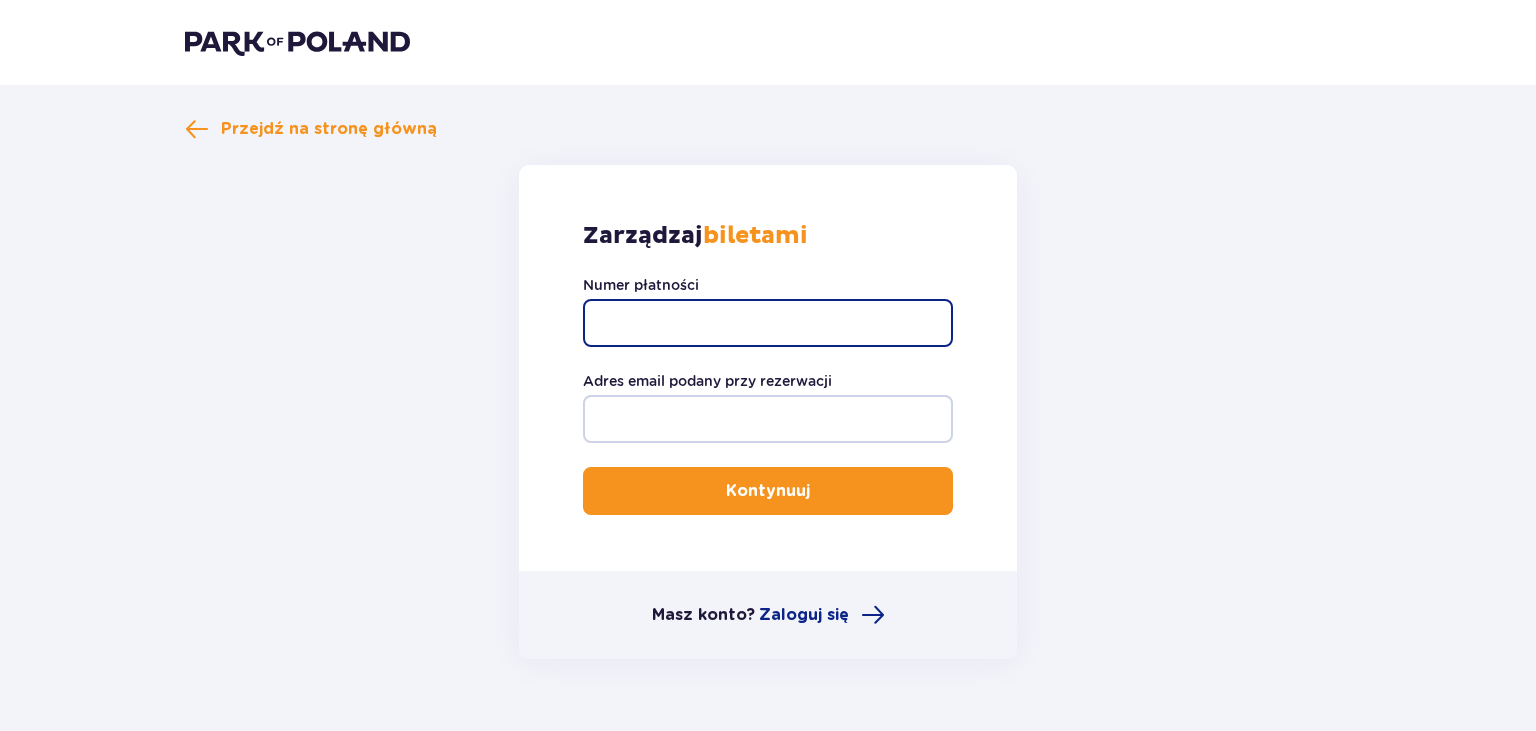 click on "Numer płatności" at bounding box center (768, 323) 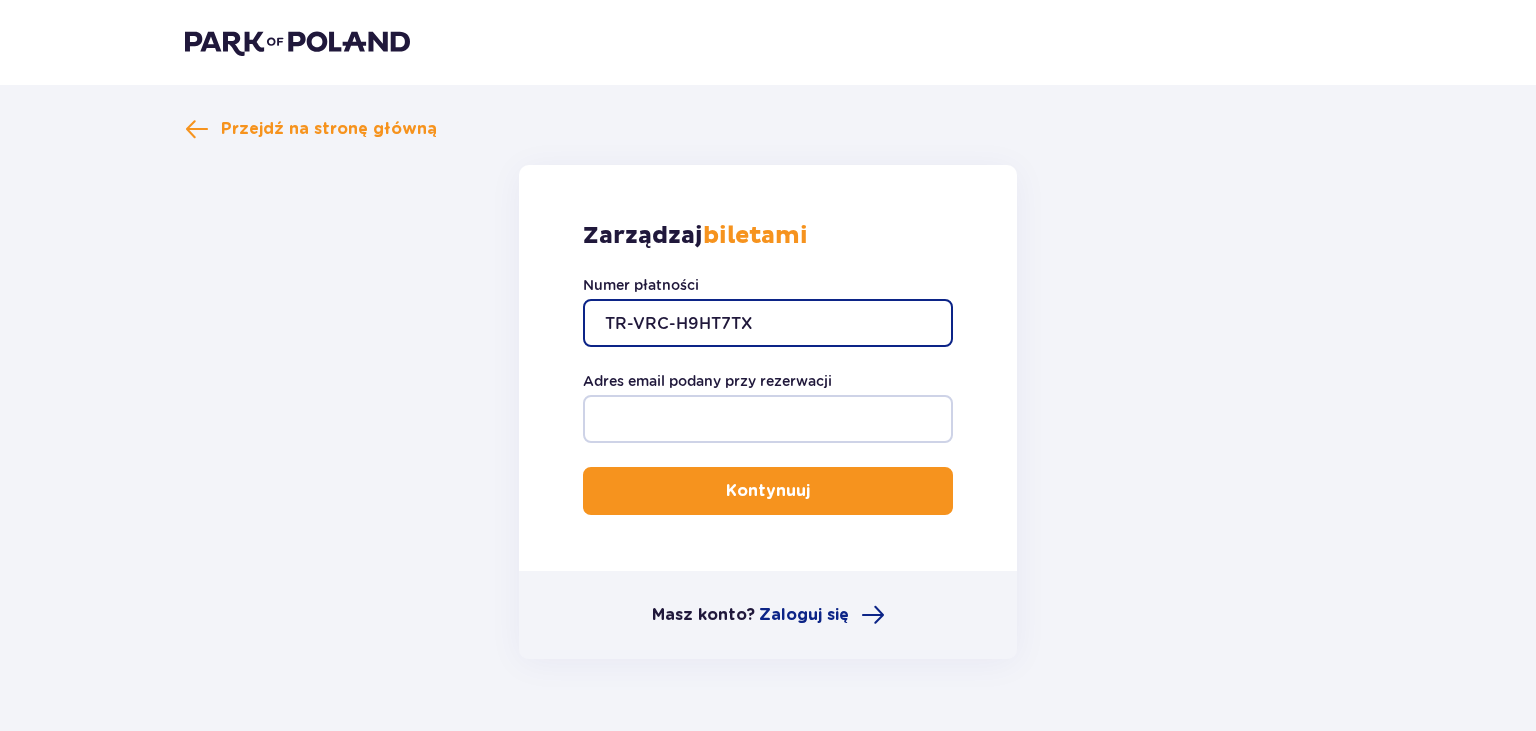 type on "TR-VRC-H9HT7TX" 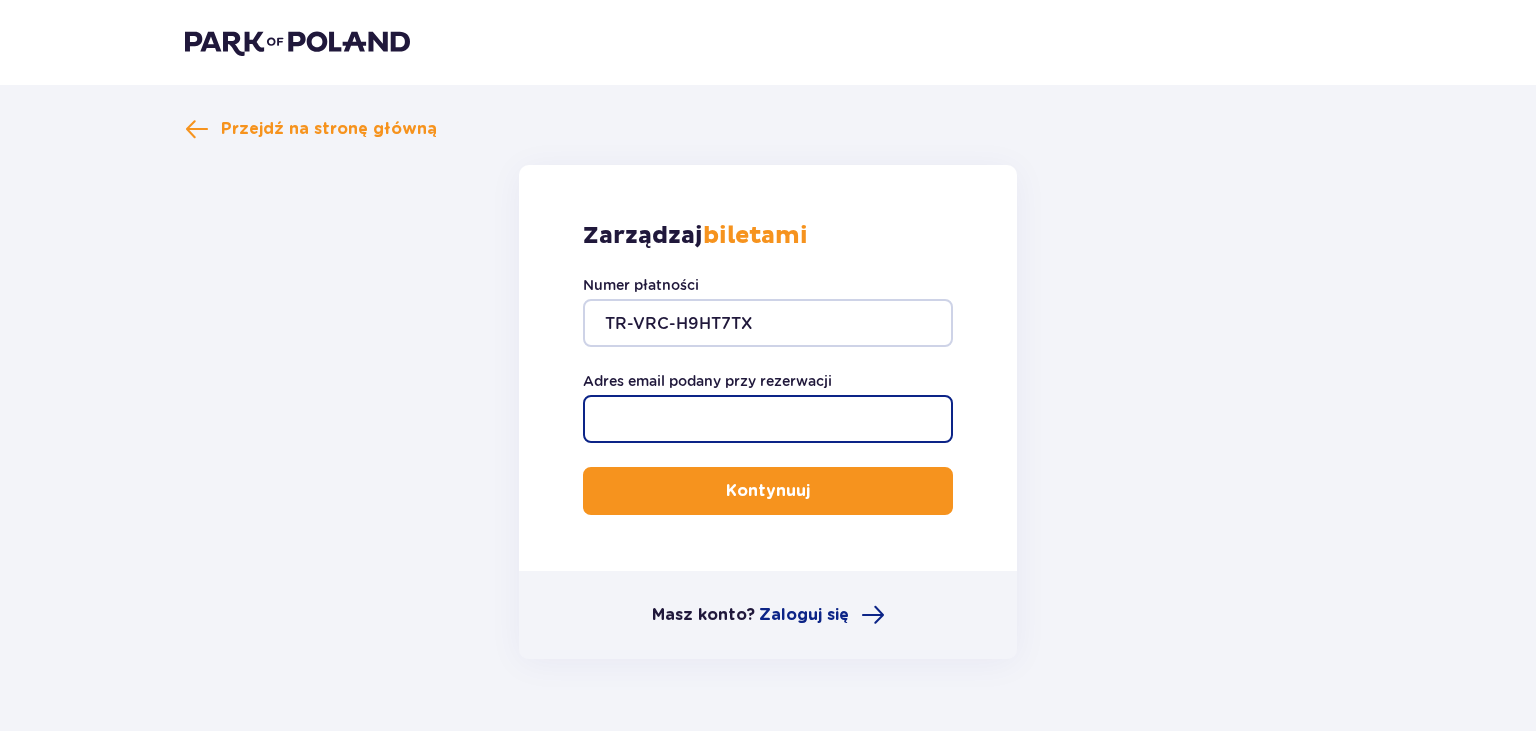 click on "Adres email podany przy rezerwacji" at bounding box center [768, 419] 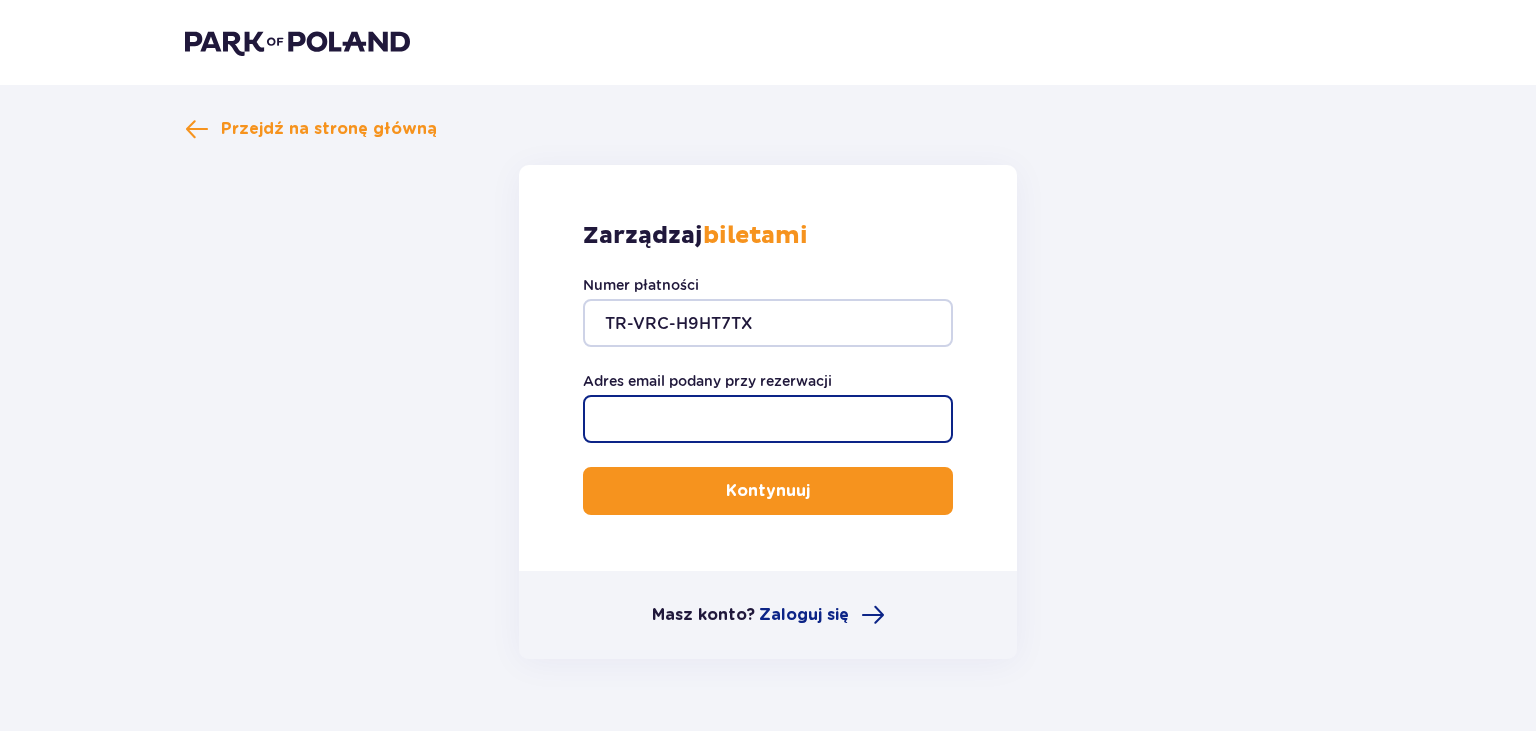 click on "Adres email podany przy rezerwacji" at bounding box center [768, 419] 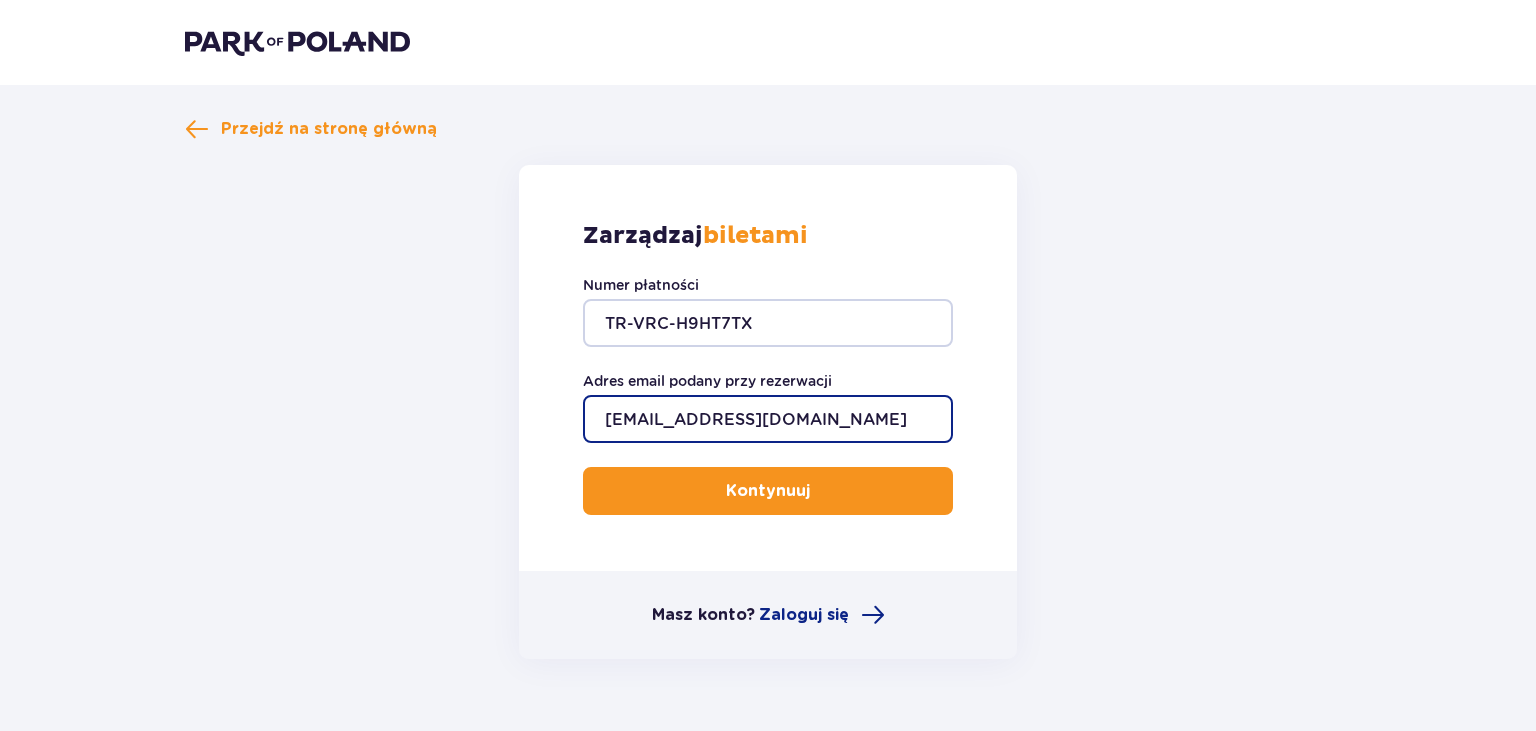 type on "martacejmer@op.pl" 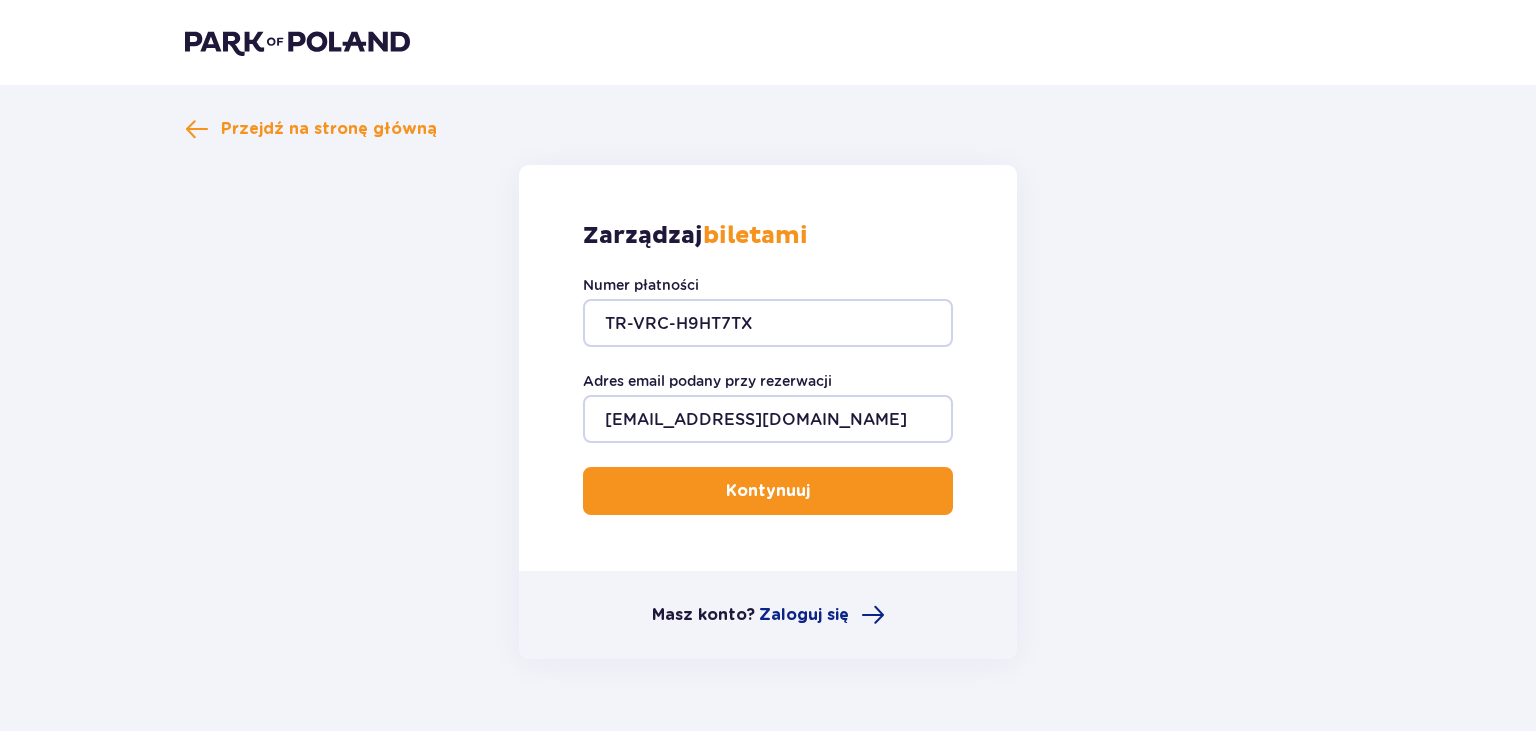 click on "Kontynuuj" at bounding box center (768, 491) 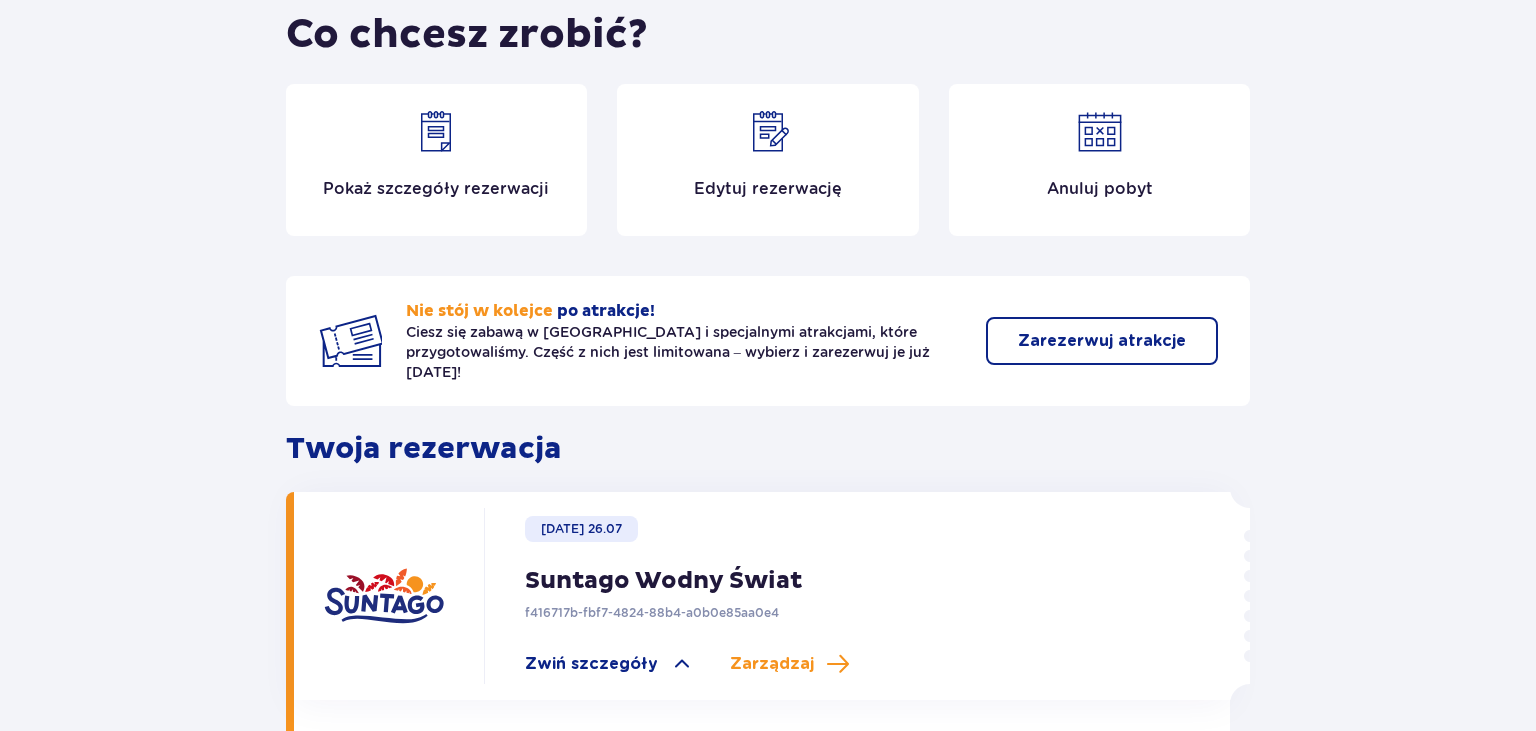 scroll, scrollTop: 0, scrollLeft: 0, axis: both 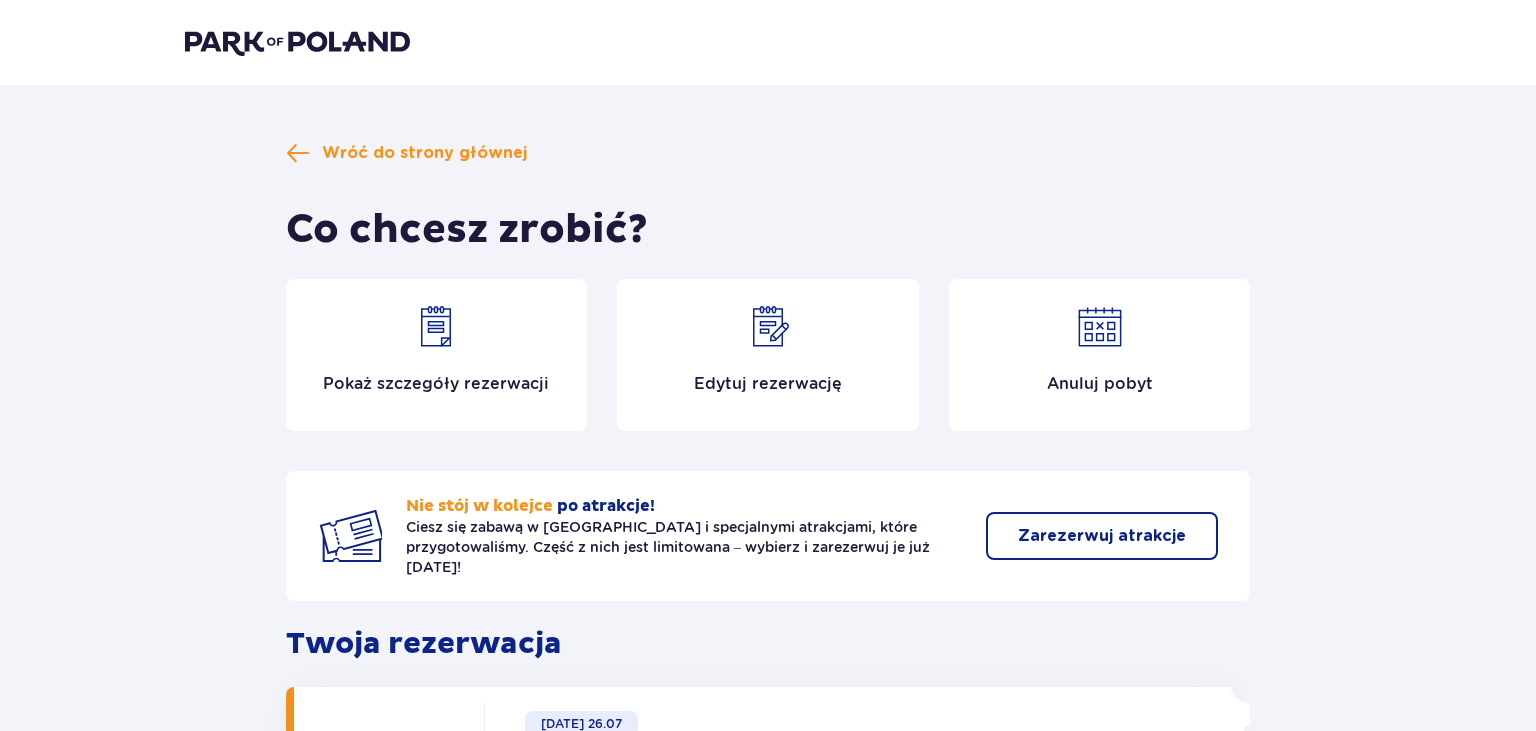 click at bounding box center (1100, 327) 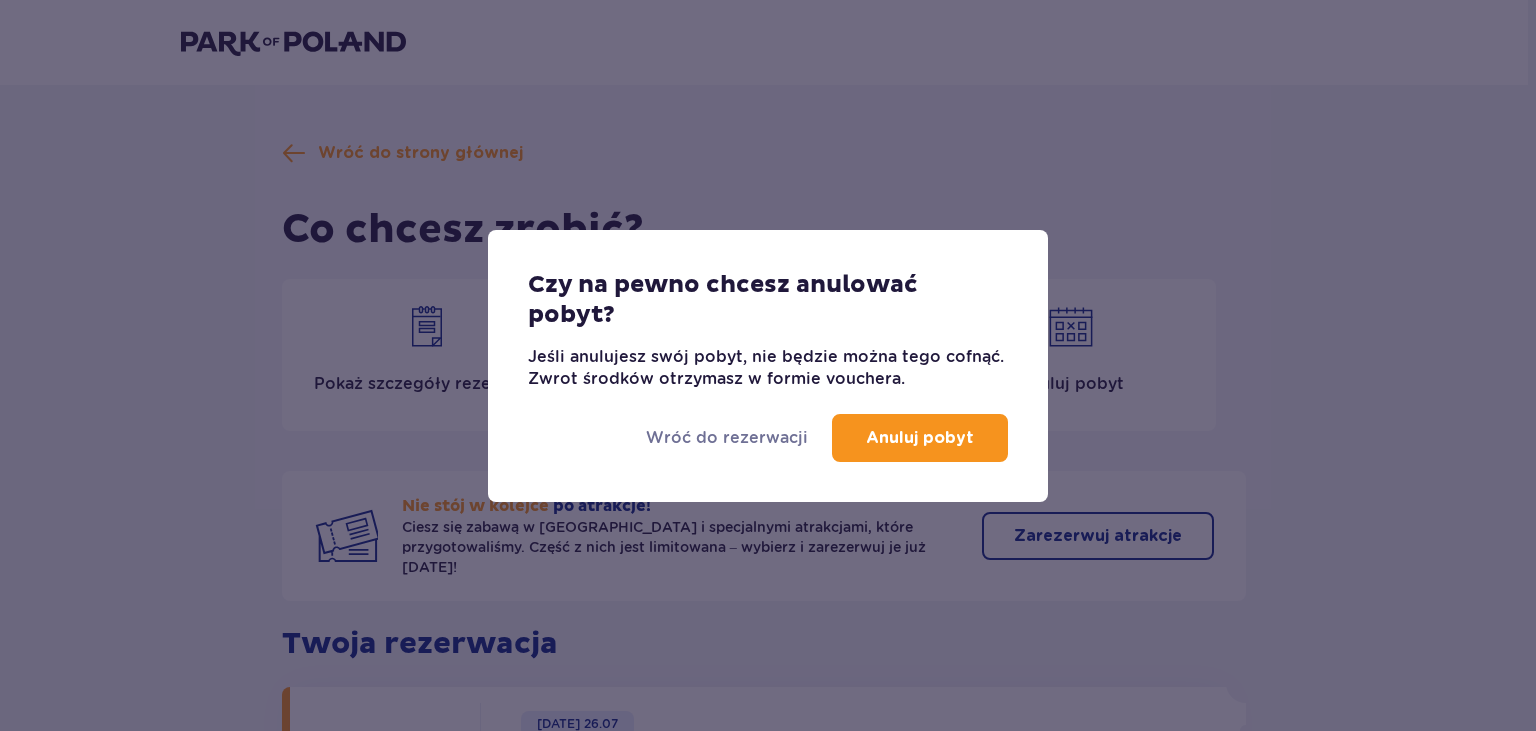 click on "Anuluj pobyt" at bounding box center [920, 438] 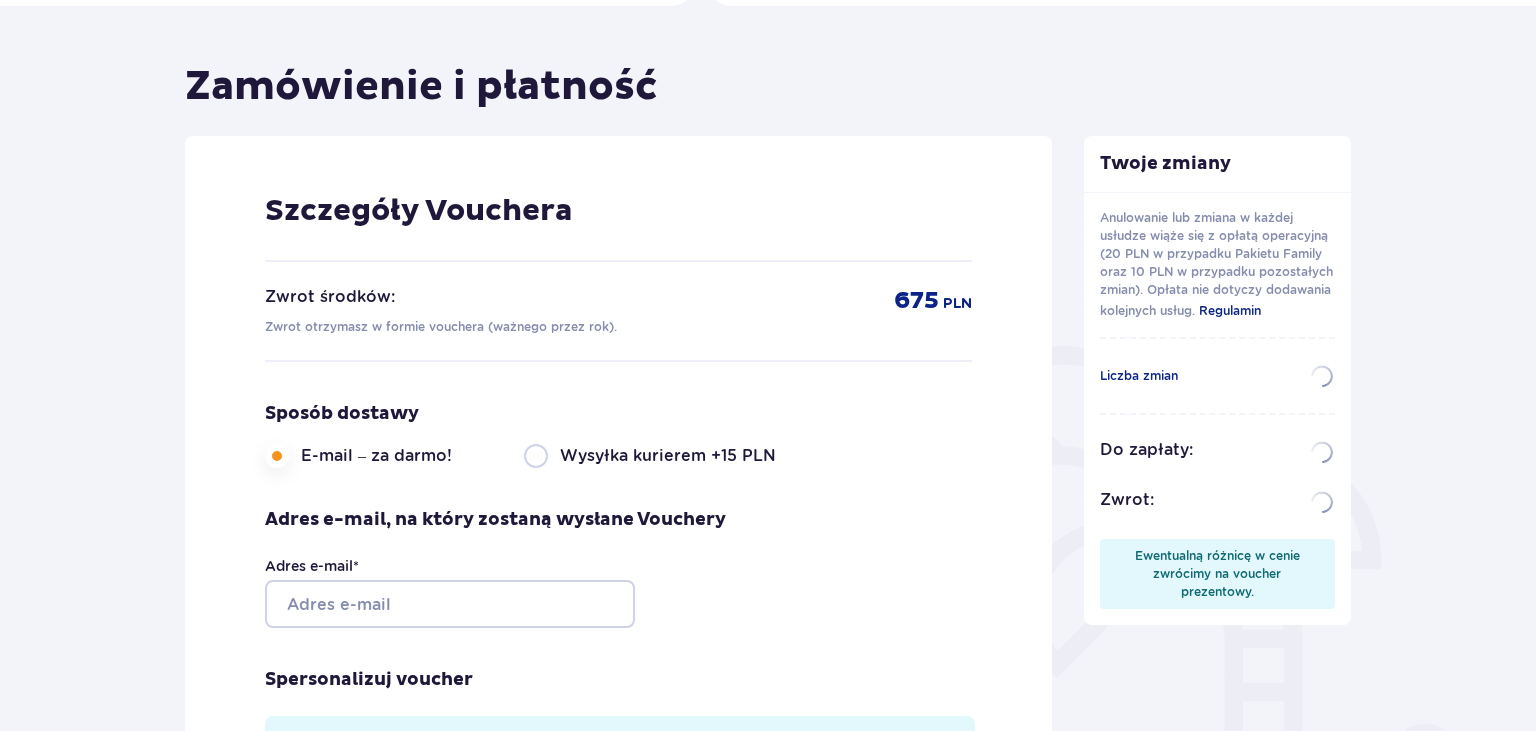 scroll, scrollTop: 422, scrollLeft: 0, axis: vertical 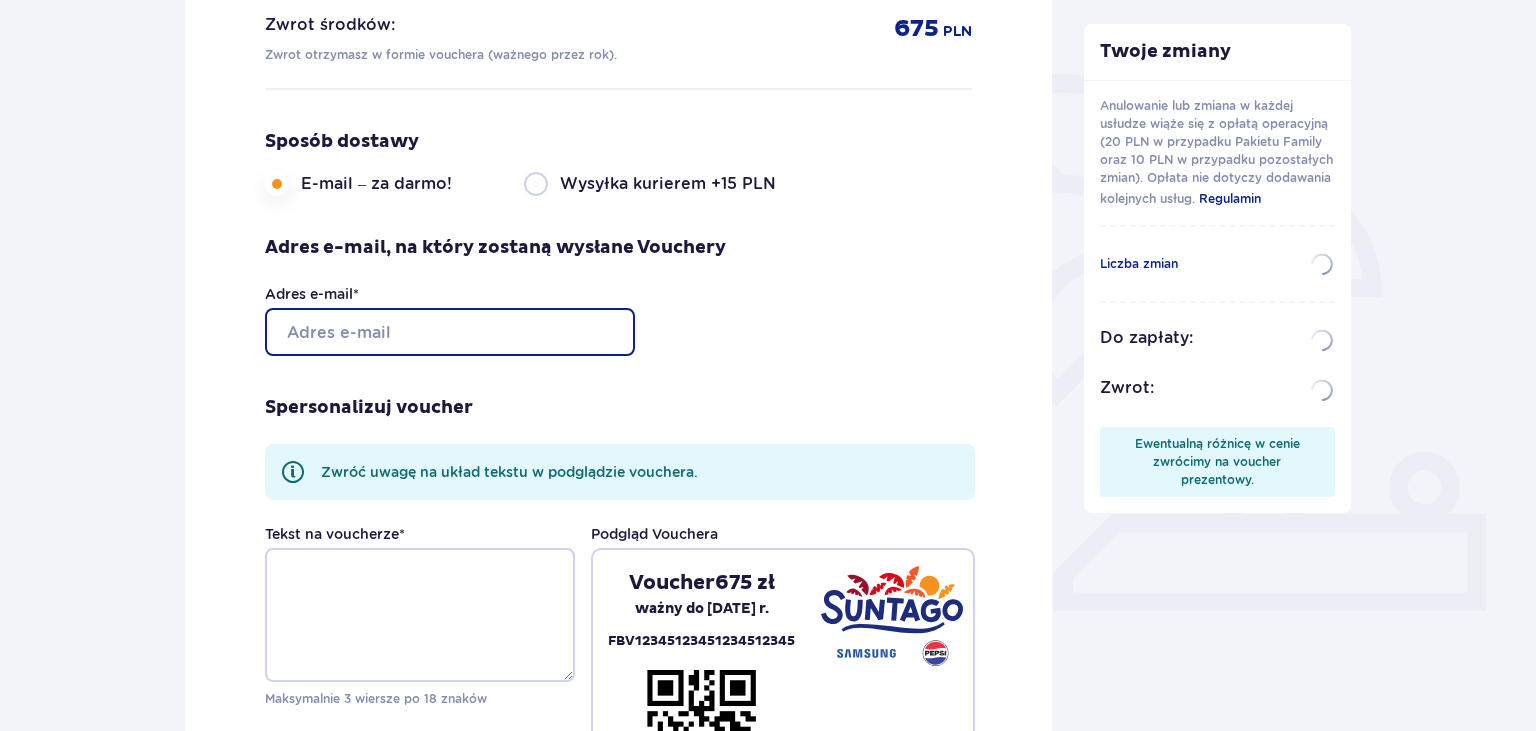 click on "Adres e-mail *" at bounding box center [450, 332] 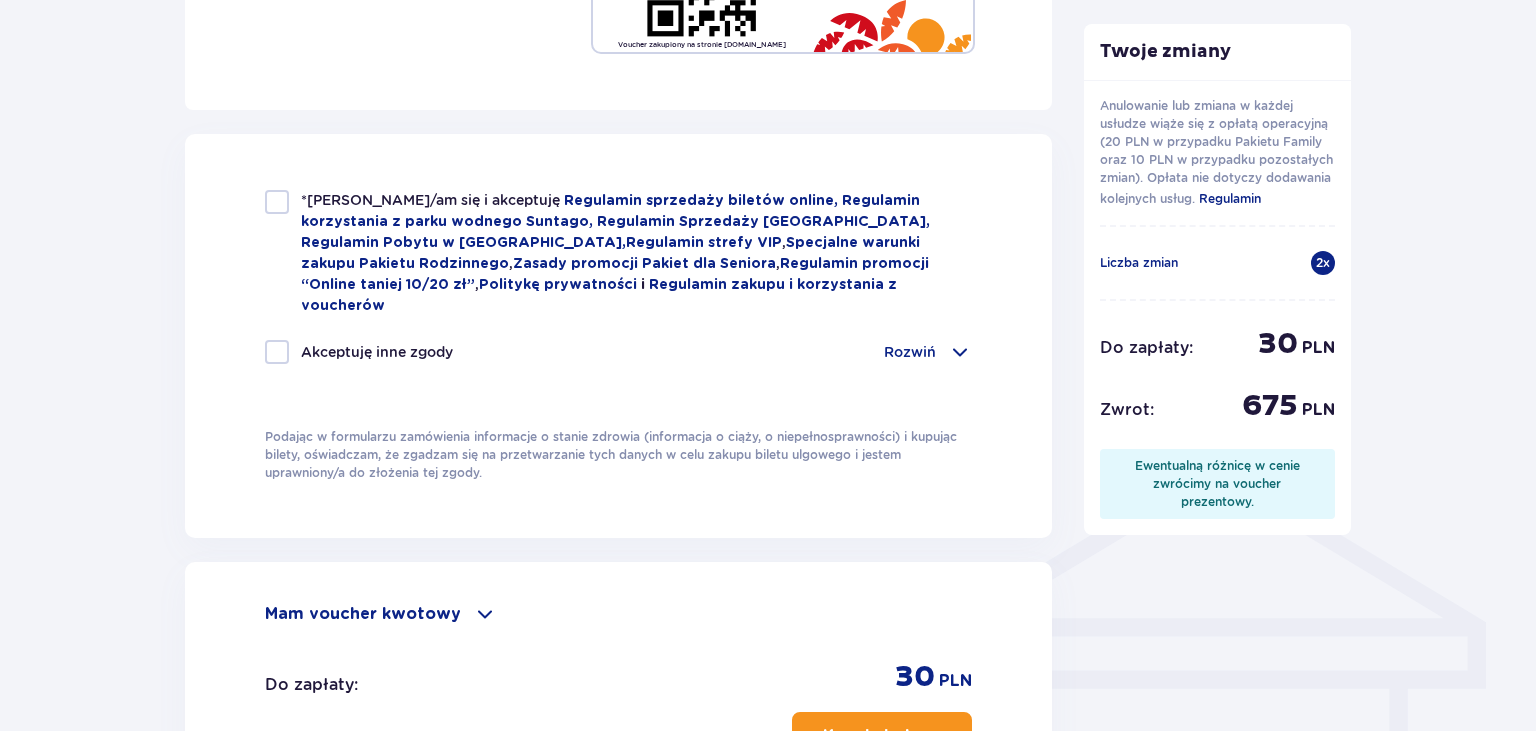 scroll, scrollTop: 1267, scrollLeft: 0, axis: vertical 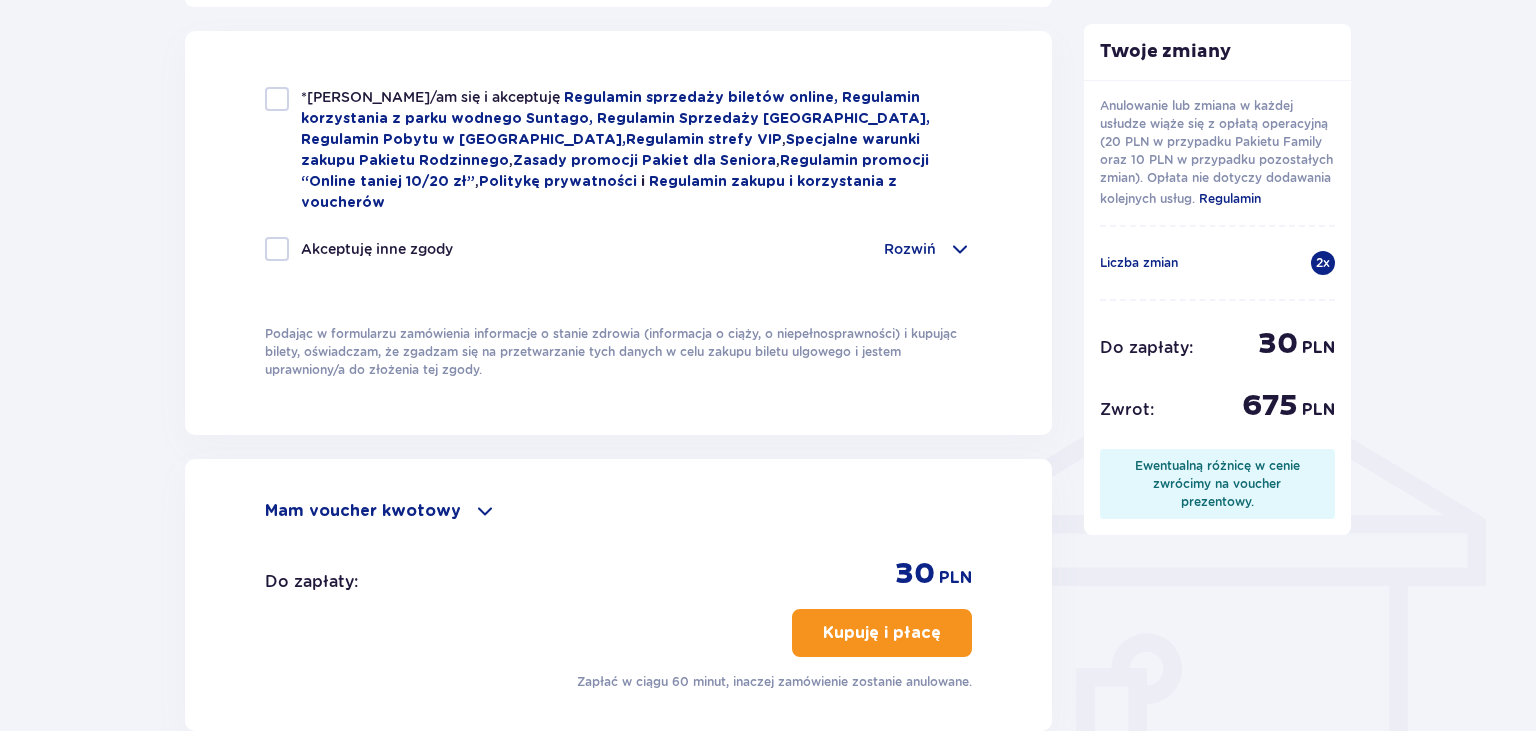 type on "martacejmer@op.pl" 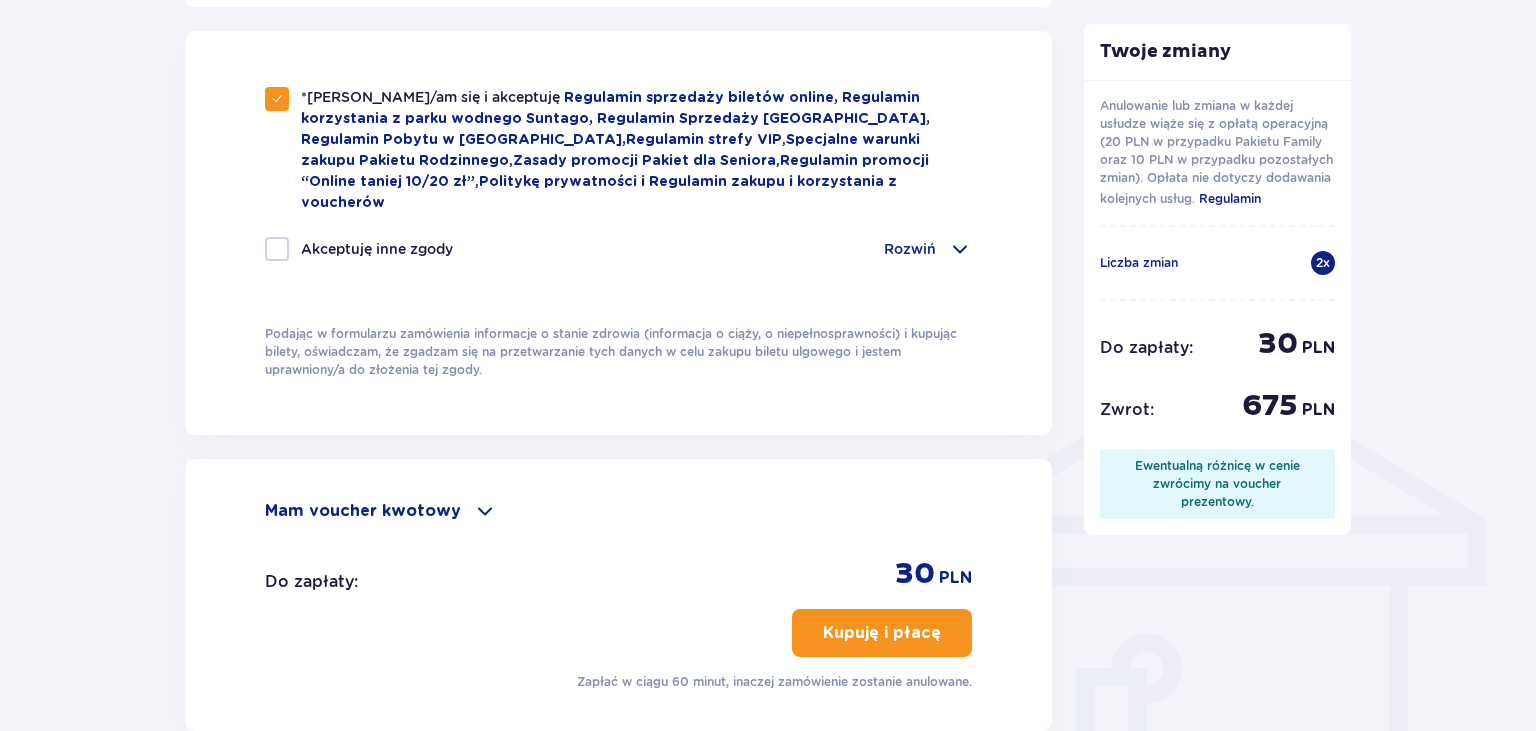 click at bounding box center [277, 249] 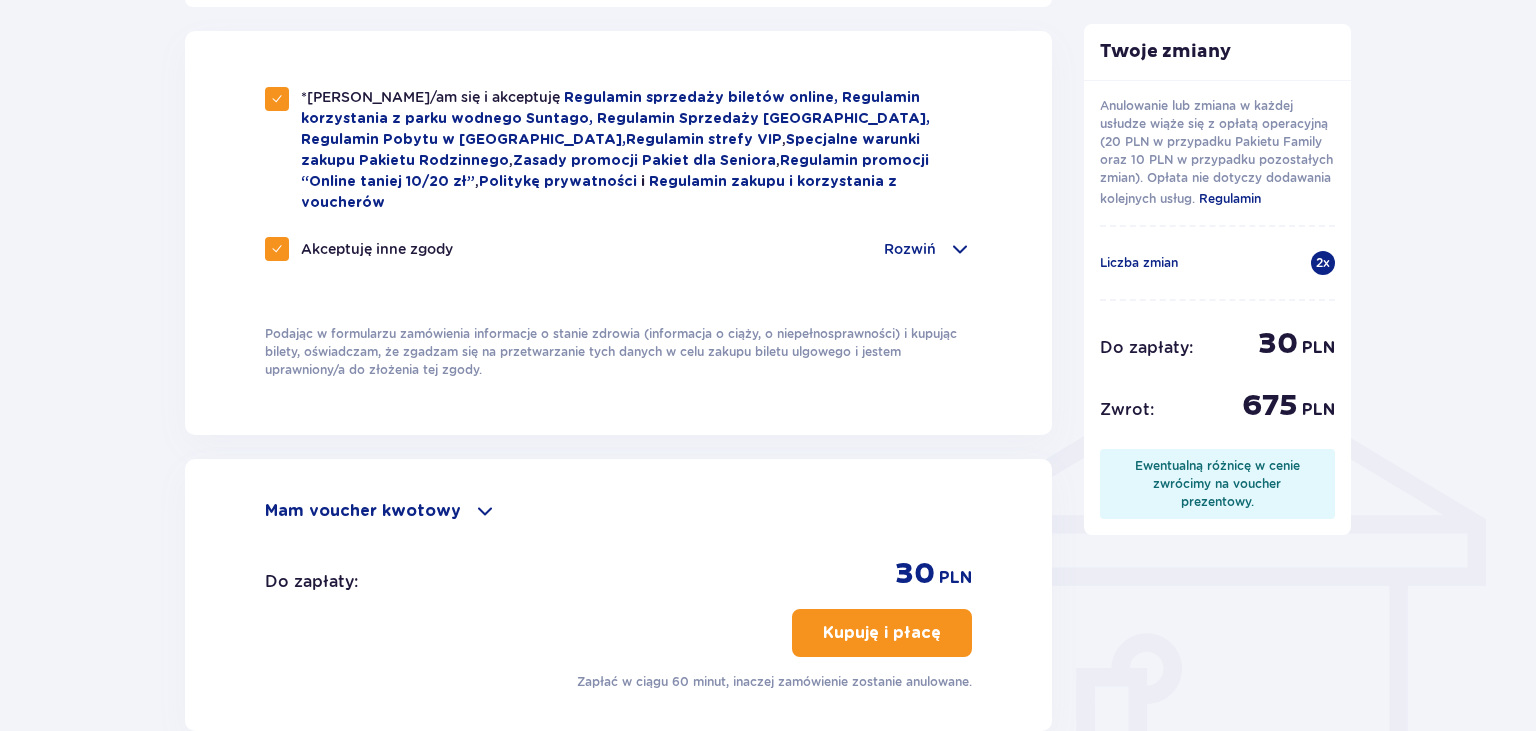 scroll, scrollTop: 1460, scrollLeft: 0, axis: vertical 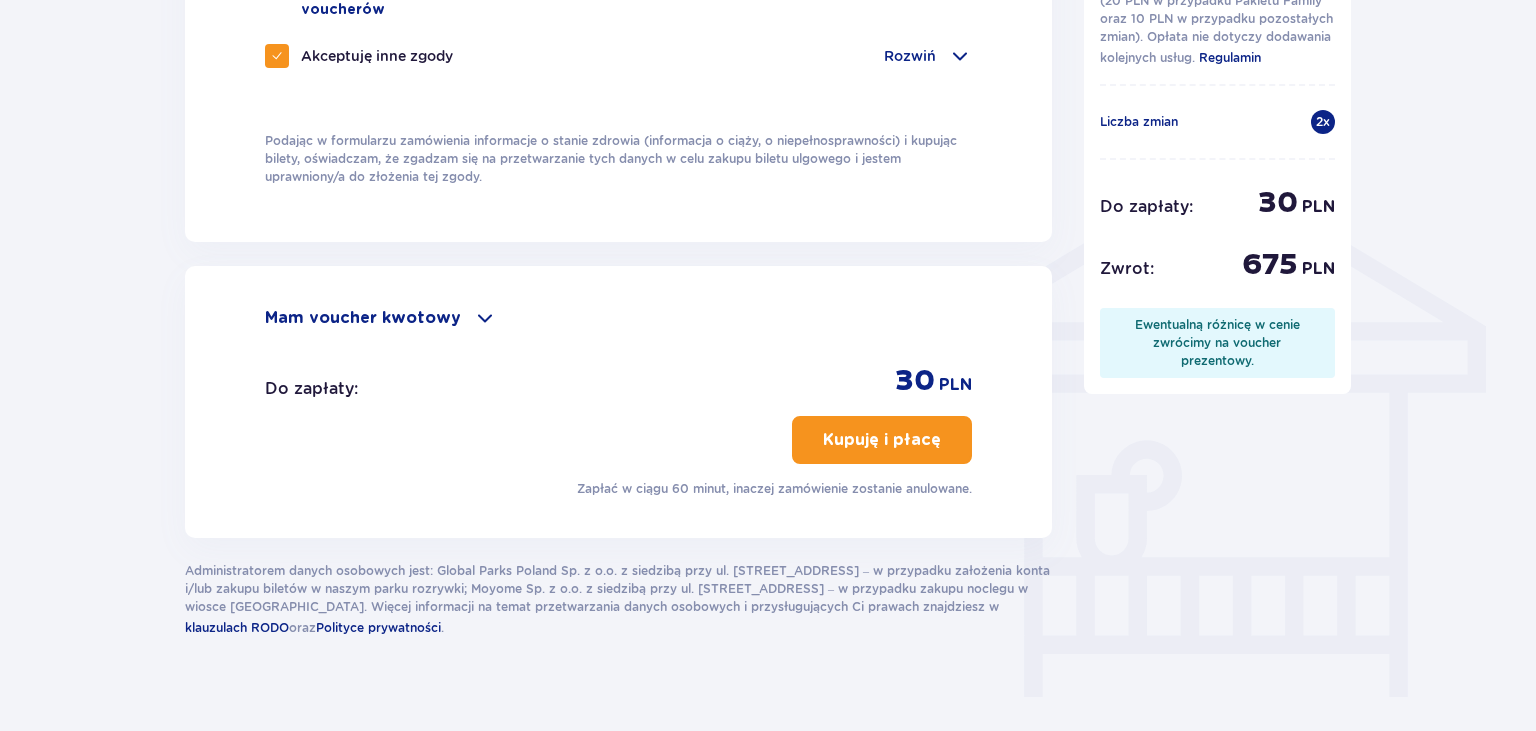 click at bounding box center (485, 318) 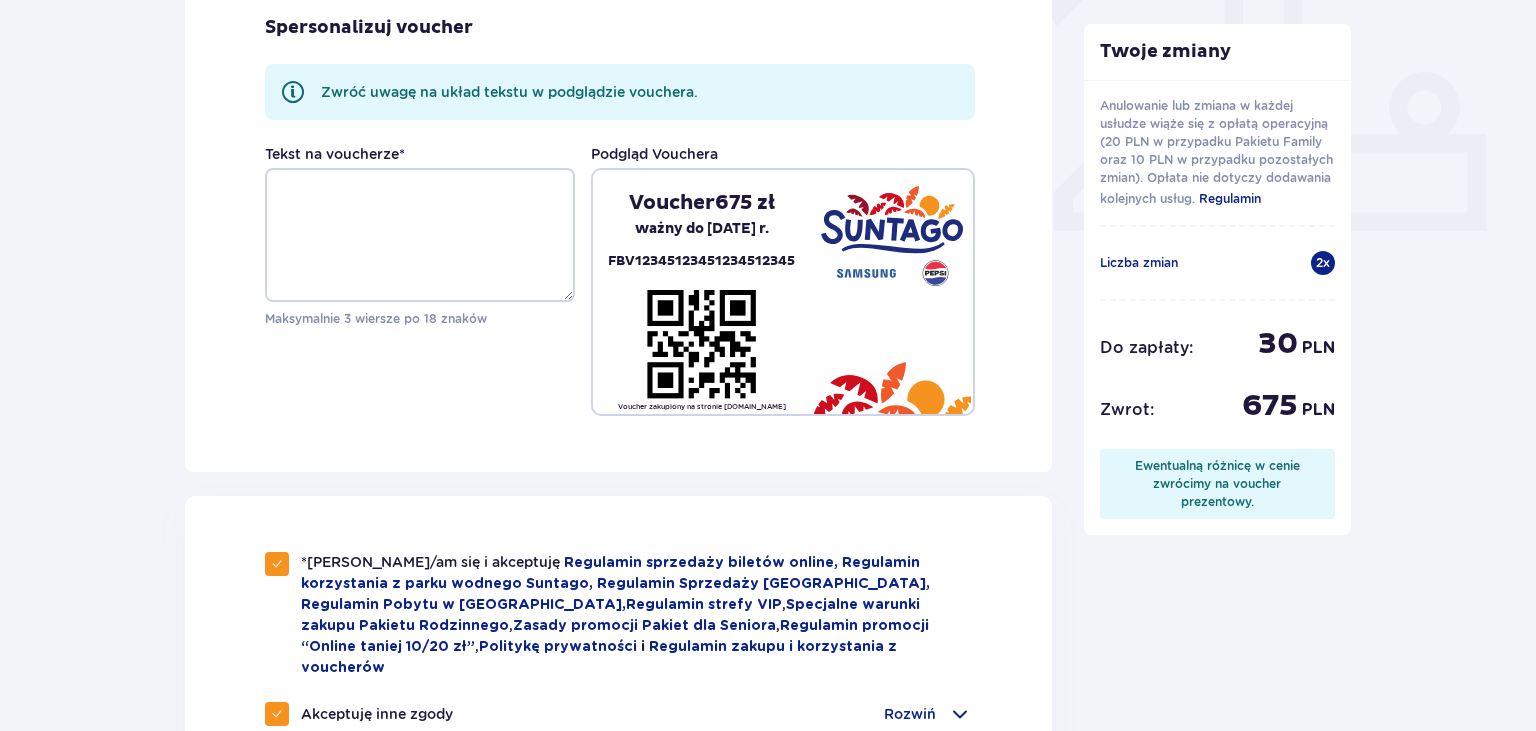 scroll, scrollTop: 784, scrollLeft: 0, axis: vertical 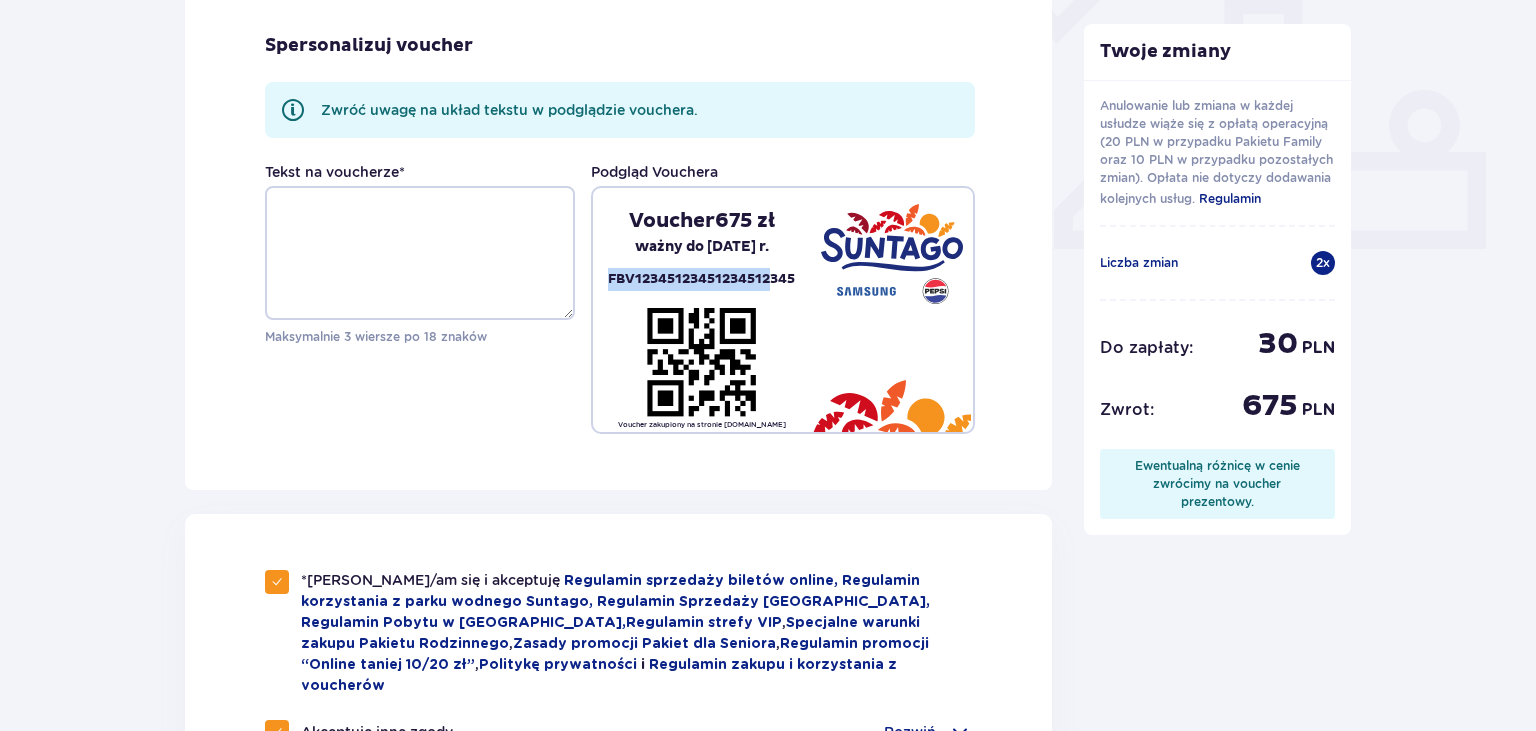 drag, startPoint x: 609, startPoint y: 275, endPoint x: 774, endPoint y: 281, distance: 165.10905 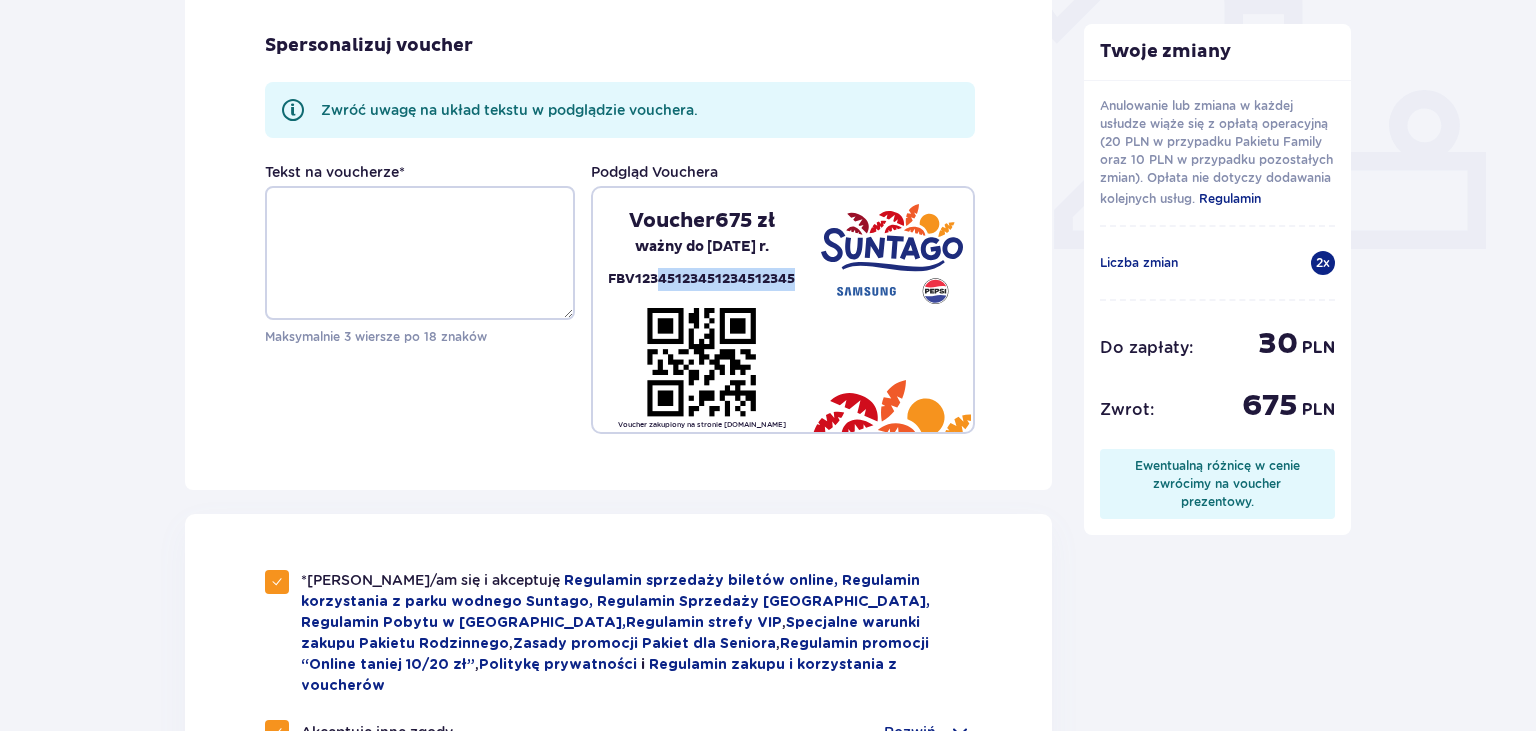 drag, startPoint x: 794, startPoint y: 276, endPoint x: 659, endPoint y: 276, distance: 135 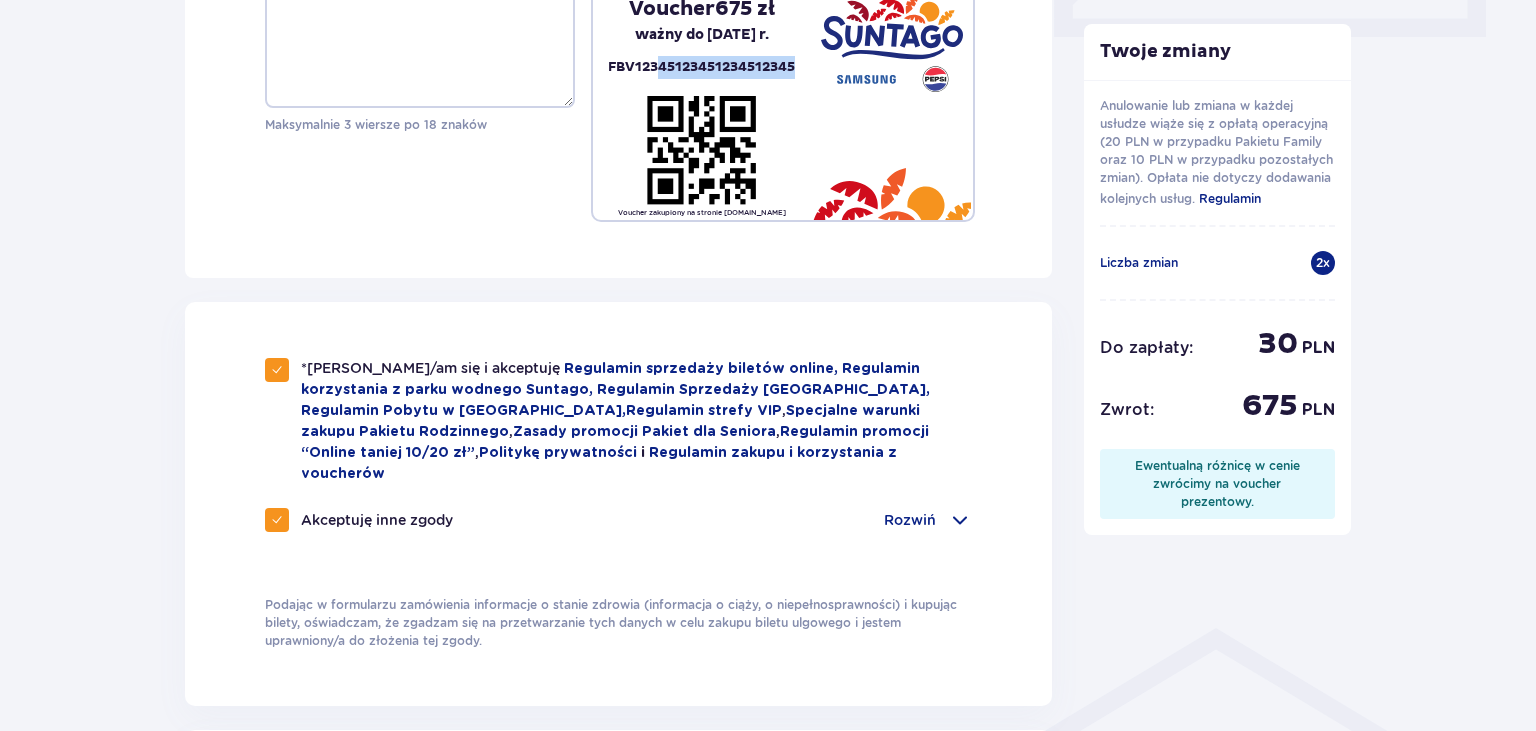 scroll, scrollTop: 1524, scrollLeft: 0, axis: vertical 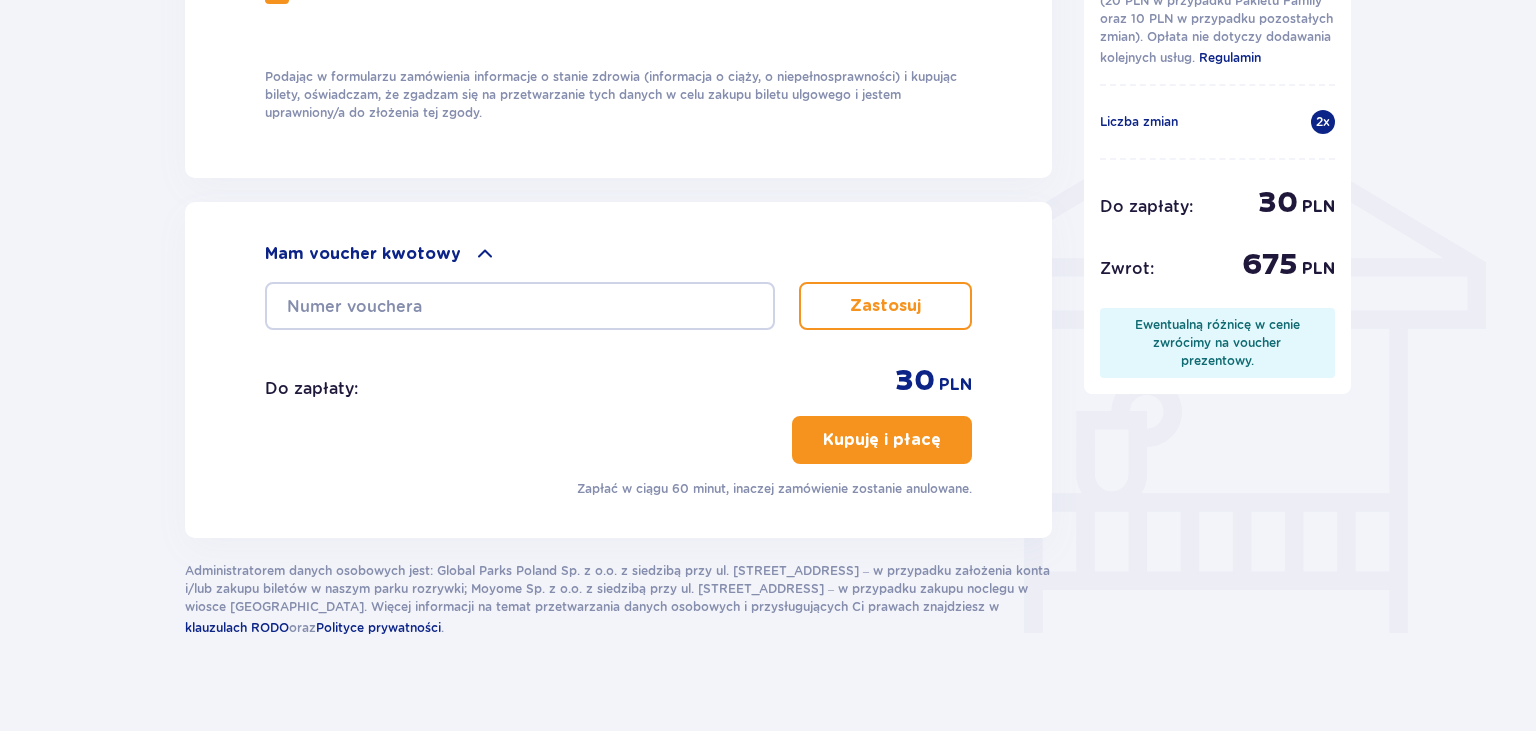 click on "Kupuję i płacę" at bounding box center [882, 440] 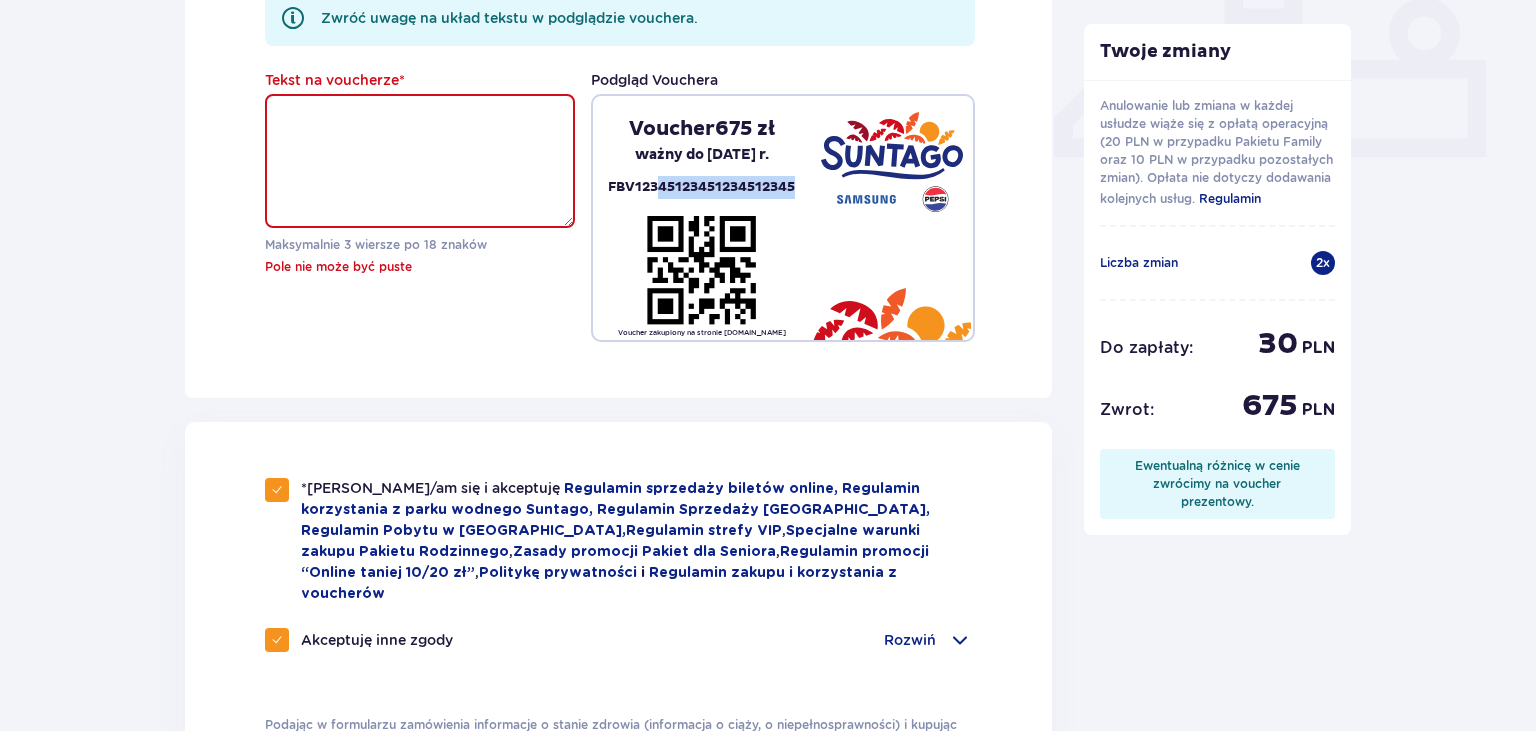 scroll, scrollTop: 868, scrollLeft: 0, axis: vertical 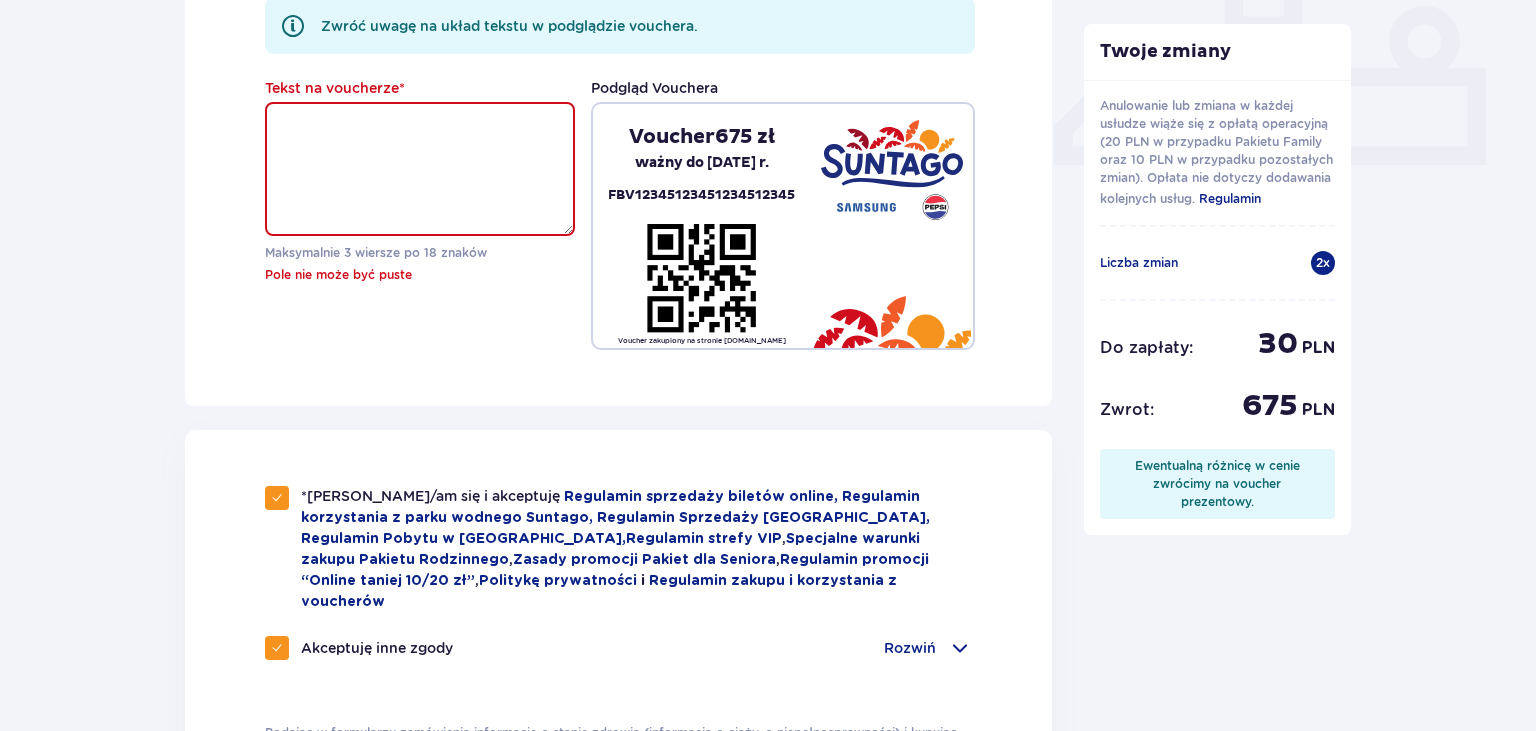 click on "Tekst na voucherze *" at bounding box center [420, 169] 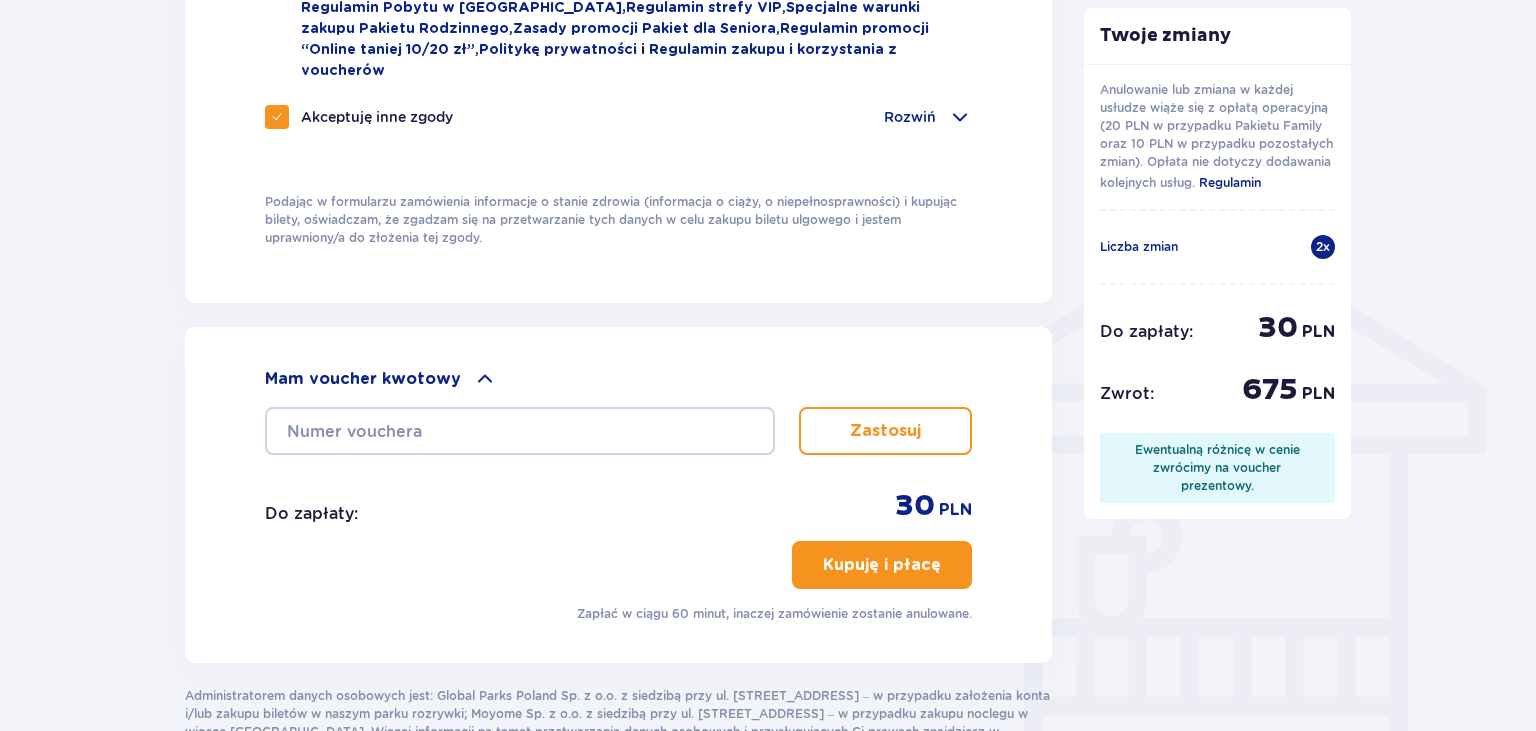 scroll, scrollTop: 1524, scrollLeft: 0, axis: vertical 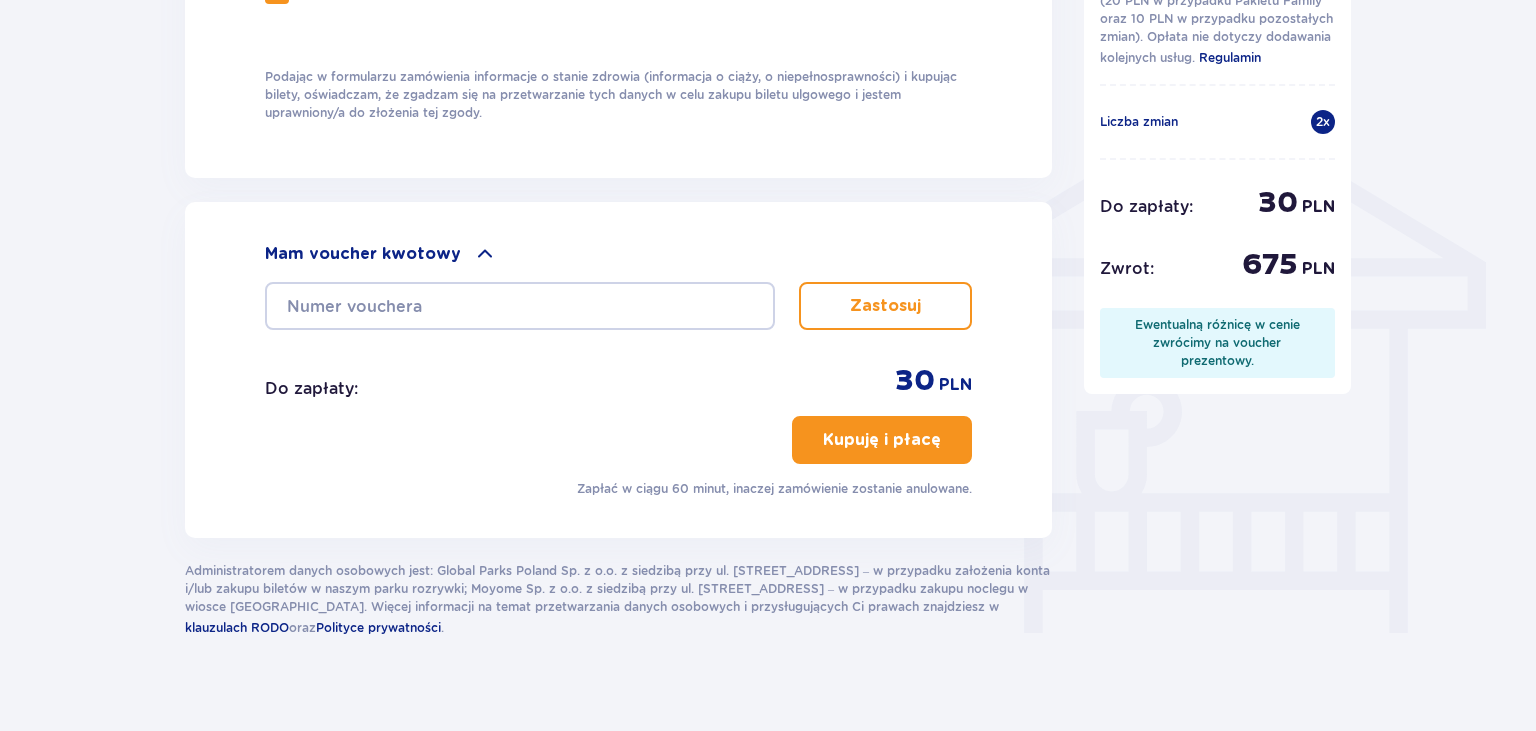 type on "Marta Nowek" 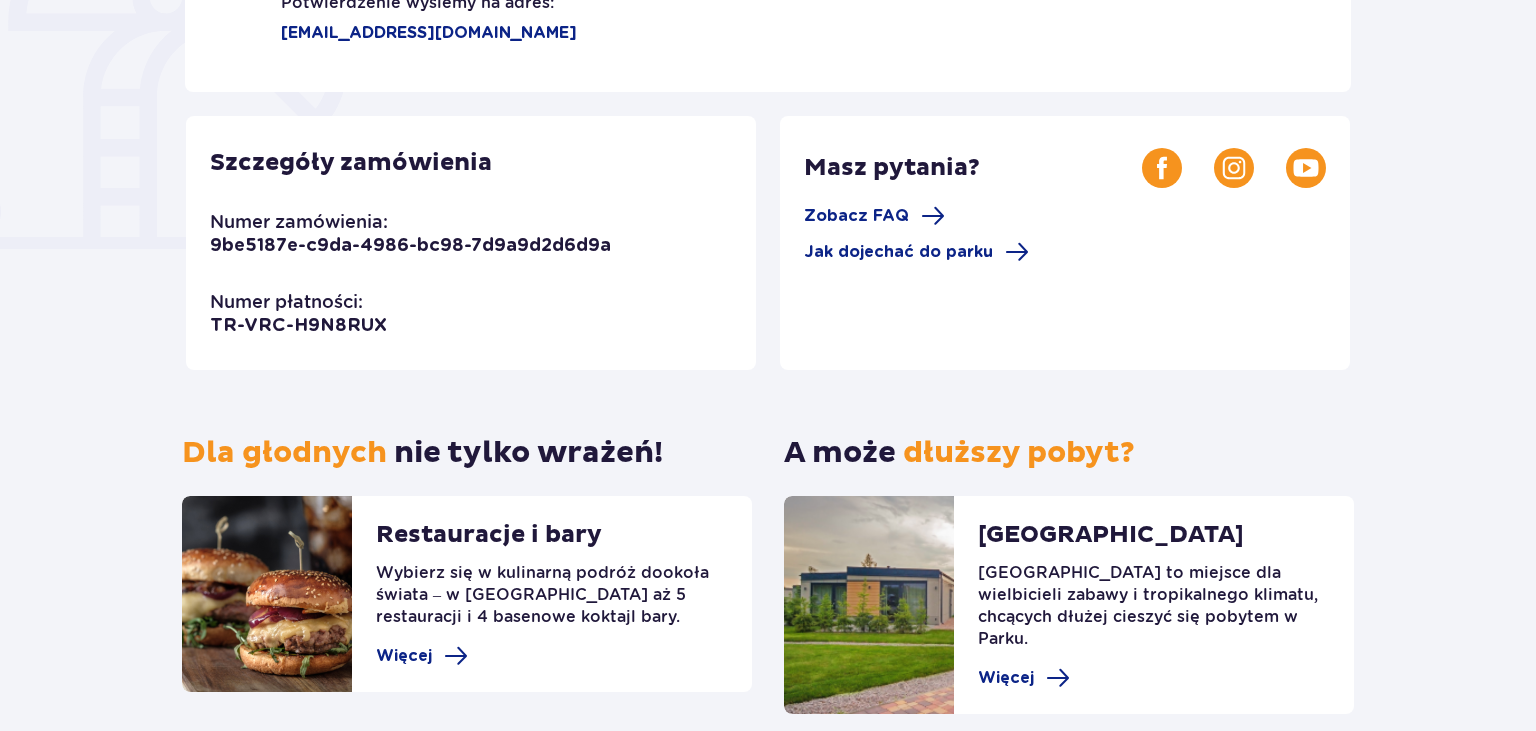 scroll, scrollTop: 563, scrollLeft: 0, axis: vertical 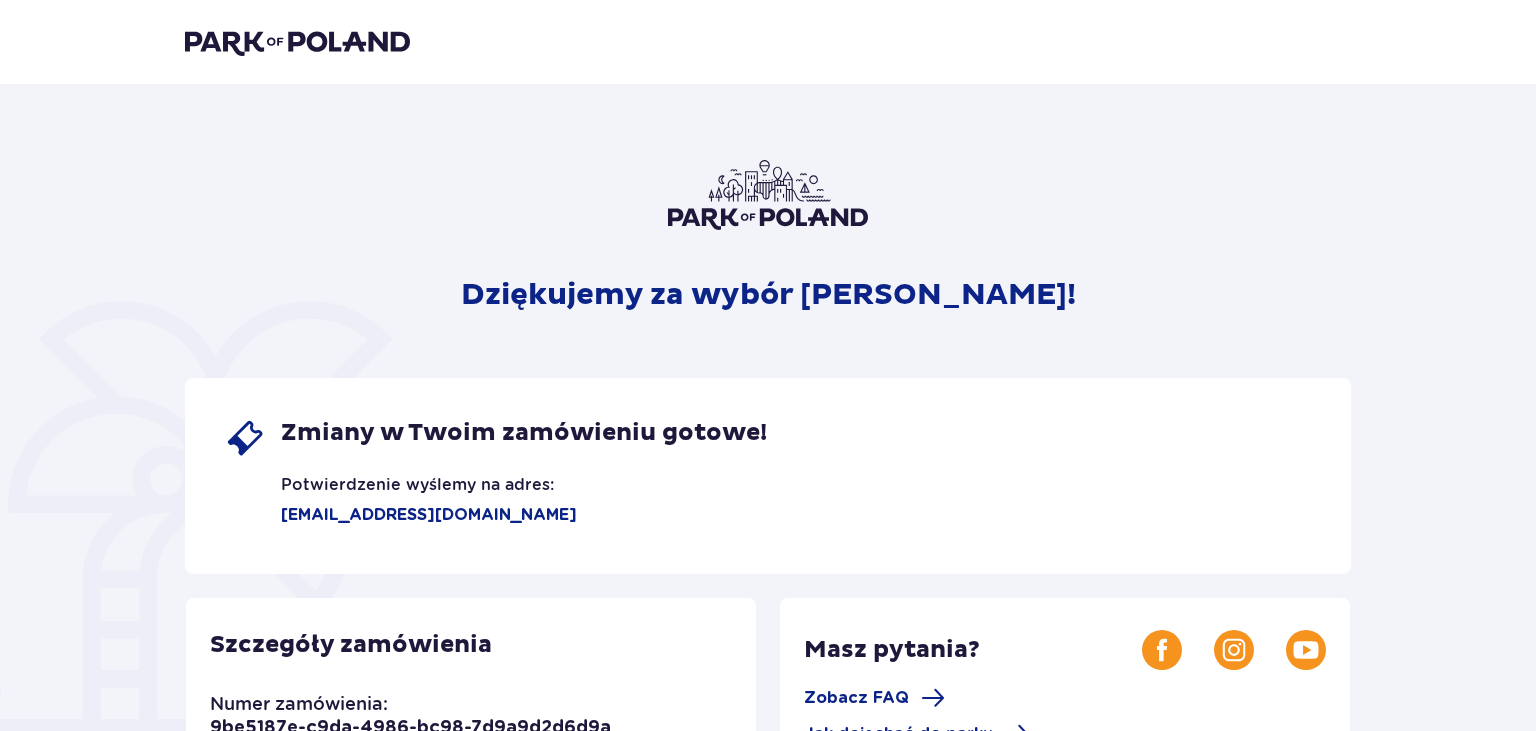 drag, startPoint x: 382, startPoint y: 43, endPoint x: 456, endPoint y: 62, distance: 76.40026 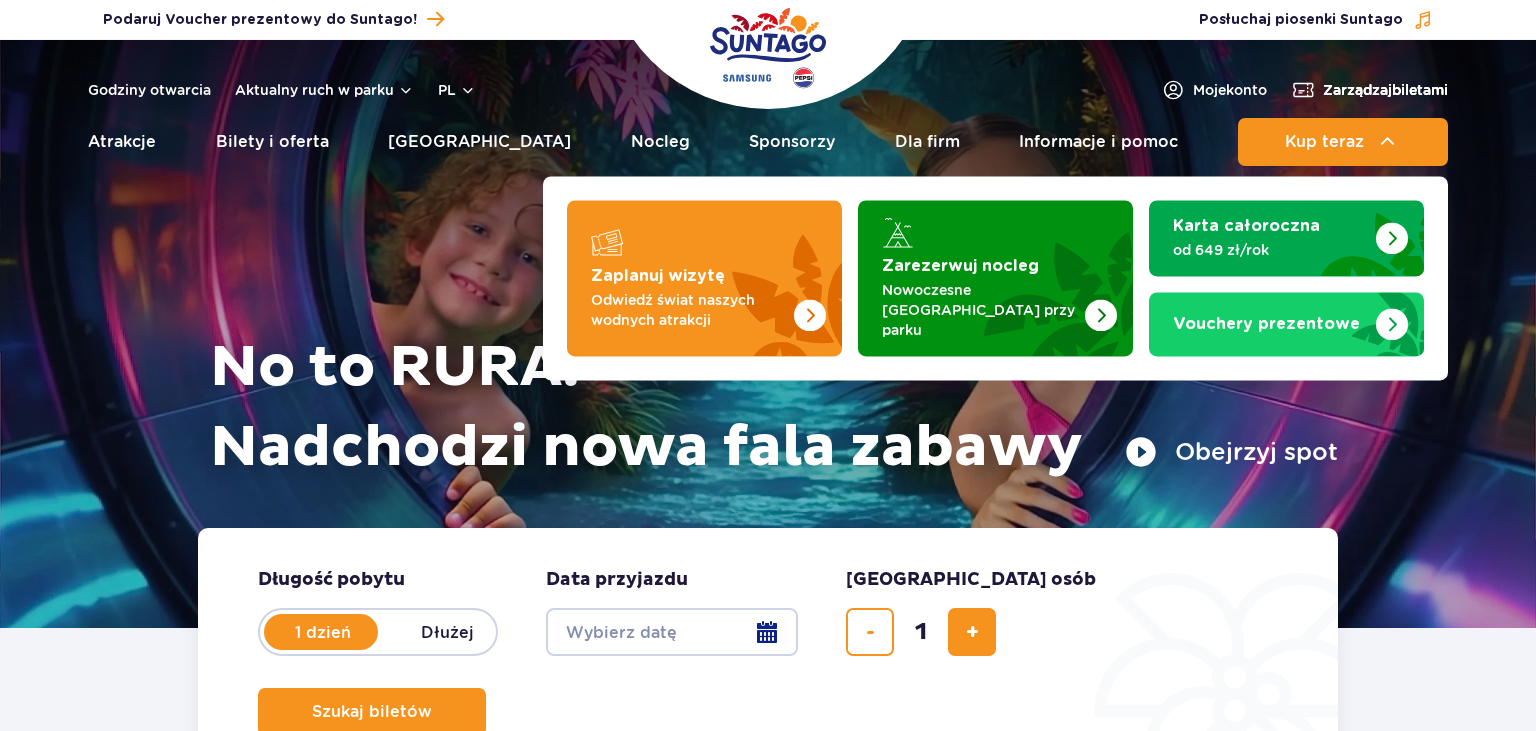 scroll, scrollTop: 0, scrollLeft: 0, axis: both 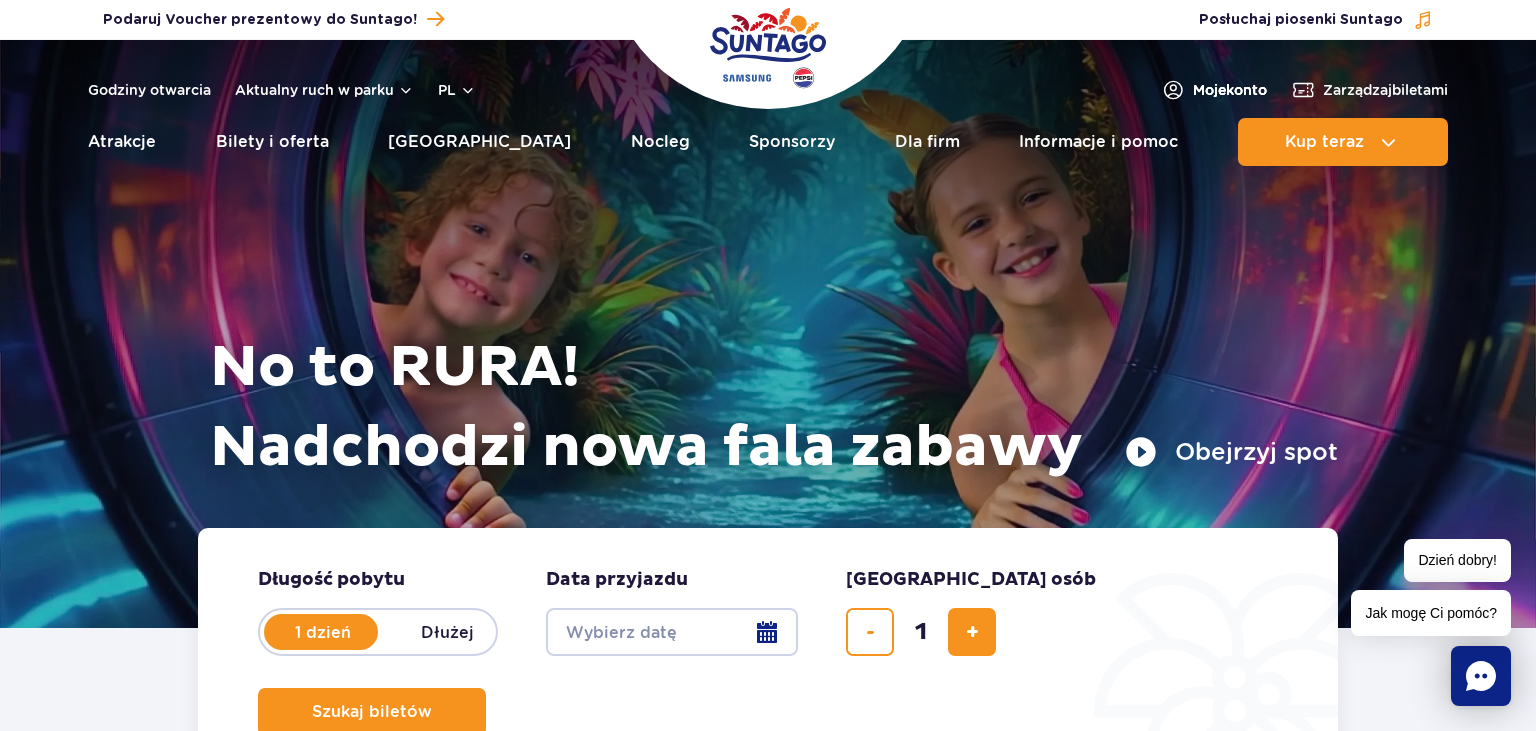 click on "Moje  konto" at bounding box center (1230, 90) 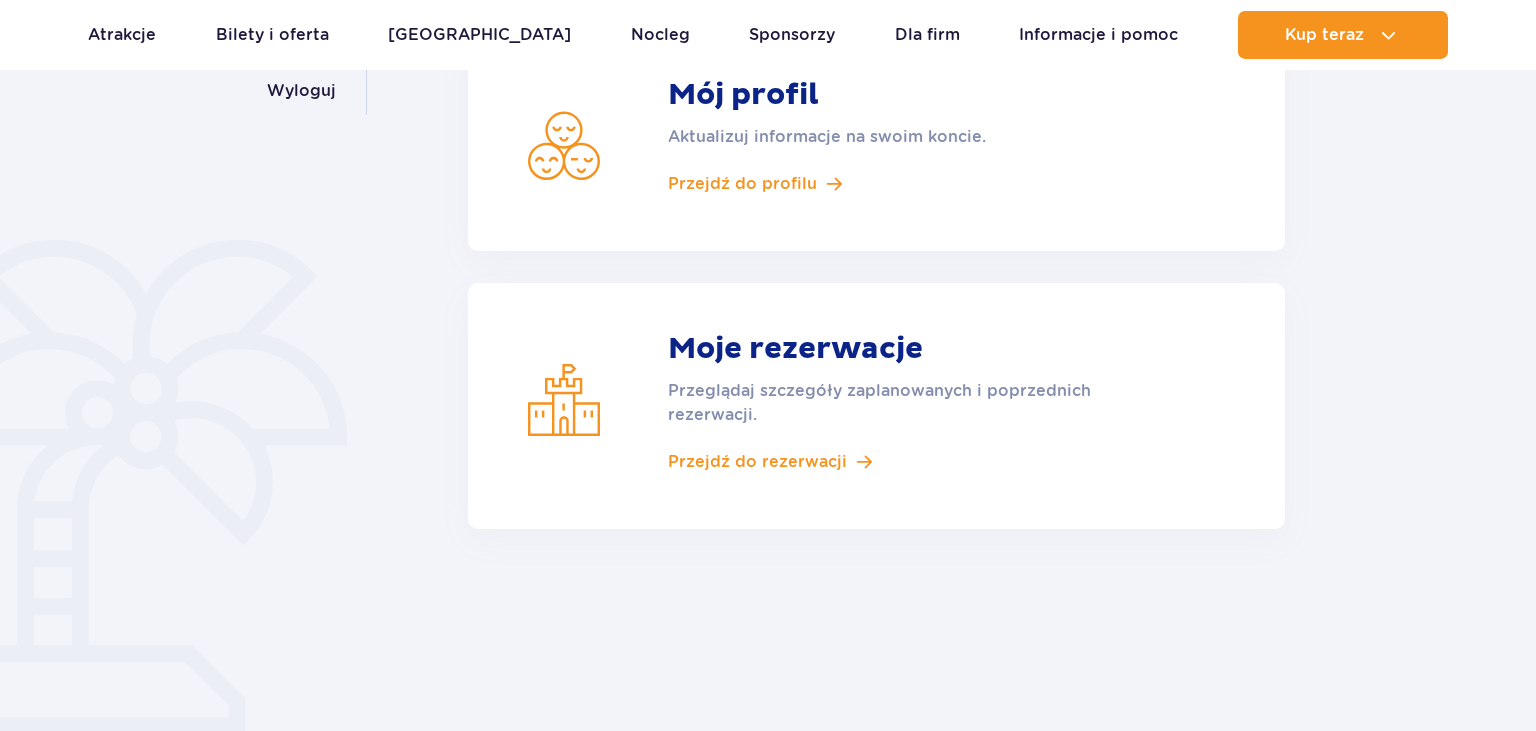 scroll, scrollTop: 422, scrollLeft: 0, axis: vertical 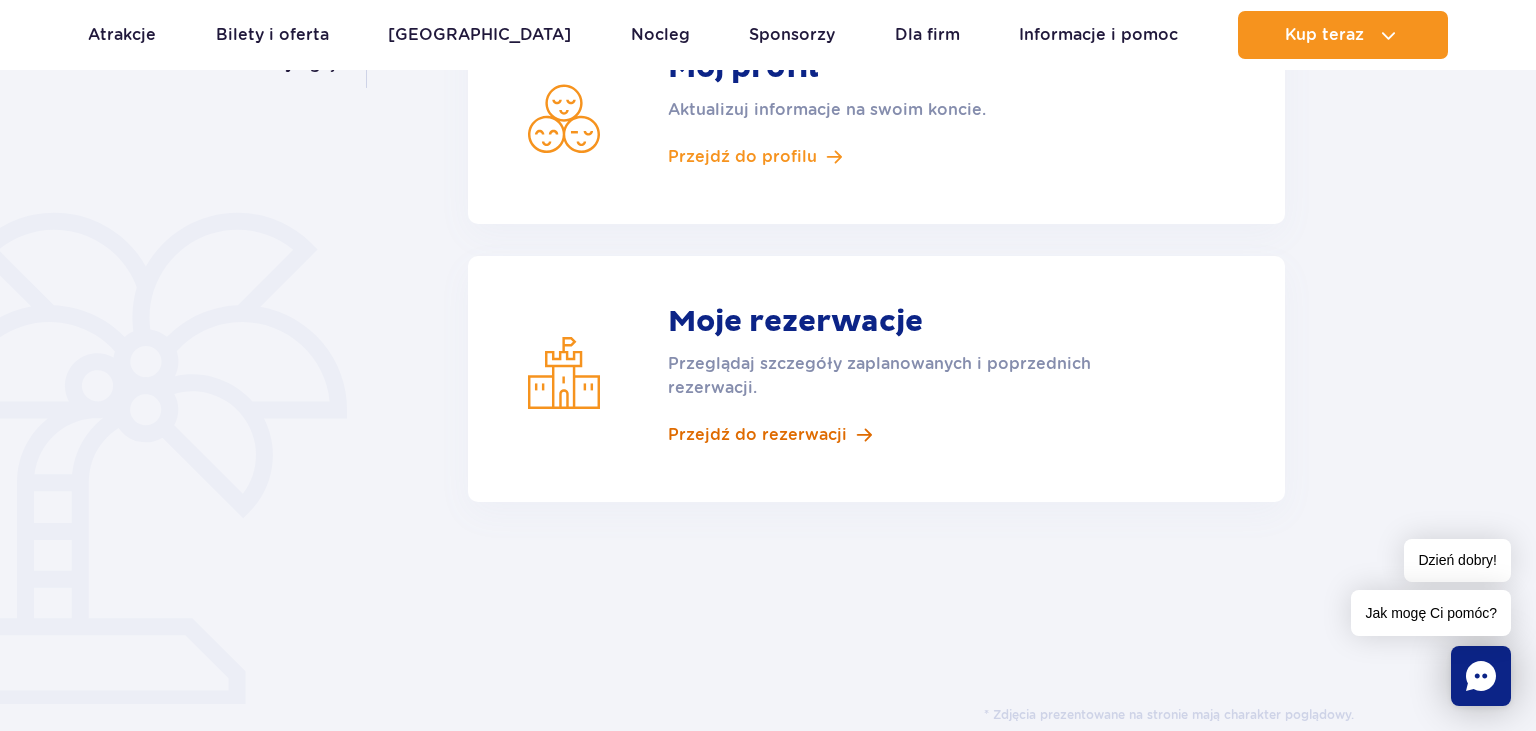 drag, startPoint x: 741, startPoint y: 442, endPoint x: 849, endPoint y: 447, distance: 108.11568 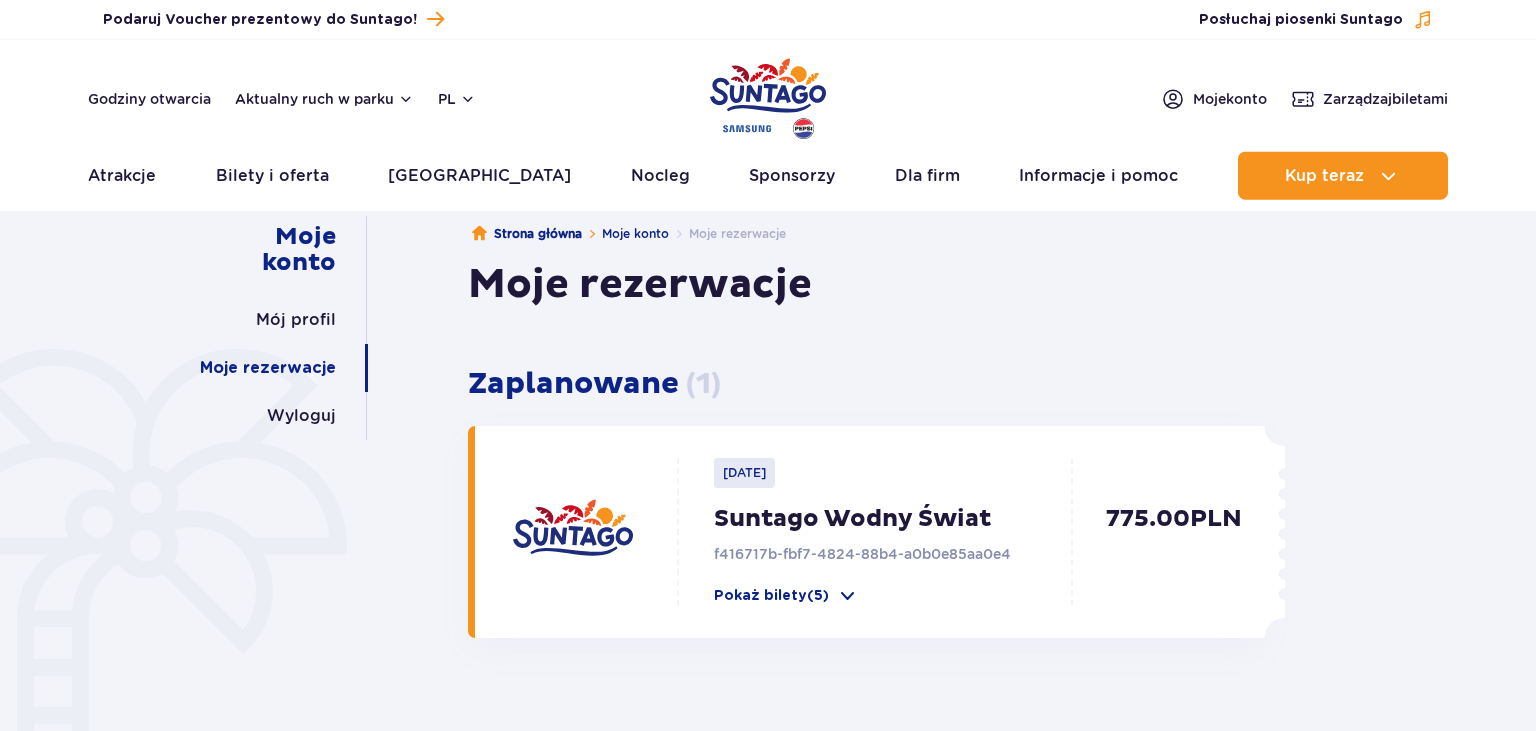 scroll, scrollTop: 105, scrollLeft: 0, axis: vertical 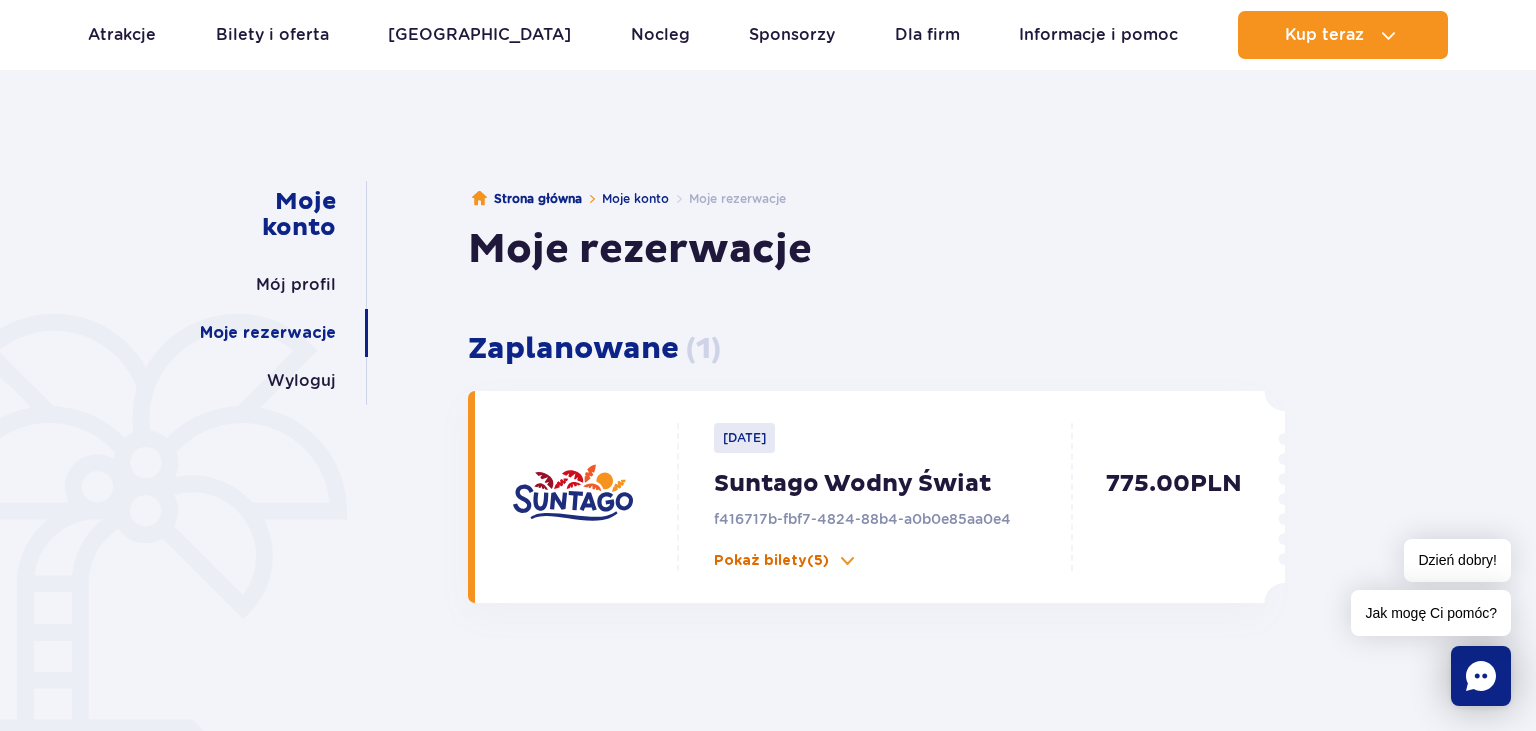 click at bounding box center (847, 561) 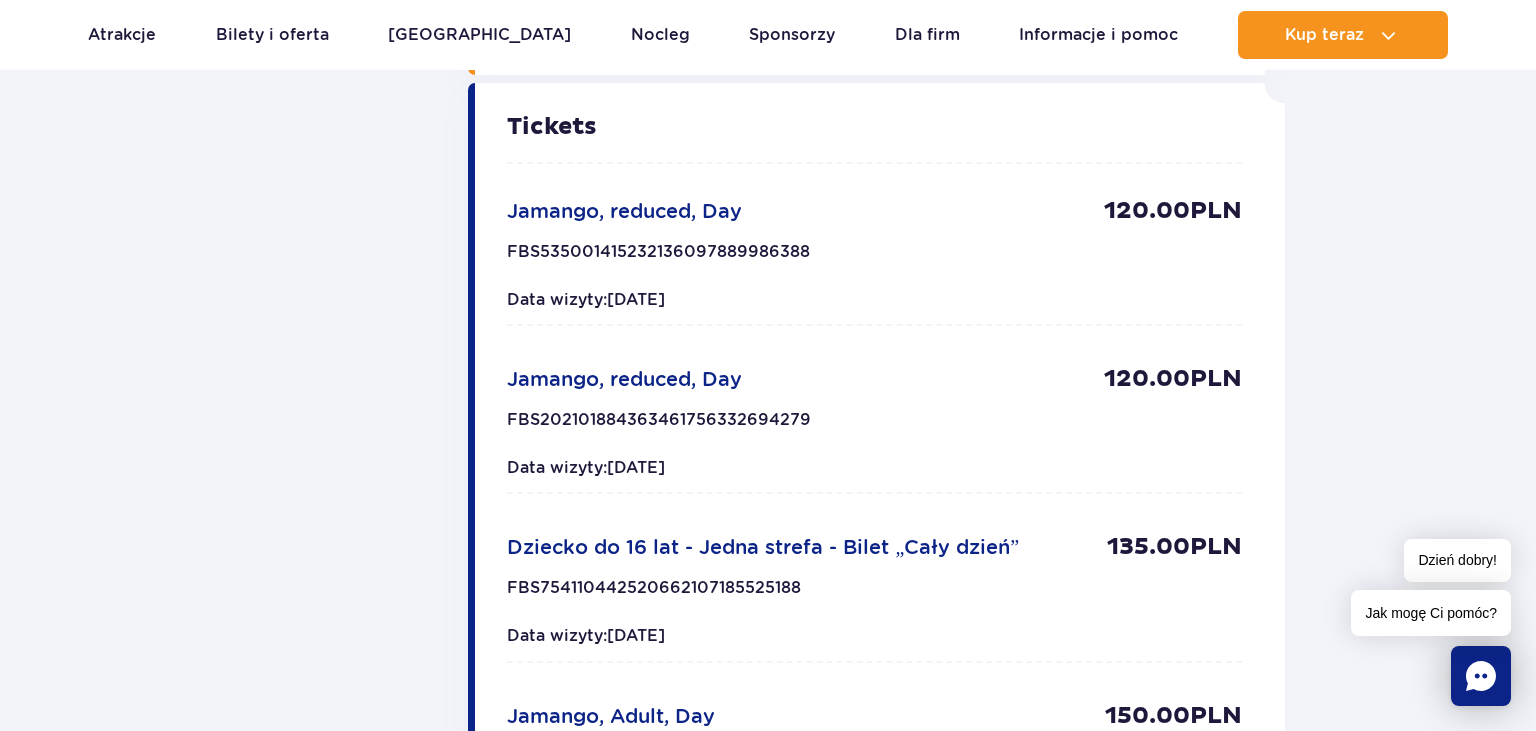 scroll, scrollTop: 0, scrollLeft: 0, axis: both 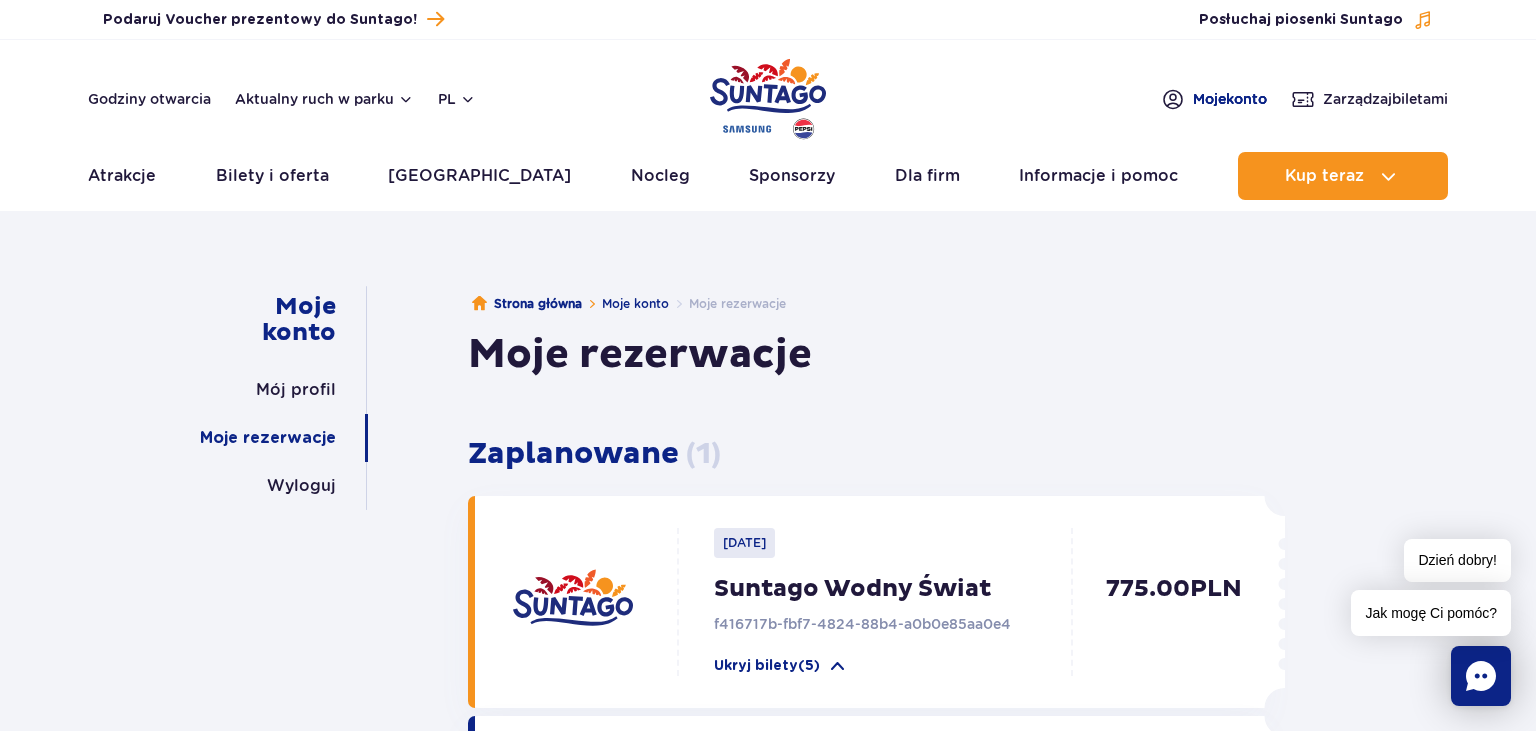 click on "Moje  konto" at bounding box center (1230, 99) 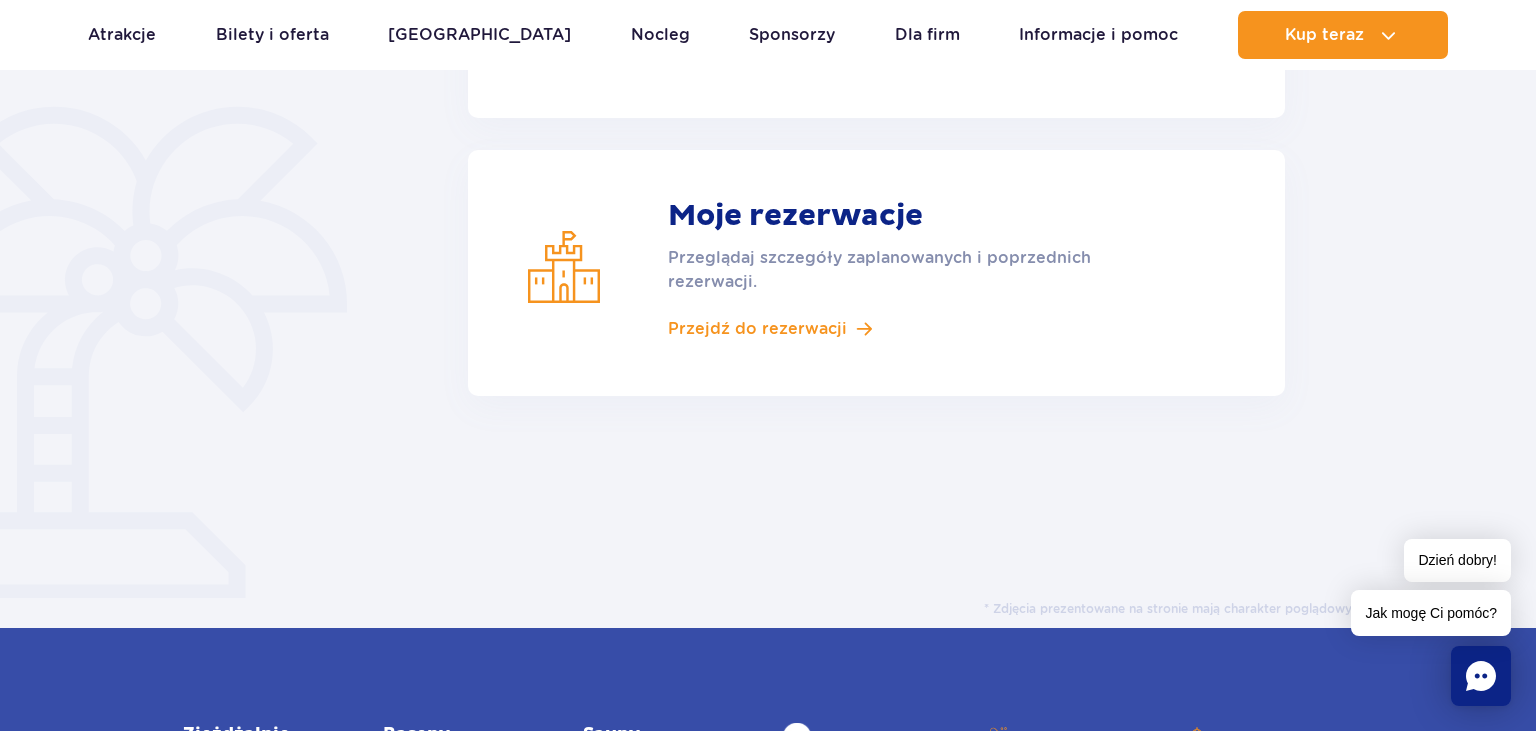scroll, scrollTop: 105, scrollLeft: 0, axis: vertical 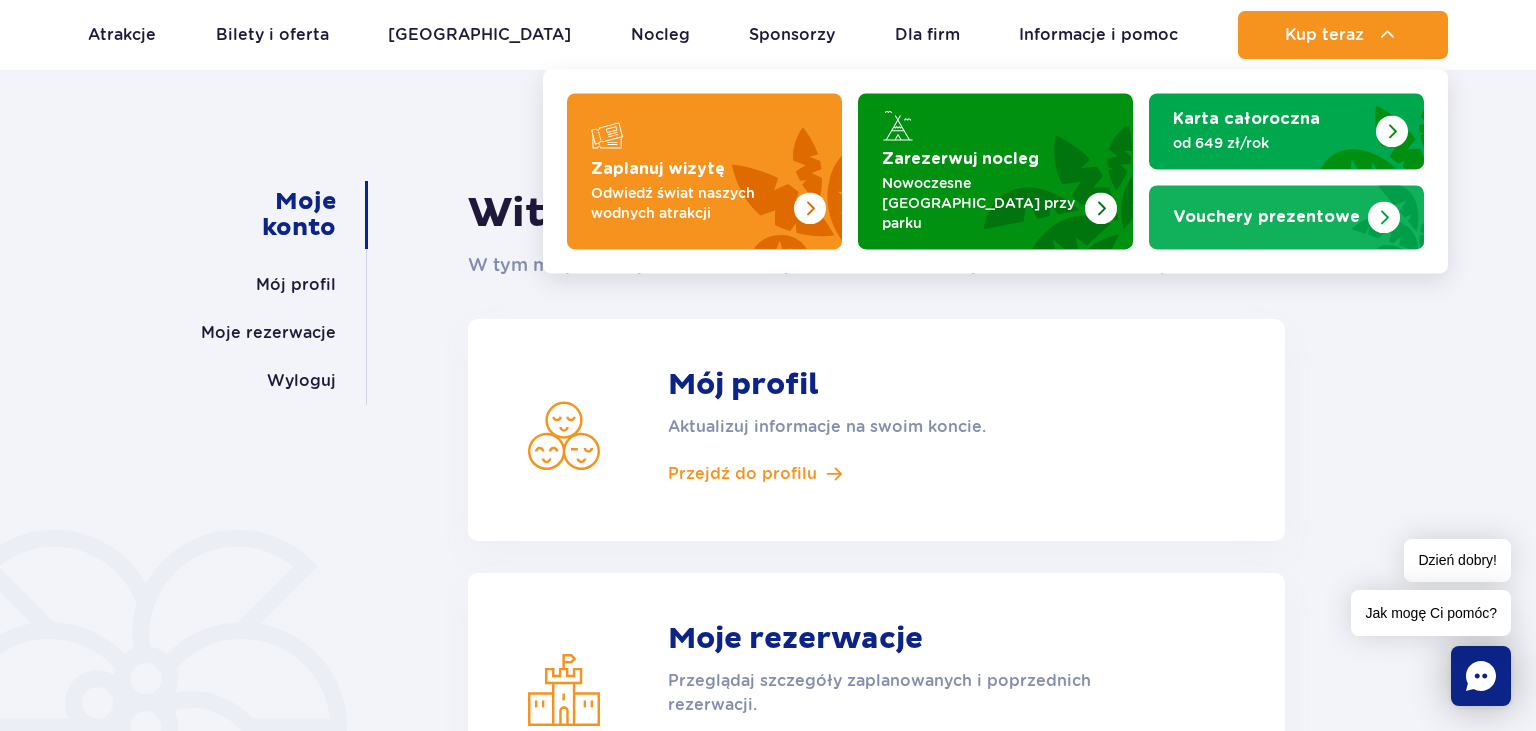 click at bounding box center [1286, 218] 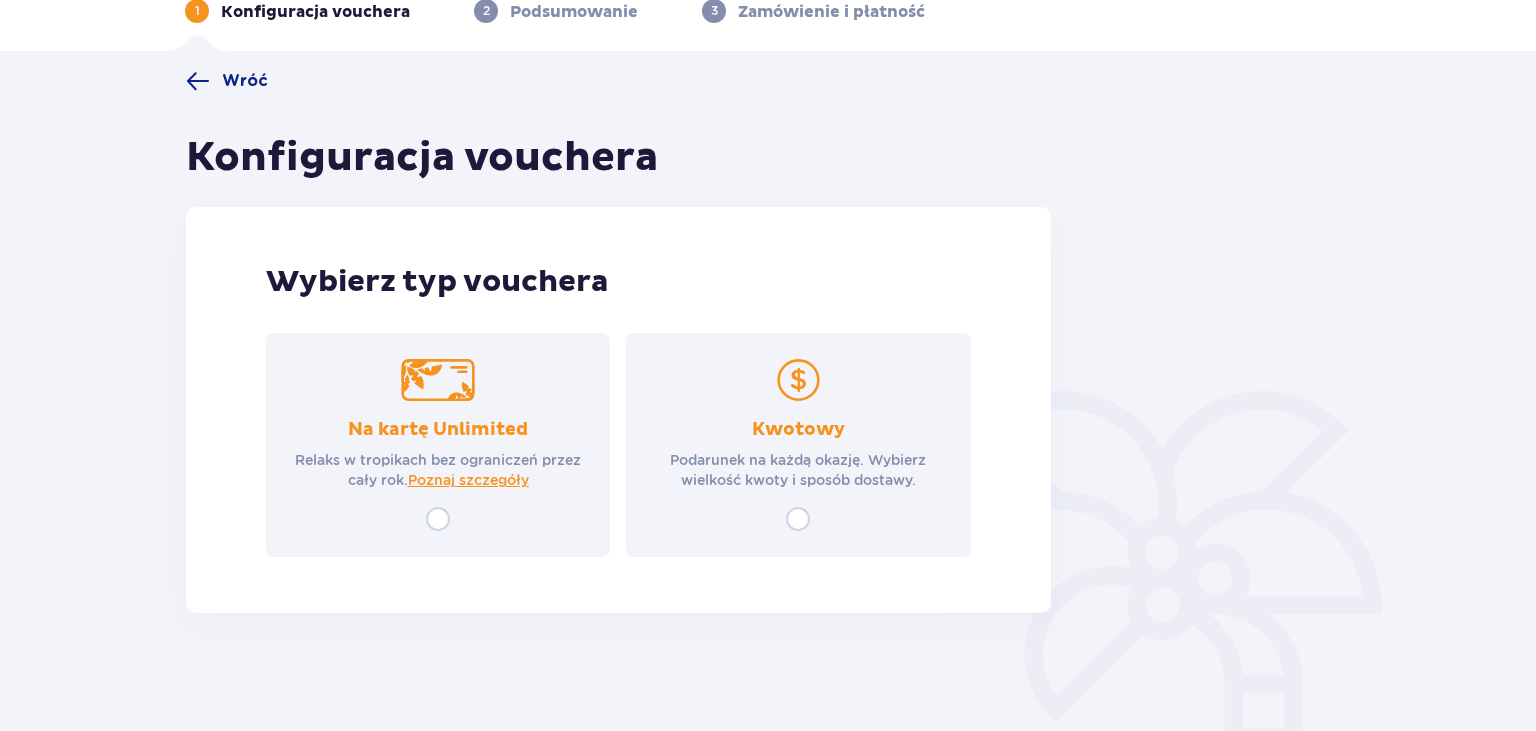 scroll, scrollTop: 0, scrollLeft: 0, axis: both 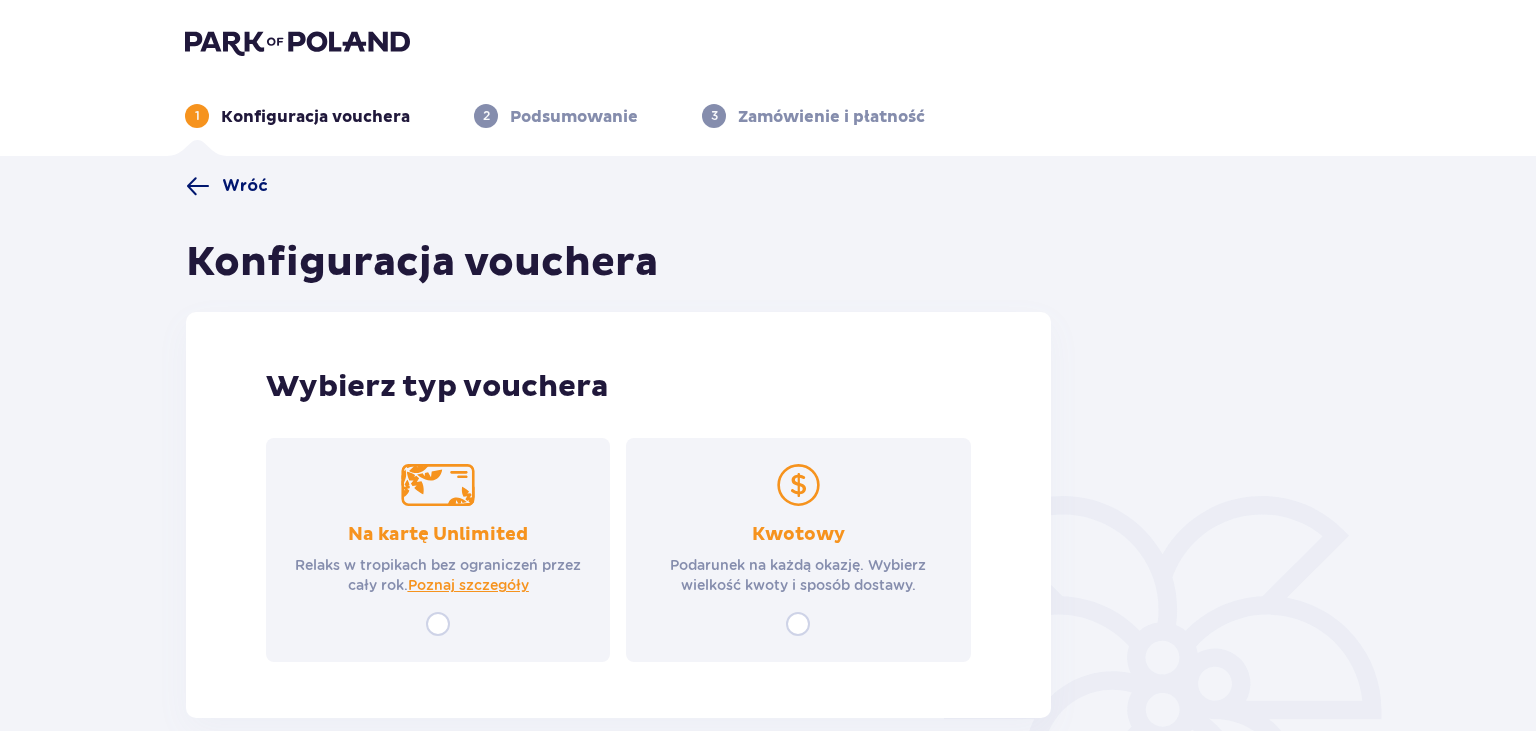 click at bounding box center [198, 186] 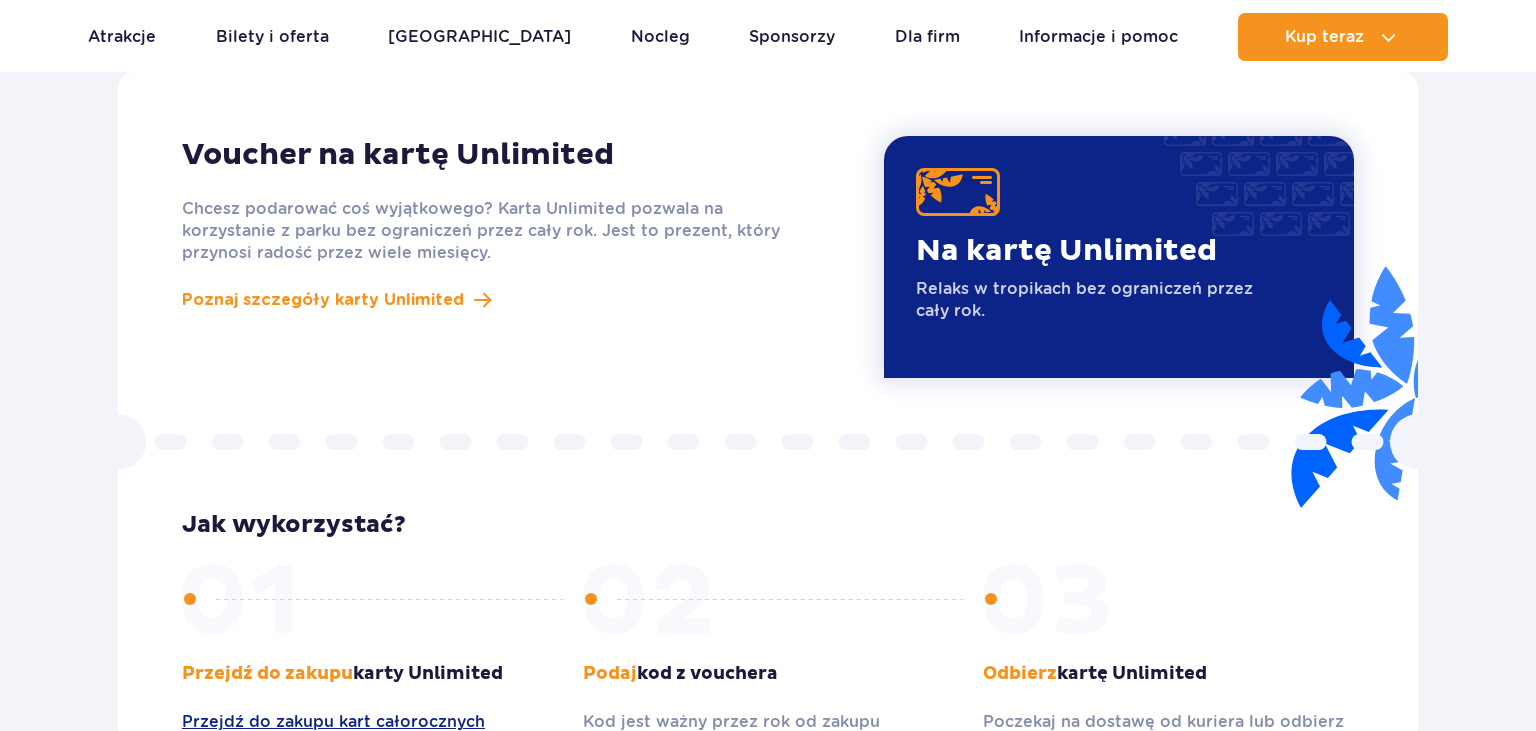 scroll, scrollTop: 1736, scrollLeft: 0, axis: vertical 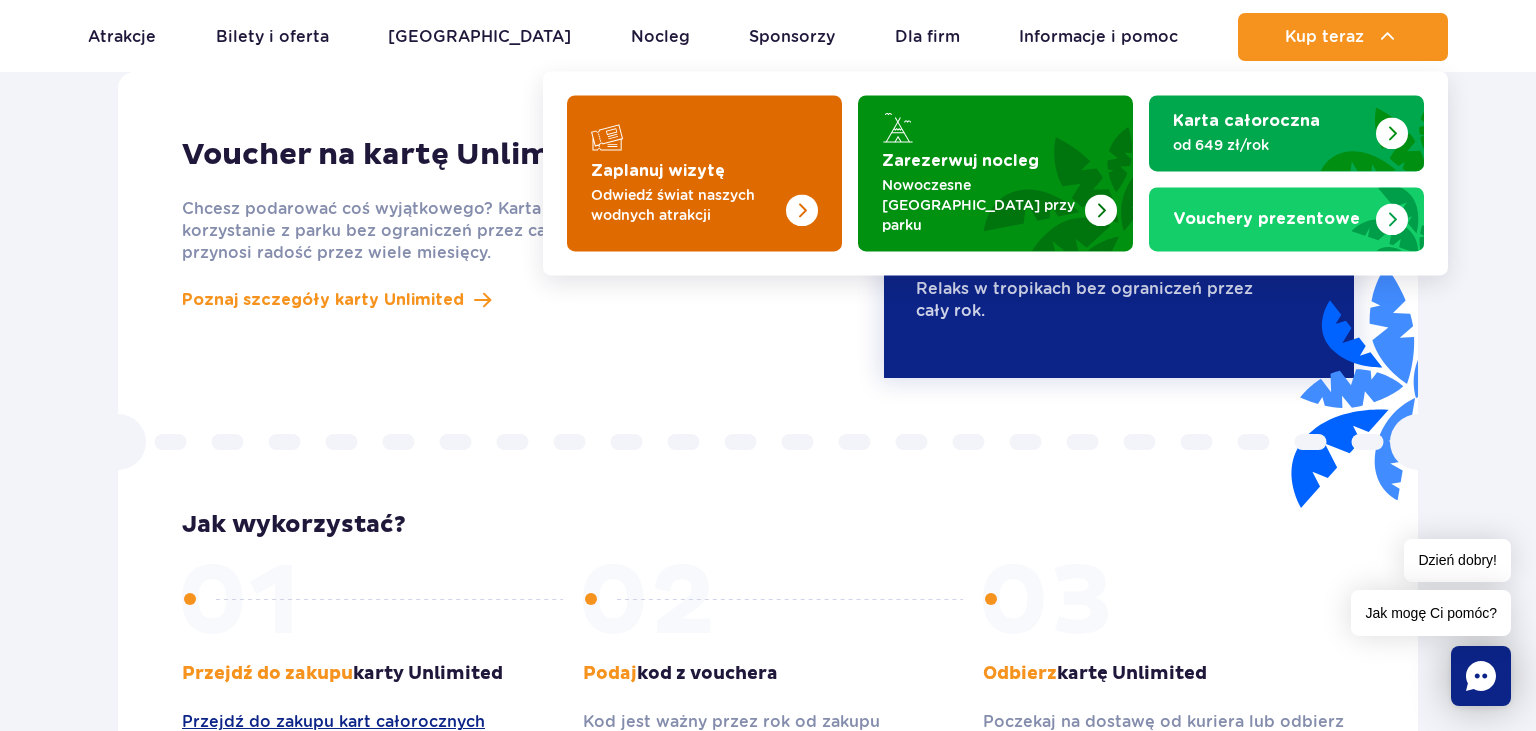 click at bounding box center [704, 173] 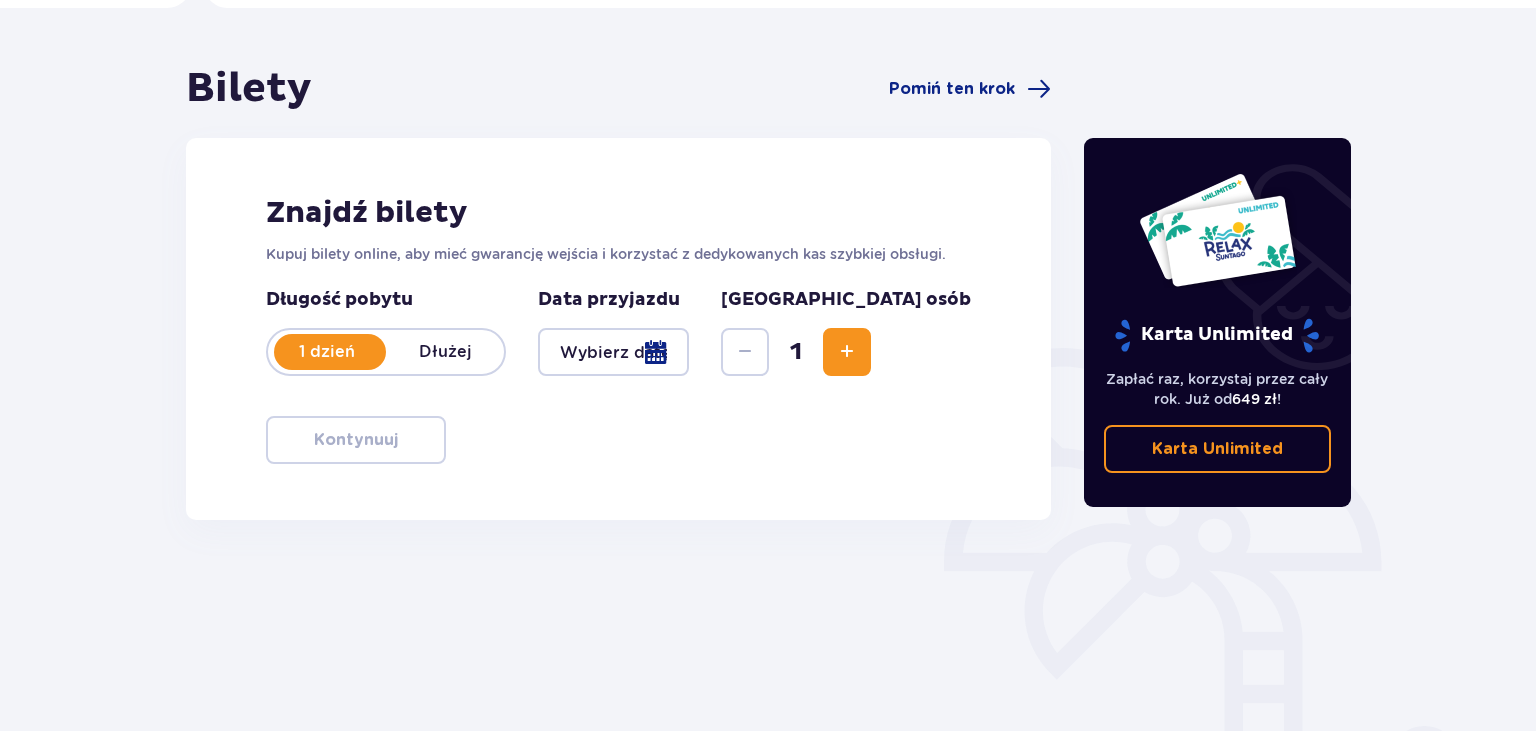 scroll, scrollTop: 288, scrollLeft: 0, axis: vertical 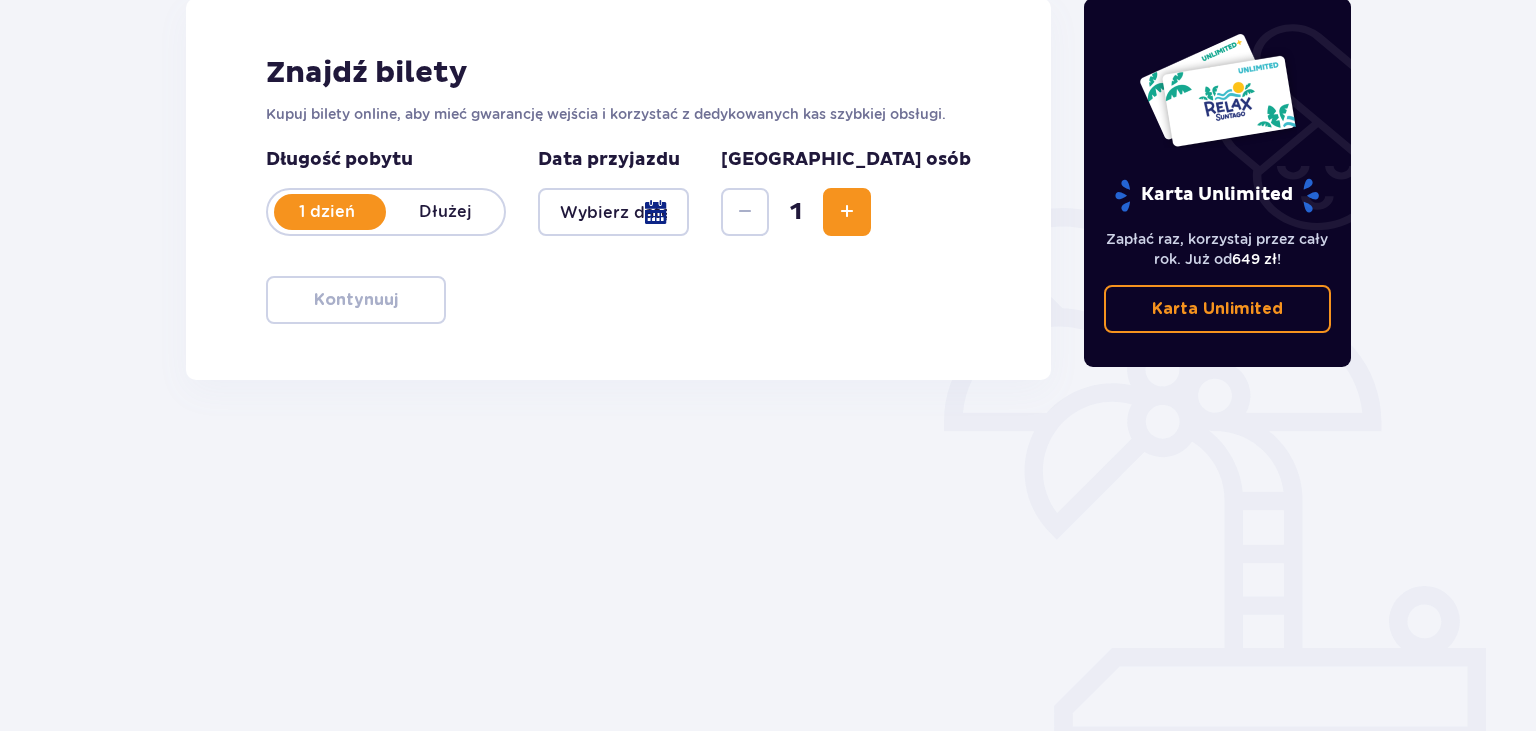 click at bounding box center (613, 212) 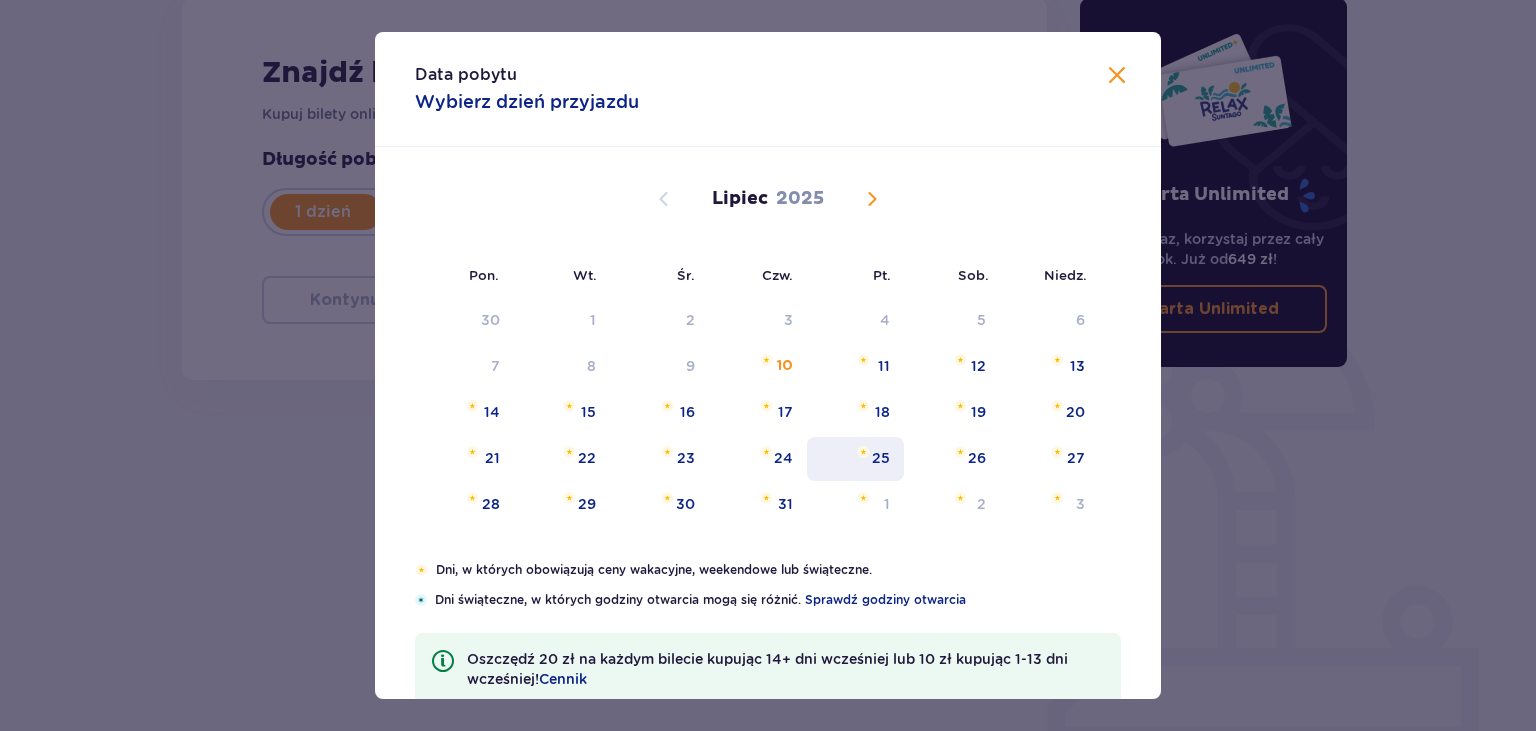 click on "25" at bounding box center [881, 458] 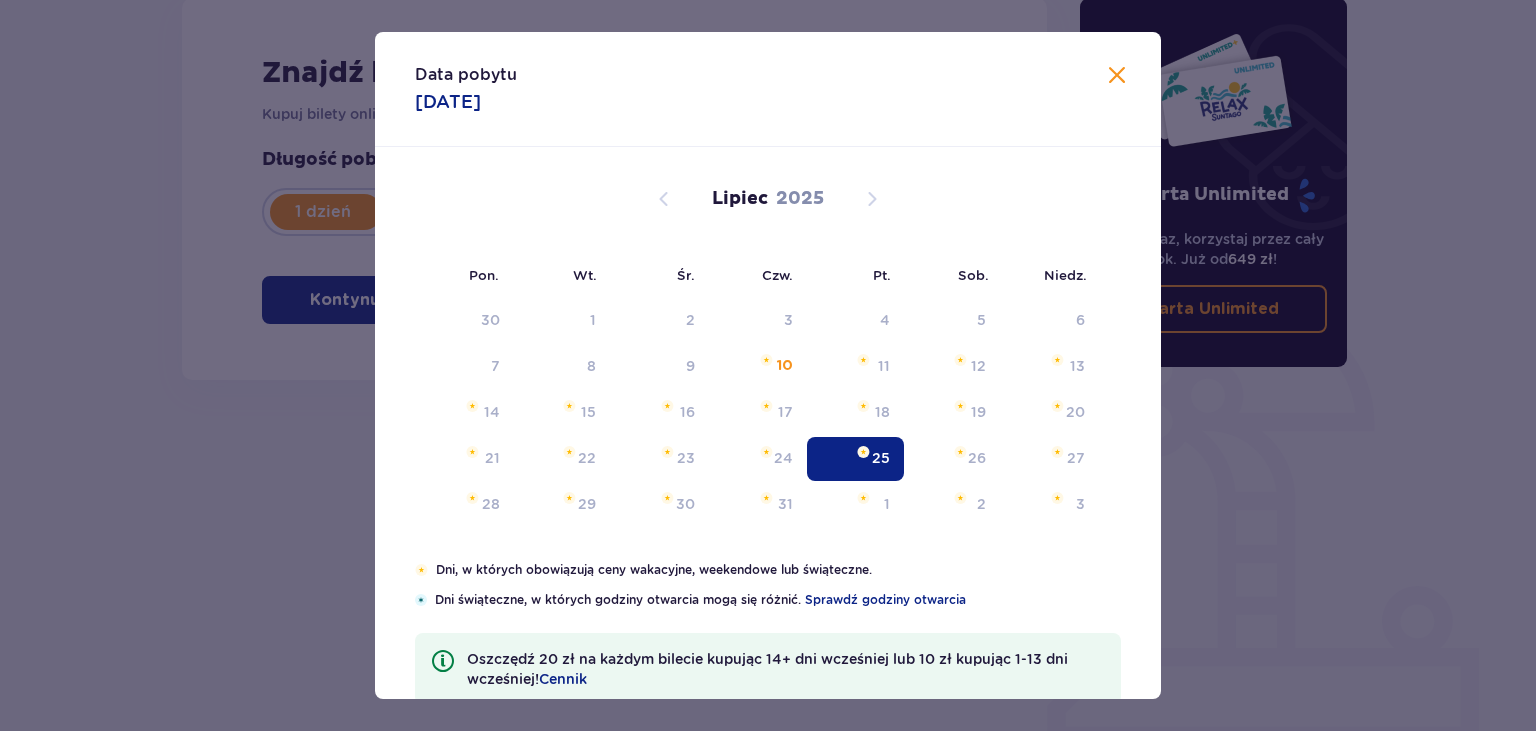 type on "25.07.25" 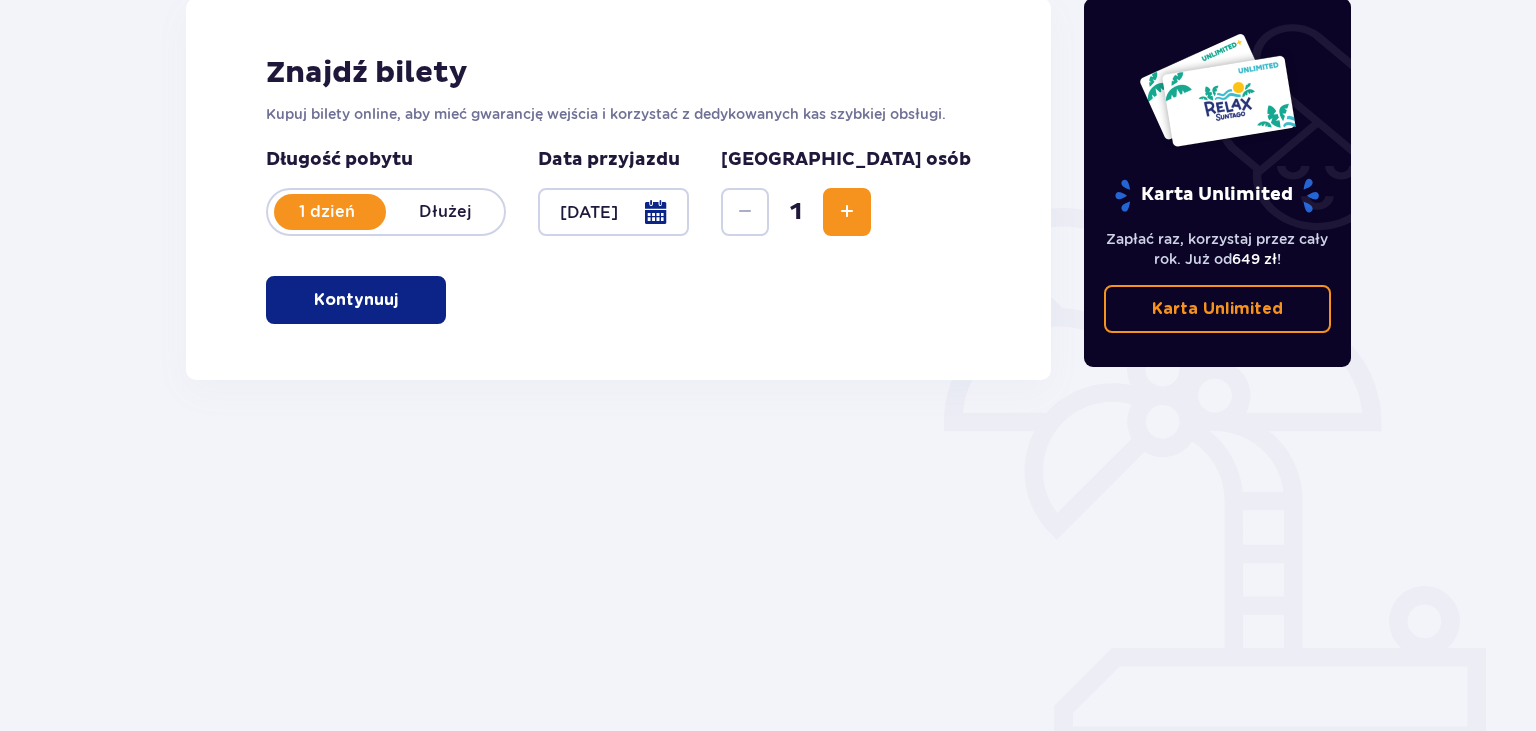 click at bounding box center (847, 212) 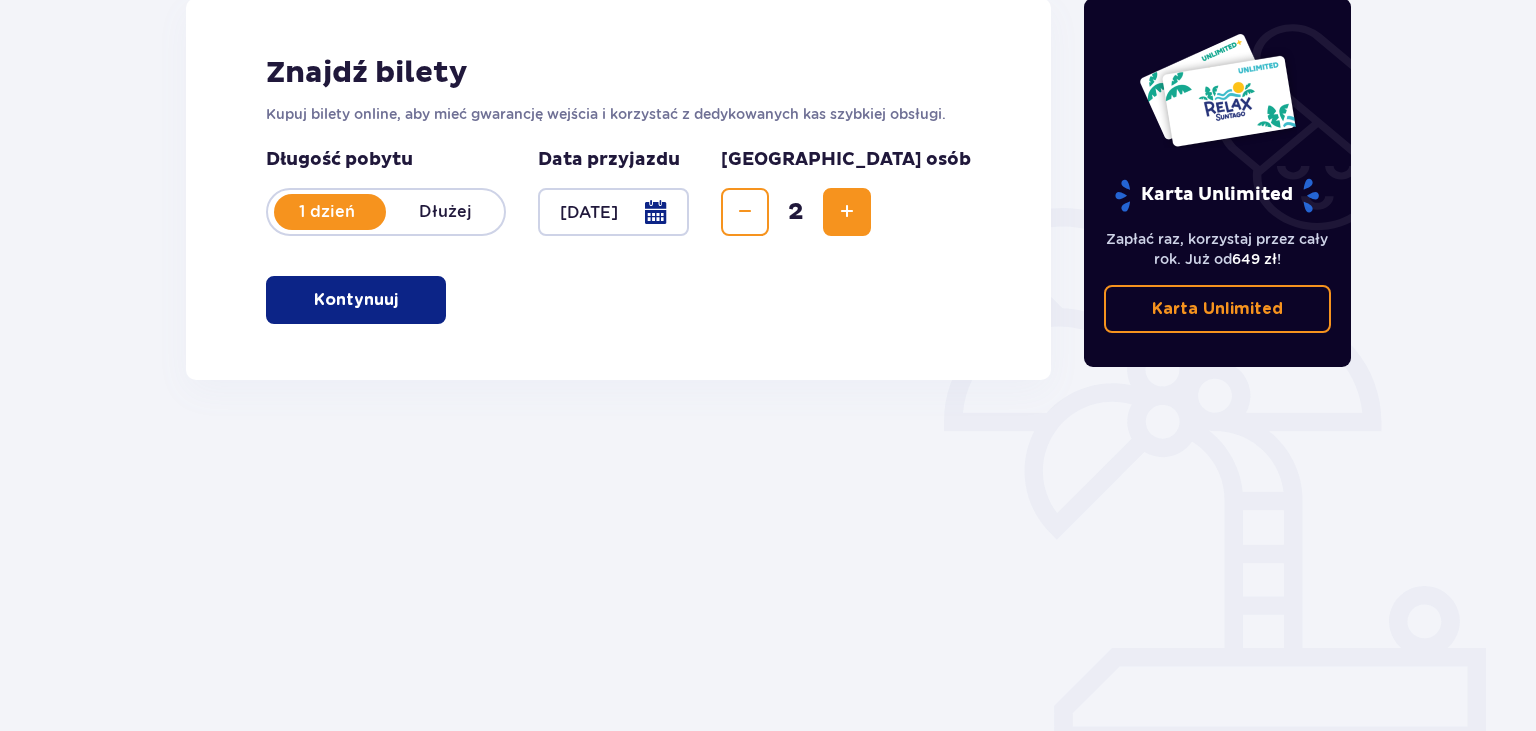 click at bounding box center (847, 212) 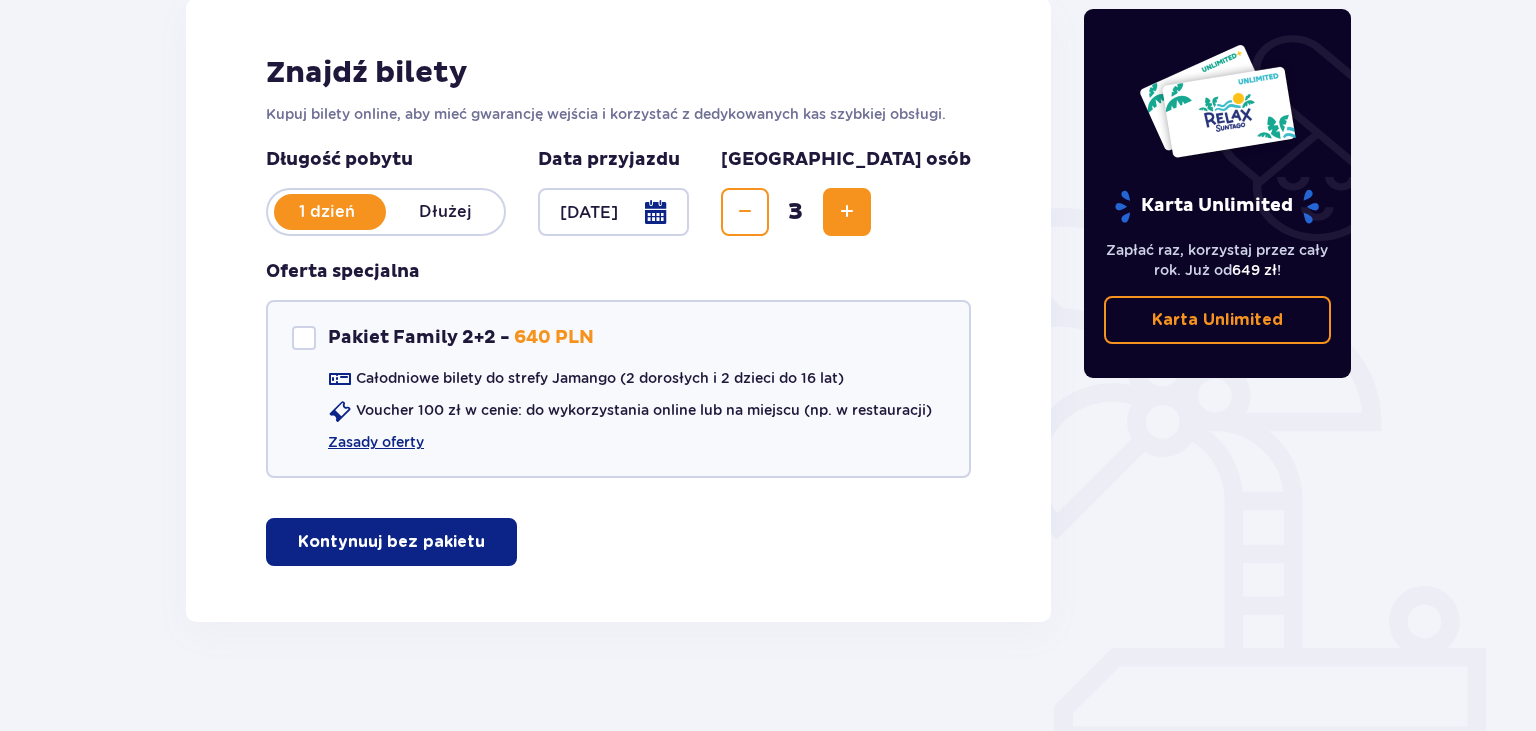 click at bounding box center (847, 212) 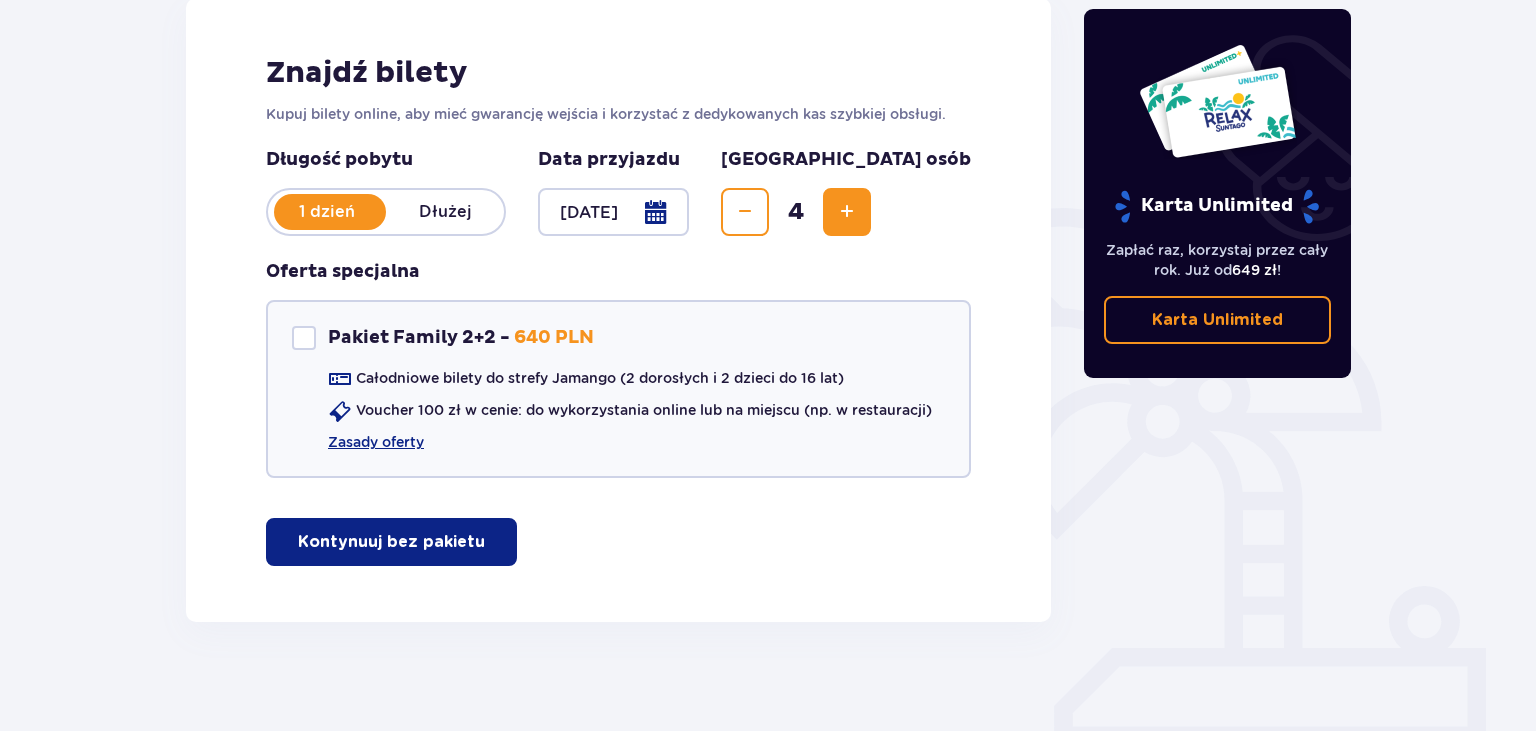 click at bounding box center [847, 212] 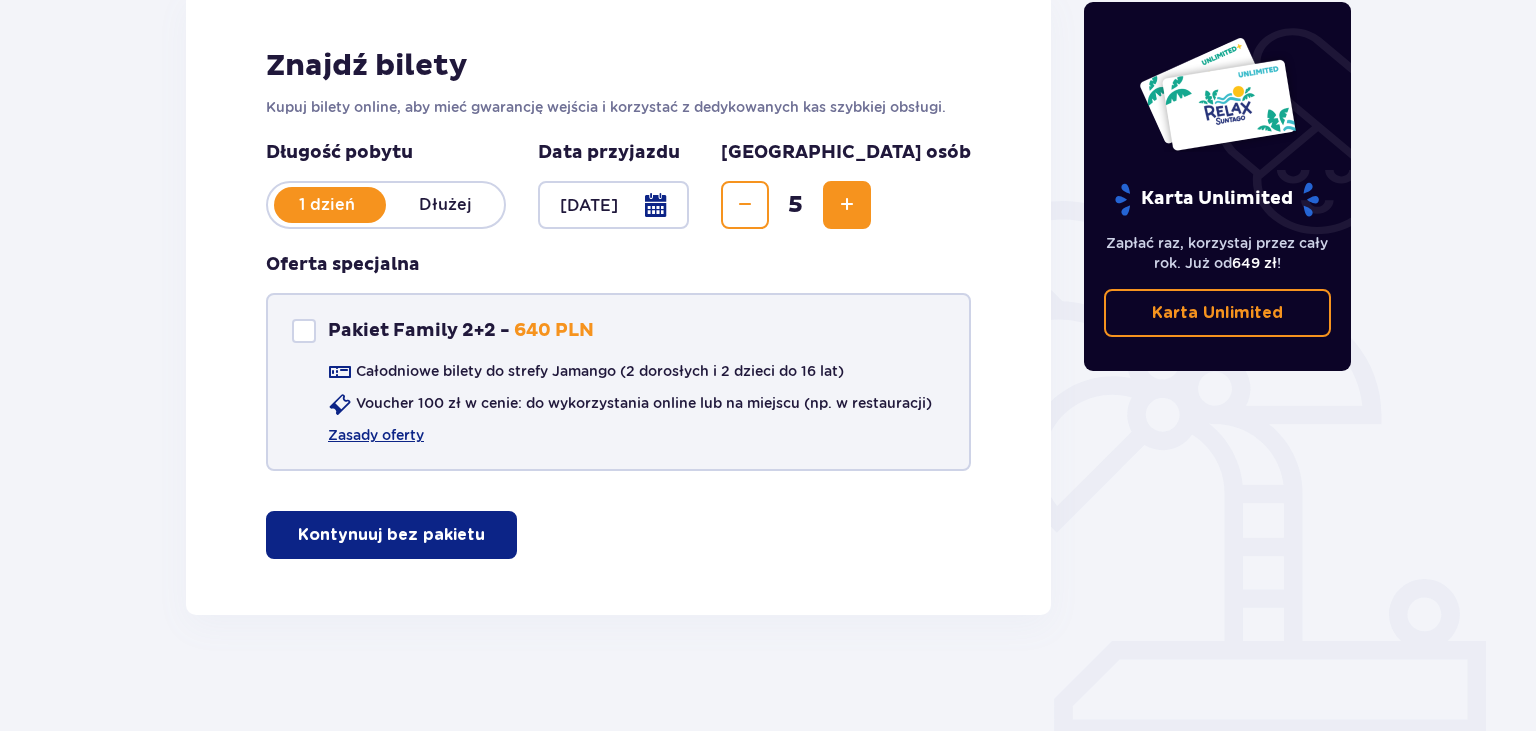 scroll, scrollTop: 298, scrollLeft: 0, axis: vertical 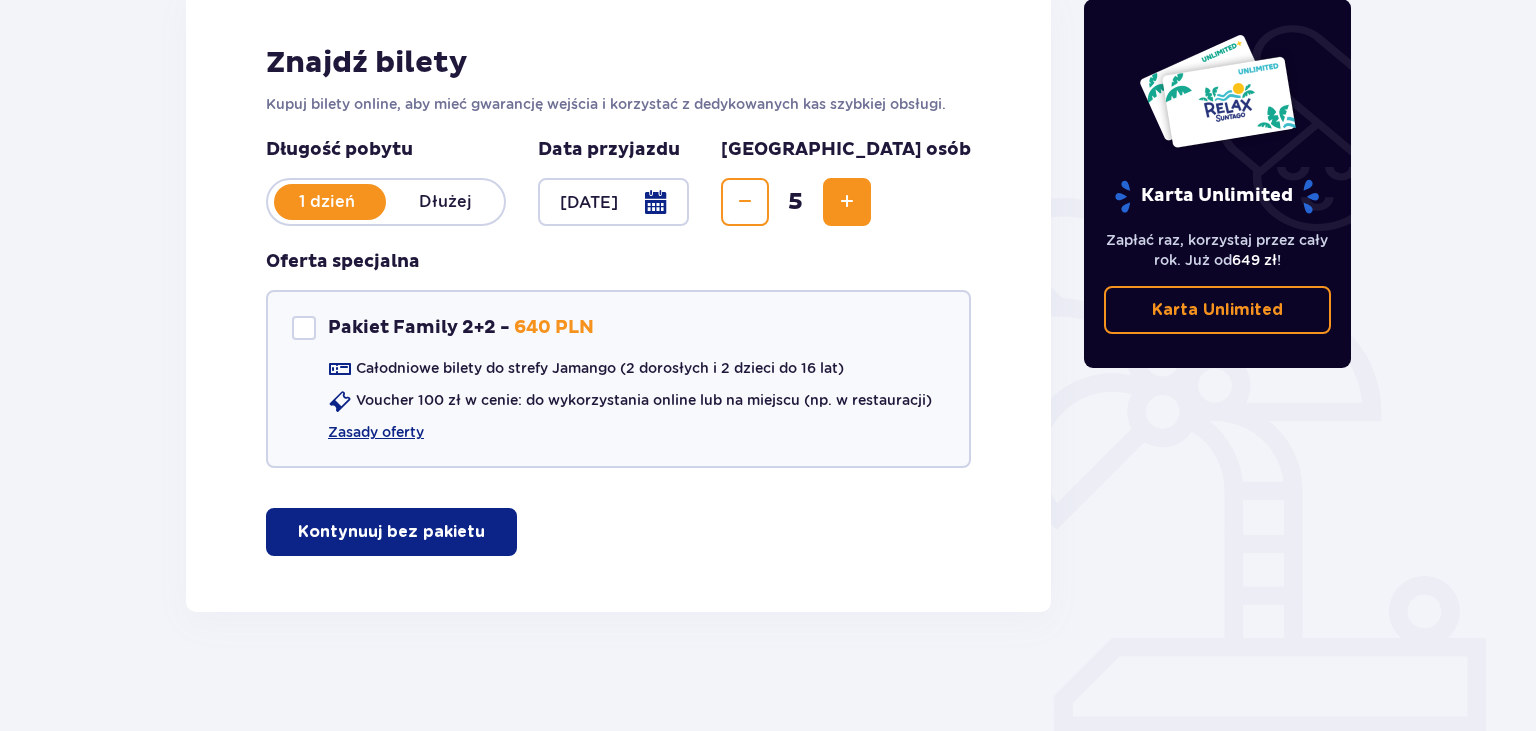 click on "Kontynuuj bez pakietu" at bounding box center (391, 532) 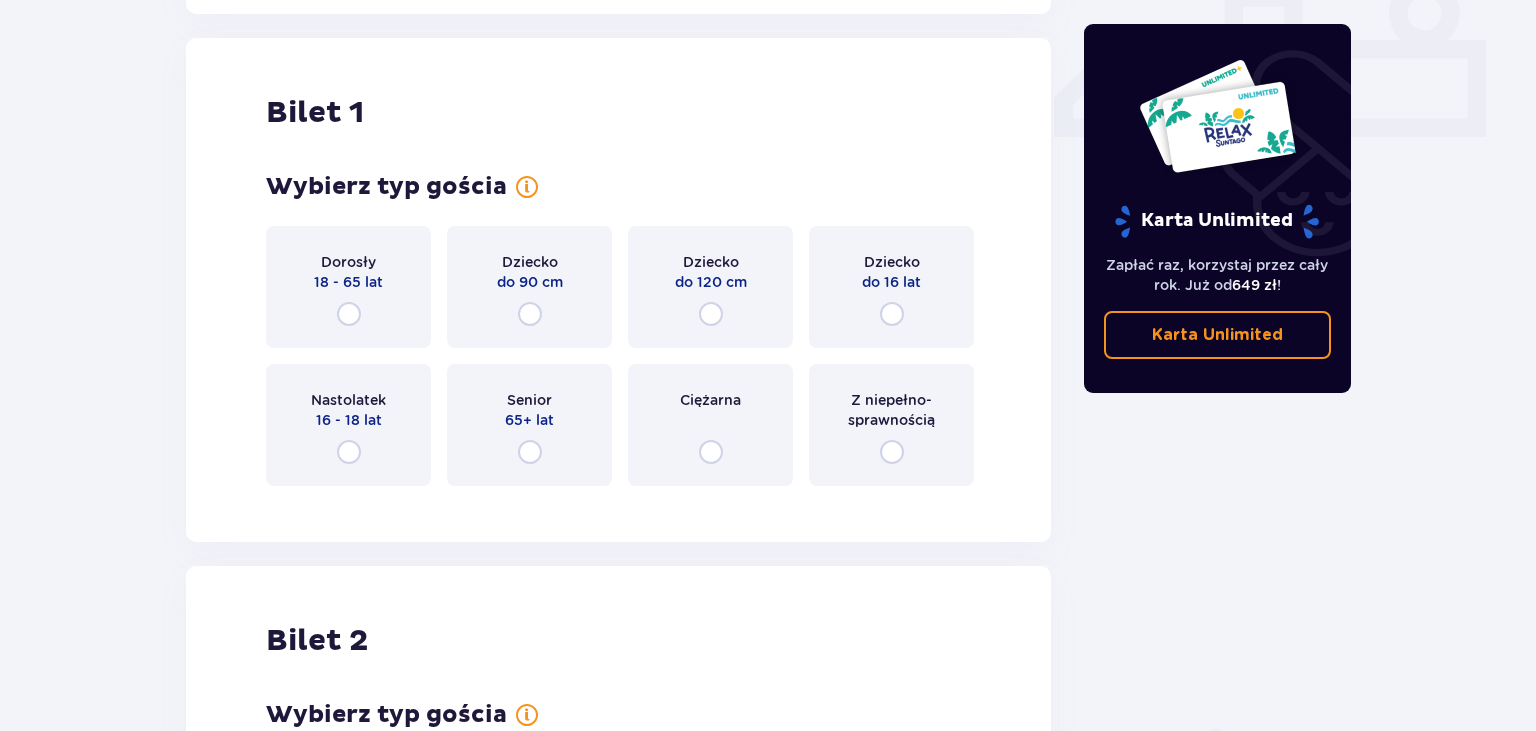 scroll, scrollTop: 908, scrollLeft: 0, axis: vertical 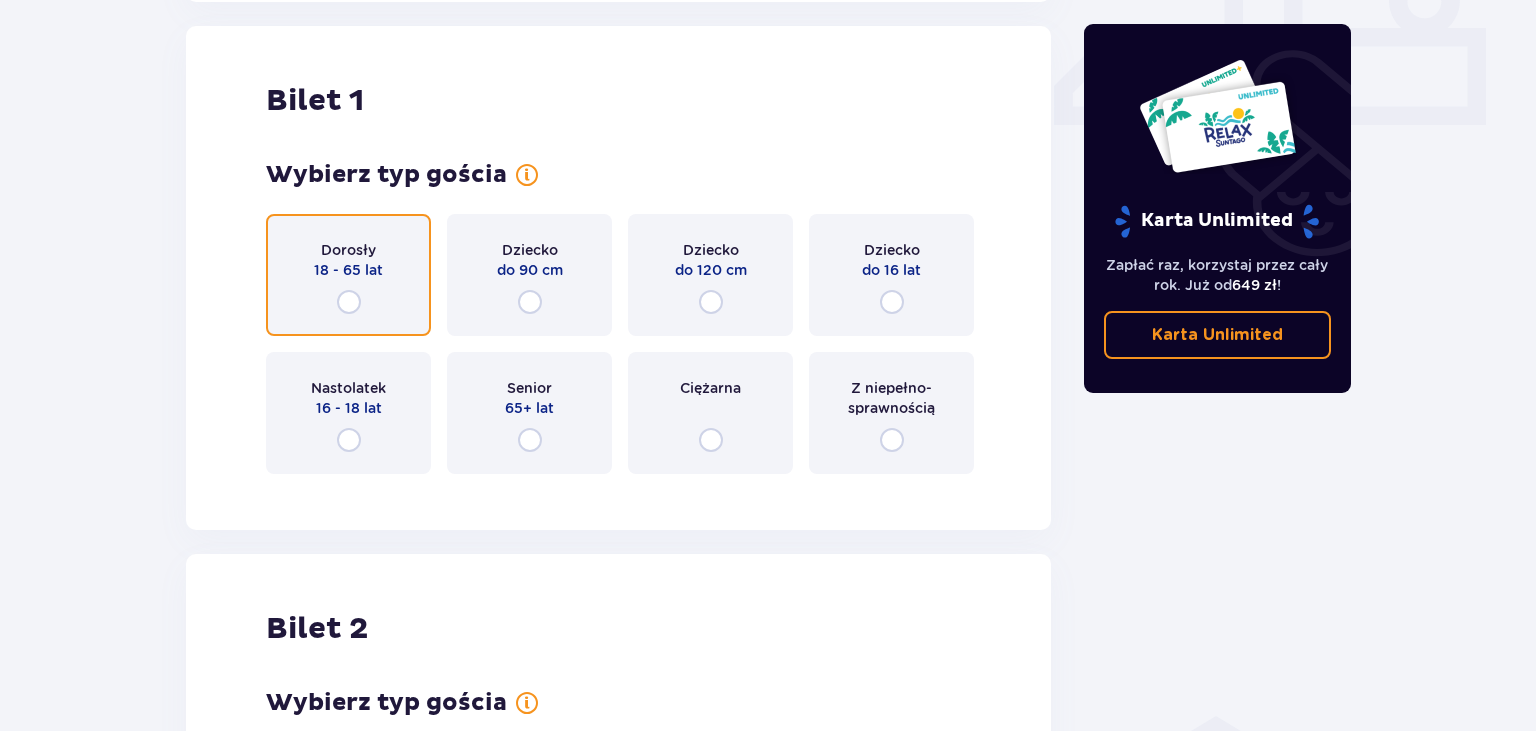 click at bounding box center (349, 302) 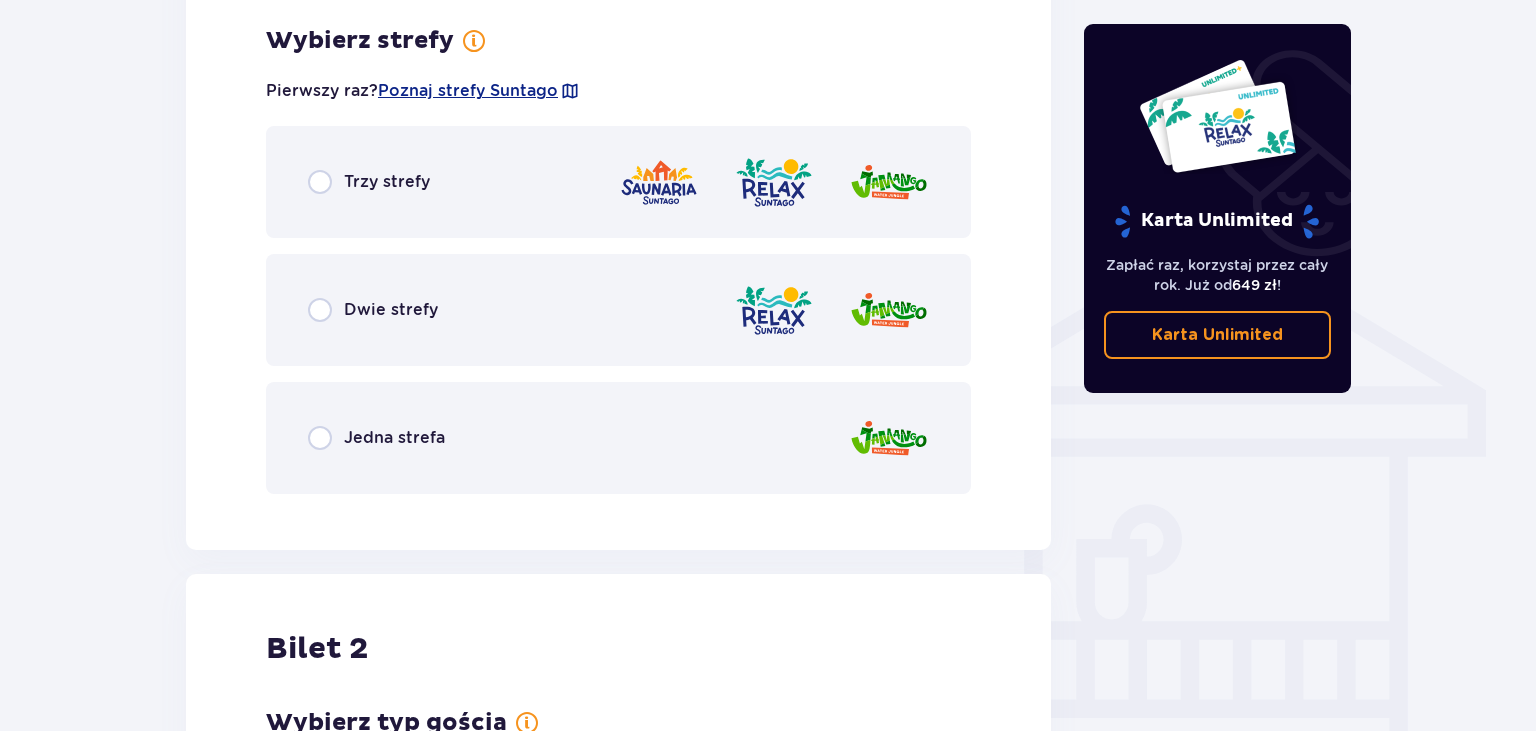 scroll, scrollTop: 1396, scrollLeft: 0, axis: vertical 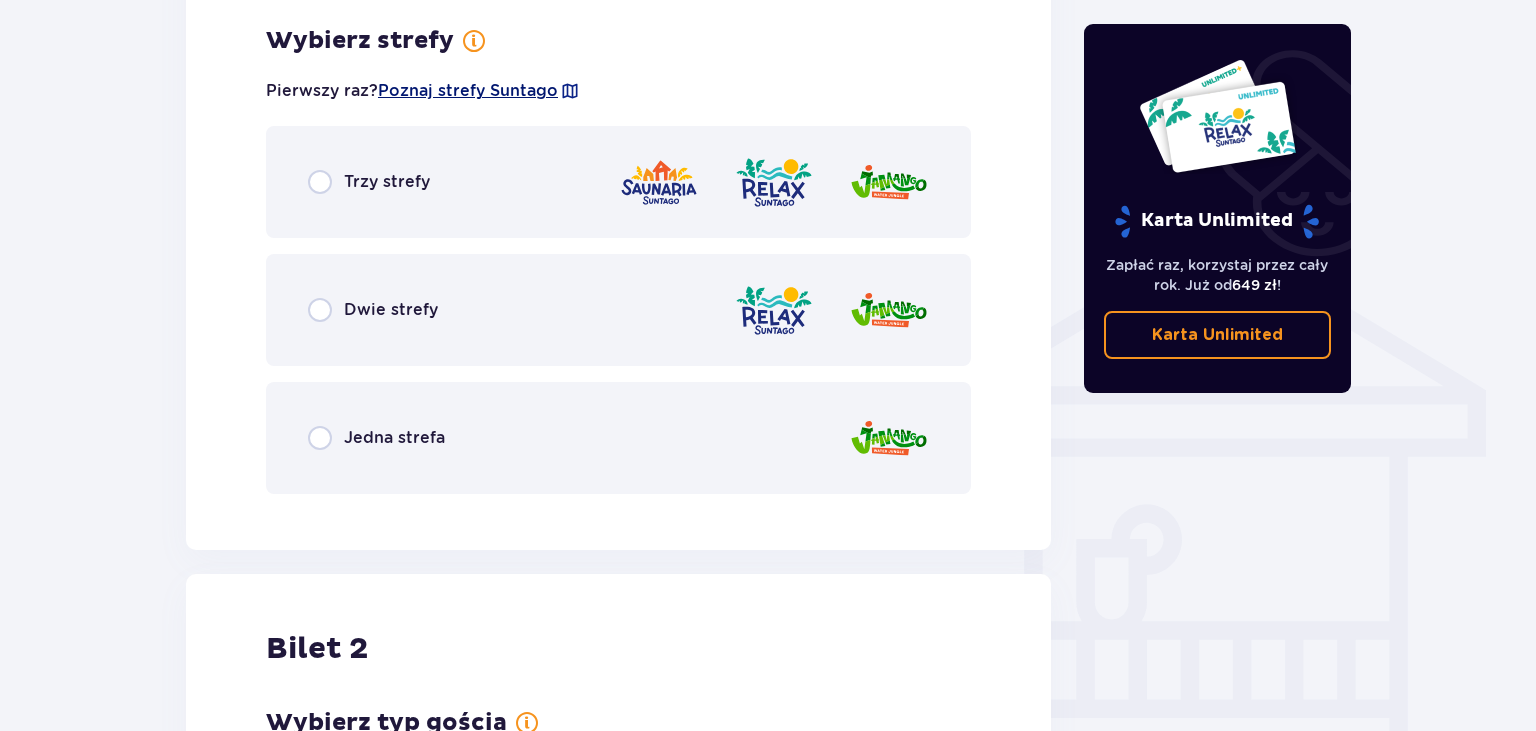 click on "Poznaj strefy Suntago" at bounding box center (468, 91) 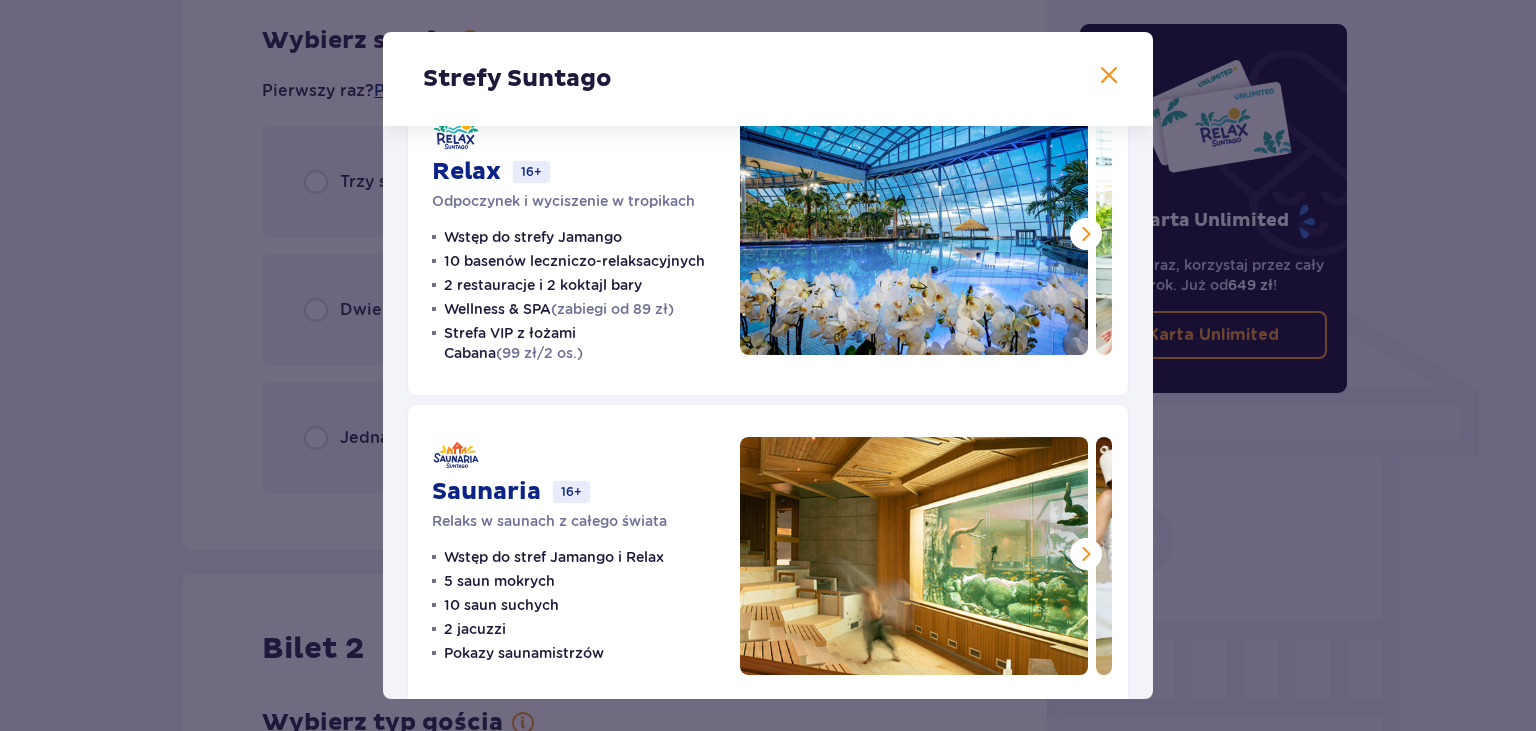 scroll, scrollTop: 418, scrollLeft: 0, axis: vertical 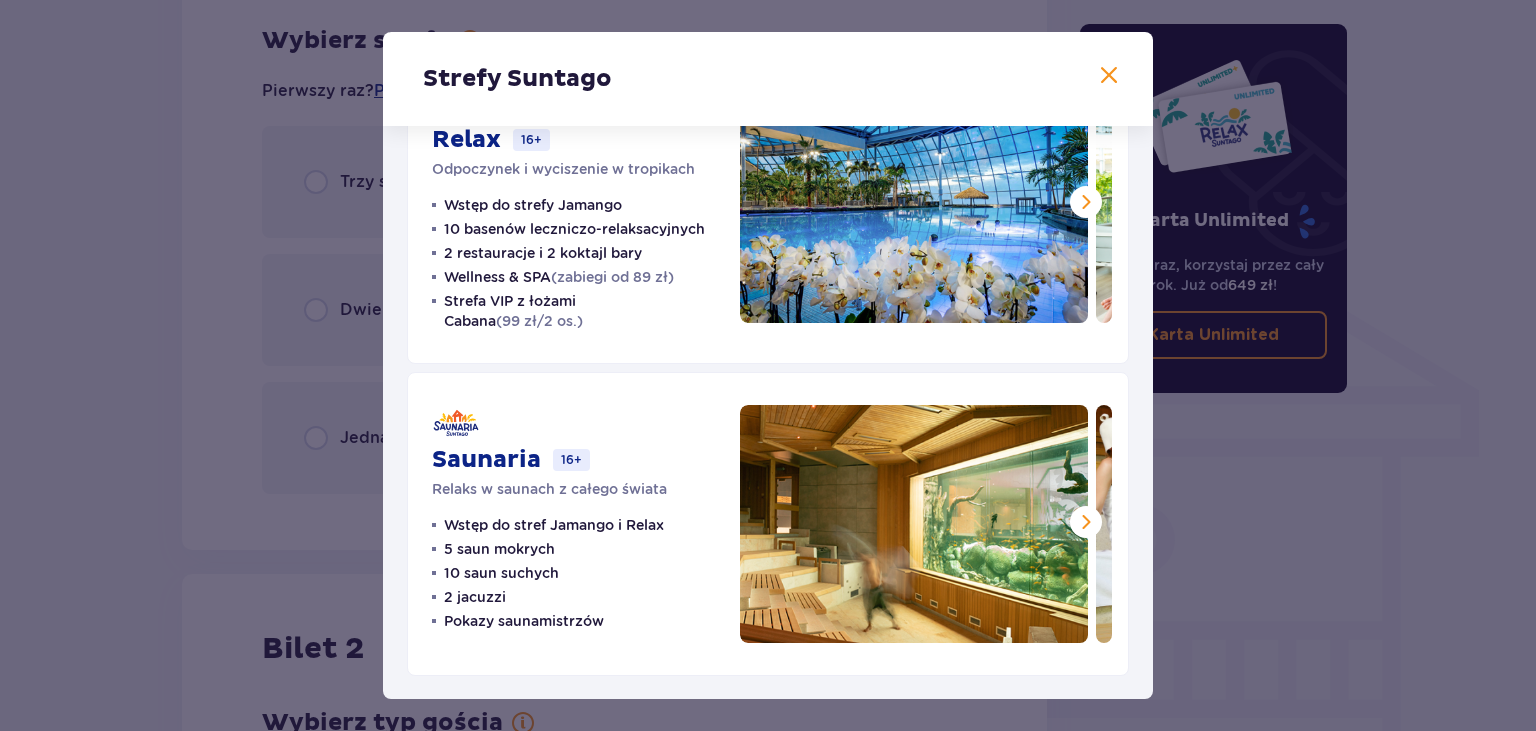 click at bounding box center [1109, 76] 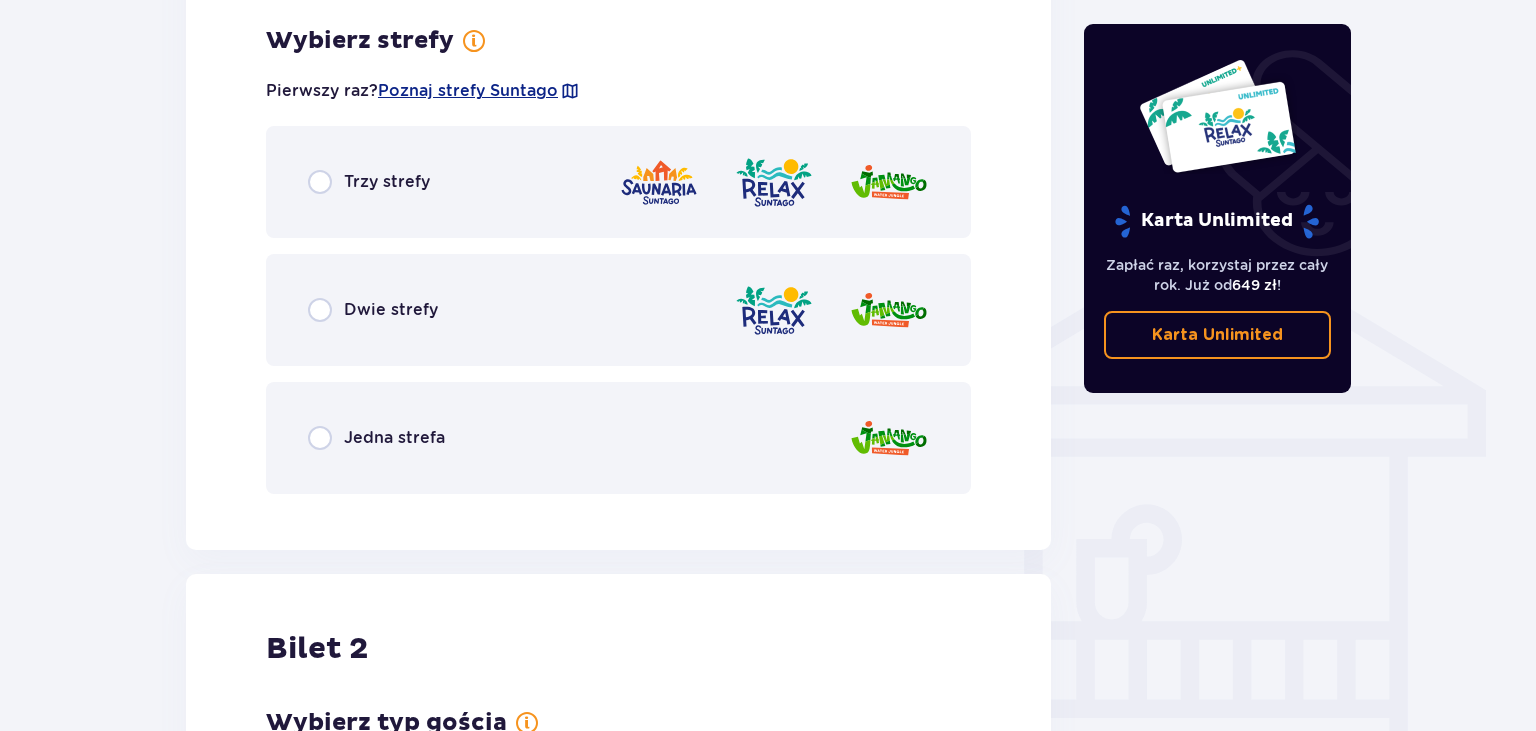 scroll, scrollTop: 1396, scrollLeft: 0, axis: vertical 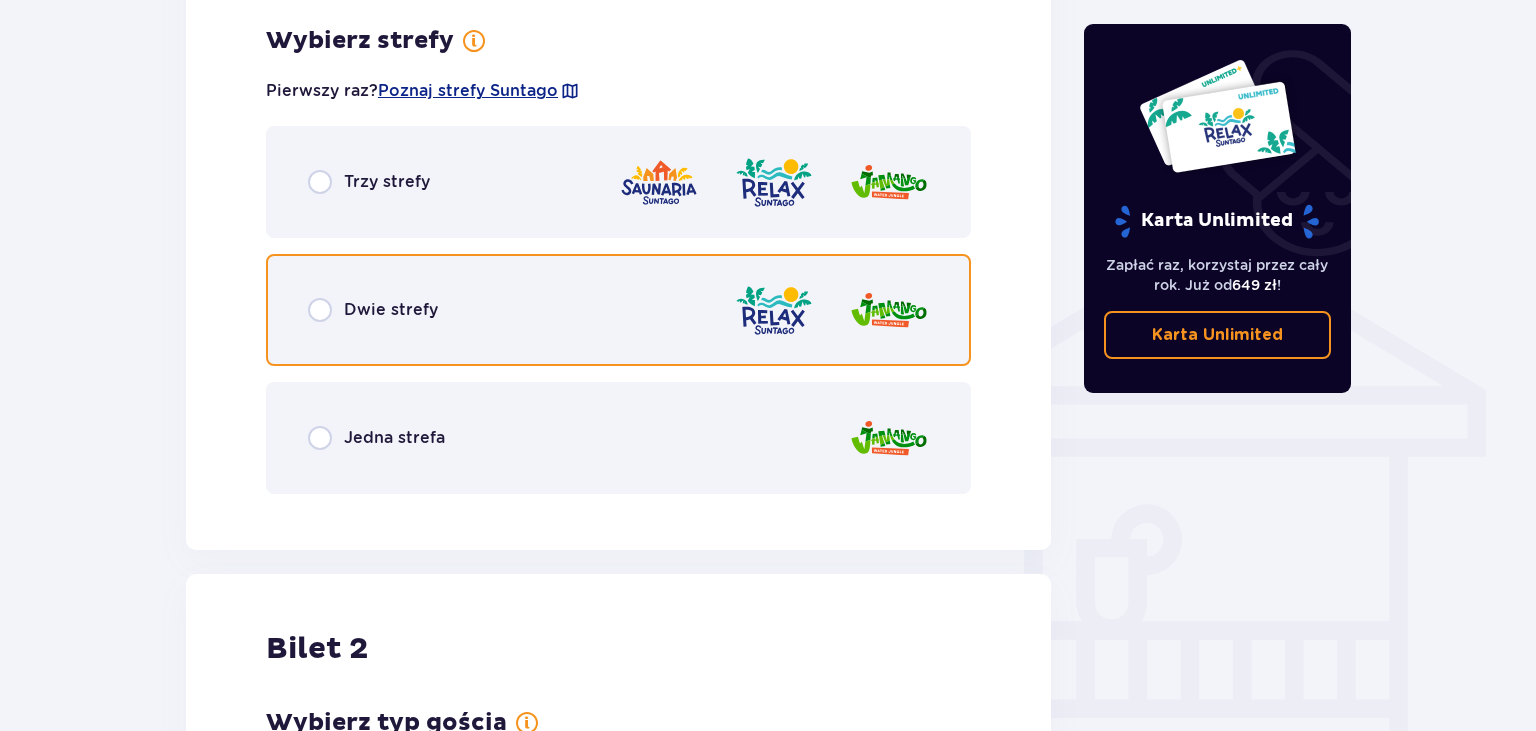 click at bounding box center (320, 310) 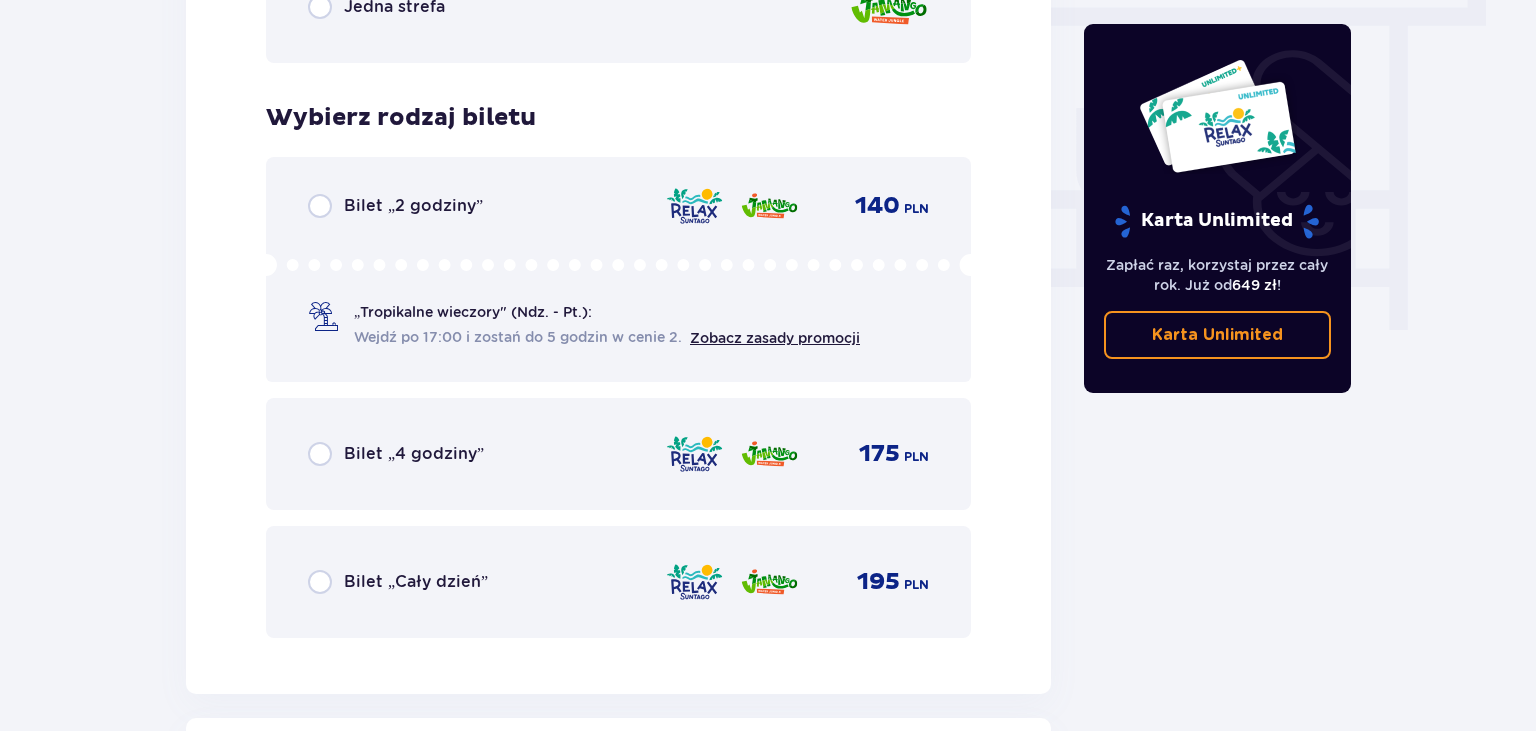 scroll, scrollTop: 1904, scrollLeft: 0, axis: vertical 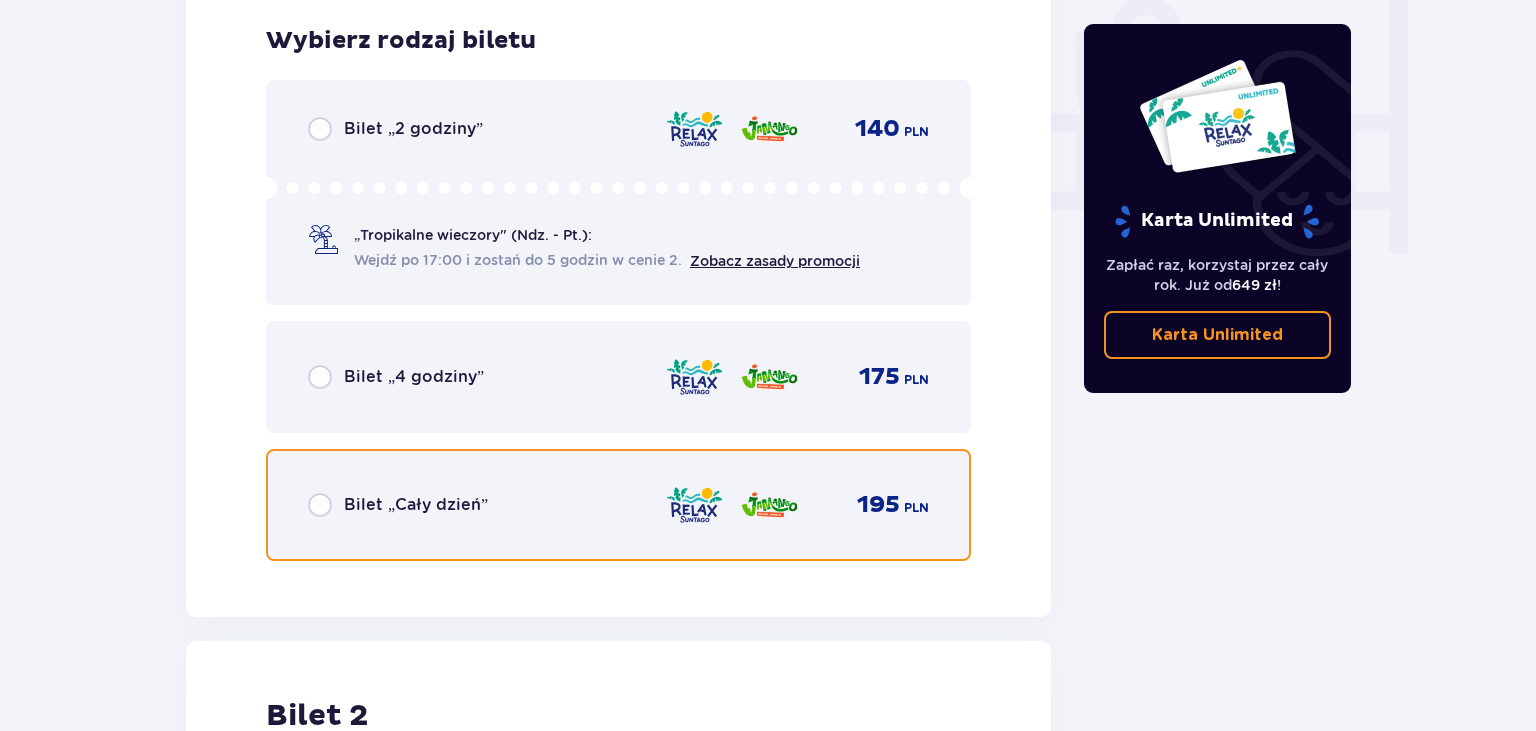 click at bounding box center [320, 505] 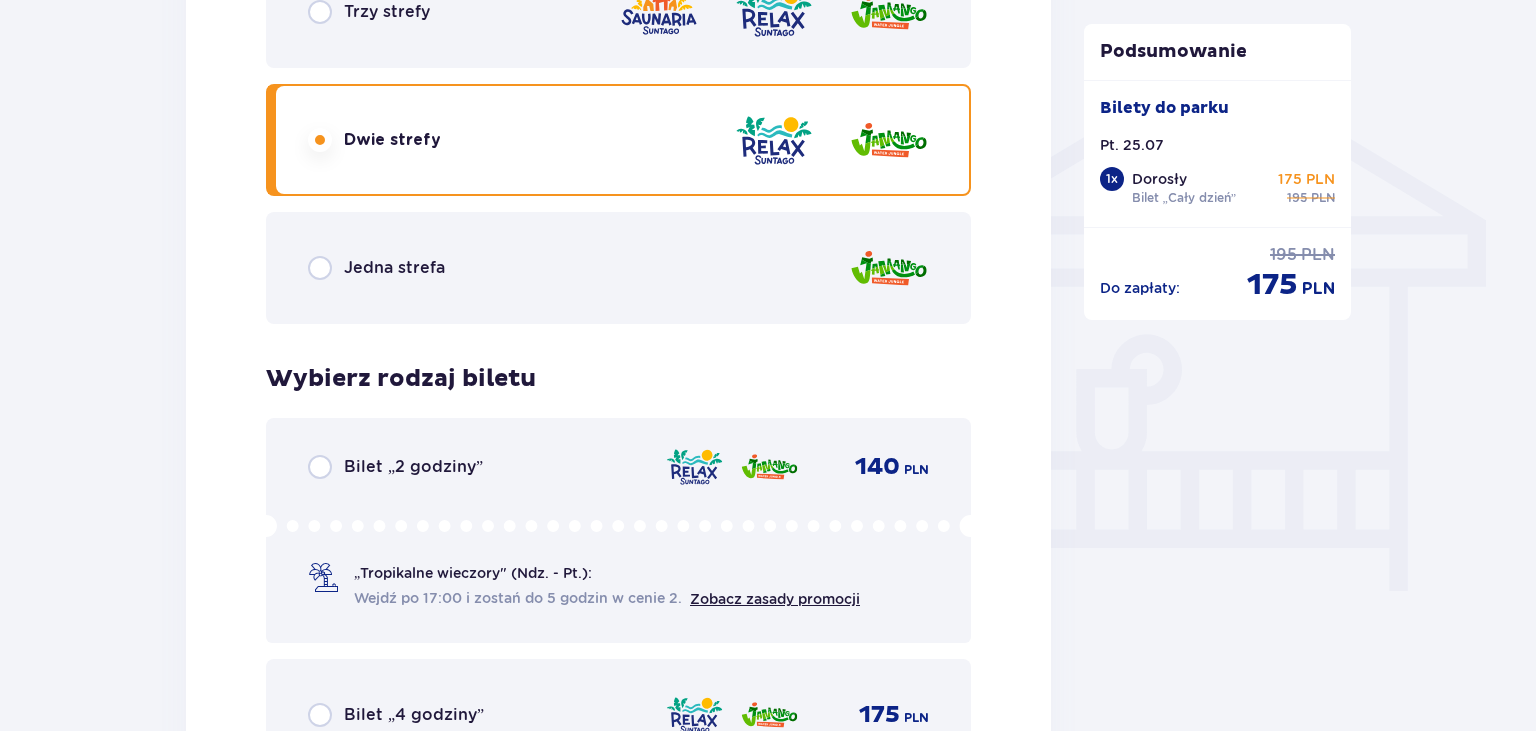 scroll, scrollTop: 1463, scrollLeft: 0, axis: vertical 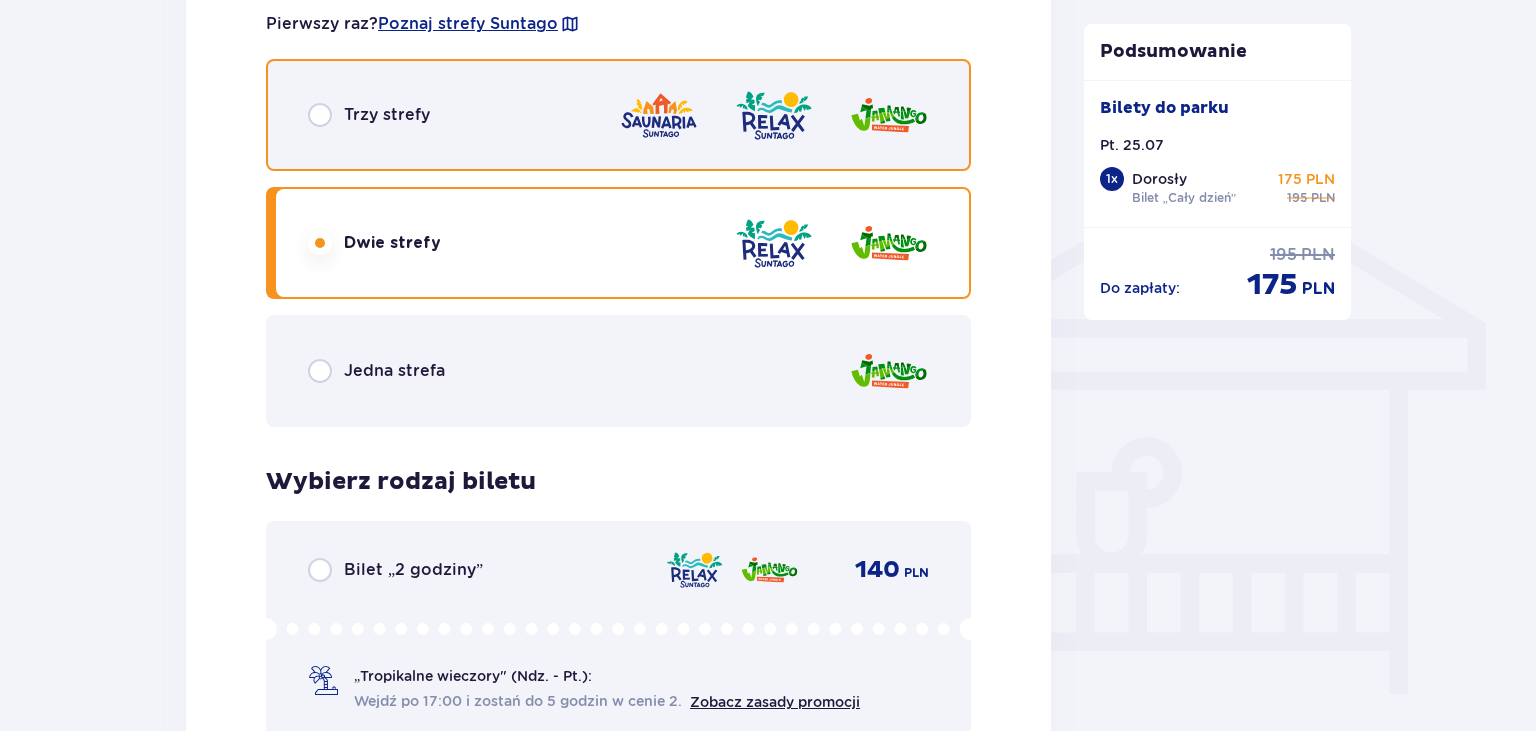 click at bounding box center (320, 115) 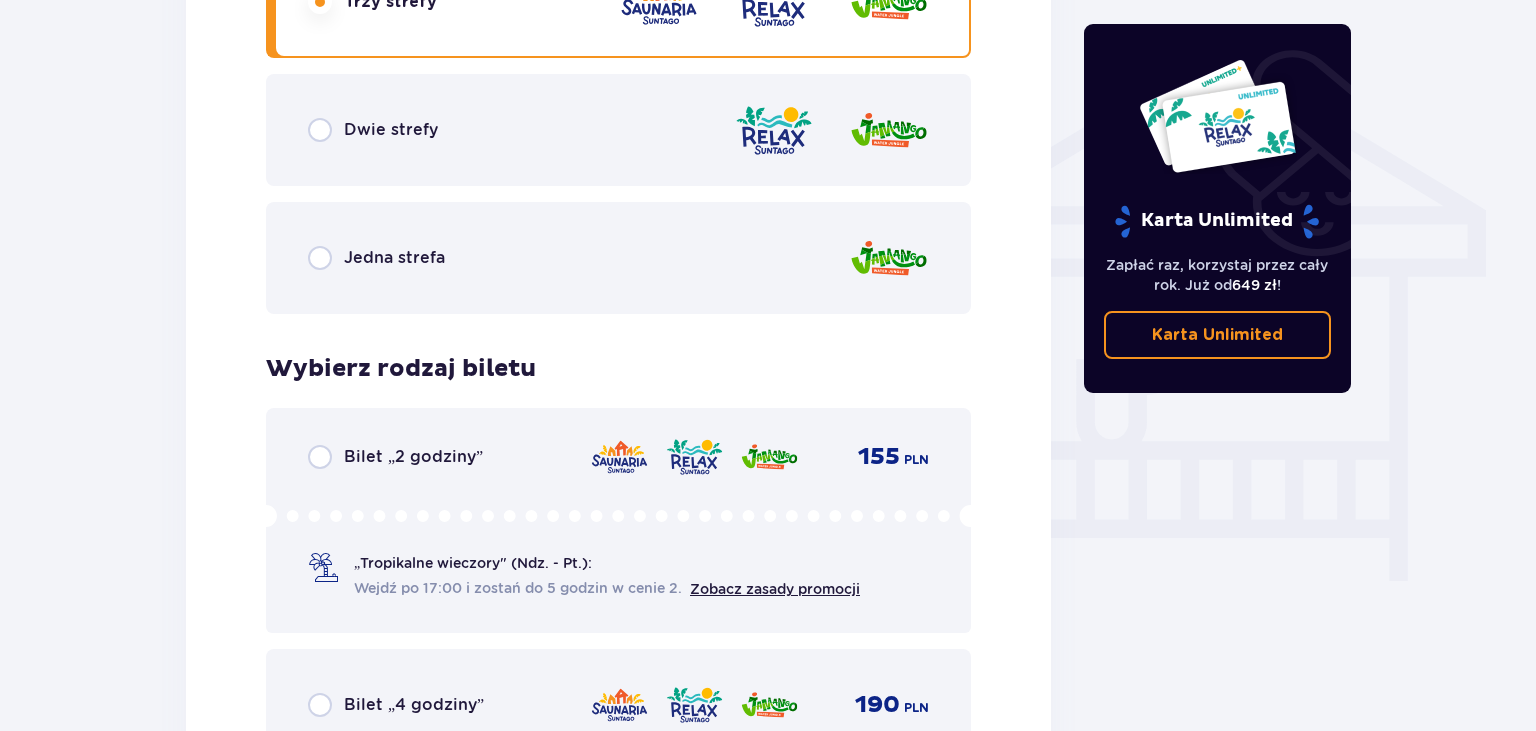 scroll, scrollTop: 1482, scrollLeft: 0, axis: vertical 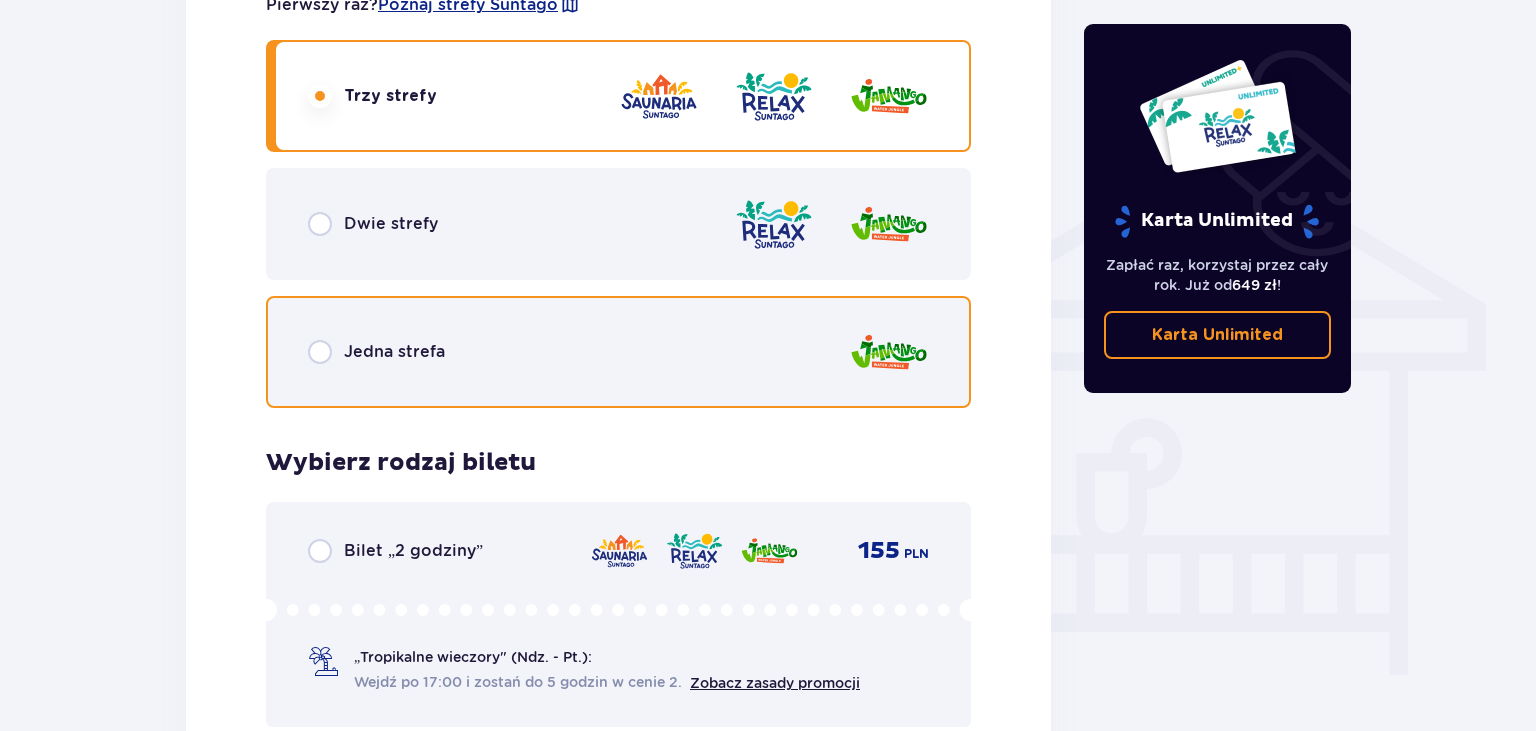 click at bounding box center [320, 352] 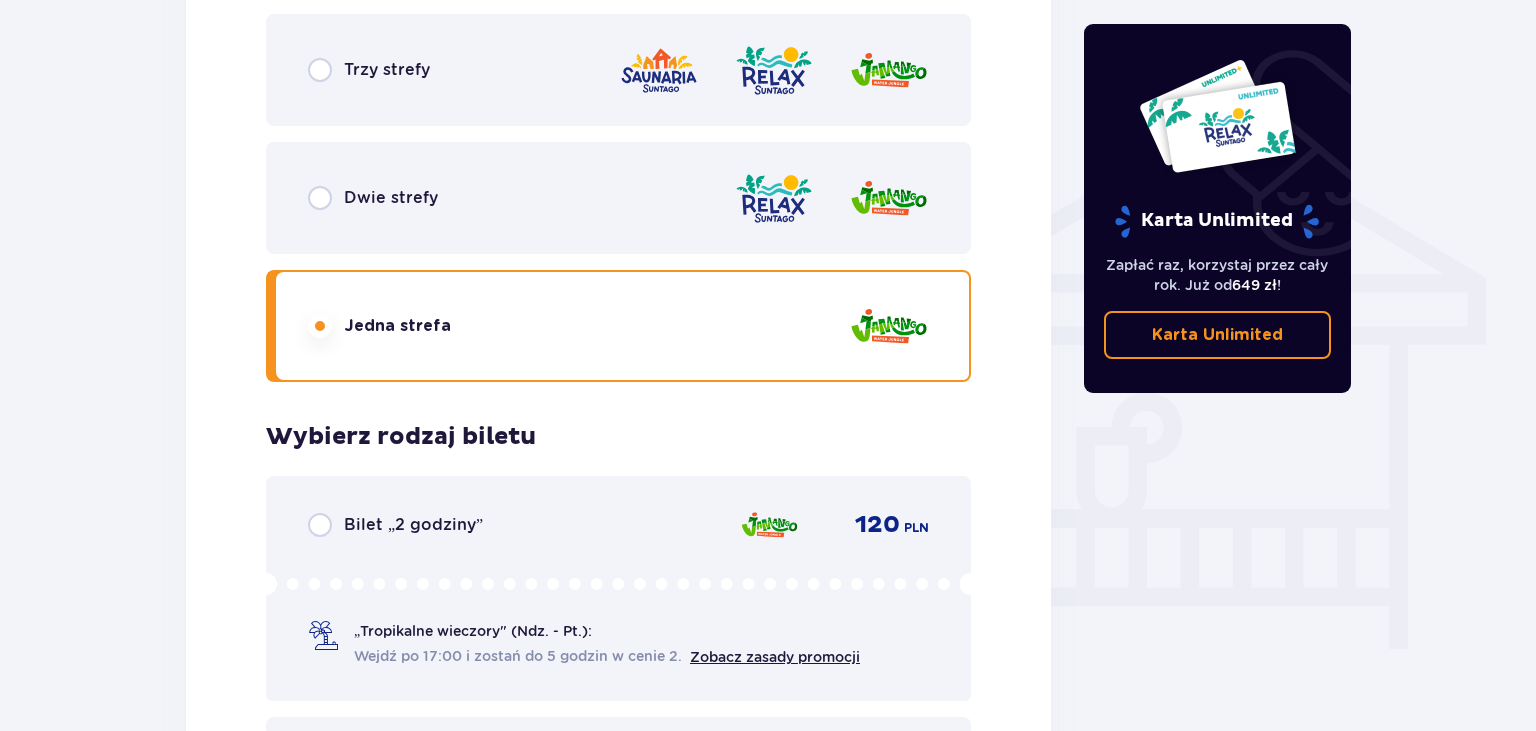 scroll, scrollTop: 1482, scrollLeft: 0, axis: vertical 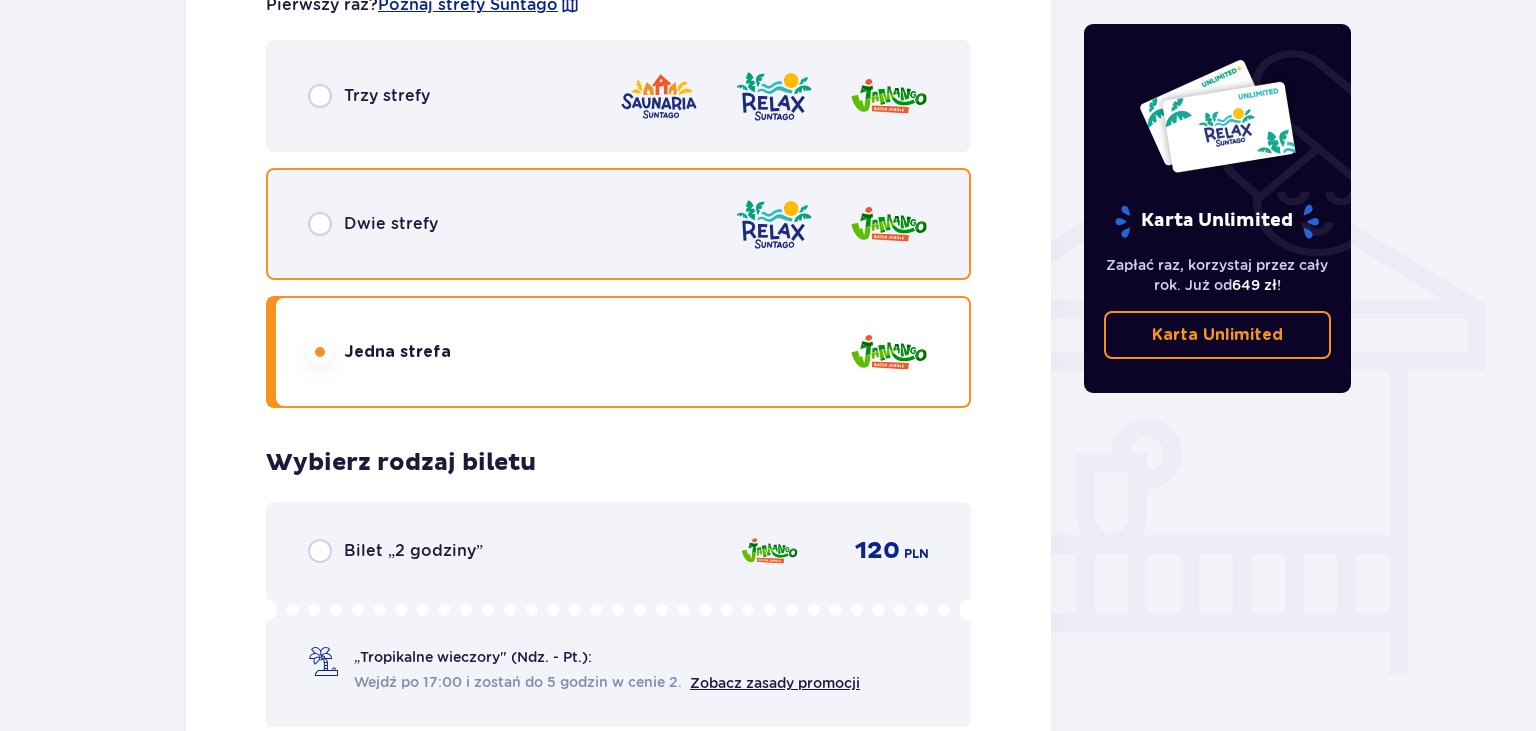 click at bounding box center [320, 224] 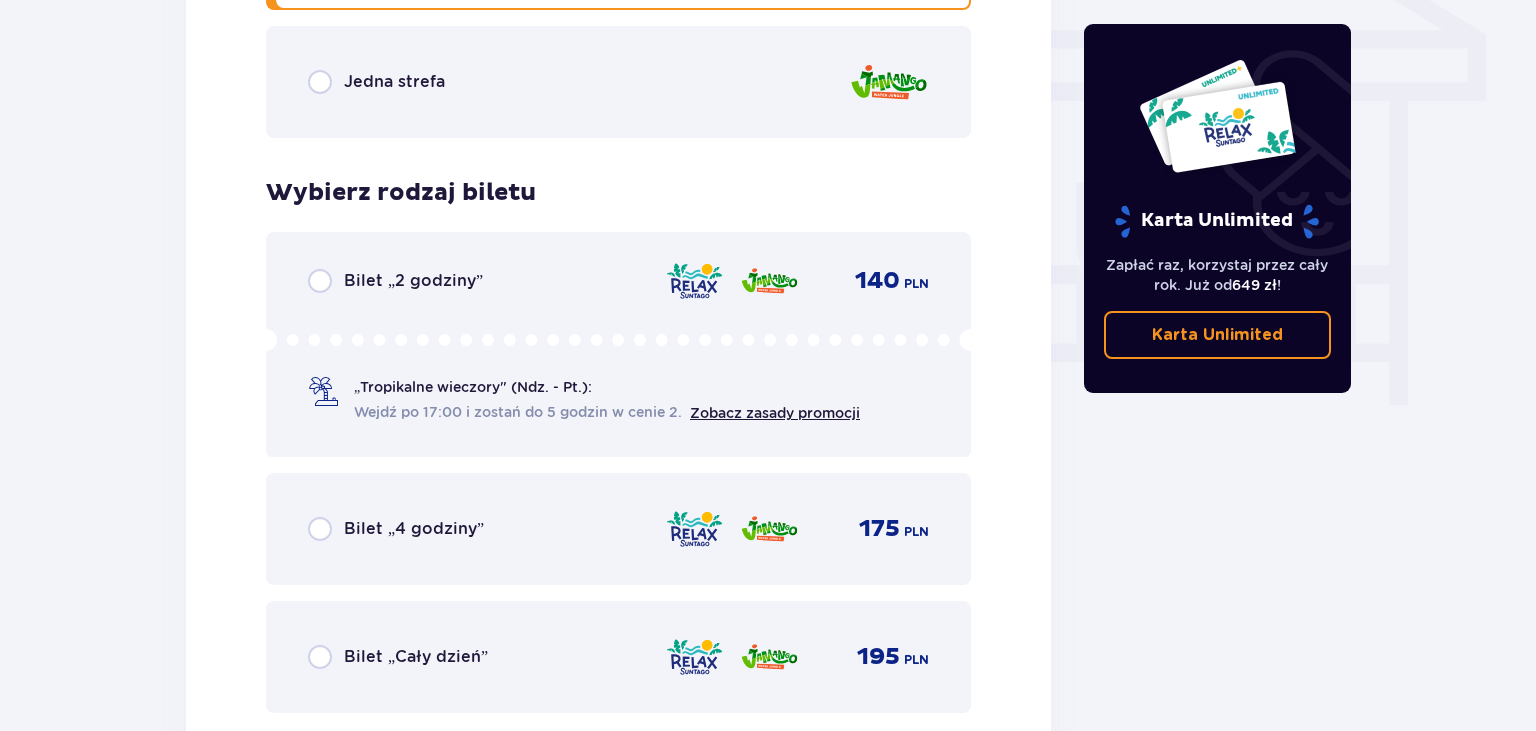 scroll, scrollTop: 1799, scrollLeft: 0, axis: vertical 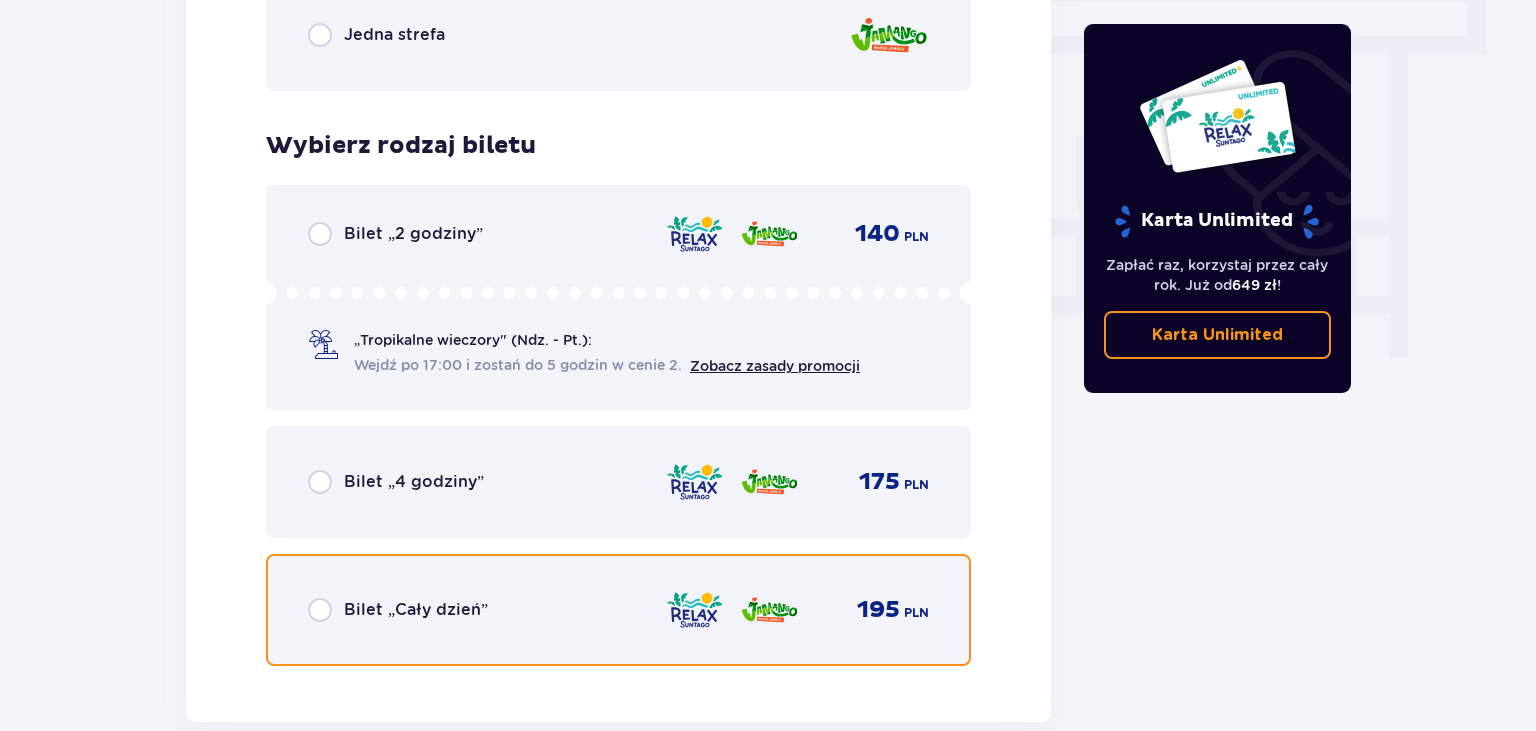 click at bounding box center [320, 610] 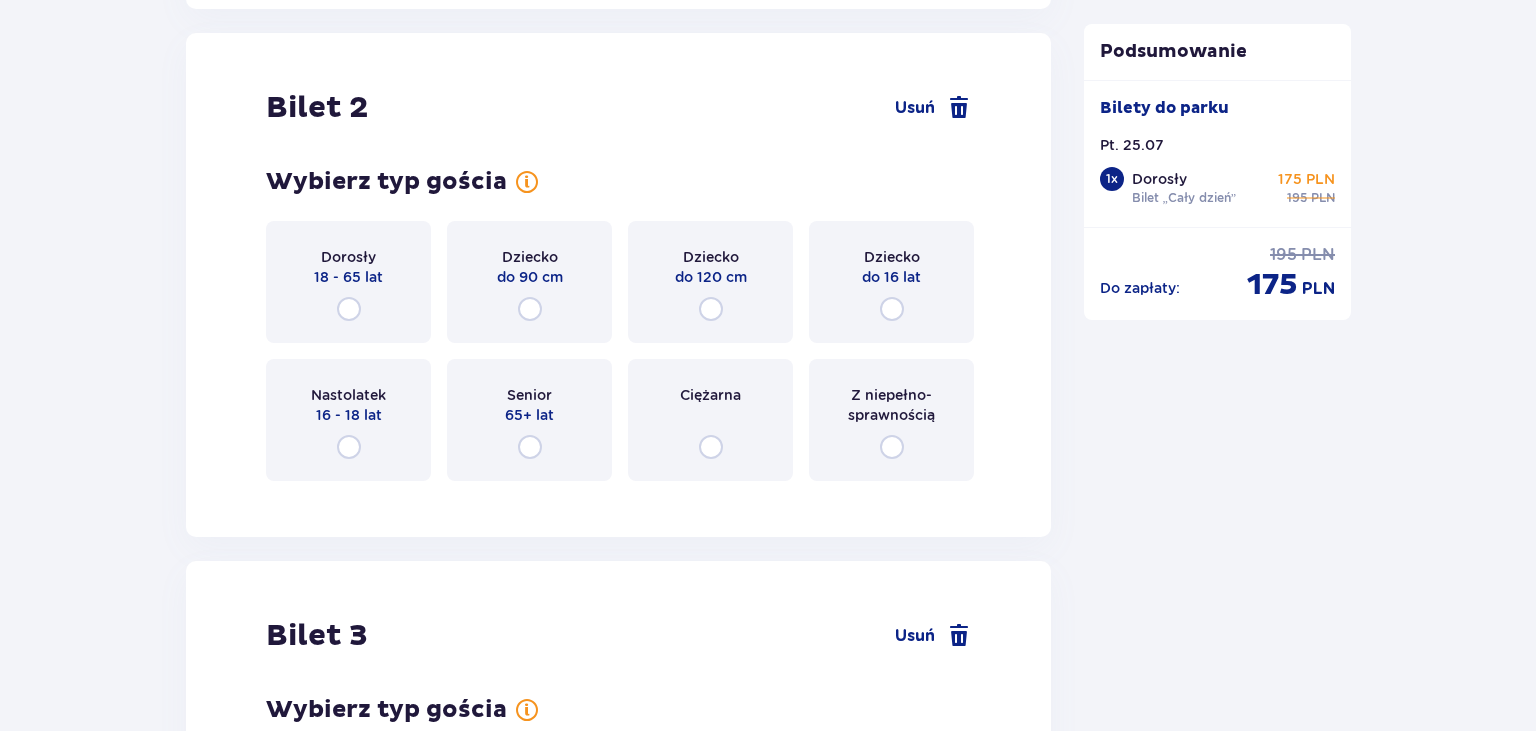 scroll, scrollTop: 2519, scrollLeft: 0, axis: vertical 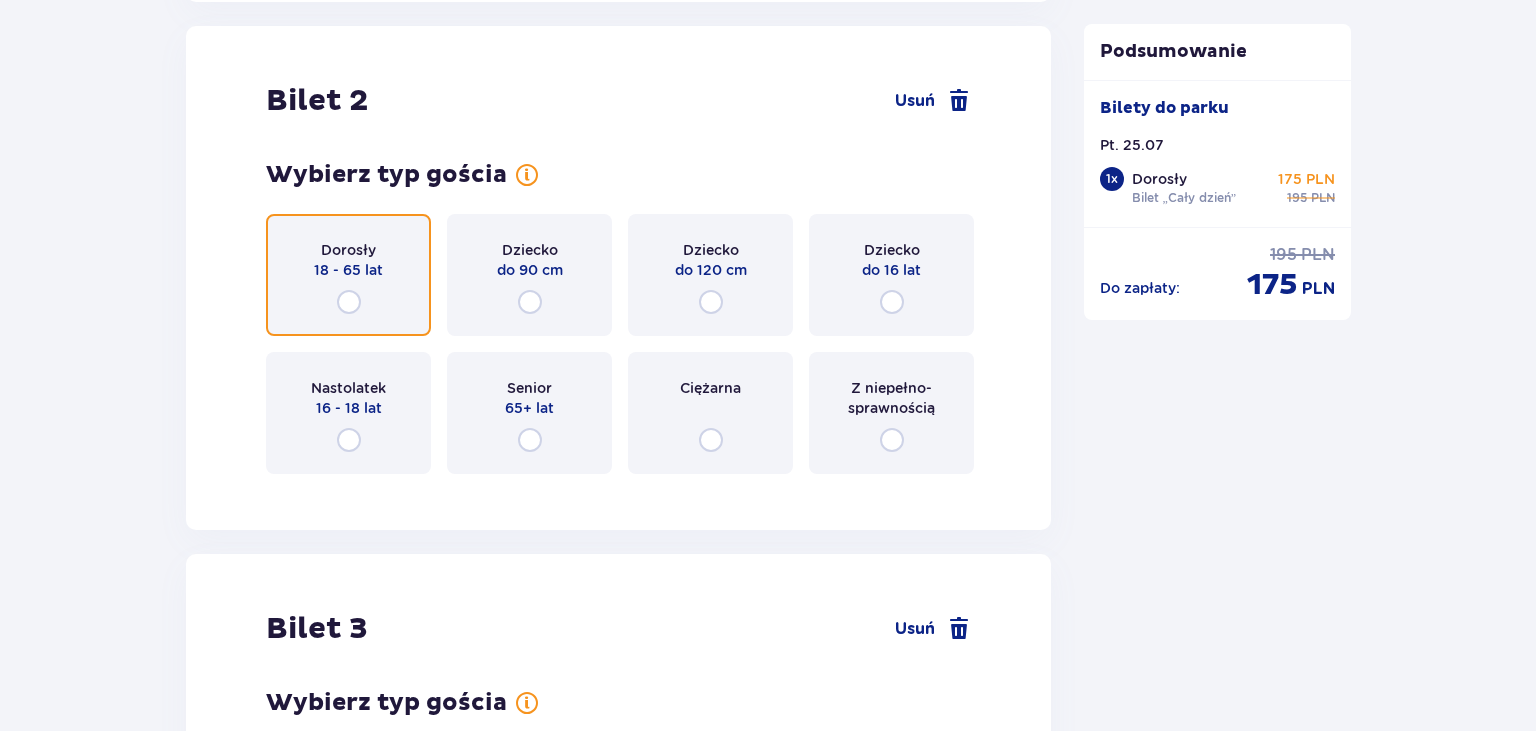 click at bounding box center (349, 302) 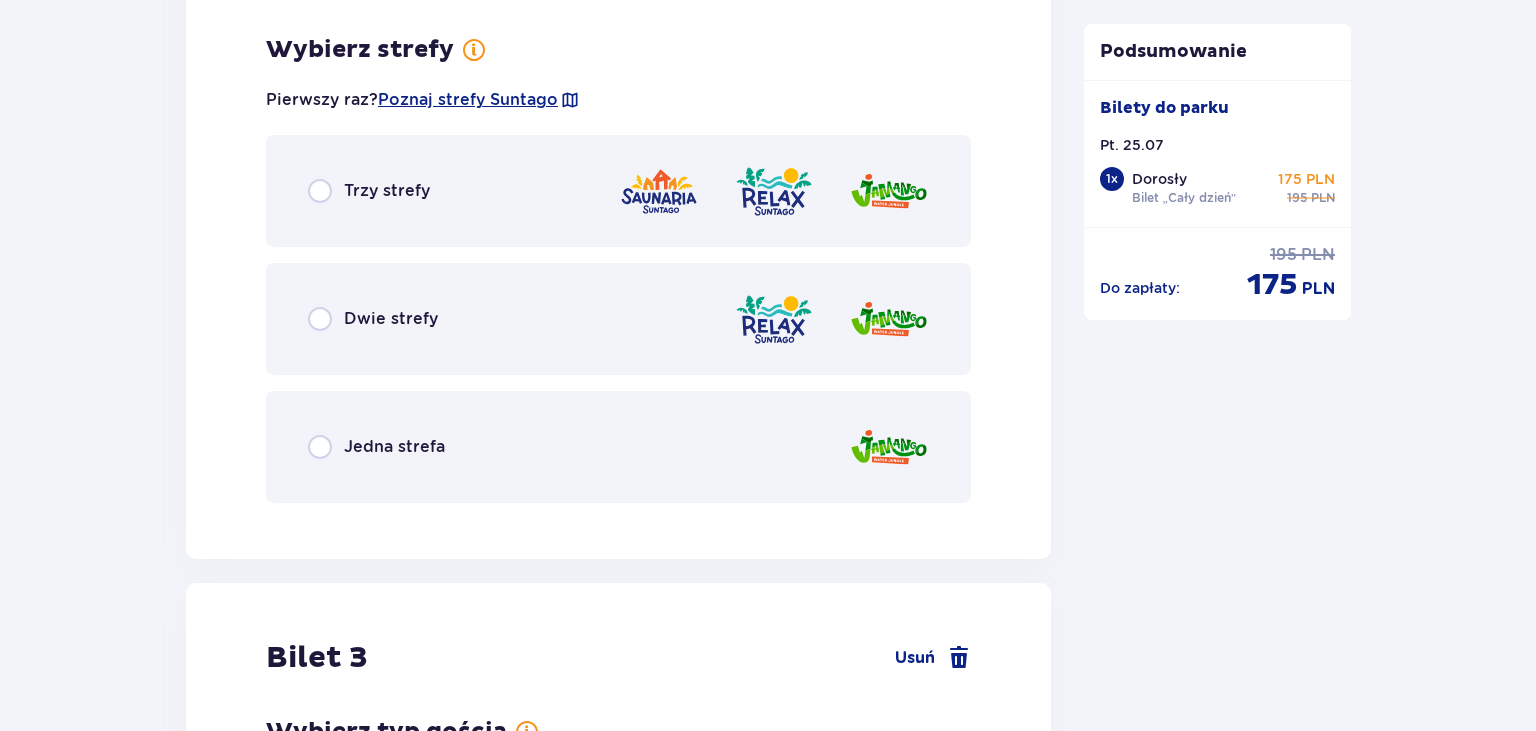 scroll, scrollTop: 3007, scrollLeft: 0, axis: vertical 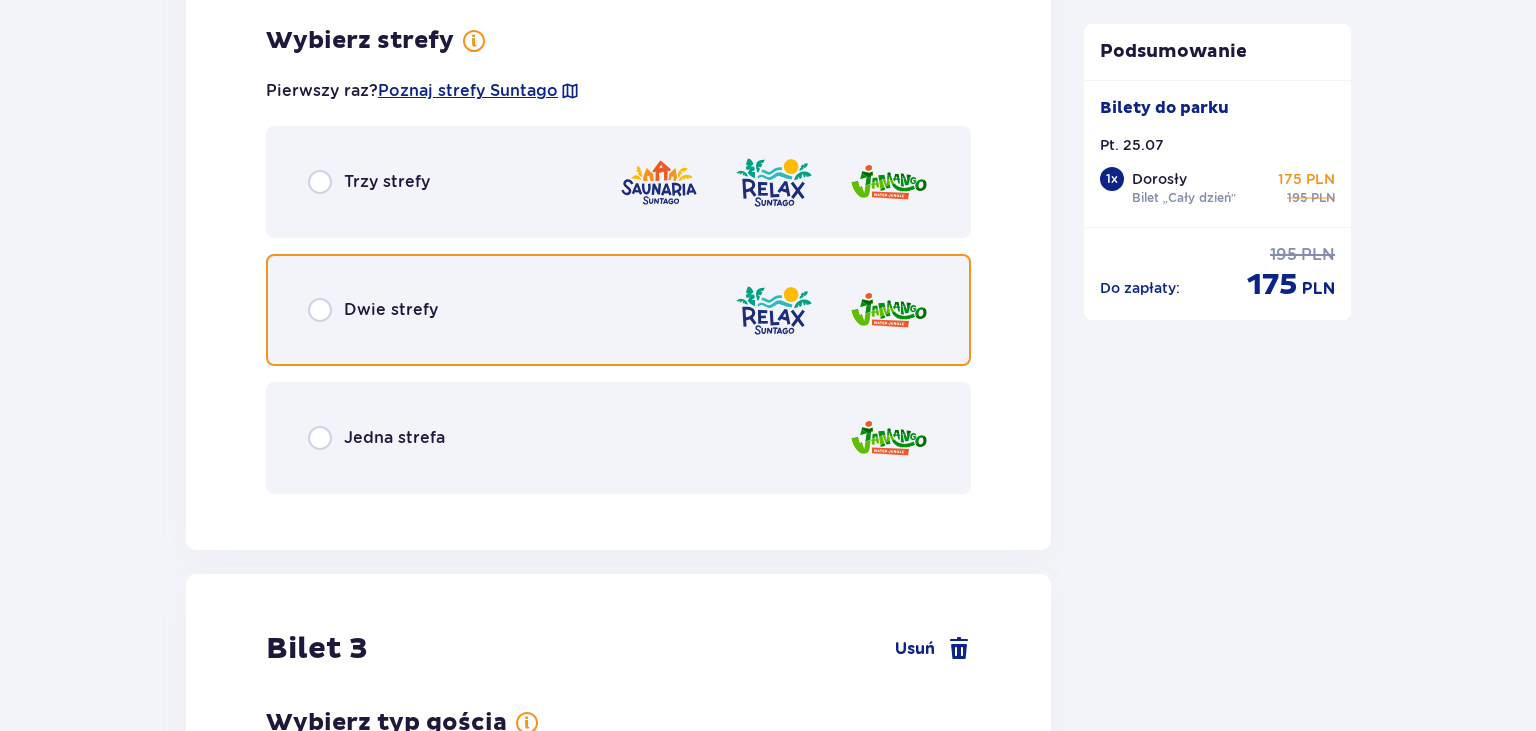 click at bounding box center (320, 310) 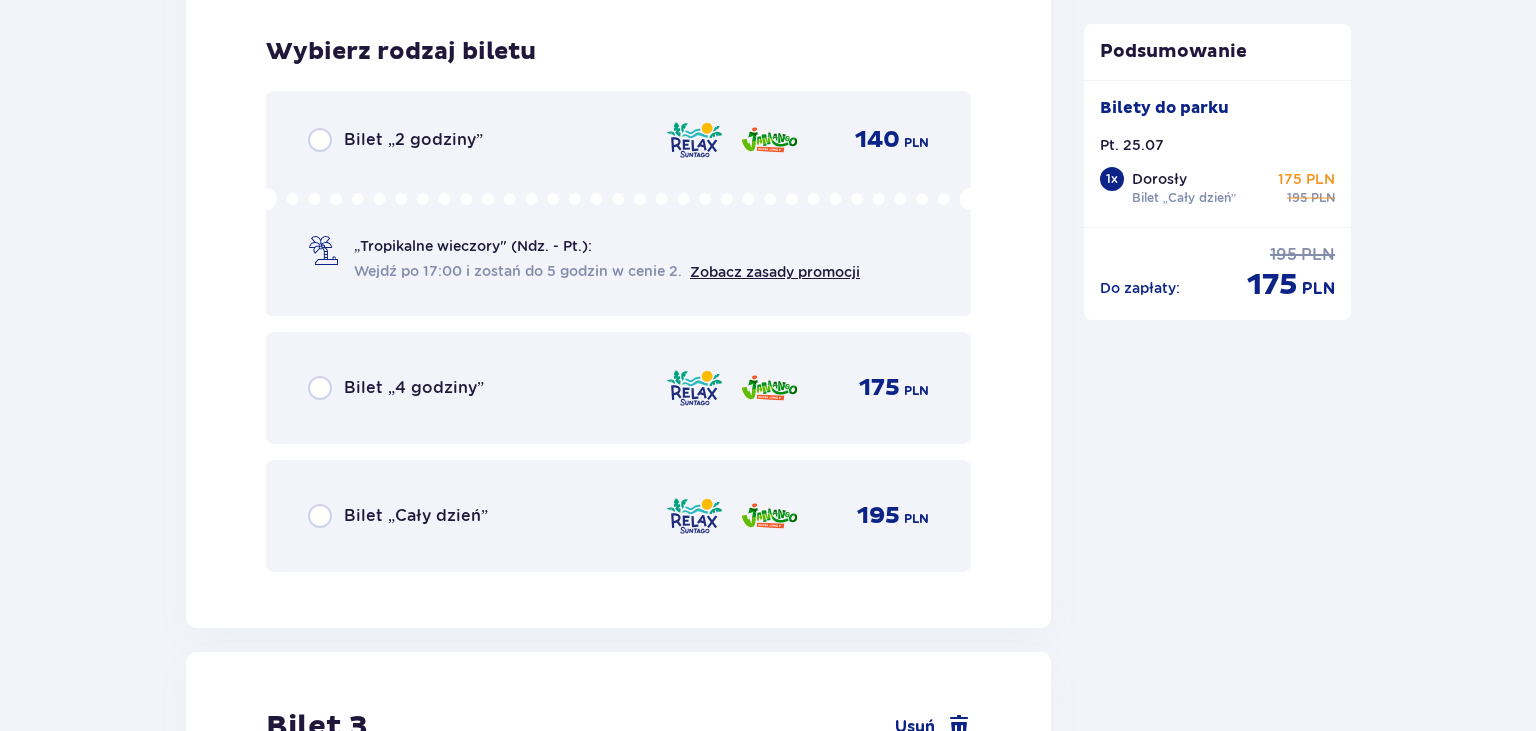 scroll, scrollTop: 3515, scrollLeft: 0, axis: vertical 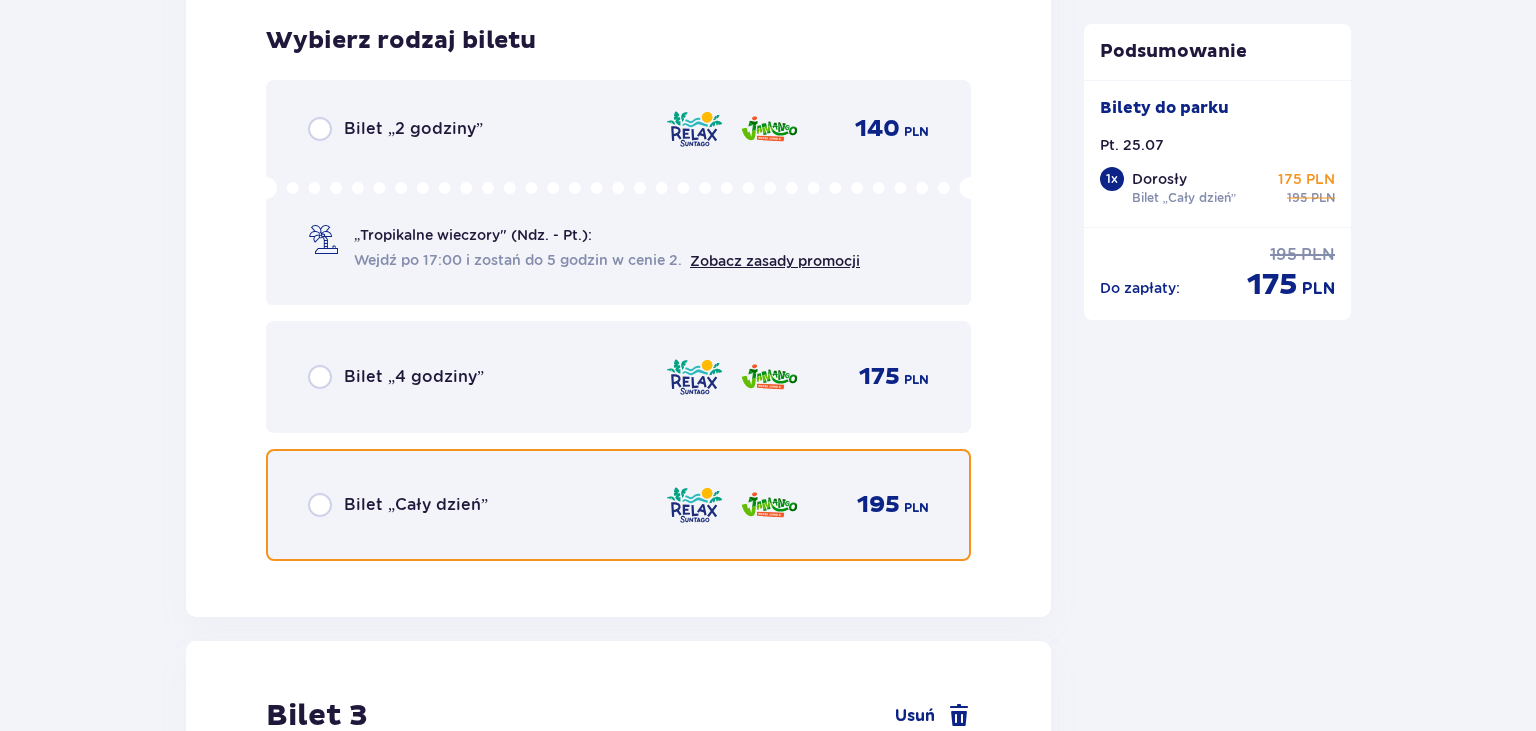 click at bounding box center [320, 505] 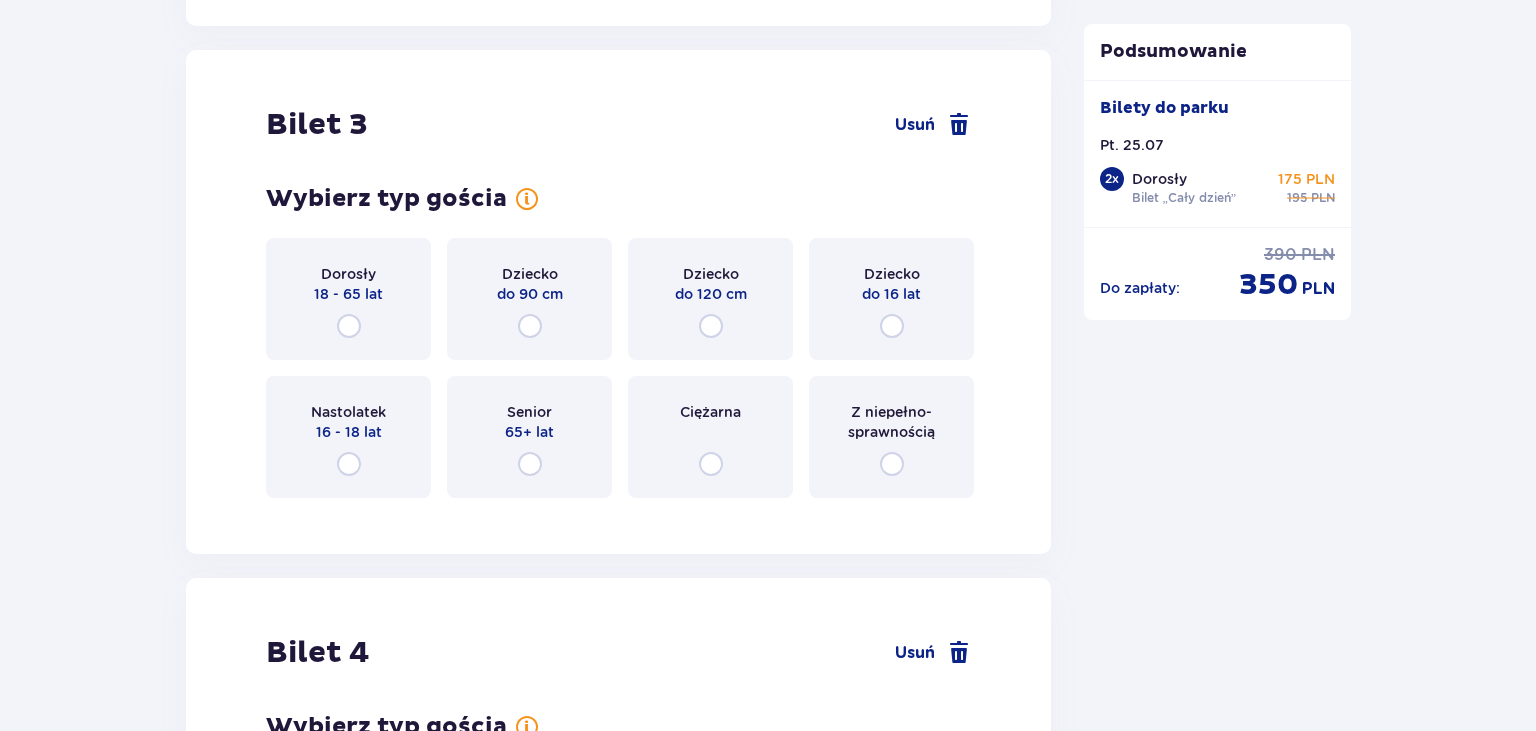 scroll, scrollTop: 4128, scrollLeft: 0, axis: vertical 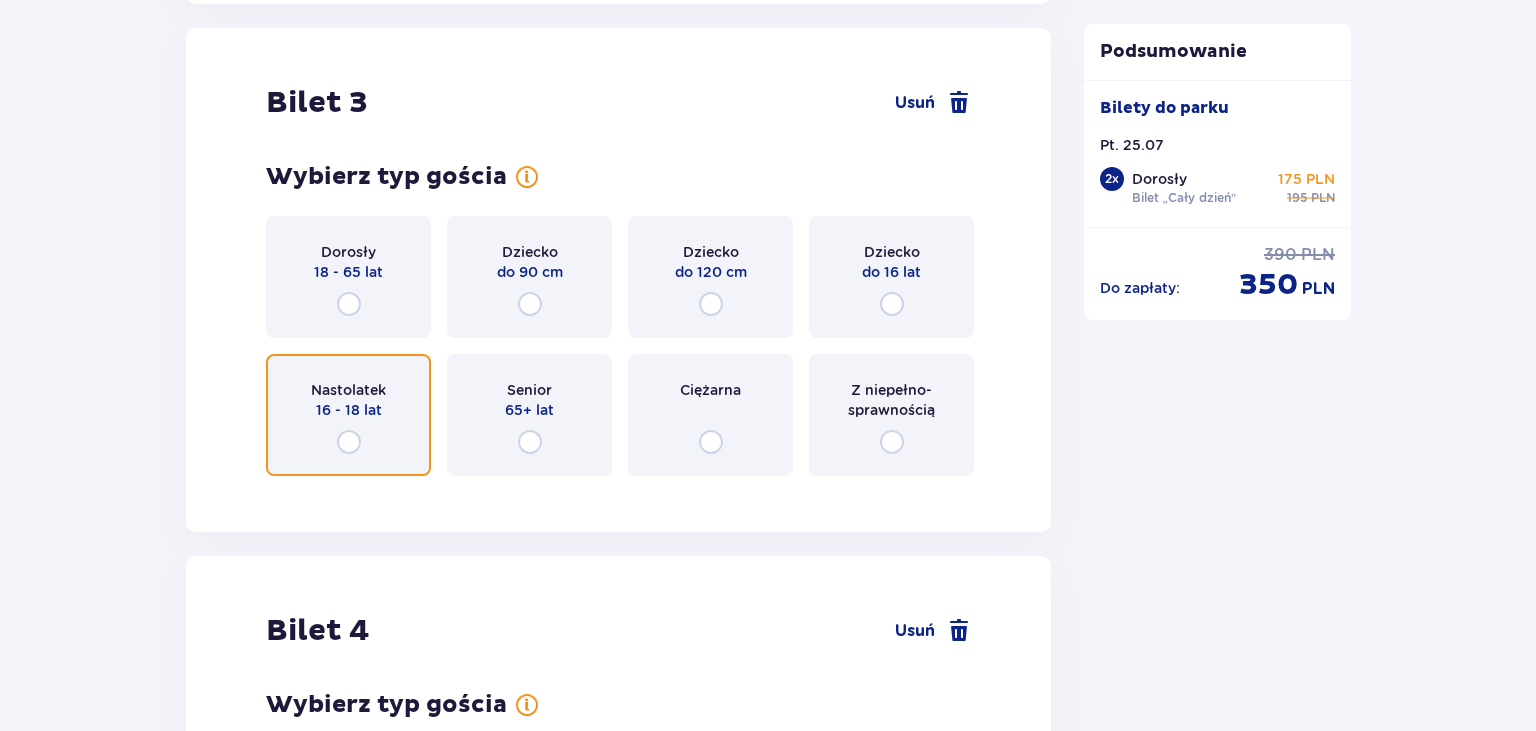 click at bounding box center [349, 442] 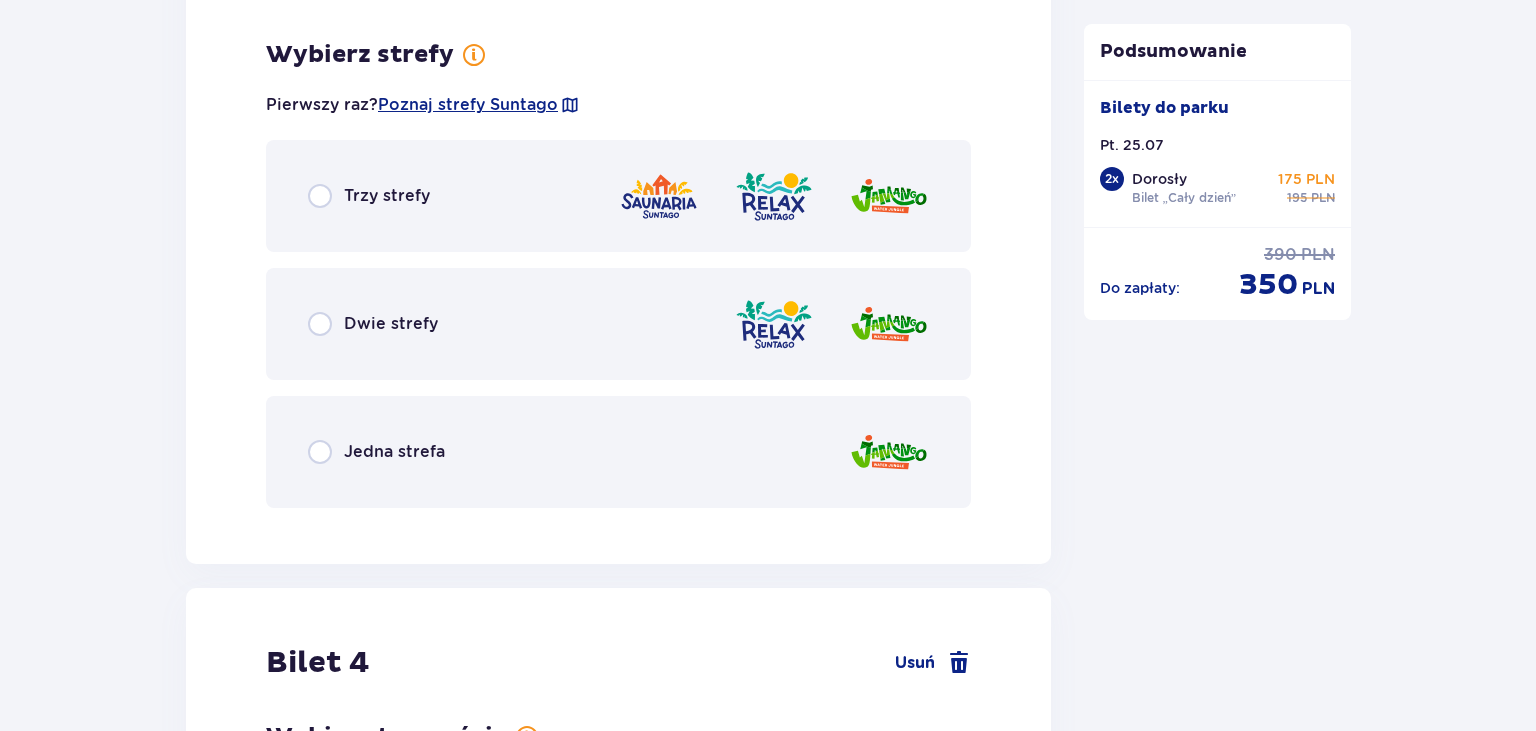 scroll, scrollTop: 4616, scrollLeft: 0, axis: vertical 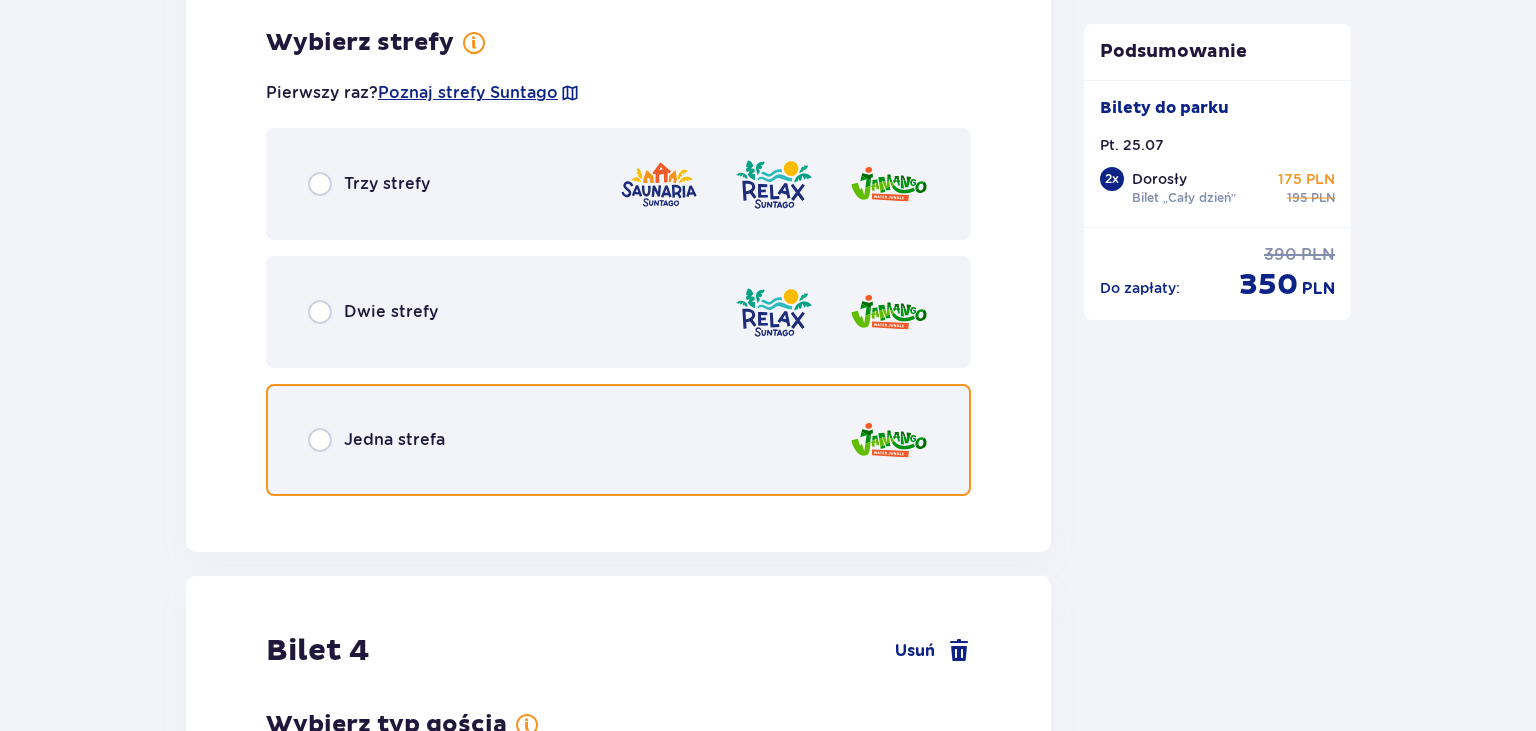 click at bounding box center [320, 440] 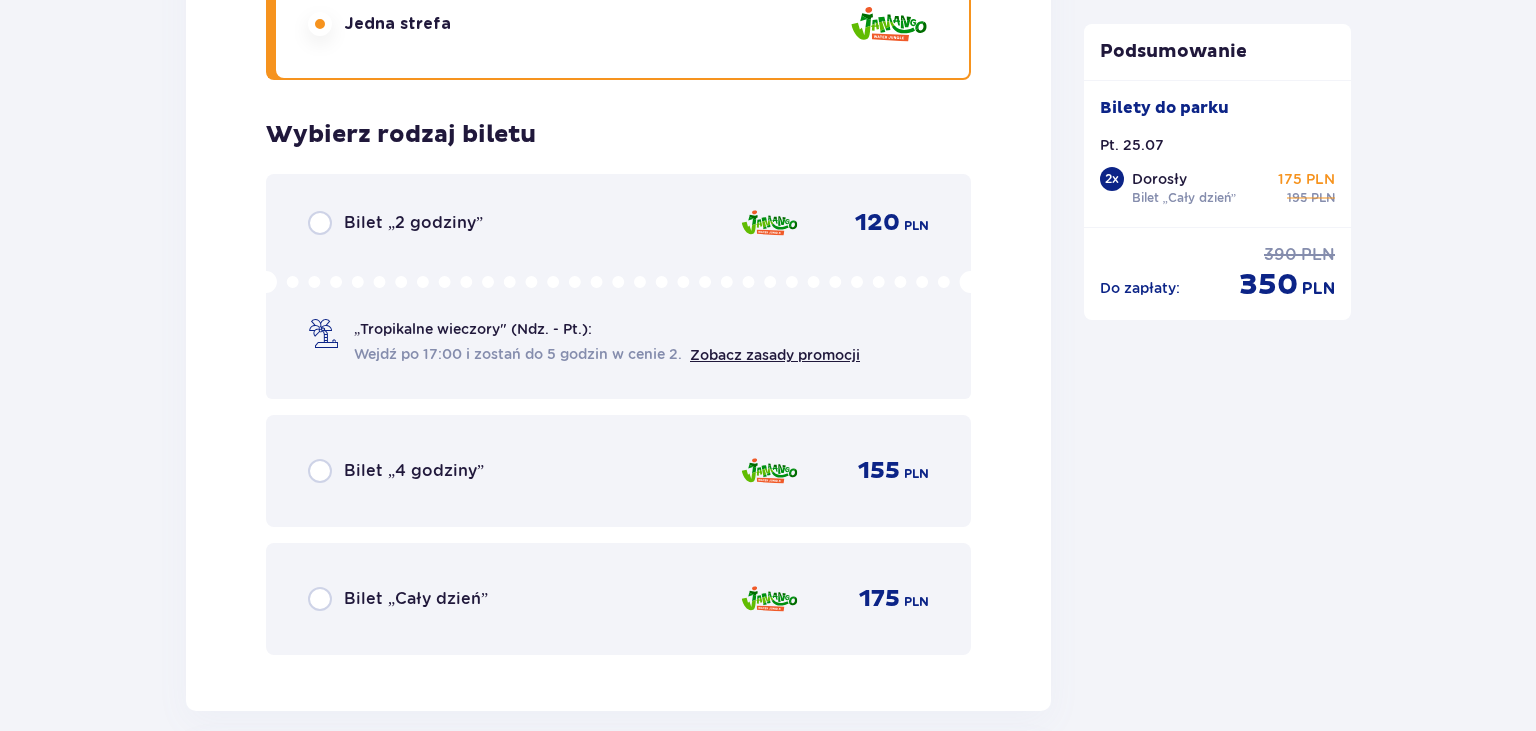 scroll, scrollTop: 5124, scrollLeft: 0, axis: vertical 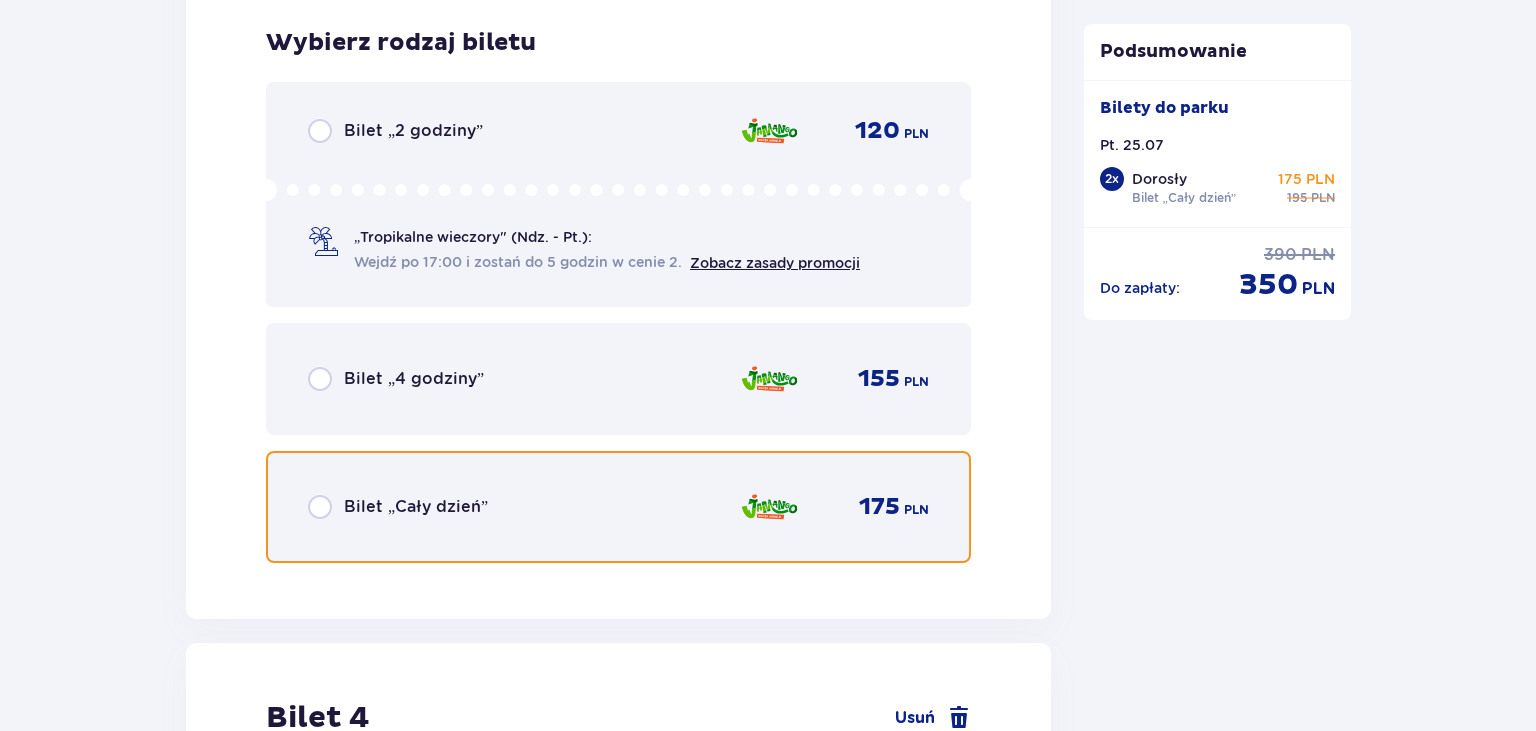 click at bounding box center [320, 507] 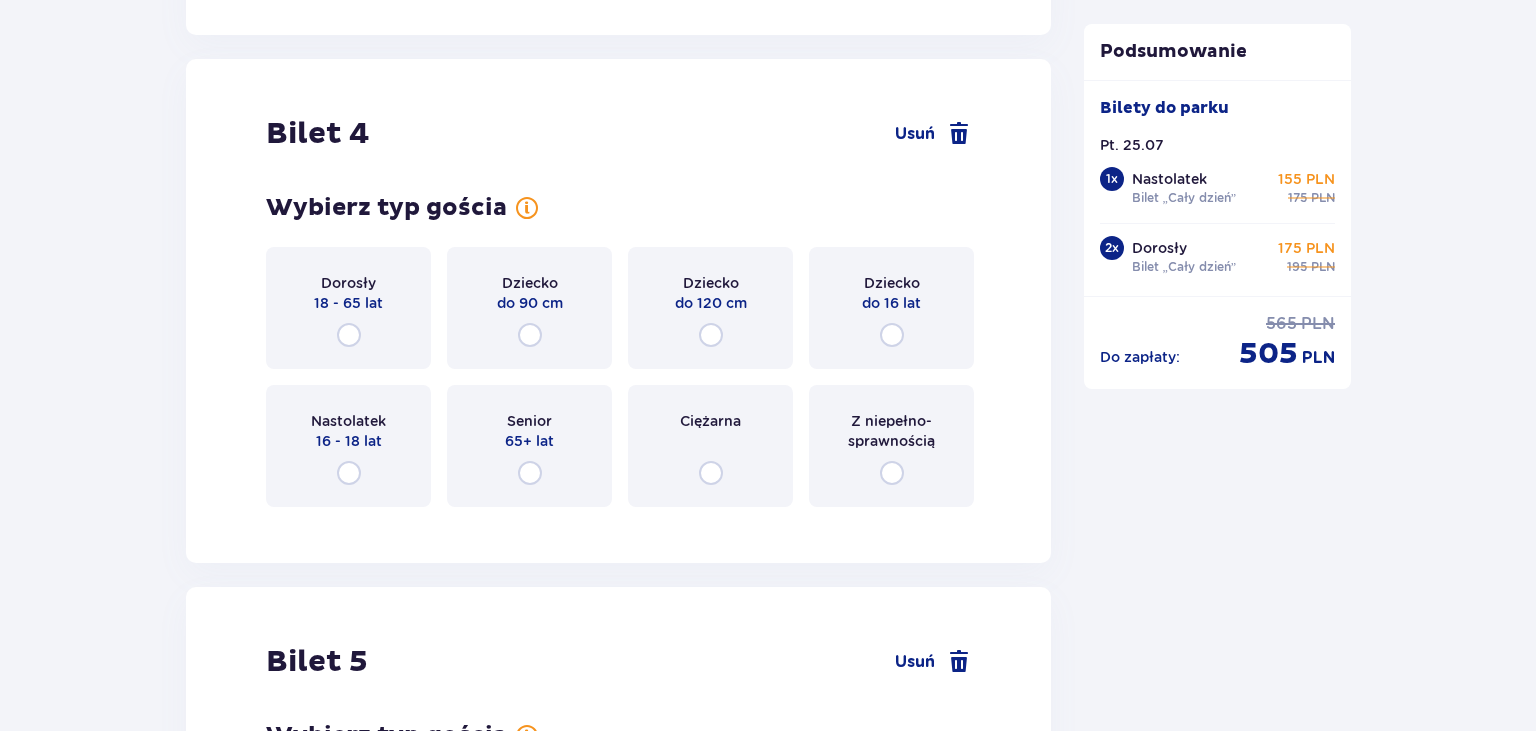 scroll, scrollTop: 5739, scrollLeft: 0, axis: vertical 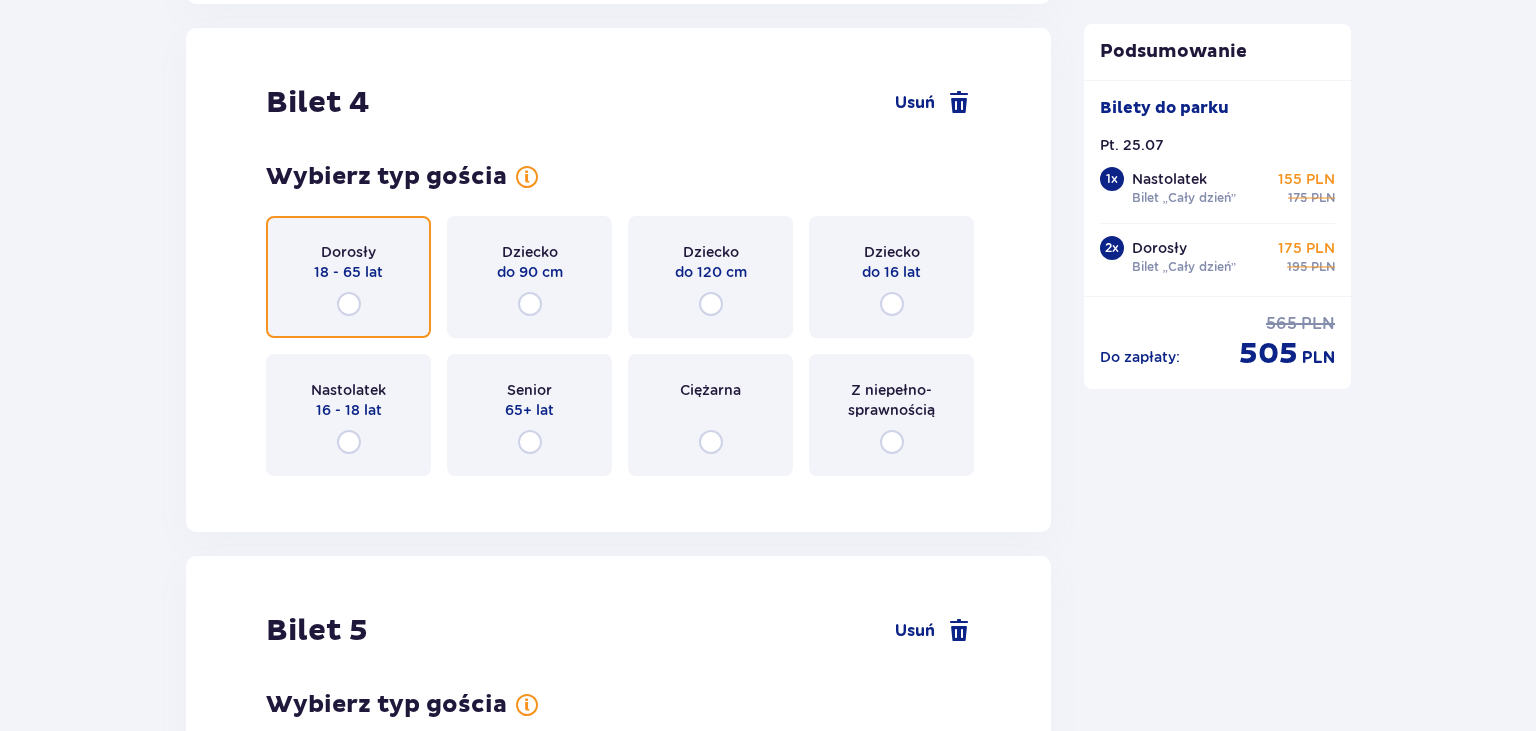 click at bounding box center [349, 304] 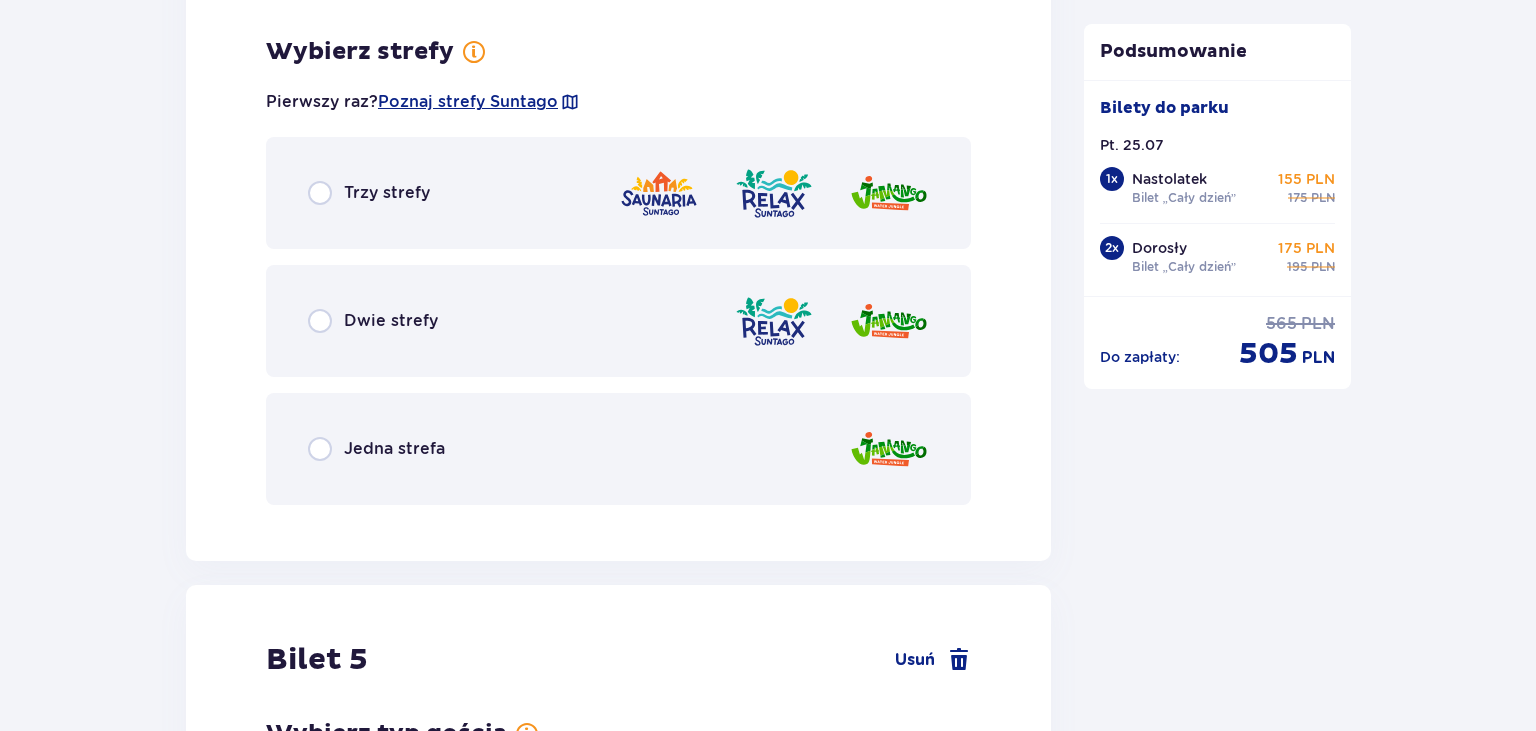 scroll, scrollTop: 6227, scrollLeft: 0, axis: vertical 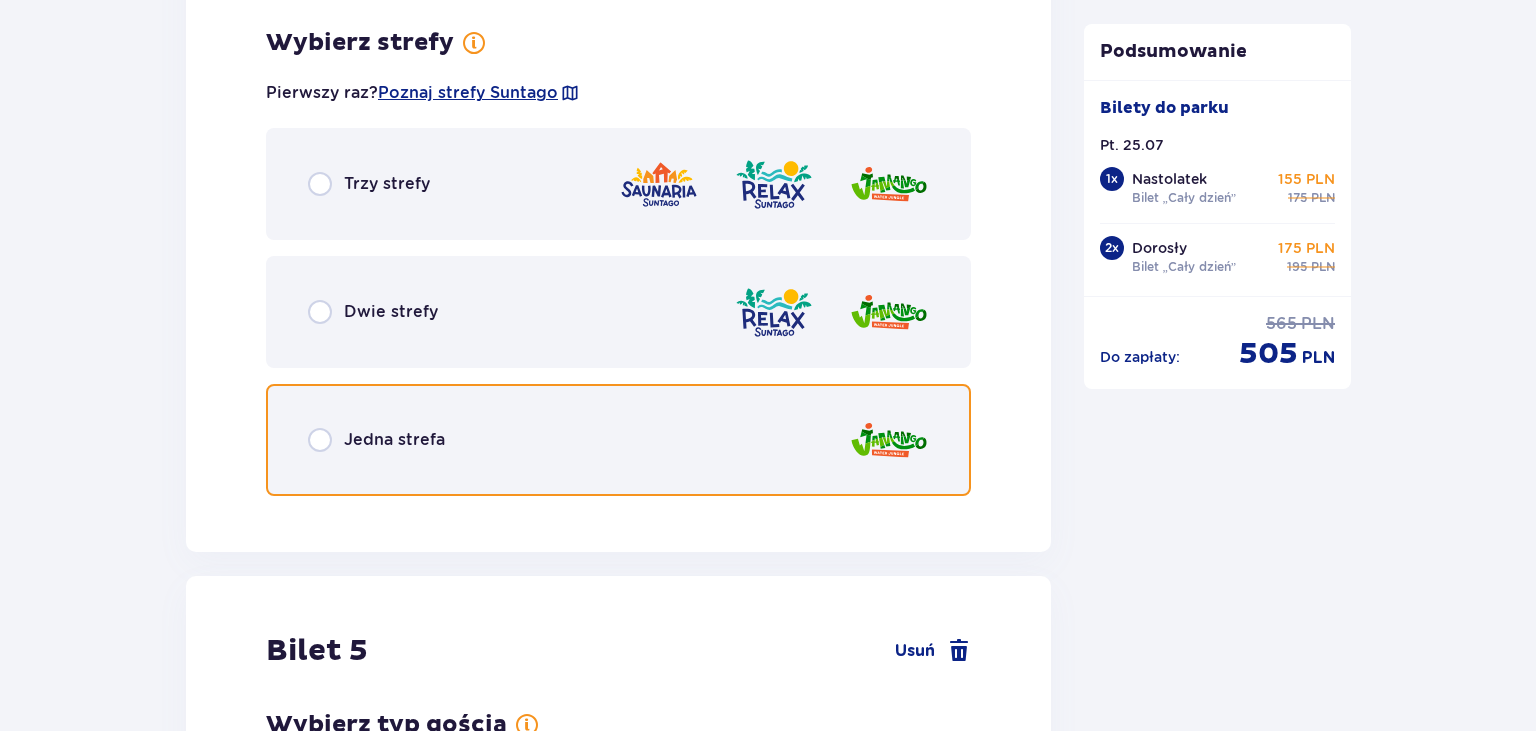 click at bounding box center [320, 440] 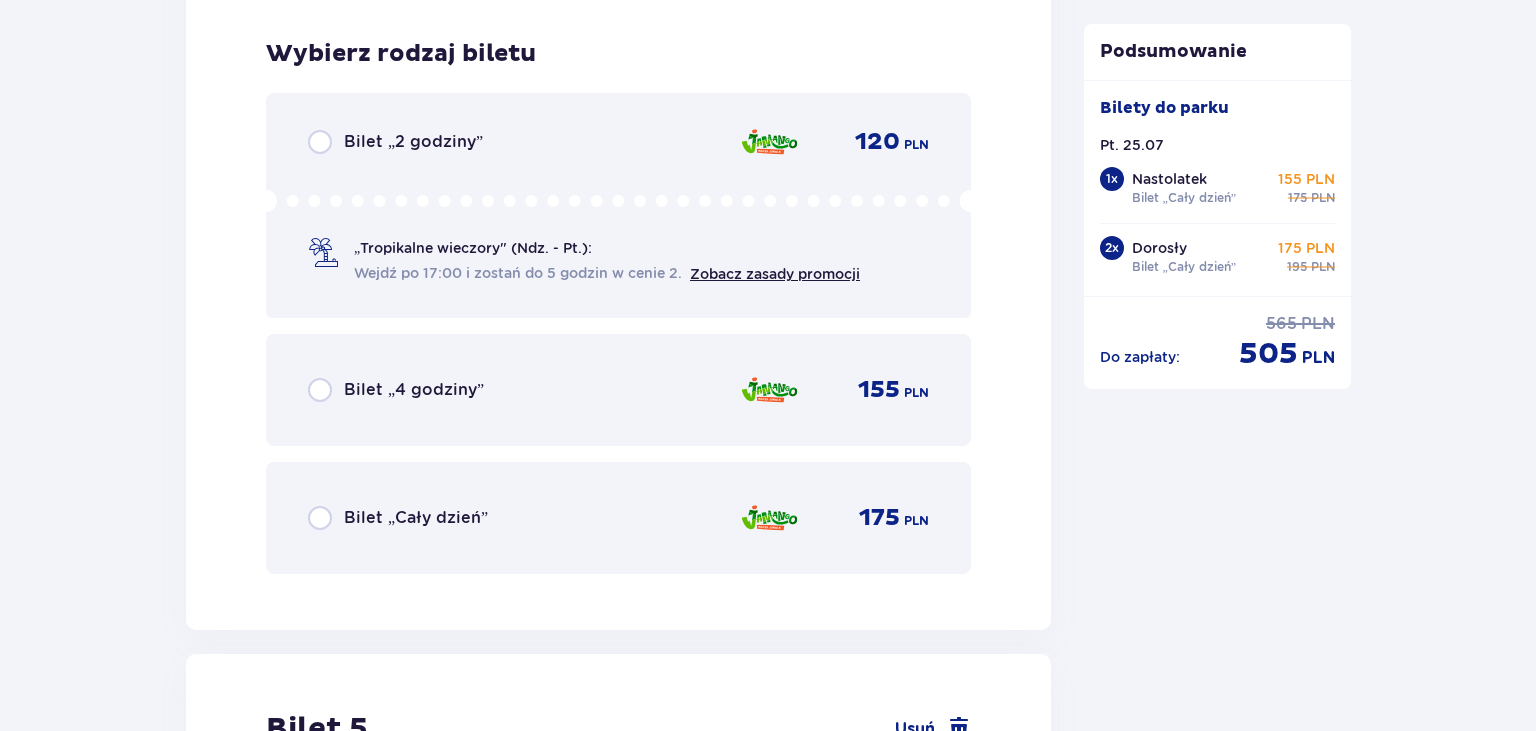 scroll, scrollTop: 6735, scrollLeft: 0, axis: vertical 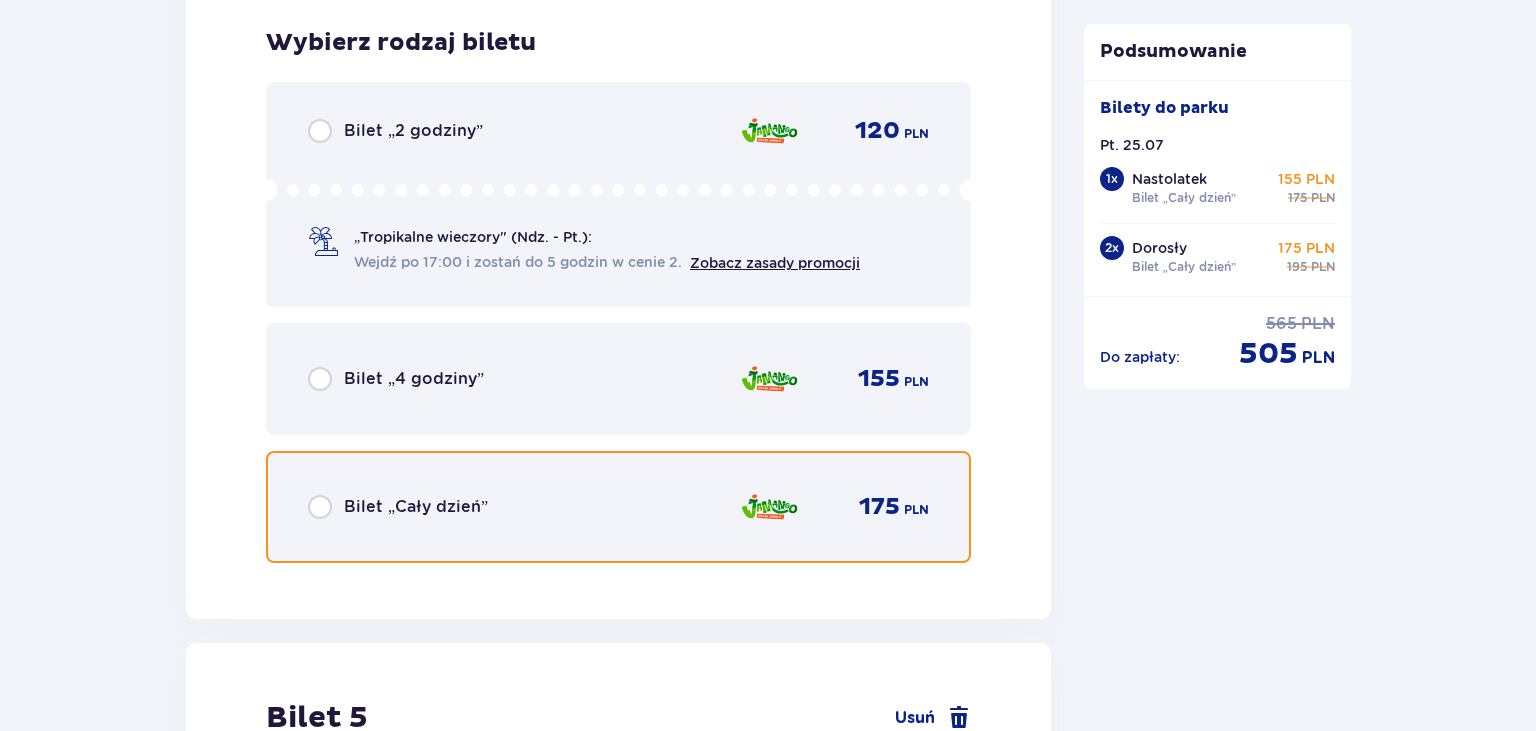 click at bounding box center [320, 507] 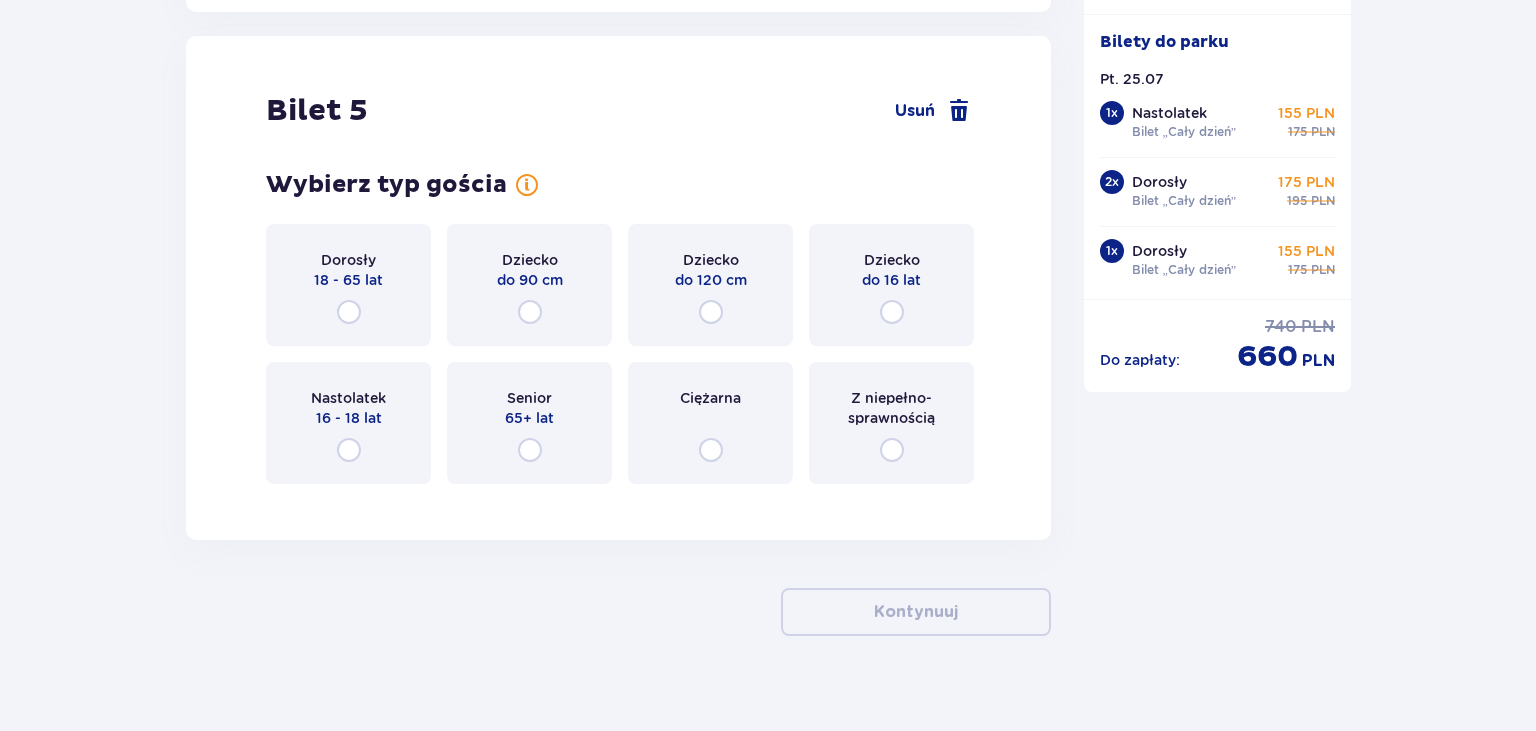 scroll, scrollTop: 7350, scrollLeft: 0, axis: vertical 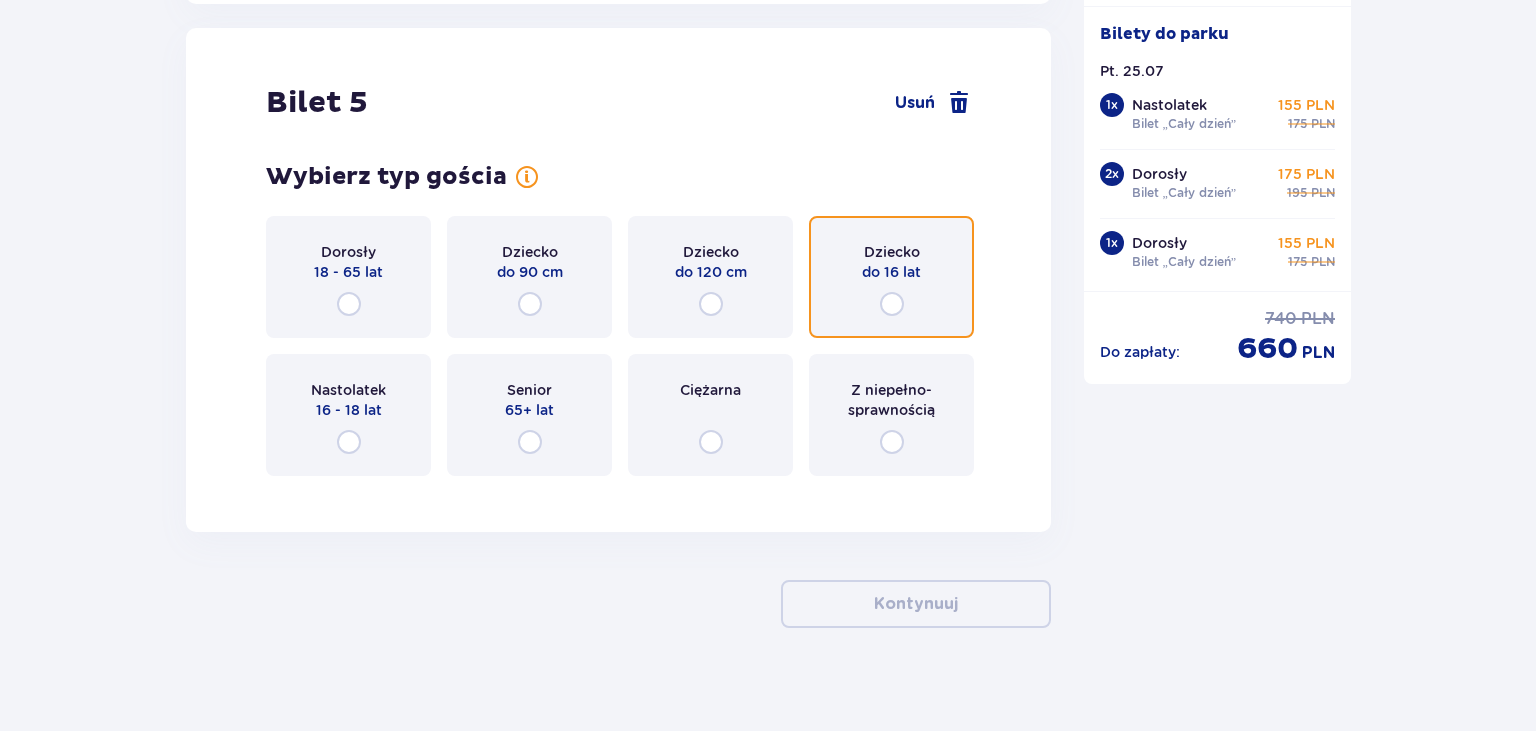 click at bounding box center (892, 304) 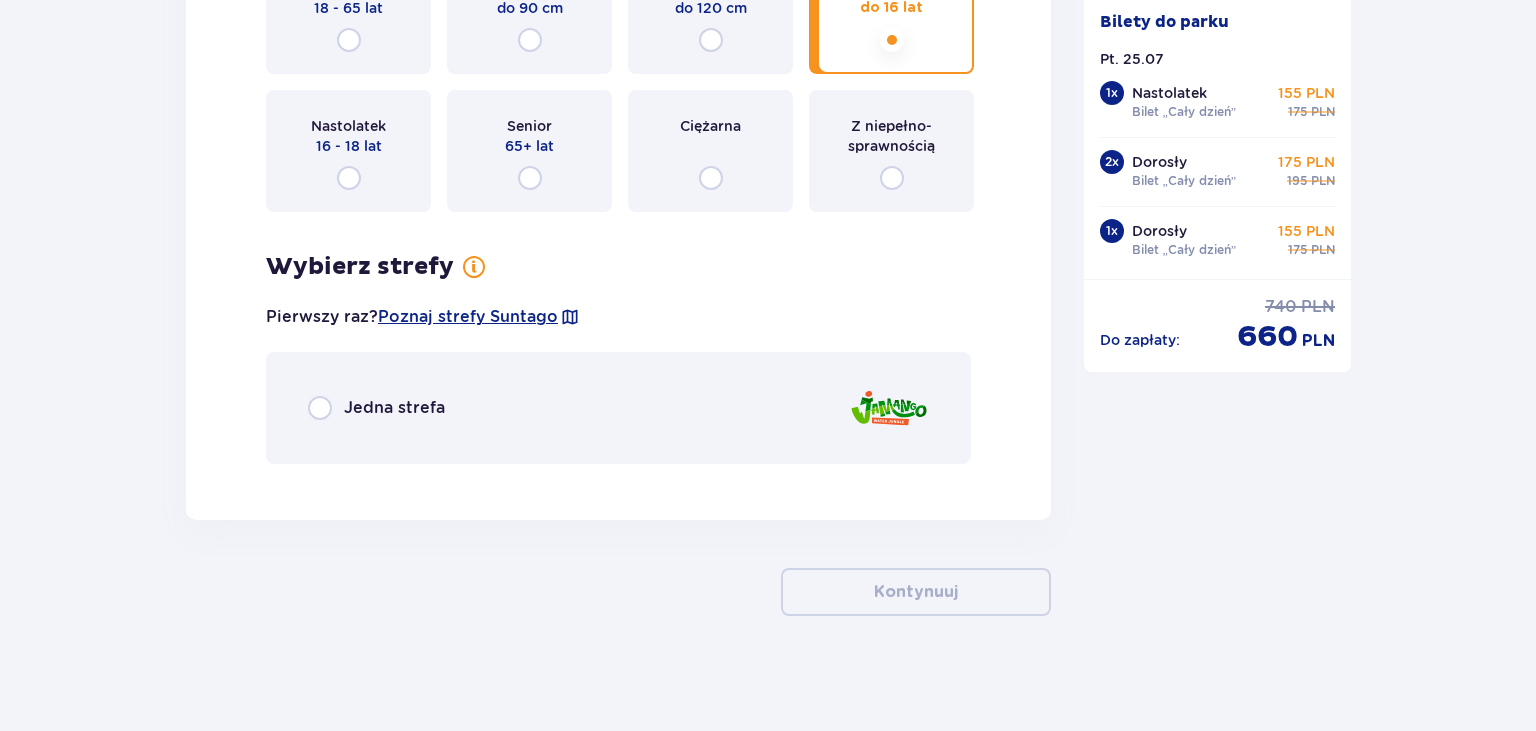 scroll, scrollTop: 7615, scrollLeft: 0, axis: vertical 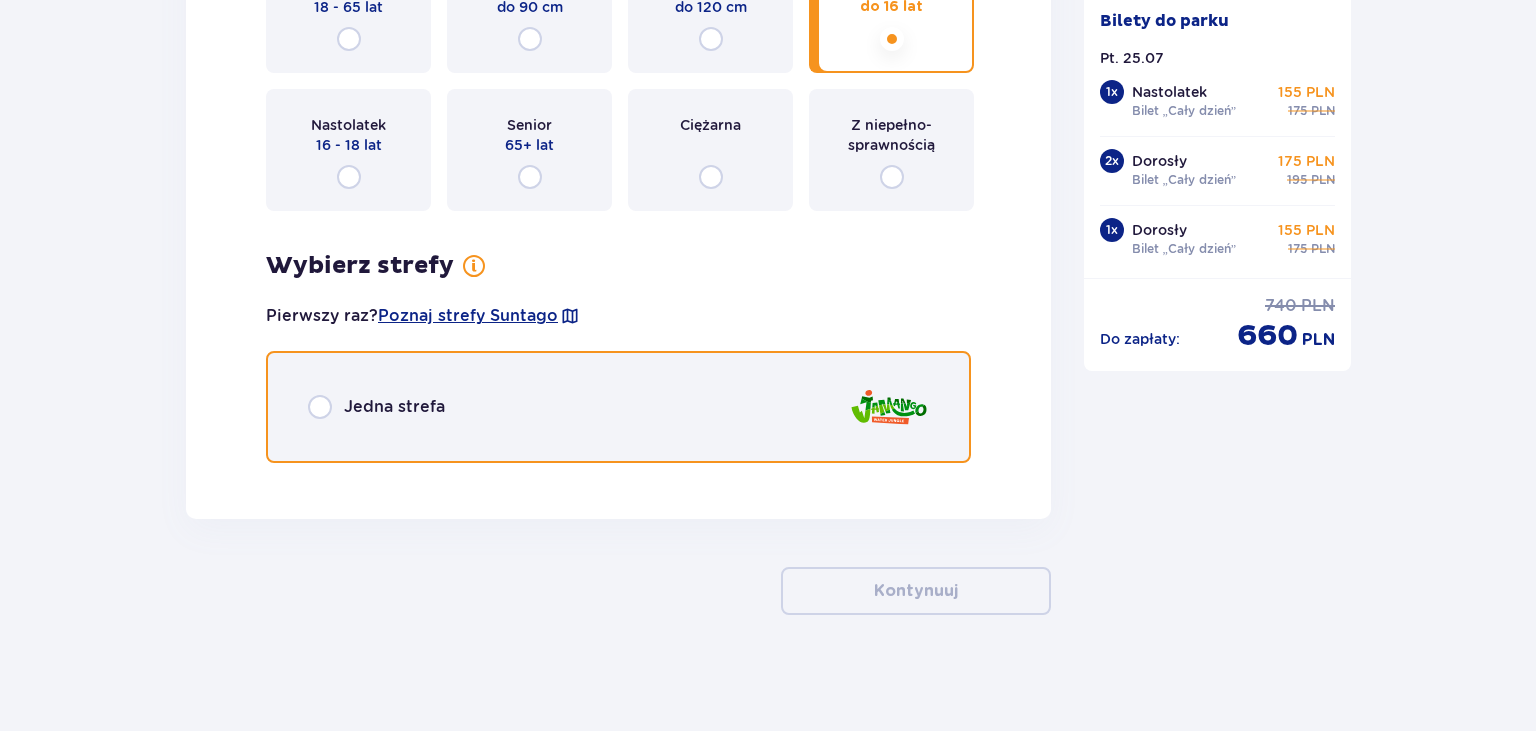 click at bounding box center [320, 407] 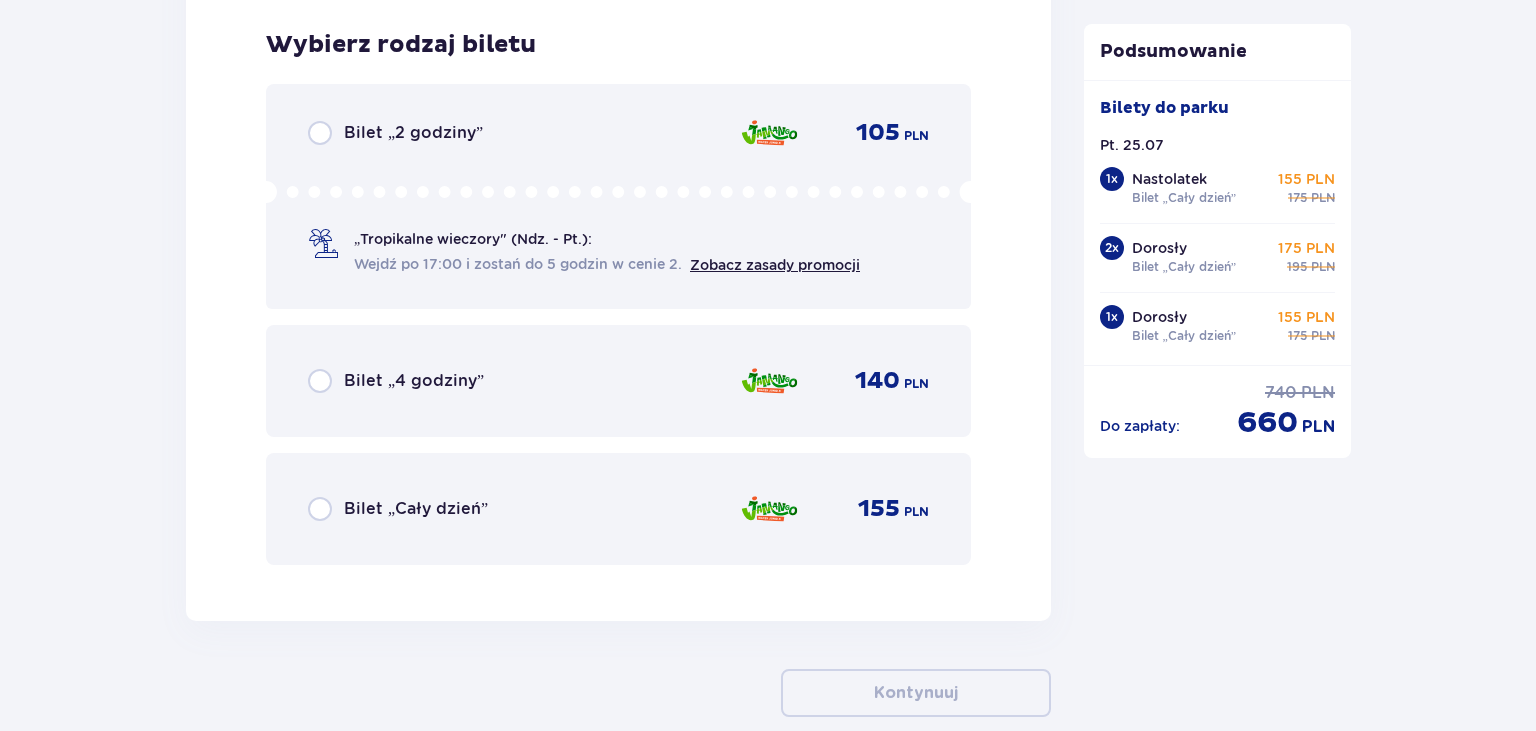scroll, scrollTop: 8090, scrollLeft: 0, axis: vertical 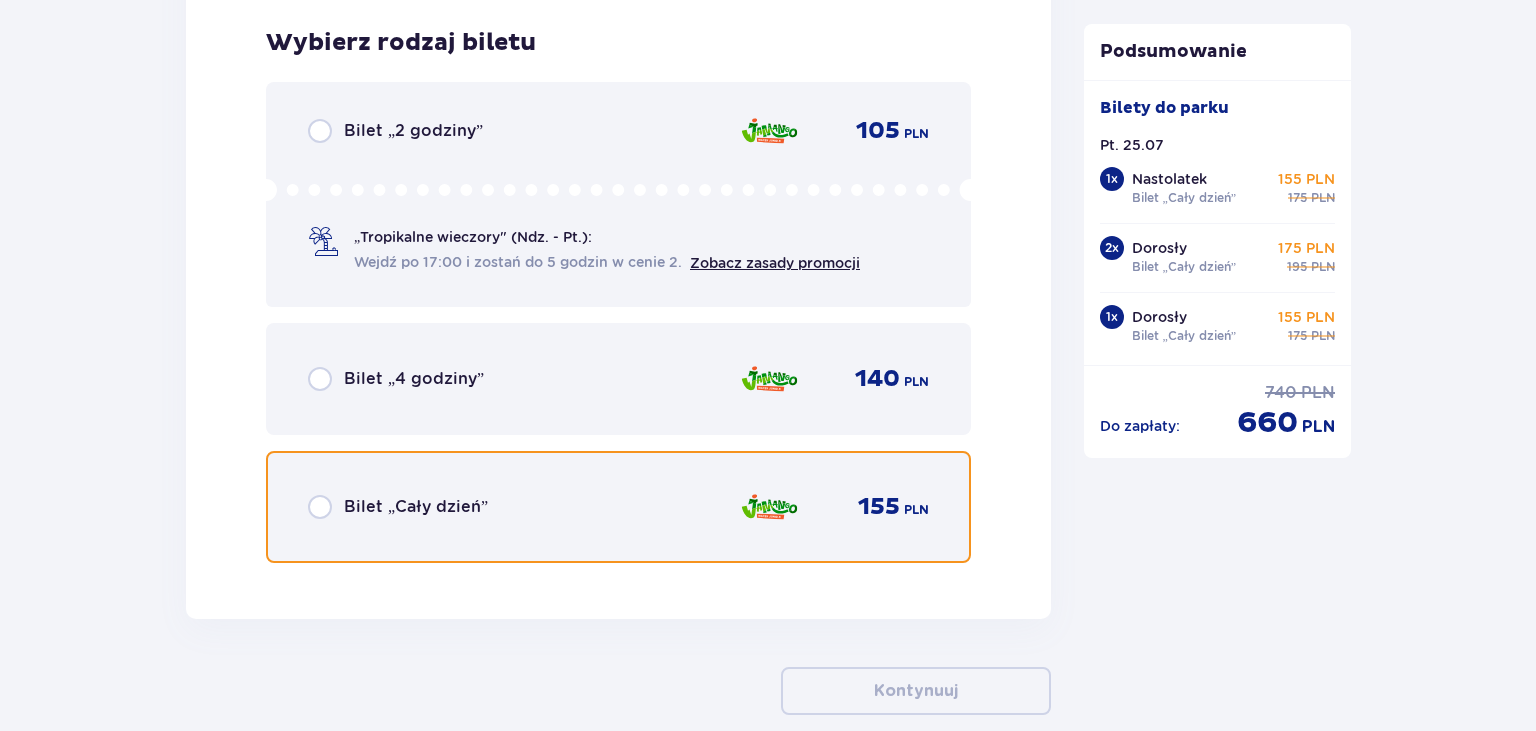 click at bounding box center (320, 507) 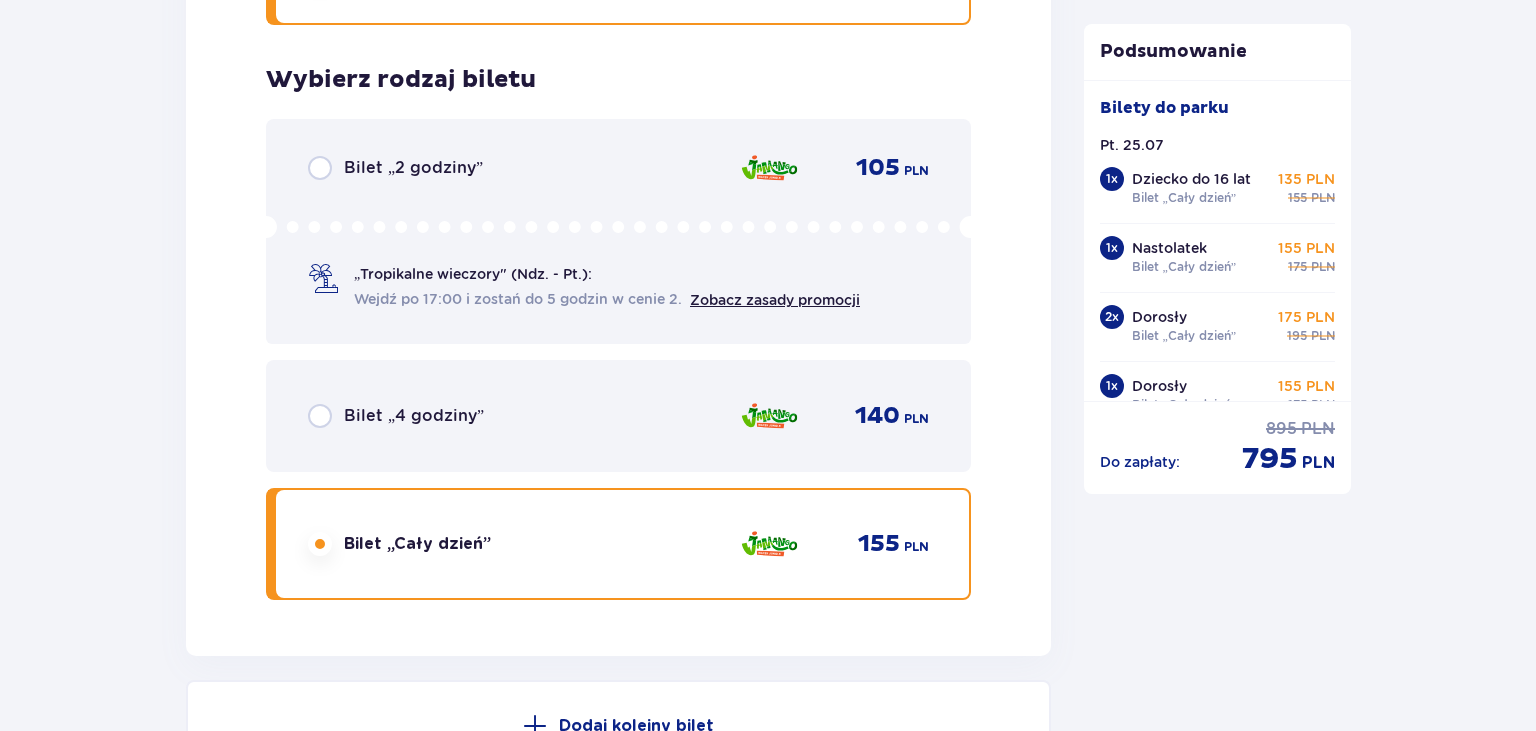 scroll, scrollTop: 7969, scrollLeft: 0, axis: vertical 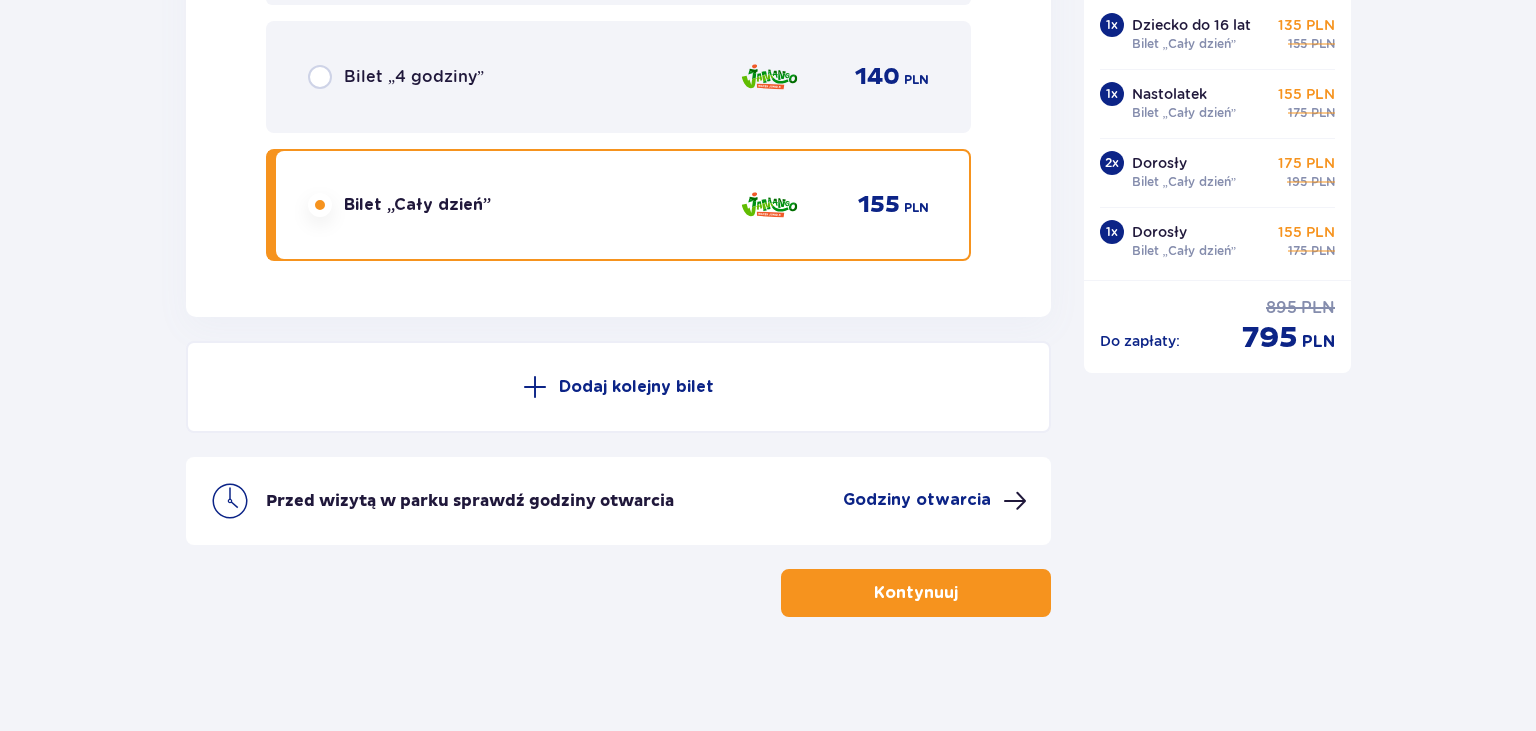 click on "Kontynuuj" at bounding box center [916, 593] 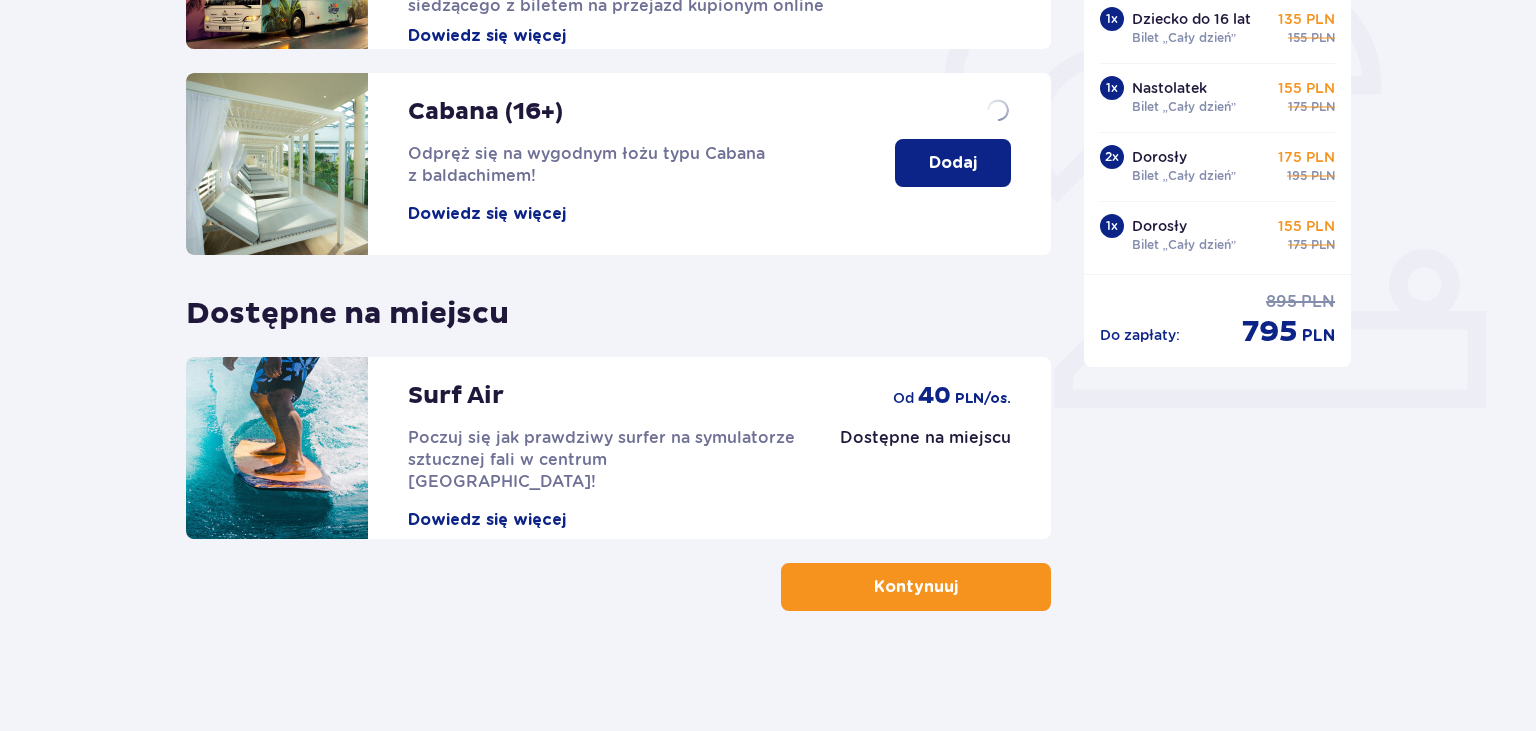 scroll, scrollTop: 0, scrollLeft: 0, axis: both 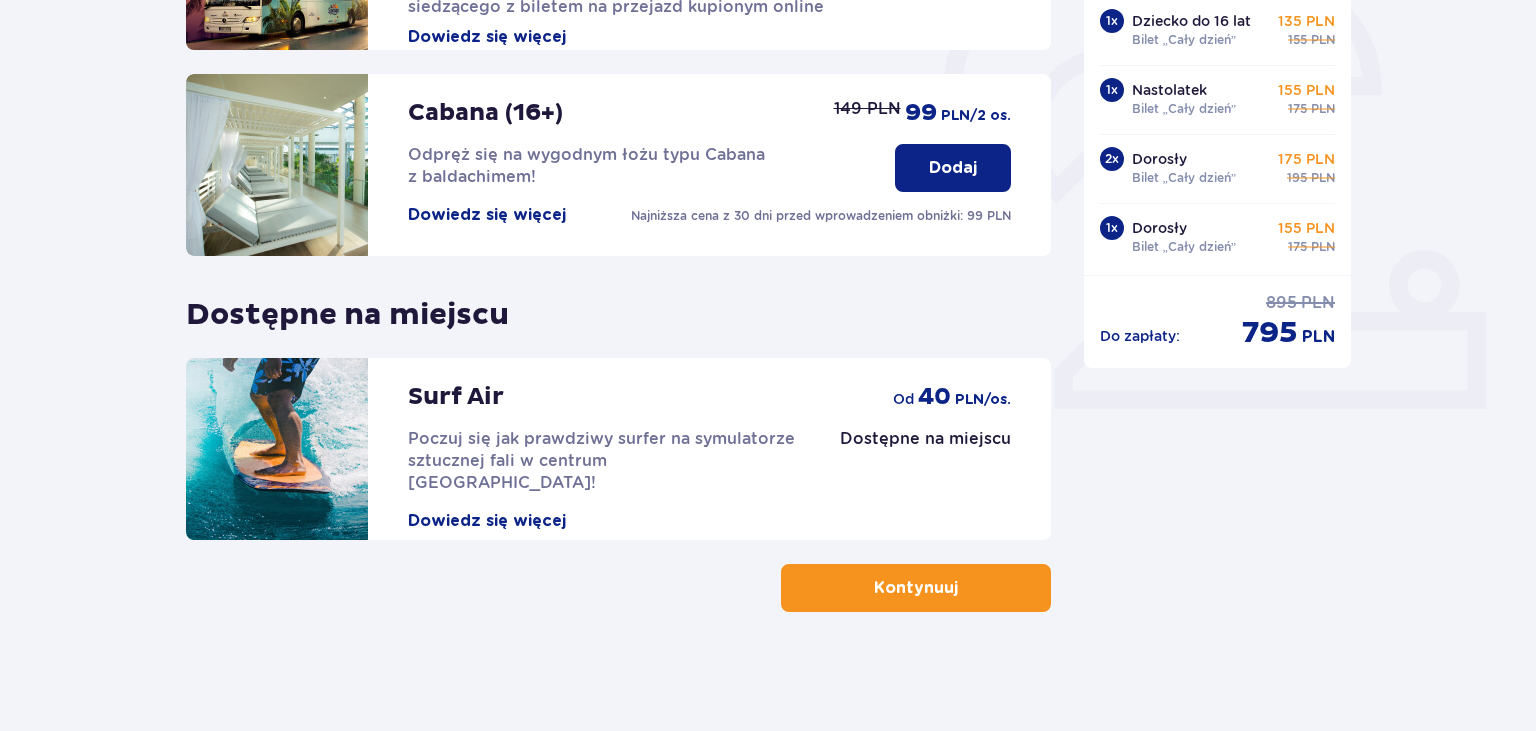 click on "Kontynuuj" at bounding box center (916, 588) 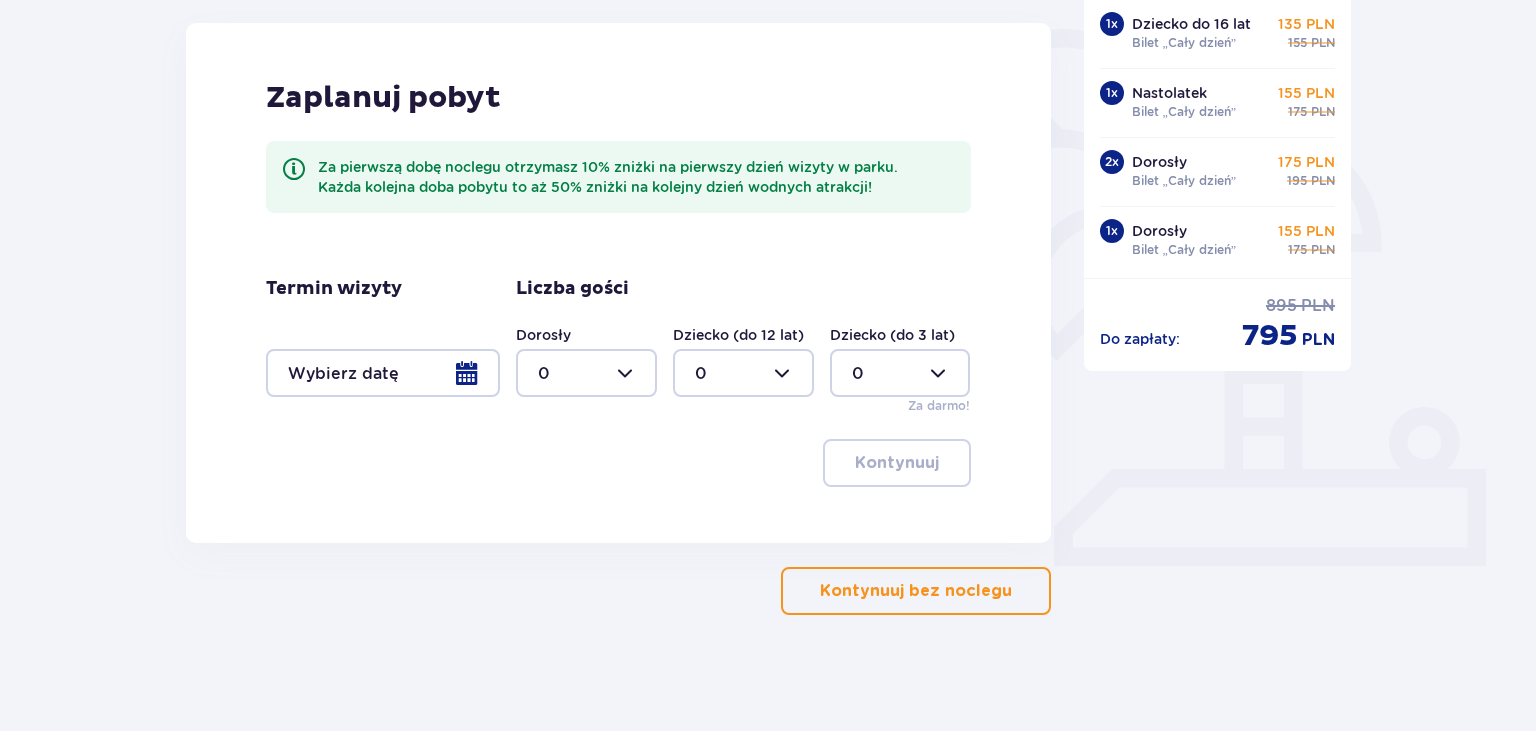 scroll, scrollTop: 471, scrollLeft: 0, axis: vertical 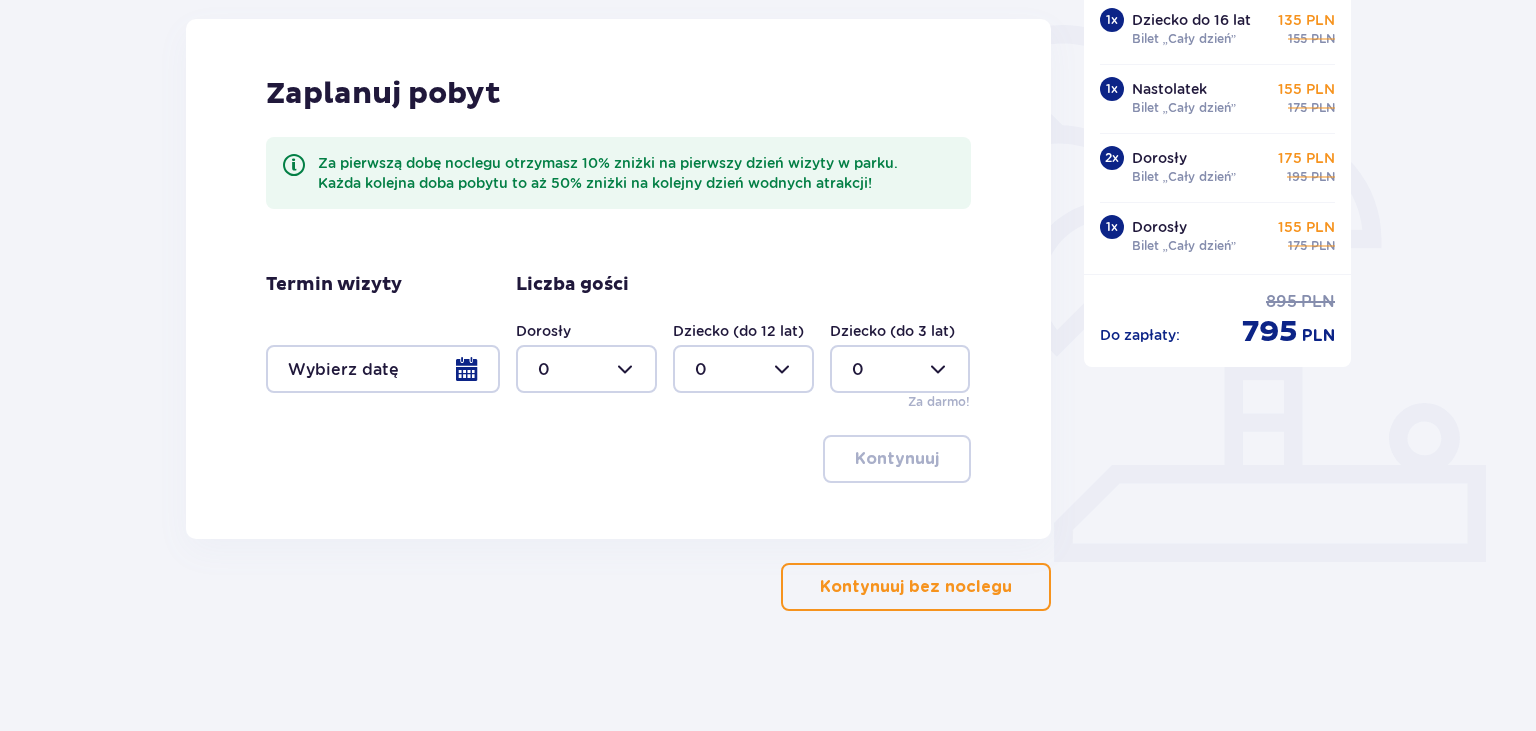 click on "Kontynuuj bez noclegu" at bounding box center (916, 587) 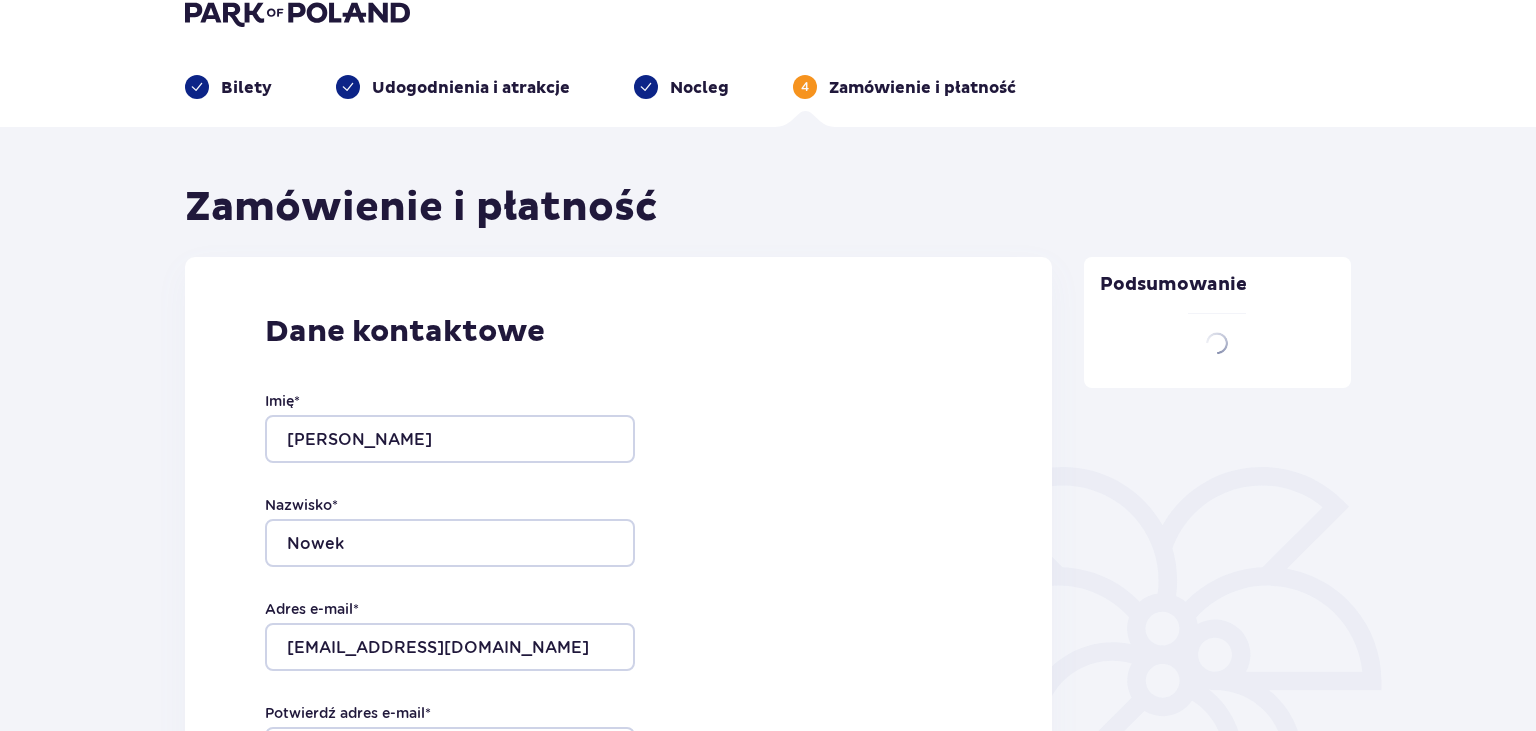 scroll, scrollTop: 4, scrollLeft: 0, axis: vertical 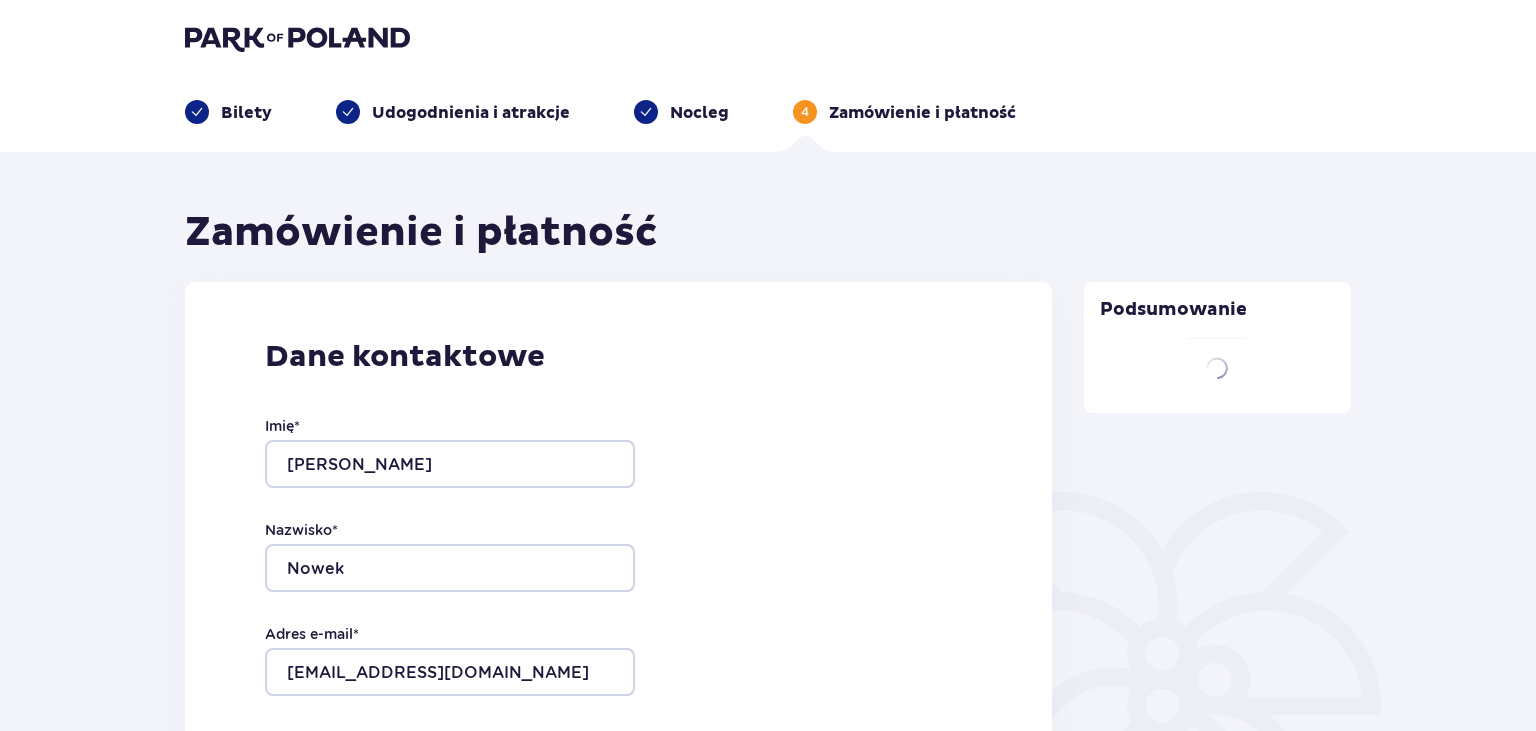 type on "Marta" 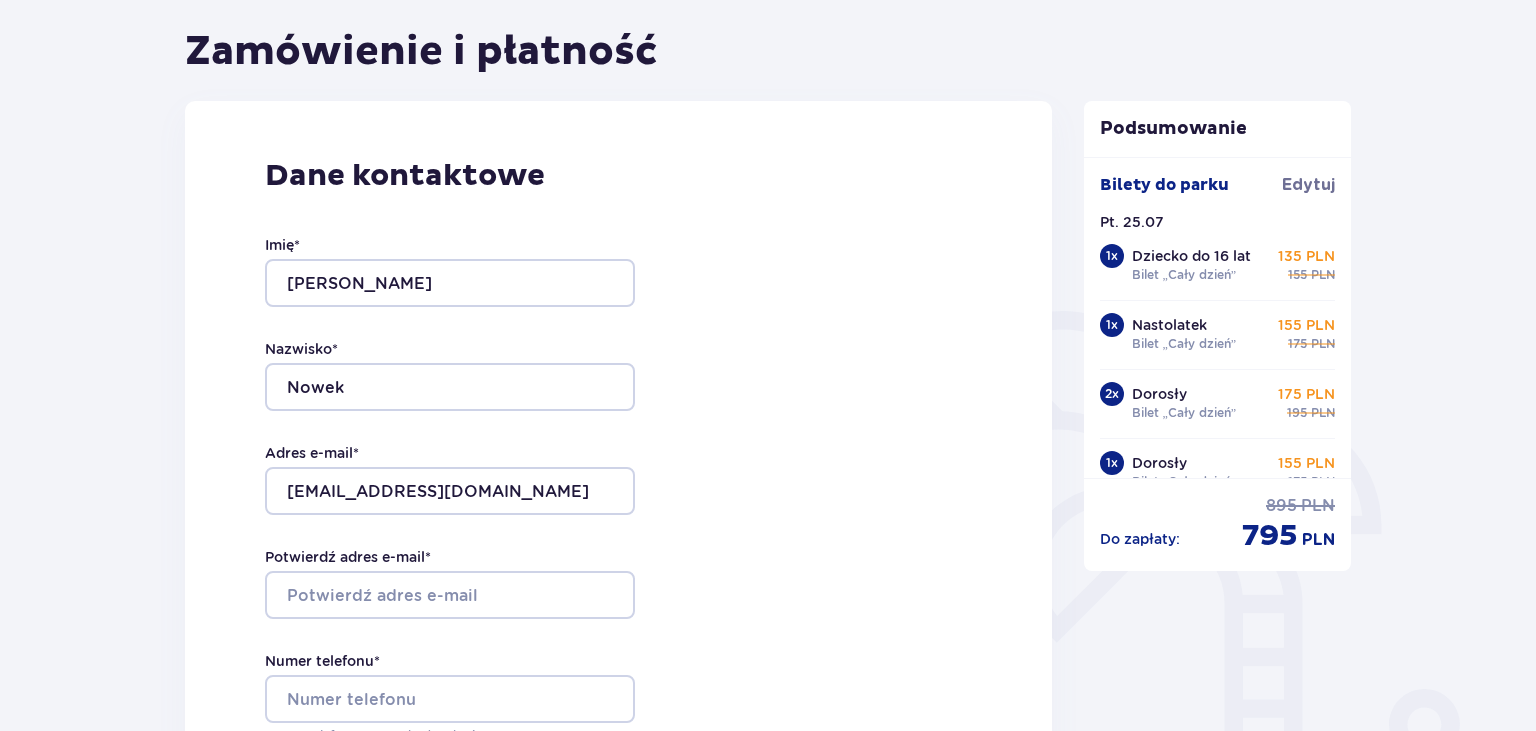 scroll, scrollTop: 316, scrollLeft: 0, axis: vertical 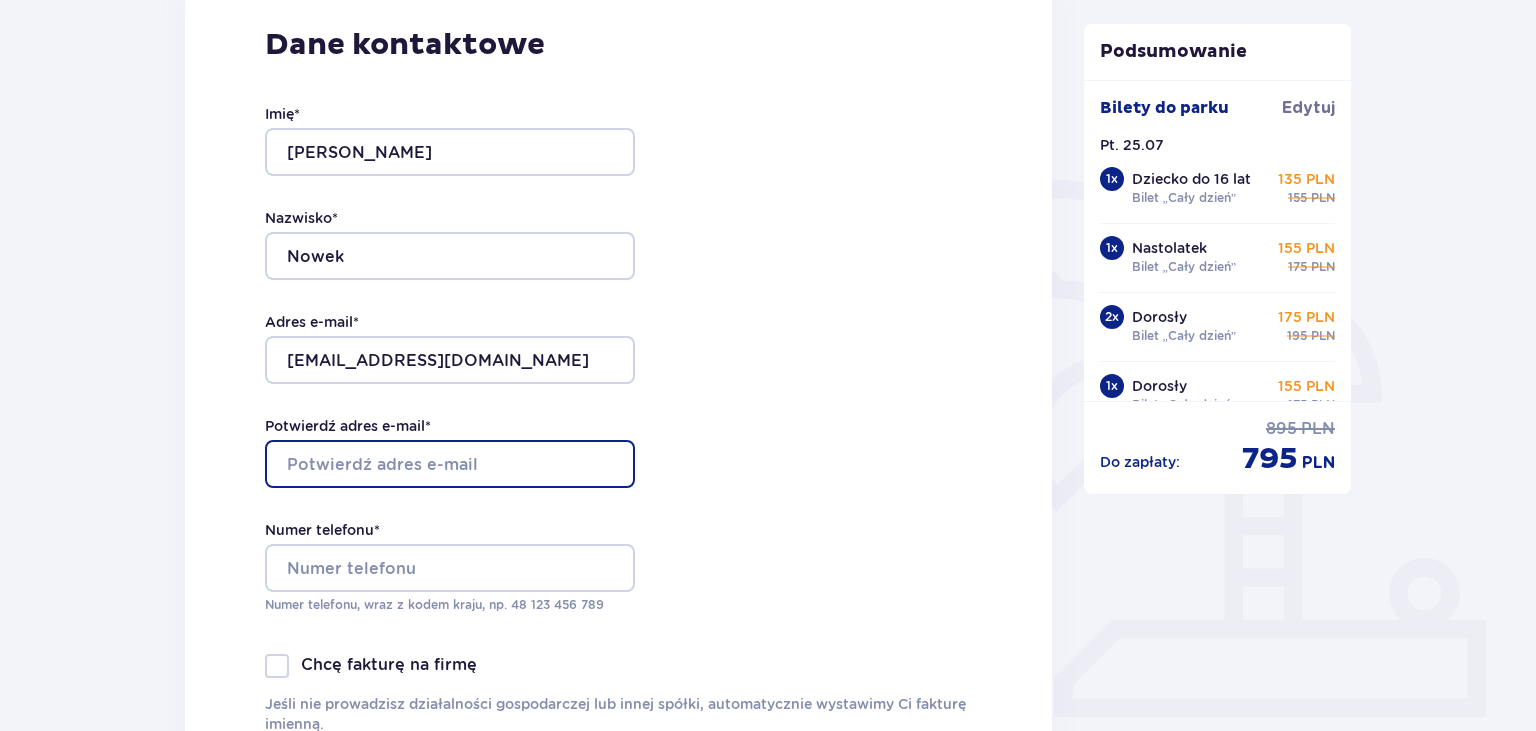 click on "Potwierdź adres e-mail *" at bounding box center (450, 464) 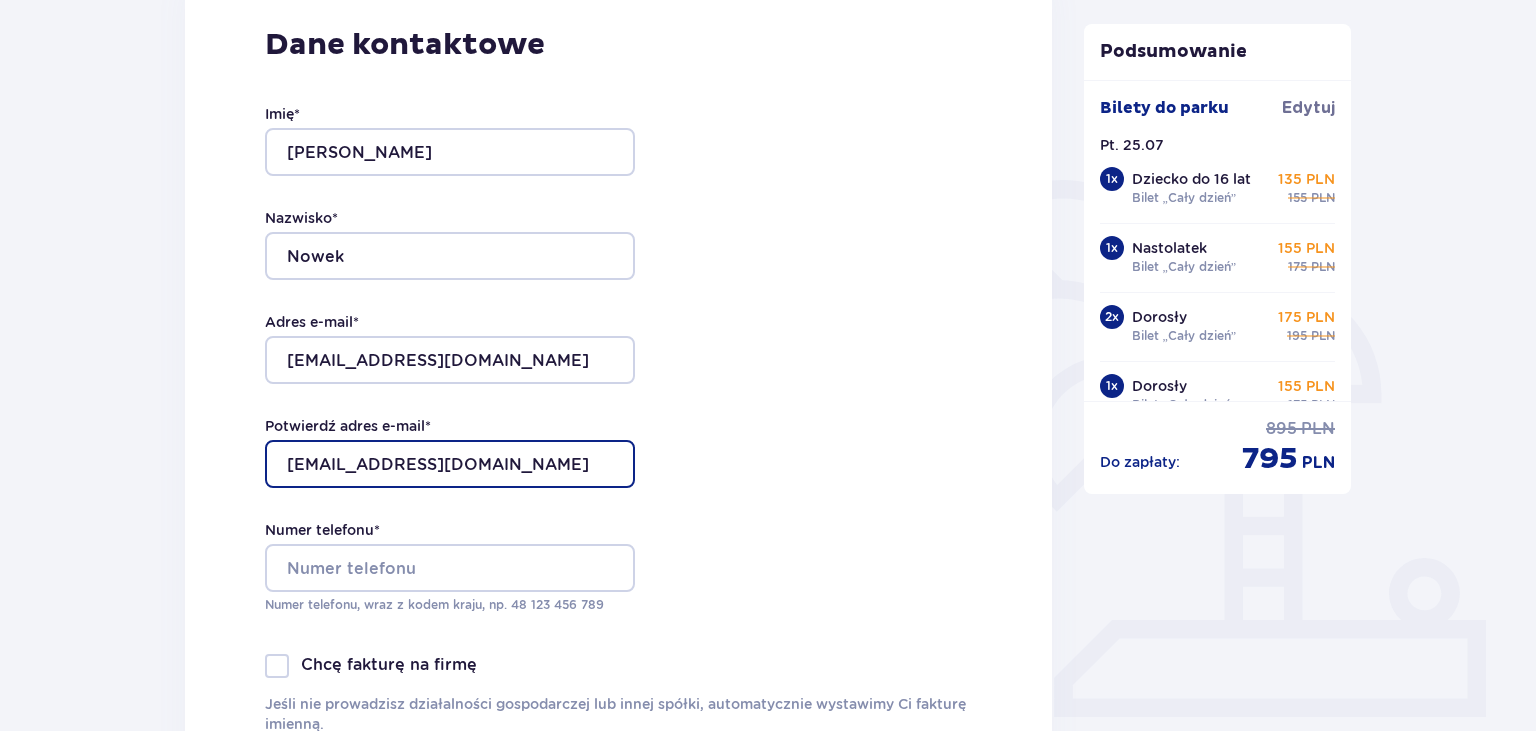 type on "martacejmer@op.pl" 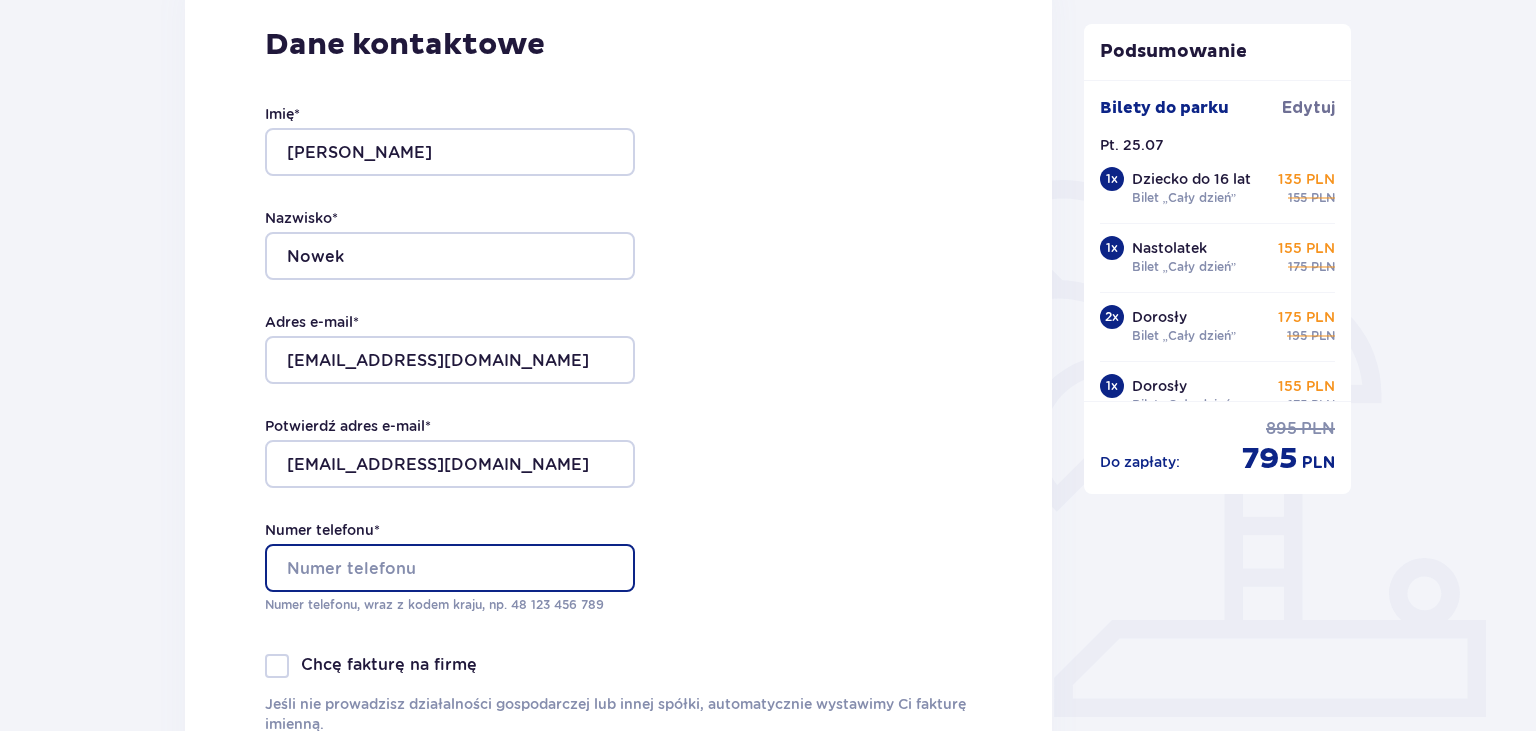 click on "Numer telefonu *" at bounding box center (450, 568) 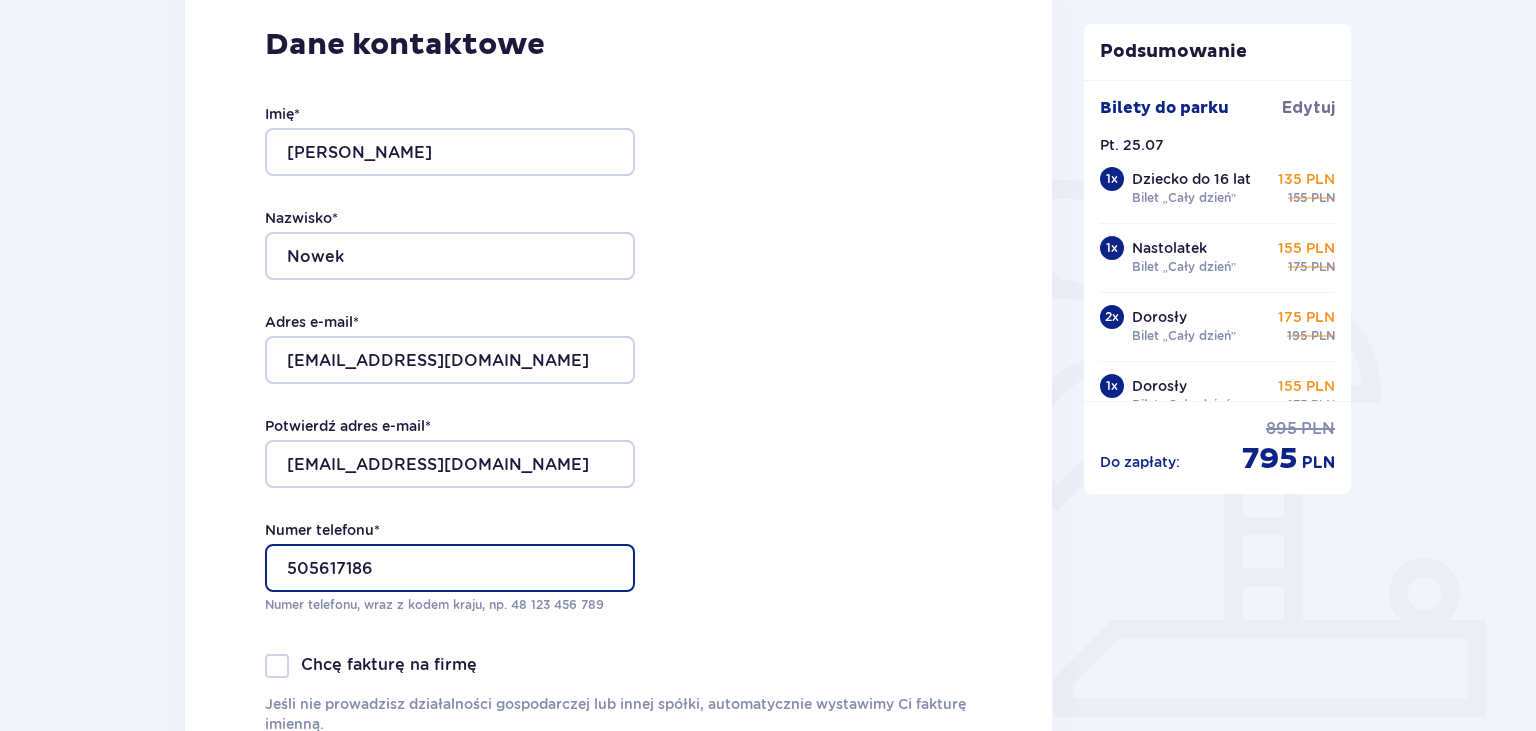 type on "505617186" 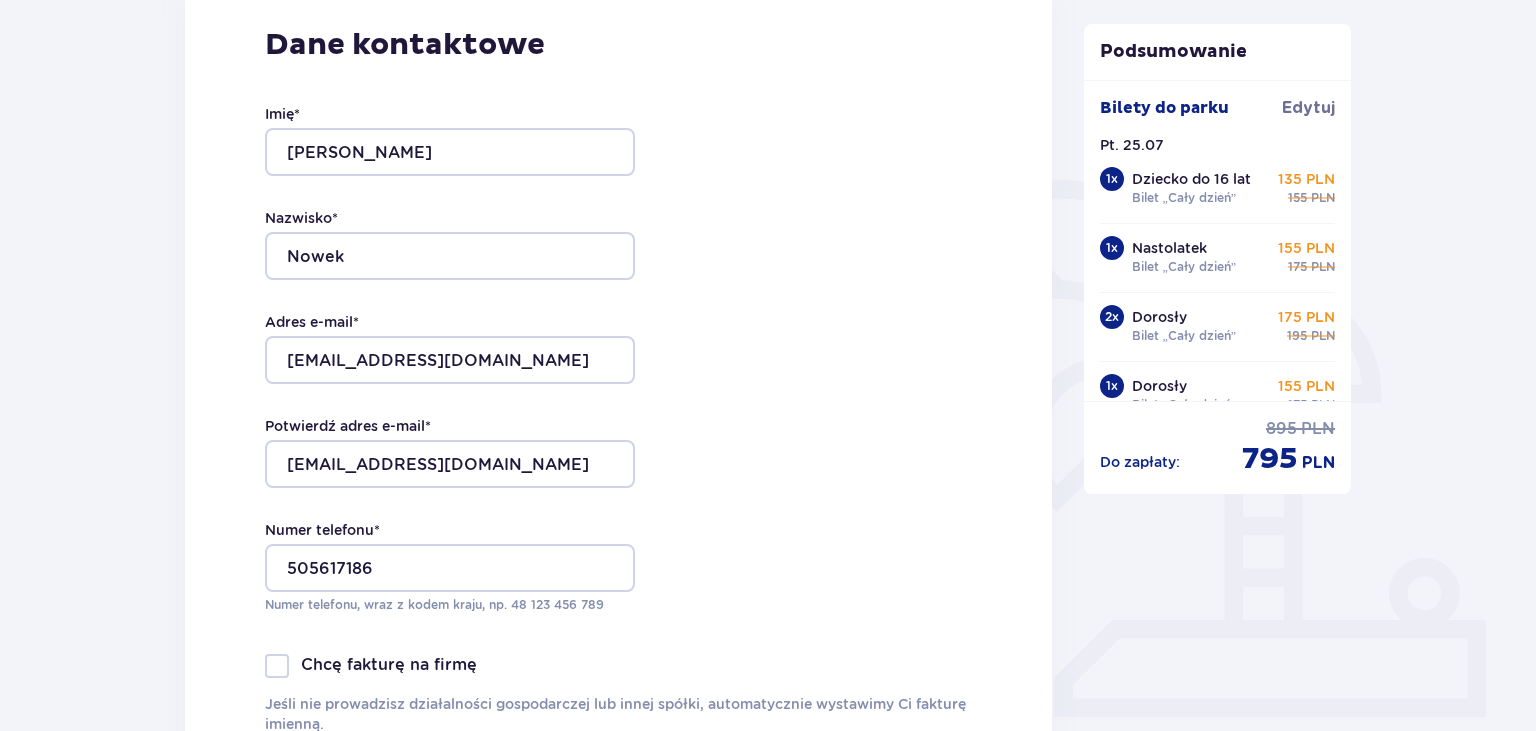 click on "Dane kontaktowe Imię * Marta Nazwisko * Nowek Adres e-mail * martacejmer@op.pl Potwierdź adres e-mail * martacejmer@op.pl Numer telefonu * 505617186 Numer telefonu, wraz z kodem kraju, np. 48 ​123 ​456 ​789 Chcę fakturę na firmę Jeśli nie prowadzisz działalności gospodarczej lub innej spółki, automatycznie wystawimy Ci fakturę imienną. Dodaj adres do faktury imiennej" at bounding box center (618, 390) 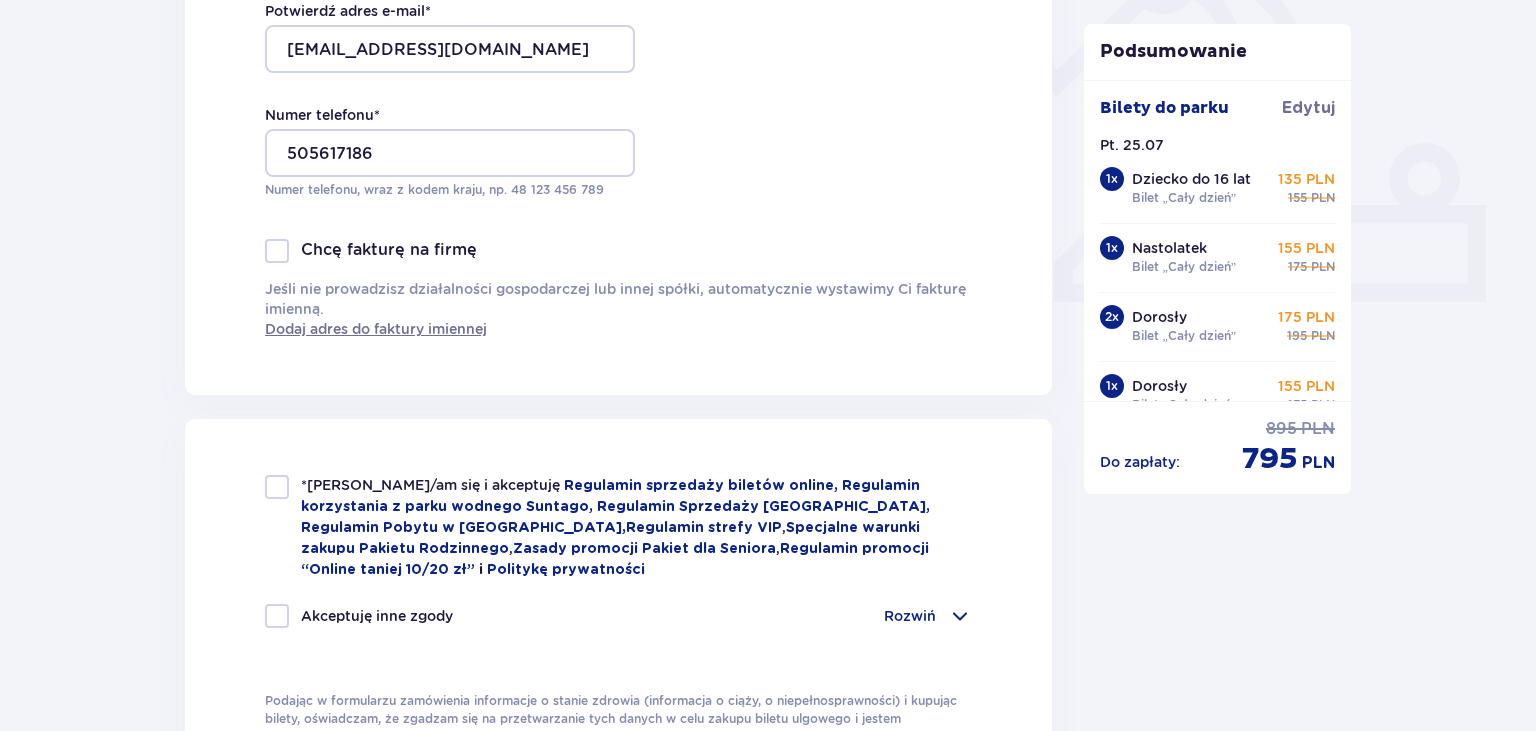 scroll, scrollTop: 739, scrollLeft: 0, axis: vertical 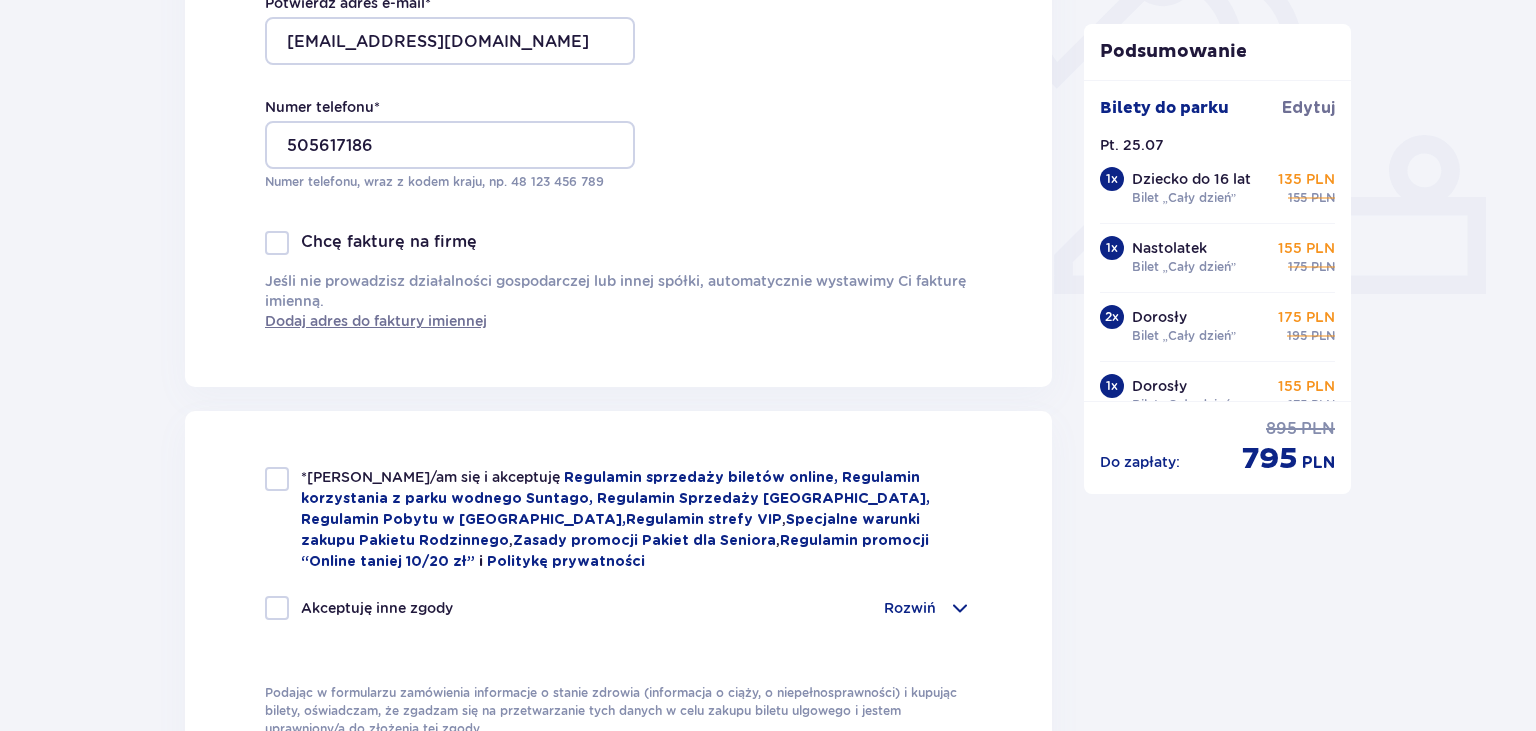 click at bounding box center [277, 479] 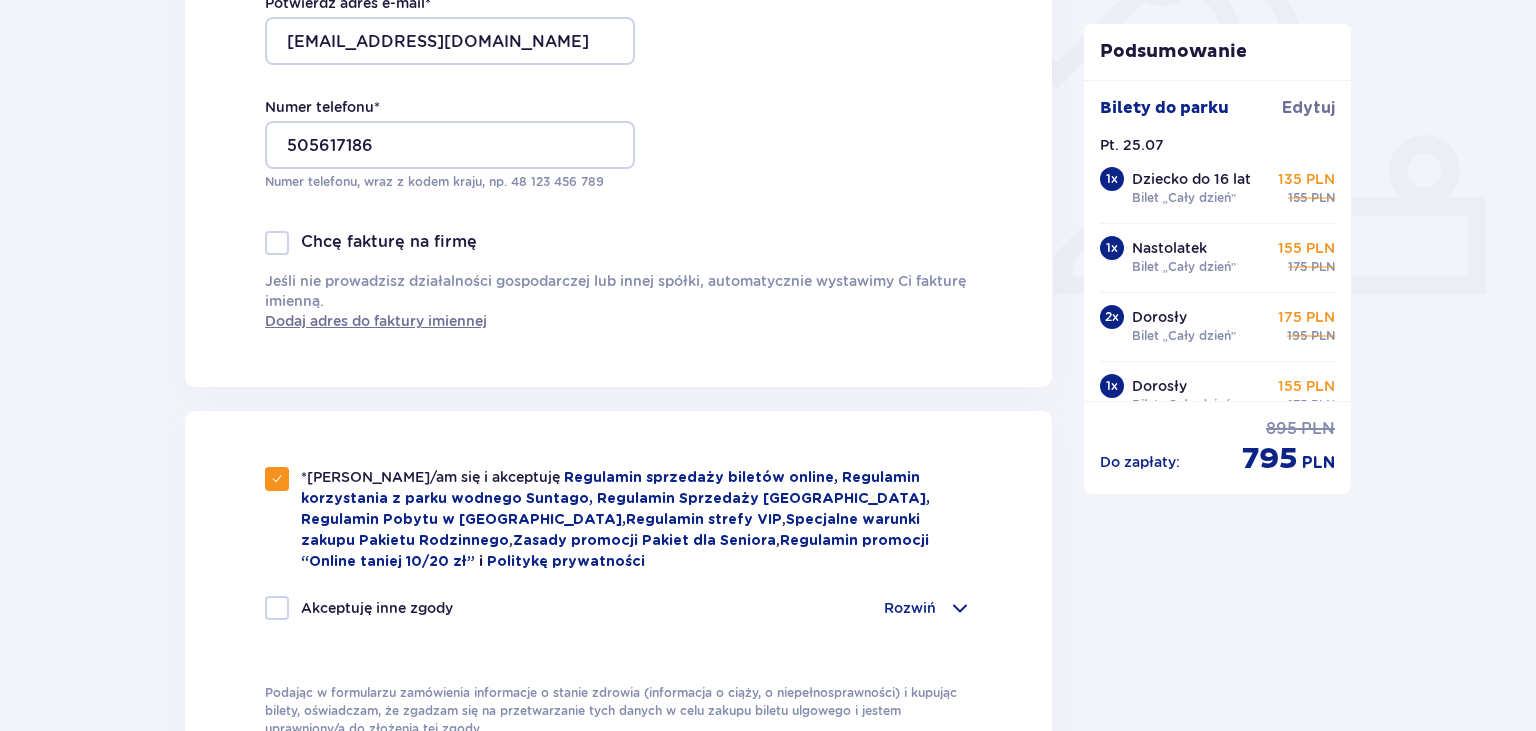 click at bounding box center (277, 608) 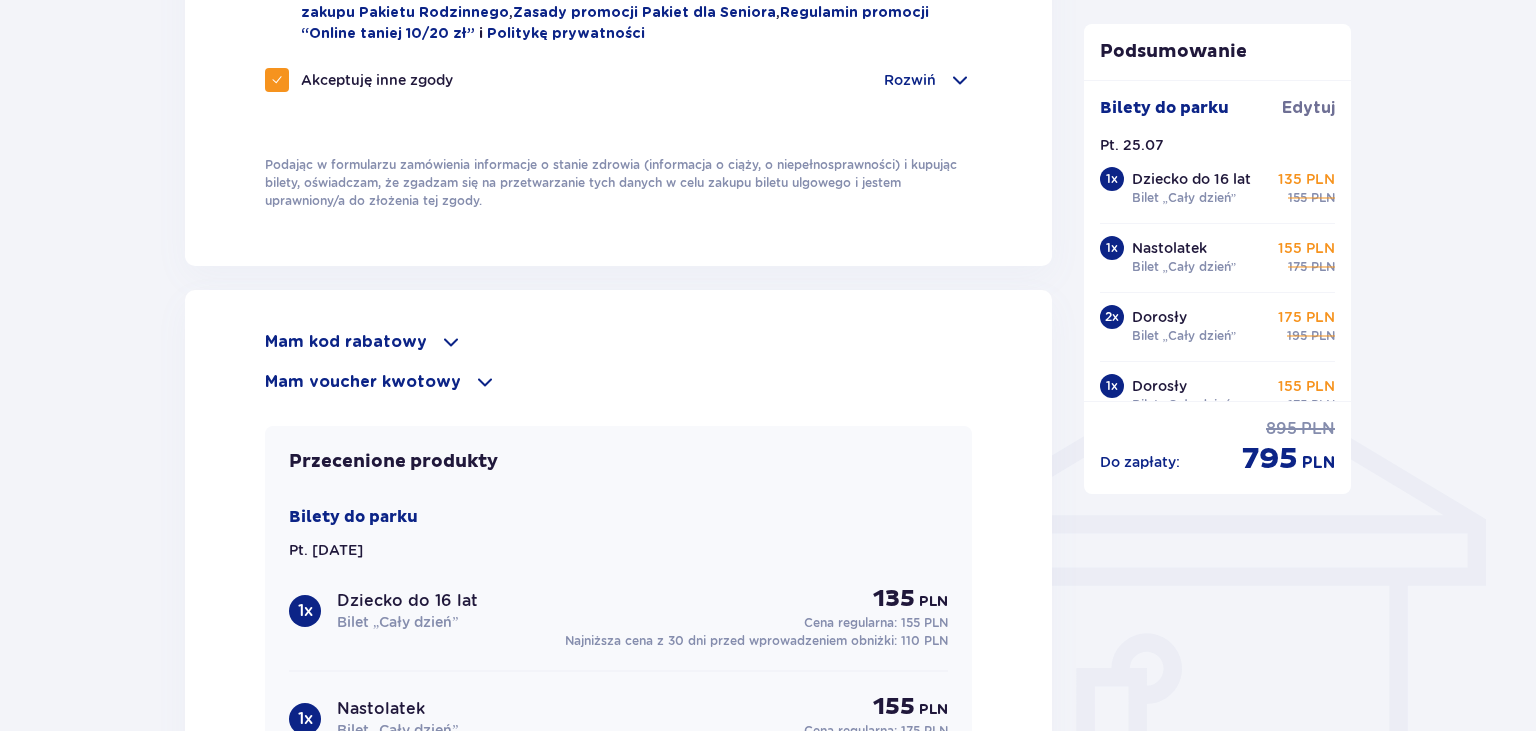 scroll, scrollTop: 1478, scrollLeft: 0, axis: vertical 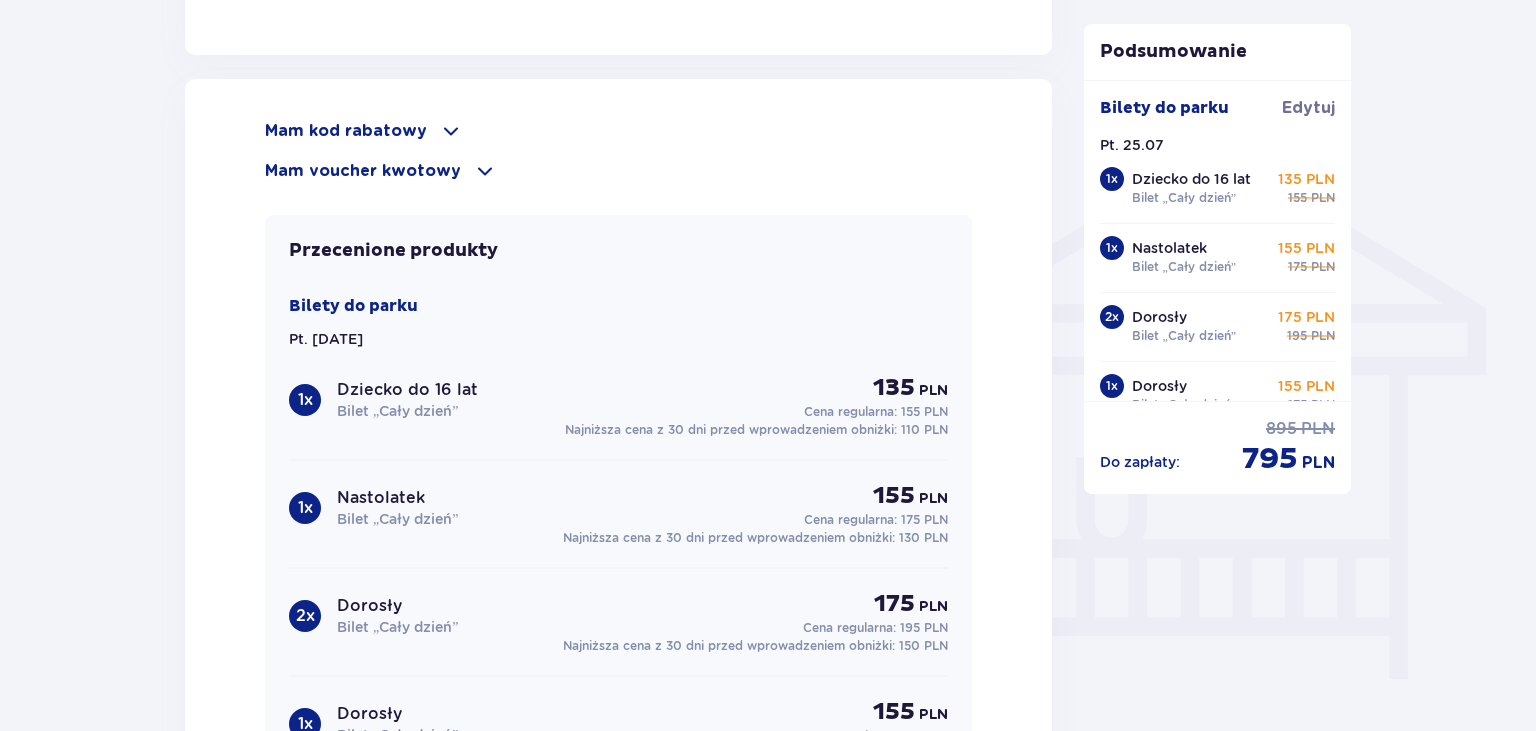 click at bounding box center [485, 171] 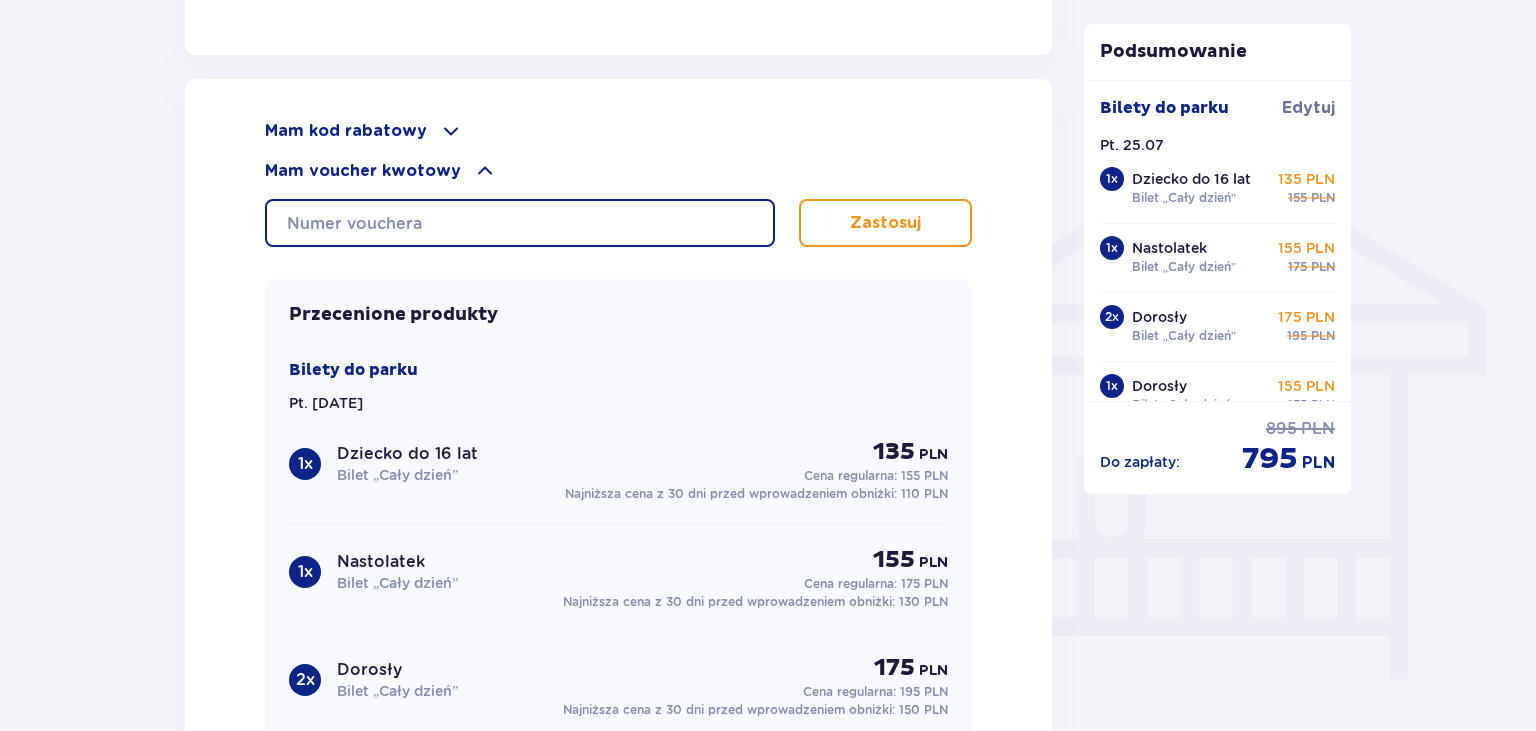 click at bounding box center [520, 223] 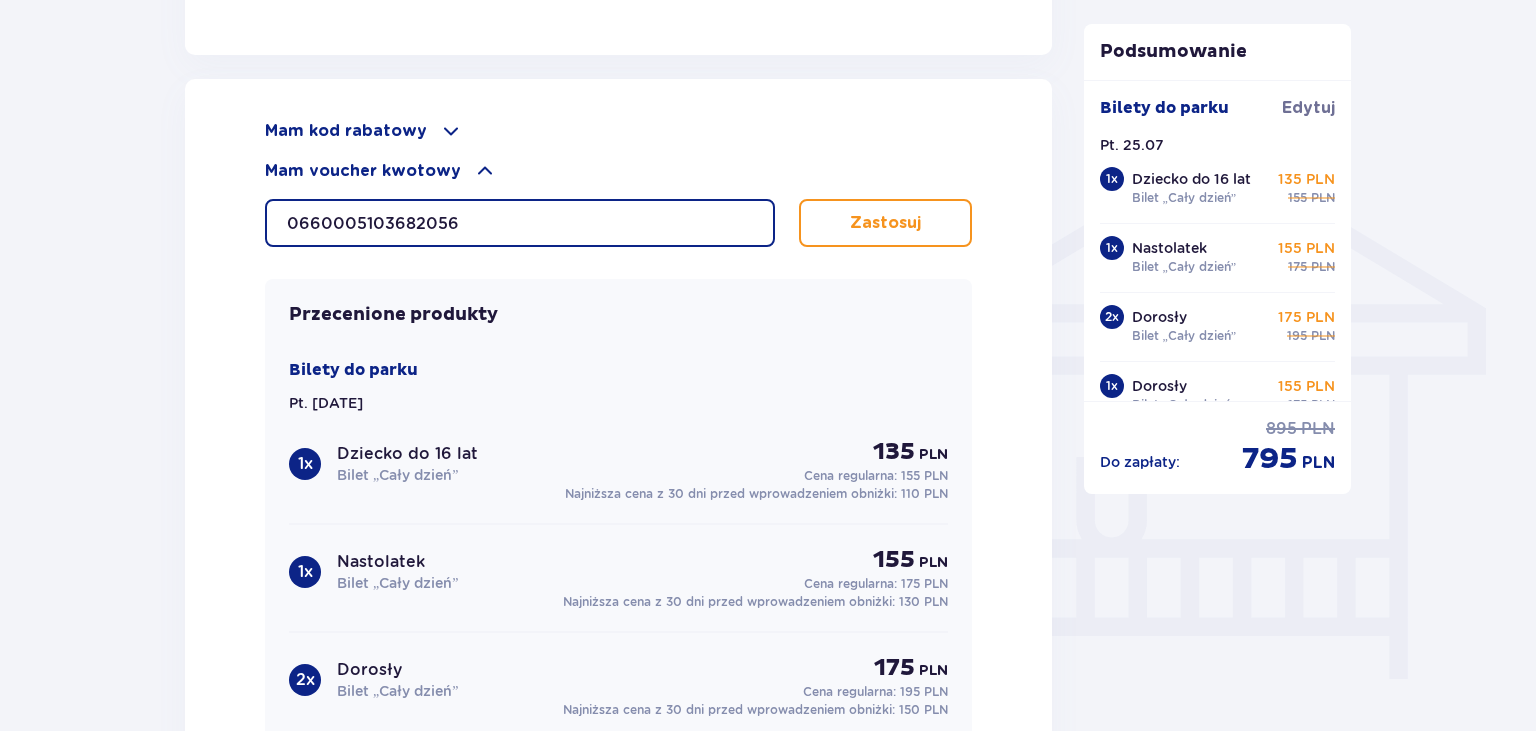 type on "0660005103682056" 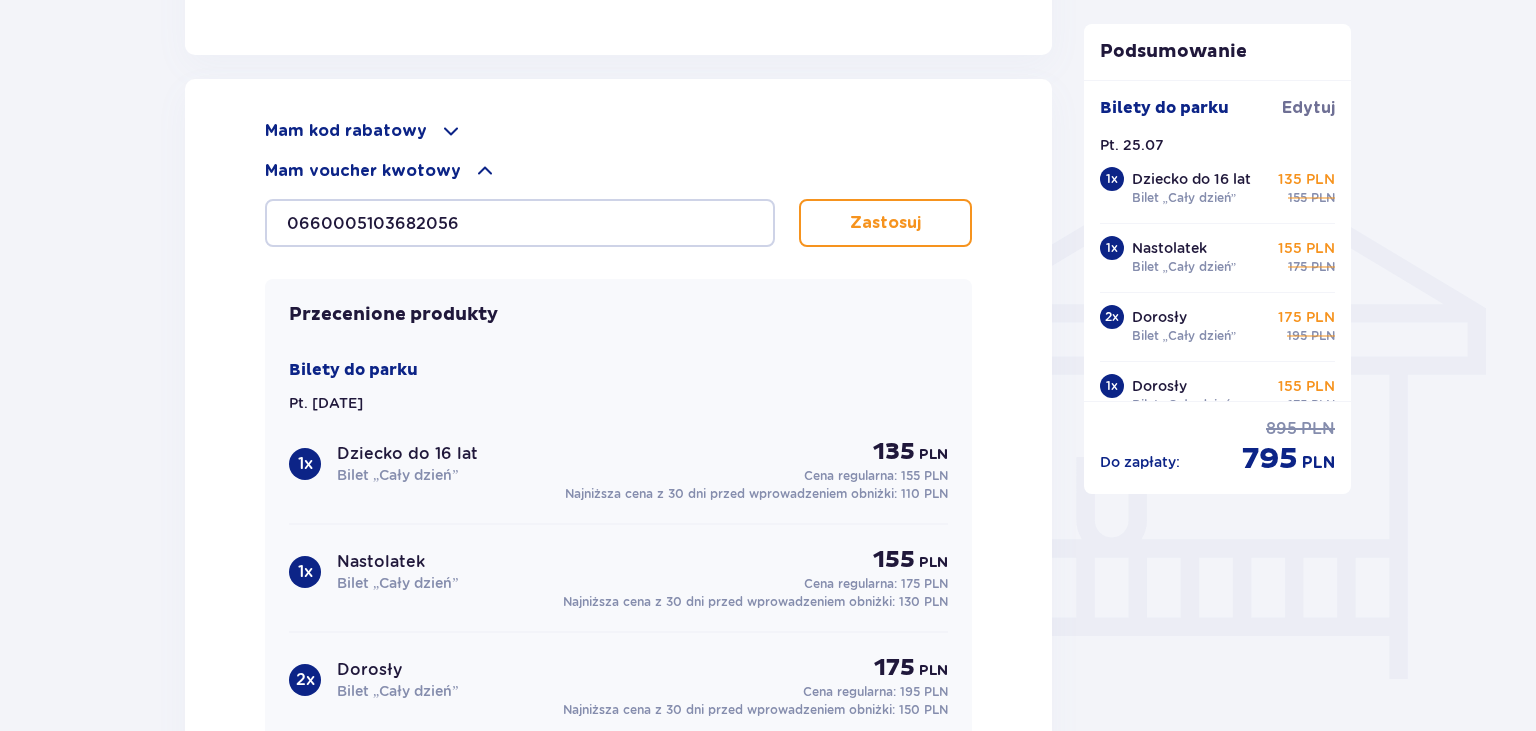 click on "Zastosuj" at bounding box center [885, 223] 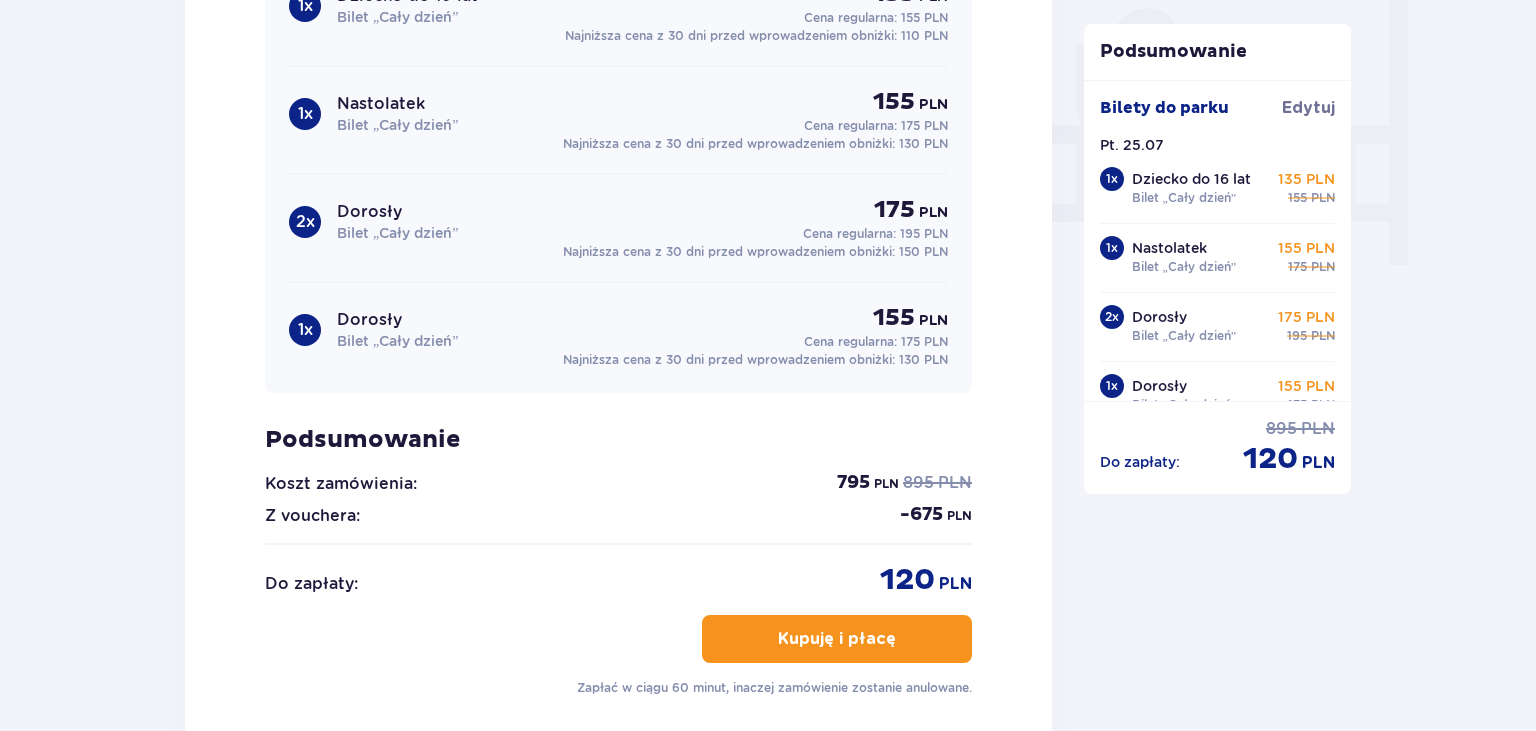 scroll, scrollTop: 2006, scrollLeft: 0, axis: vertical 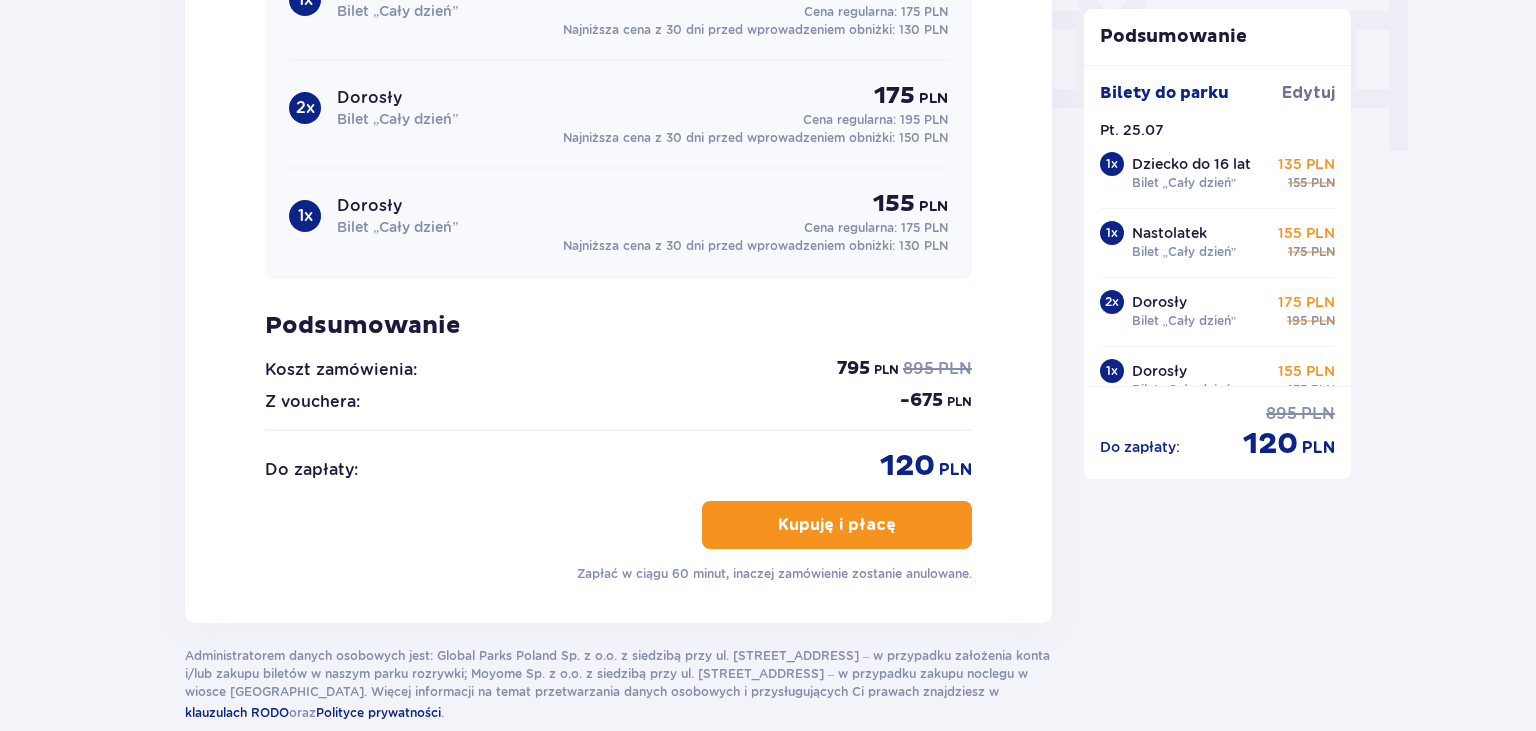 click on "Kupuję i płacę" at bounding box center (837, 525) 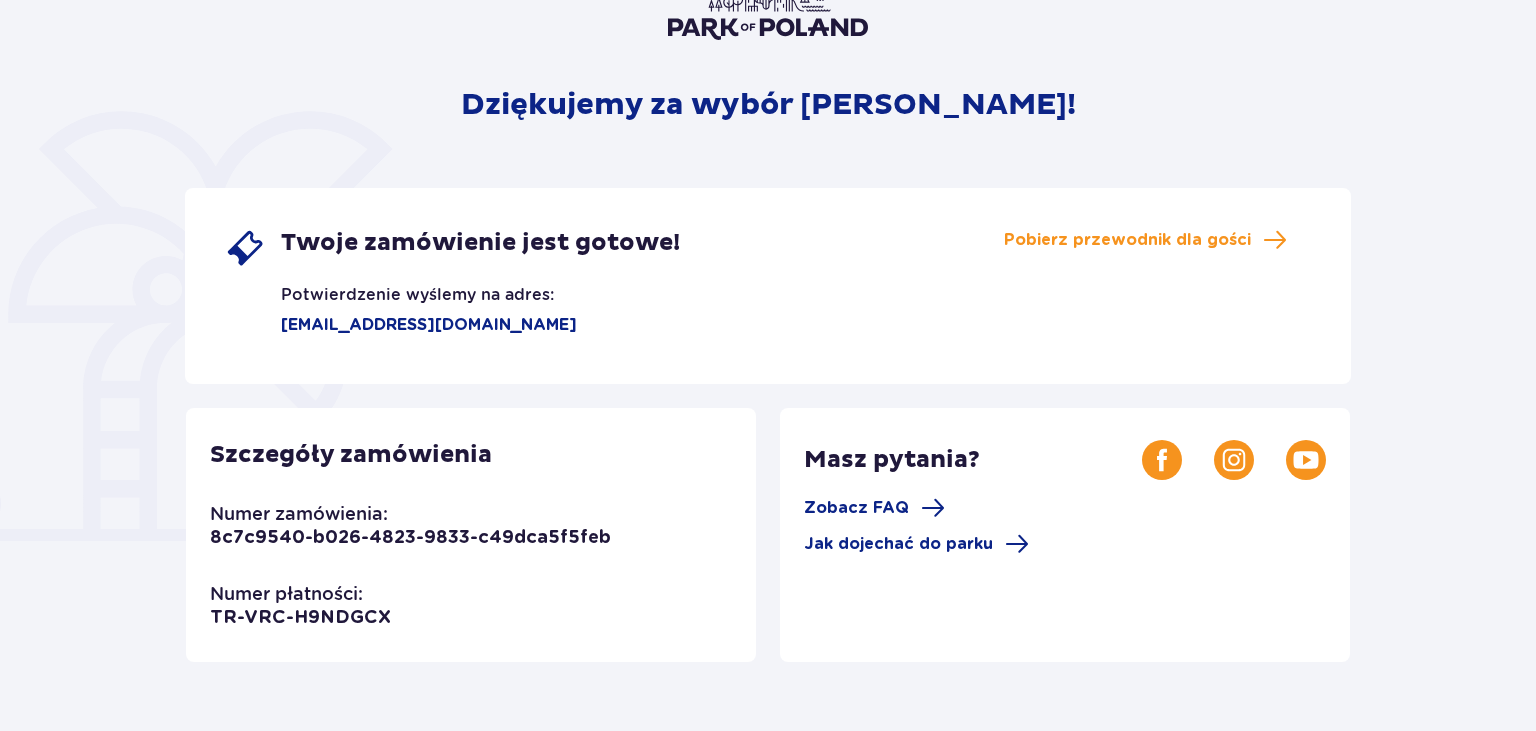 scroll, scrollTop: 0, scrollLeft: 0, axis: both 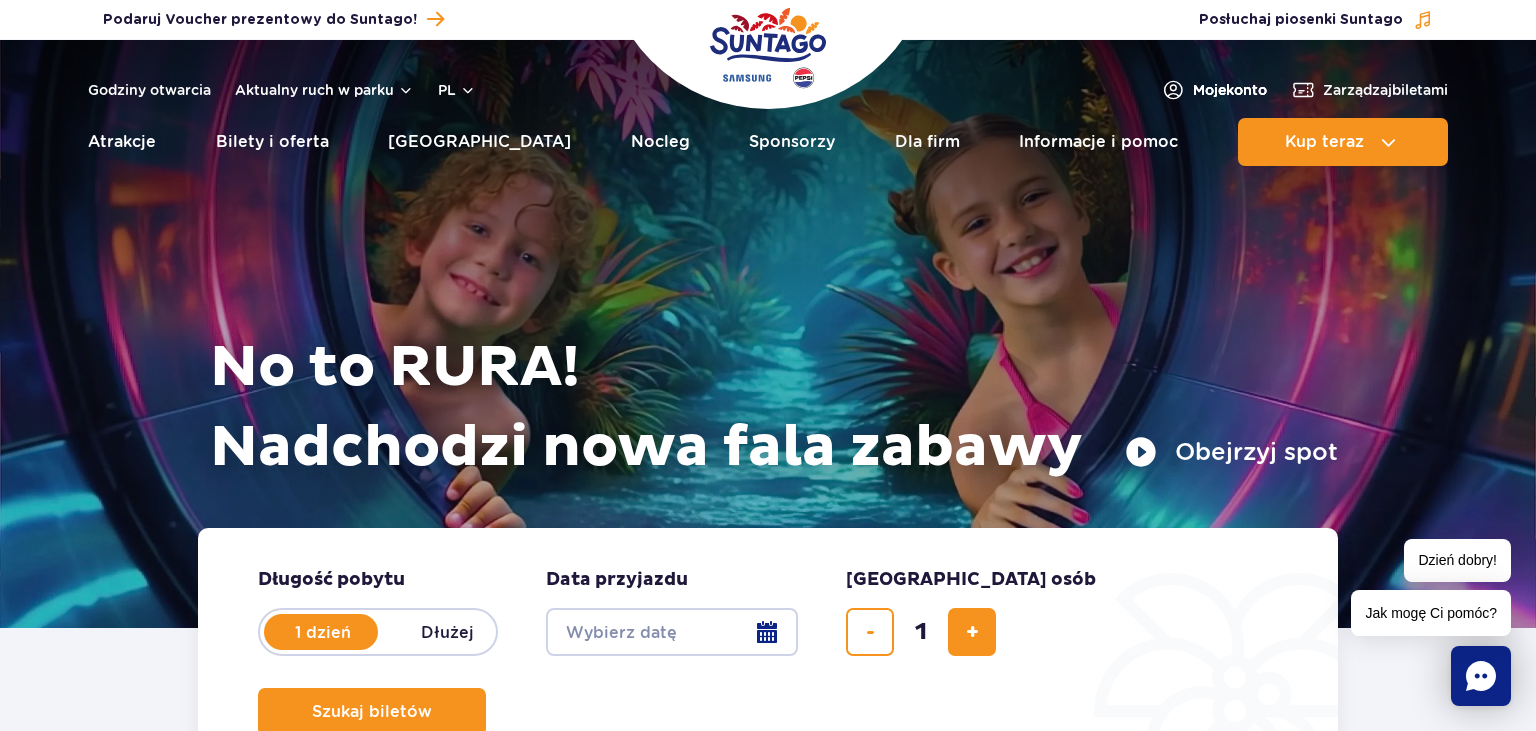 click on "Moje  konto" at bounding box center [1230, 90] 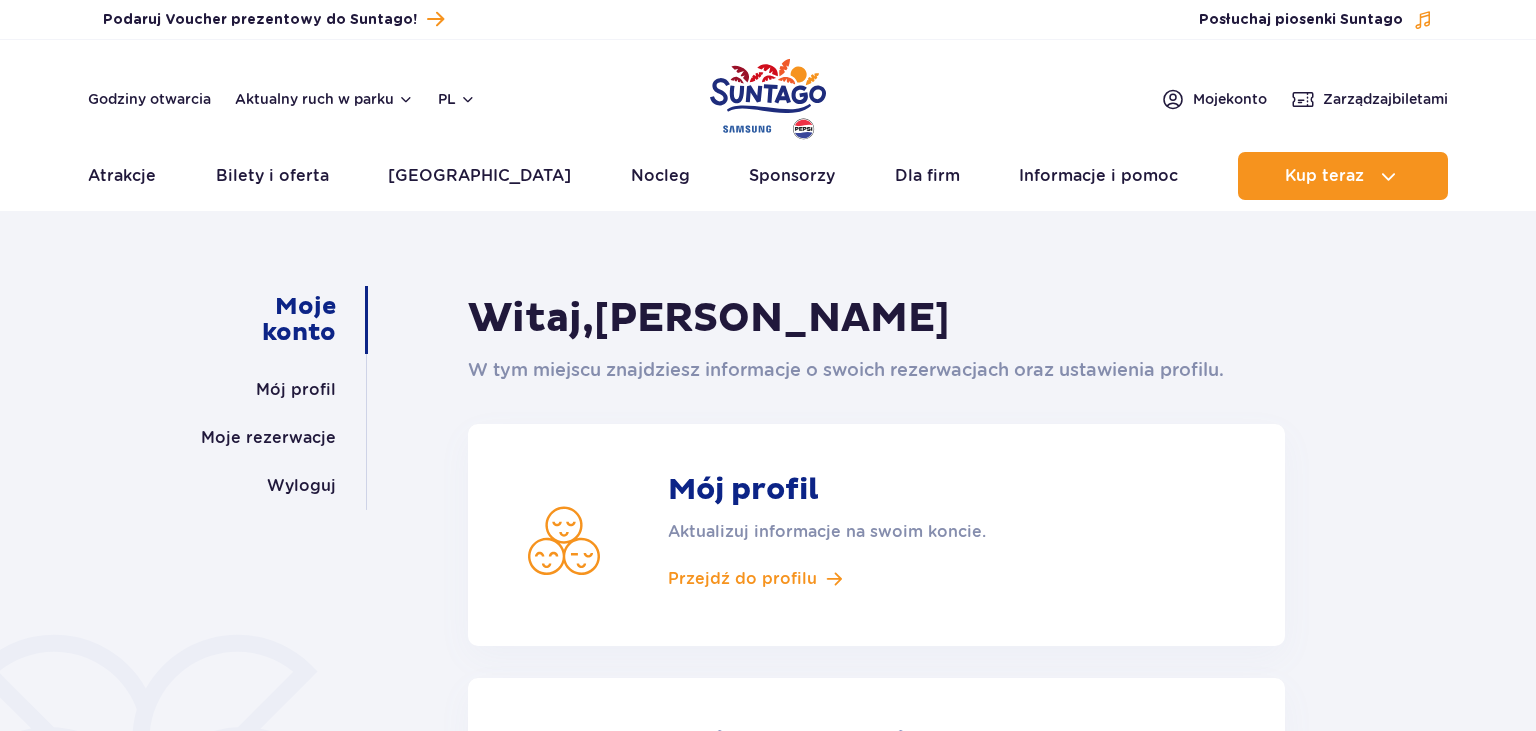 scroll, scrollTop: 316, scrollLeft: 0, axis: vertical 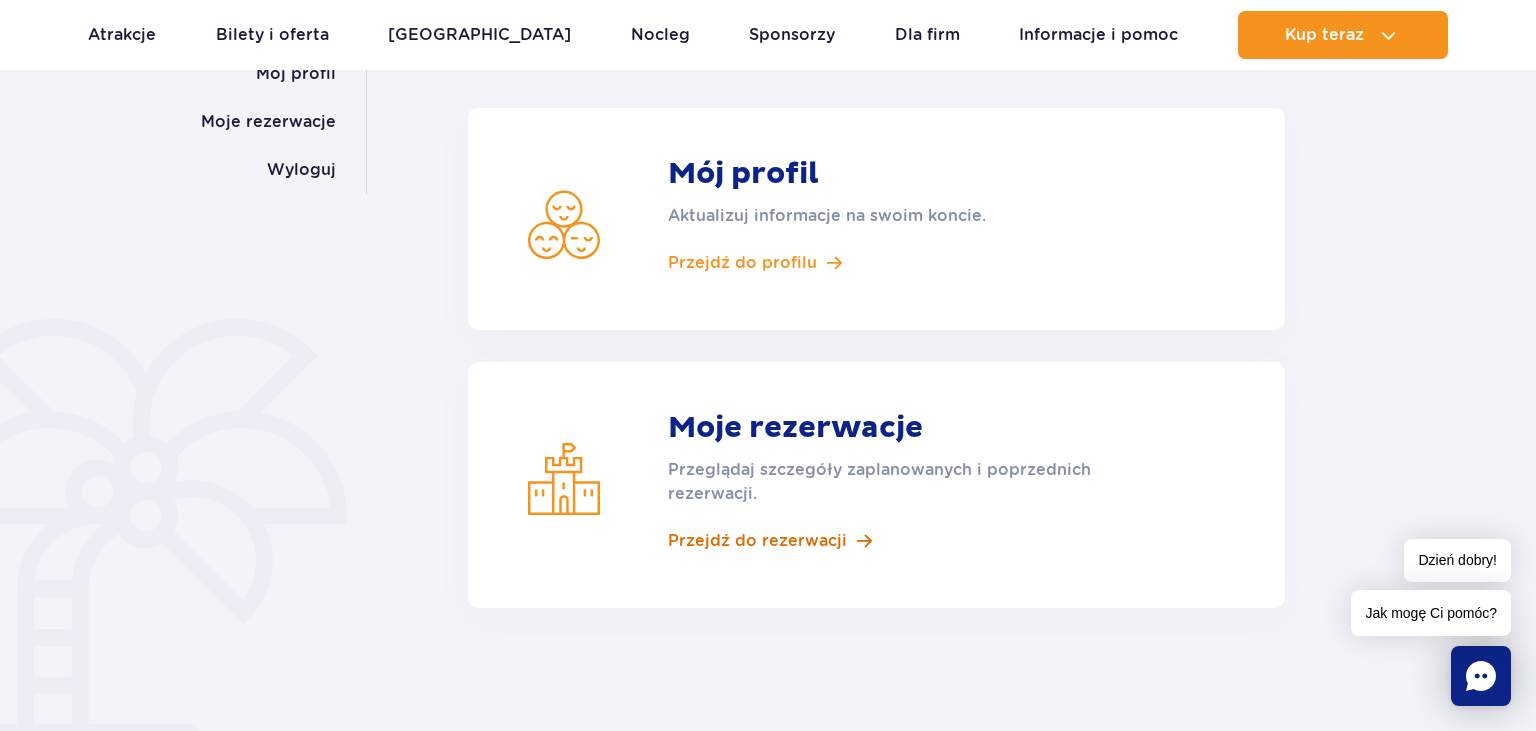 click on "Przejdź do rezerwacji" at bounding box center [757, 541] 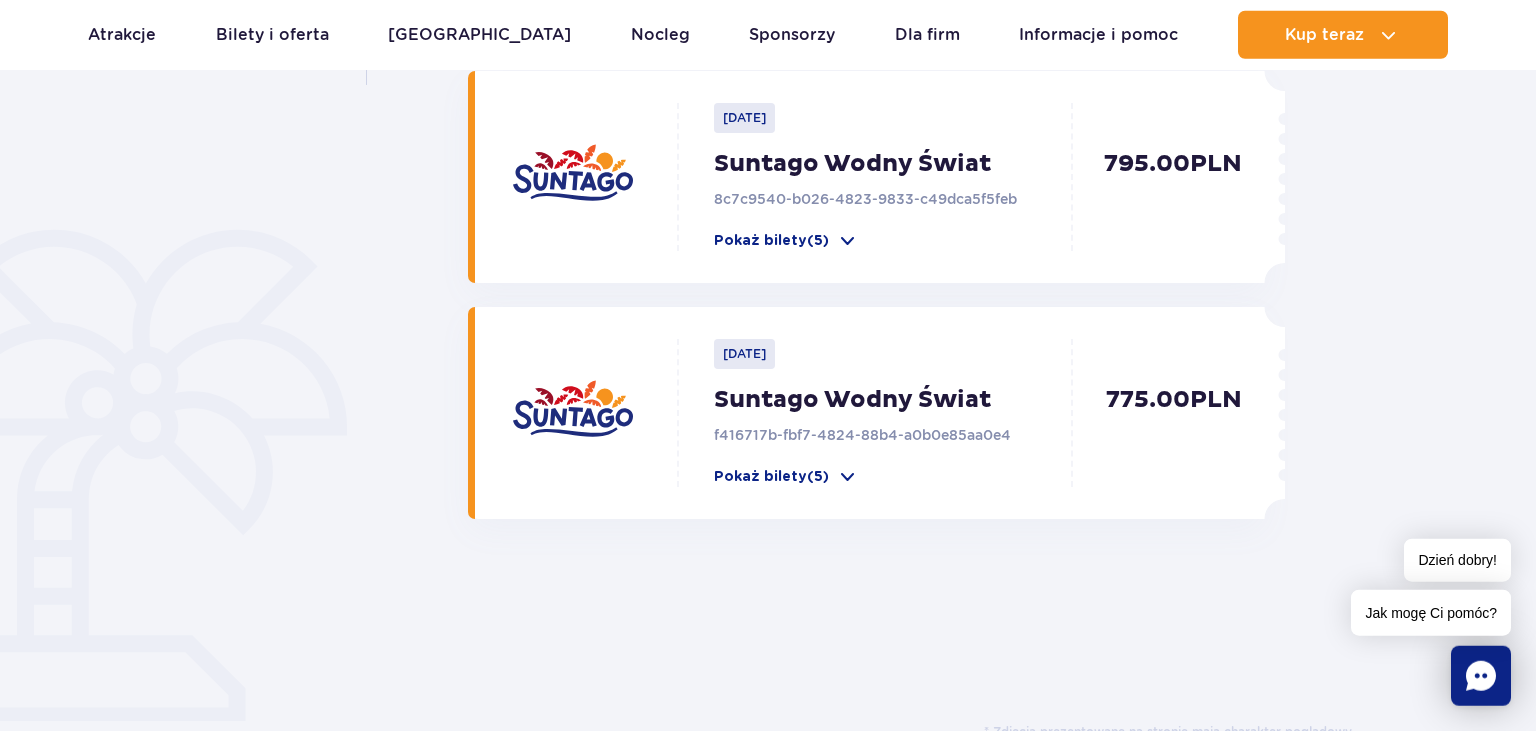 scroll, scrollTop: 316, scrollLeft: 0, axis: vertical 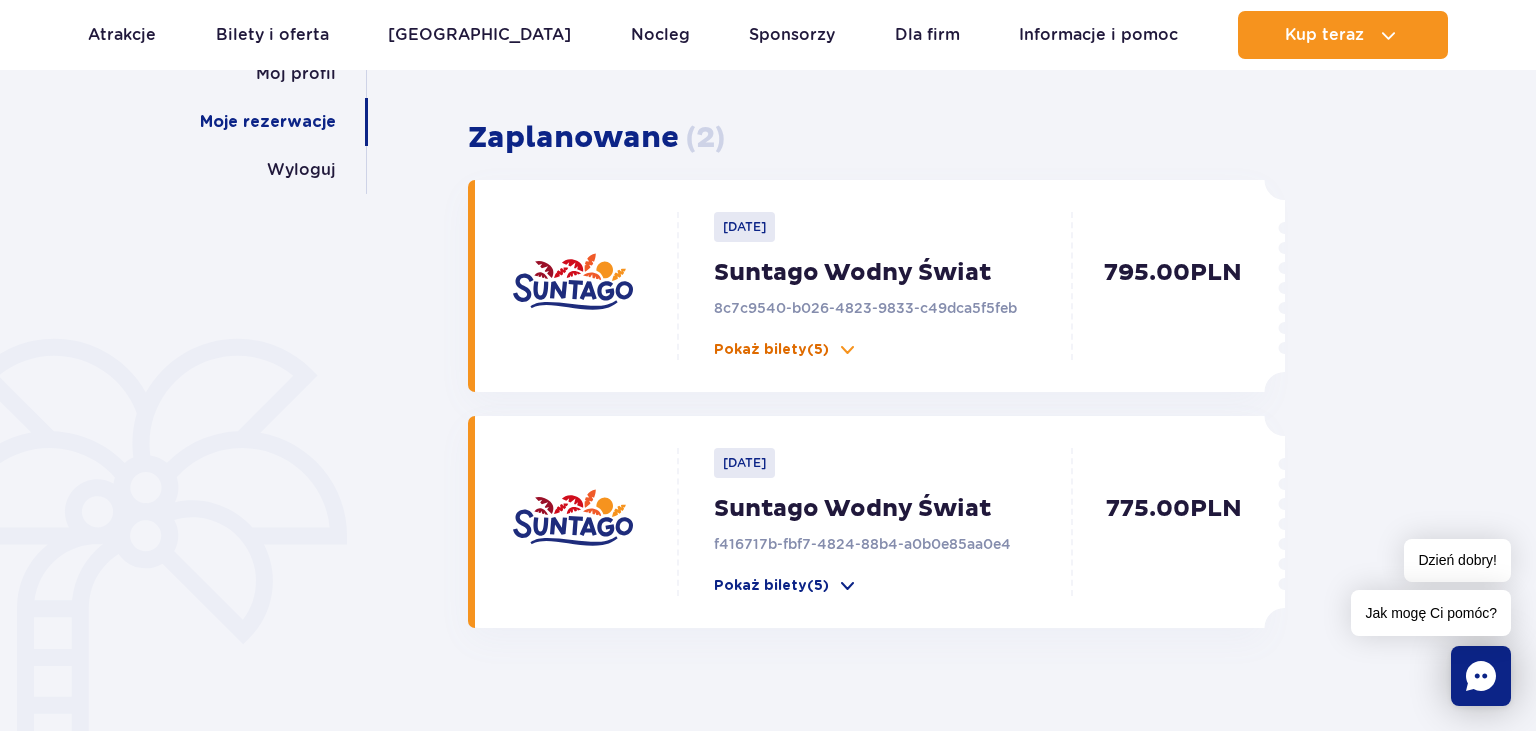 click at bounding box center [847, 350] 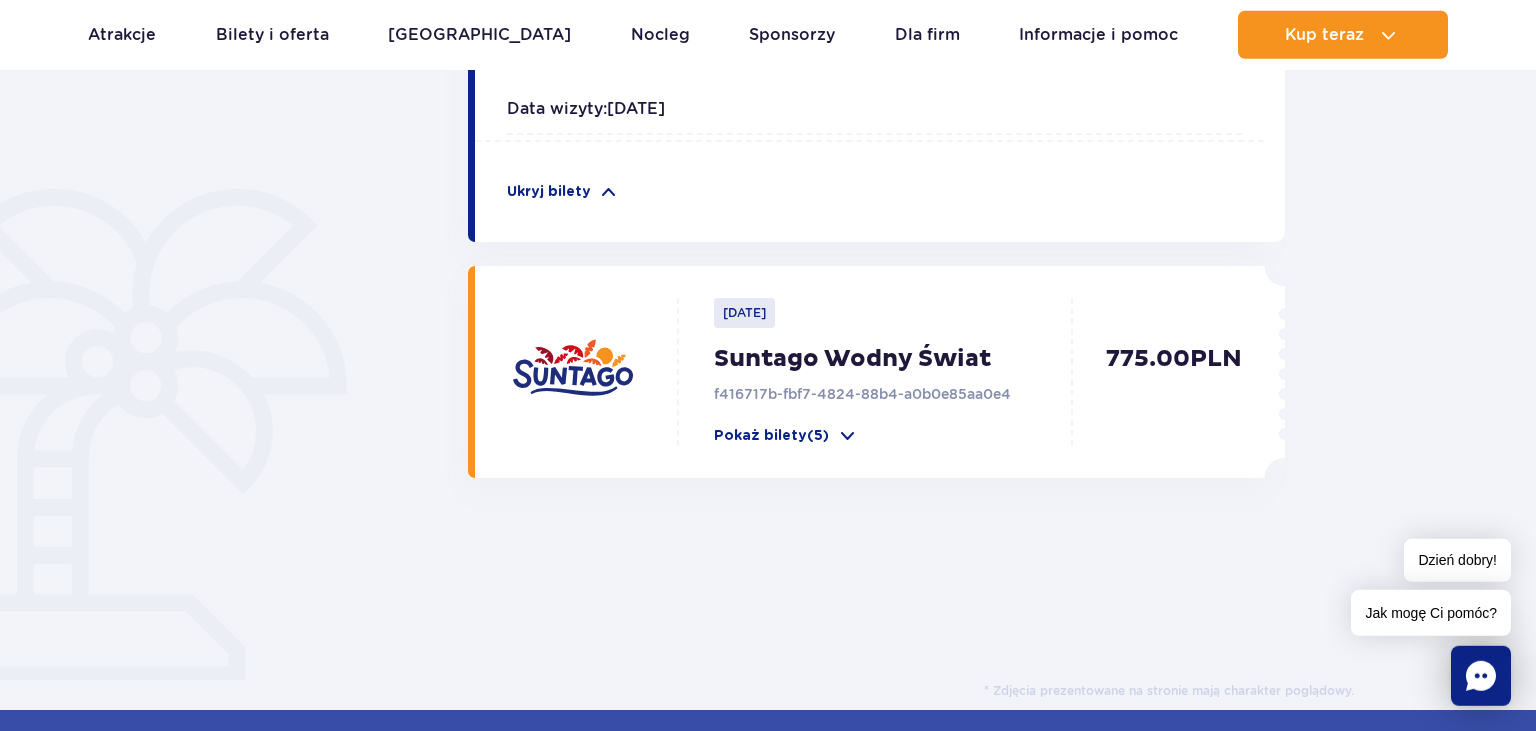 scroll, scrollTop: 1584, scrollLeft: 0, axis: vertical 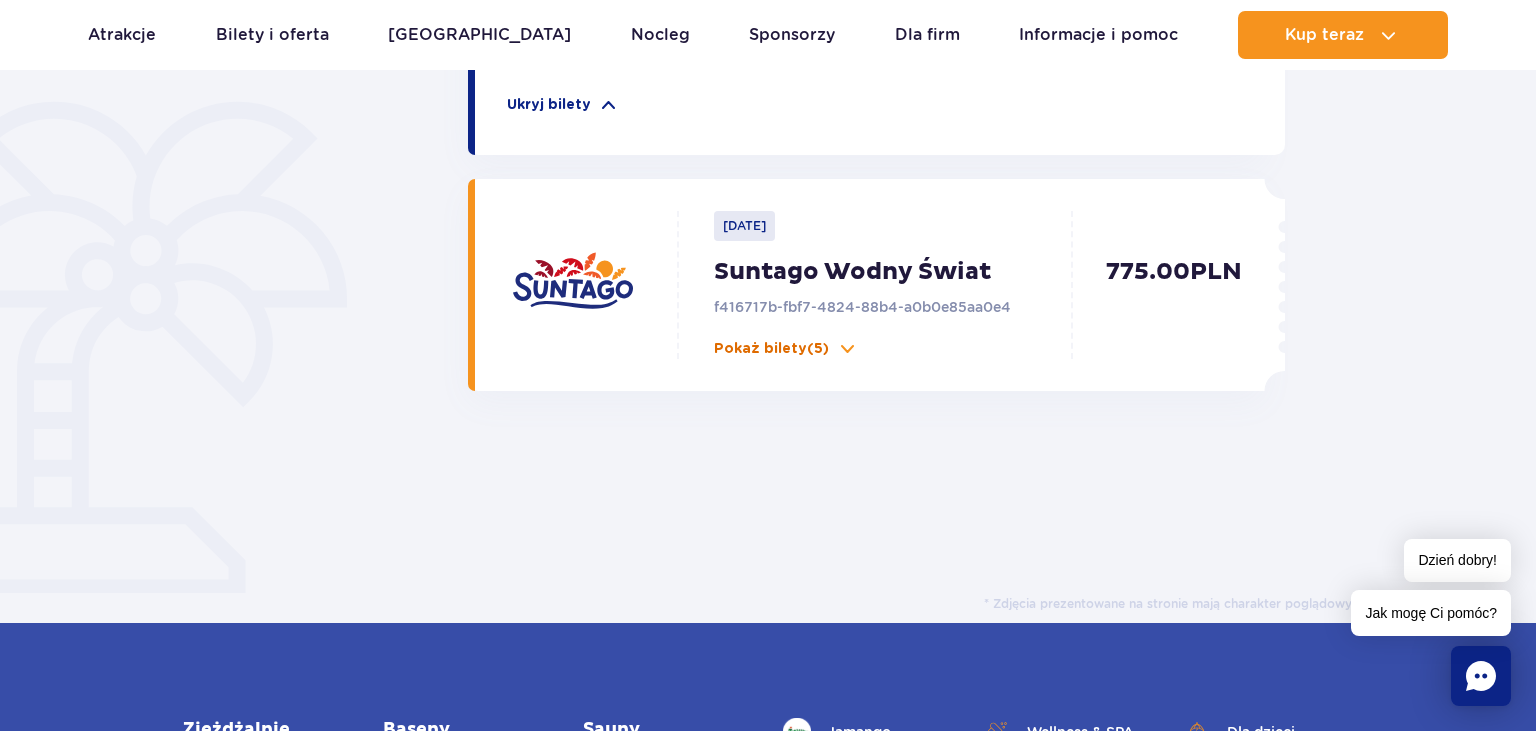 click at bounding box center [847, 349] 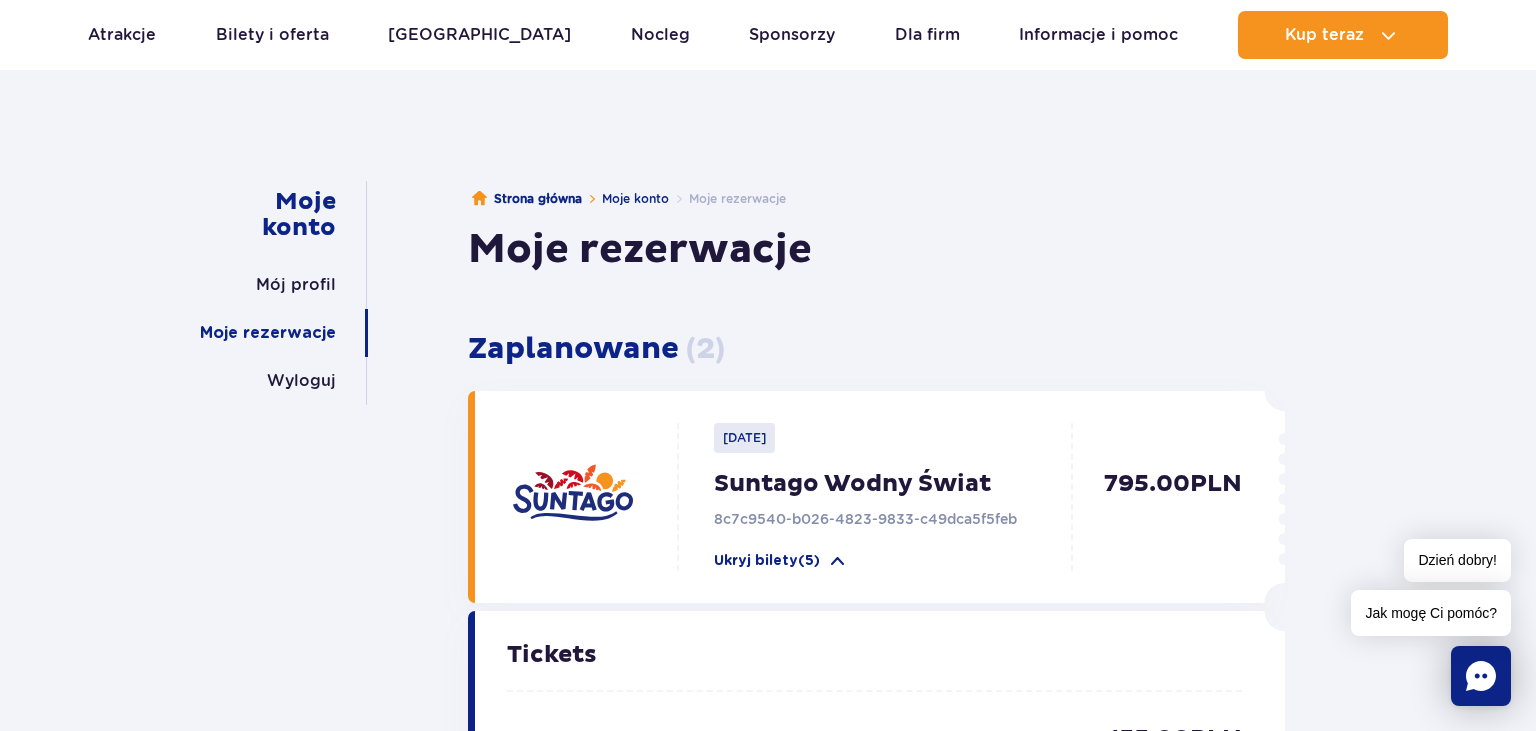 scroll, scrollTop: 0, scrollLeft: 0, axis: both 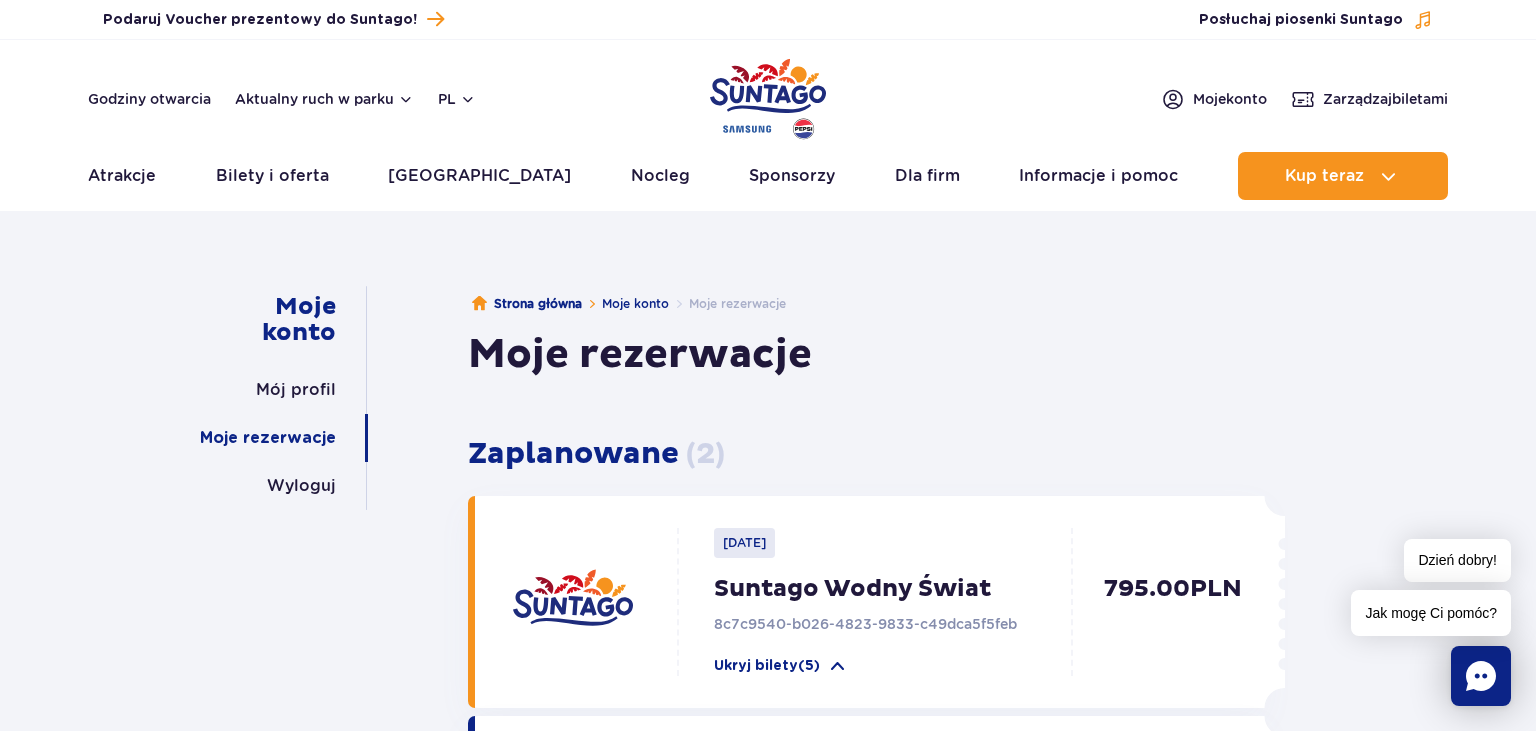 click 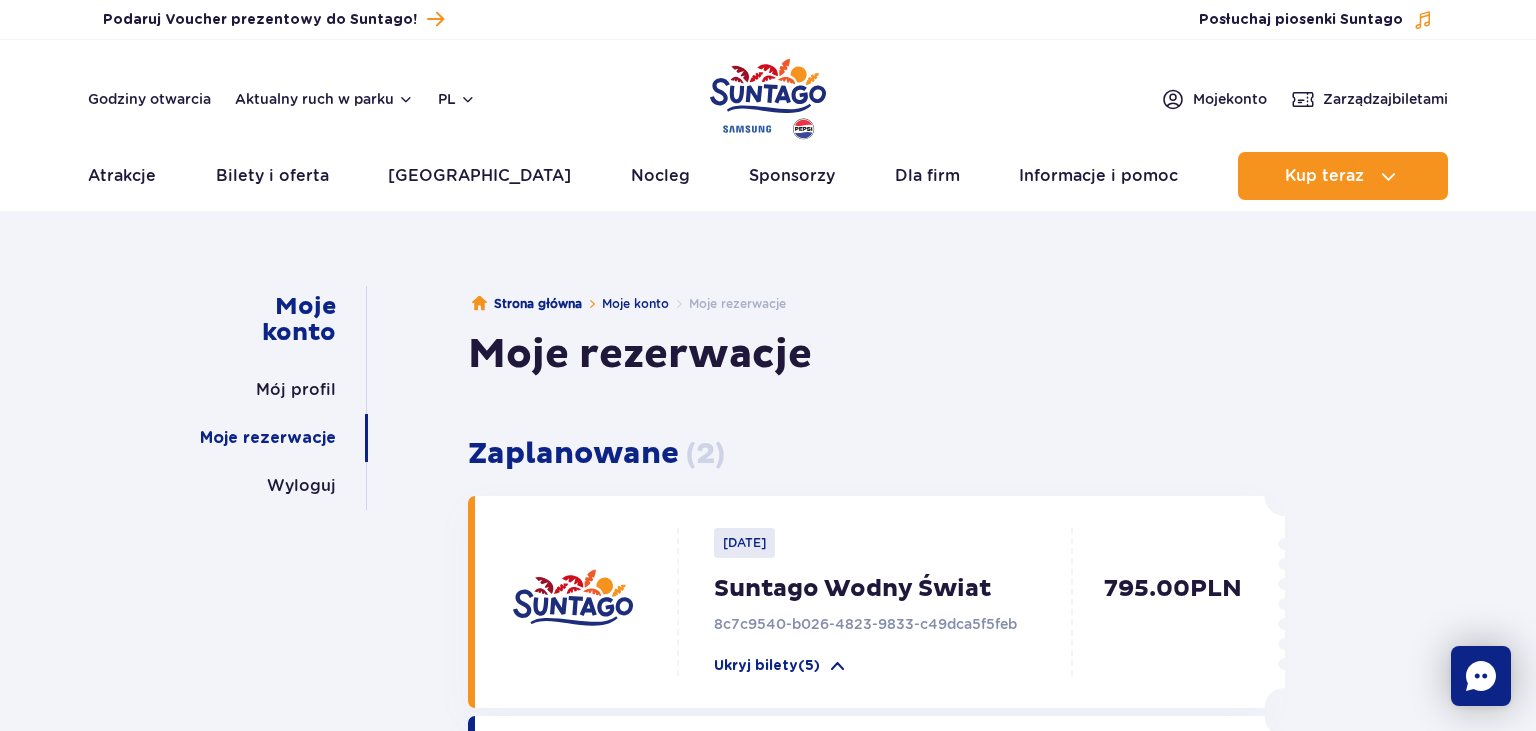 click 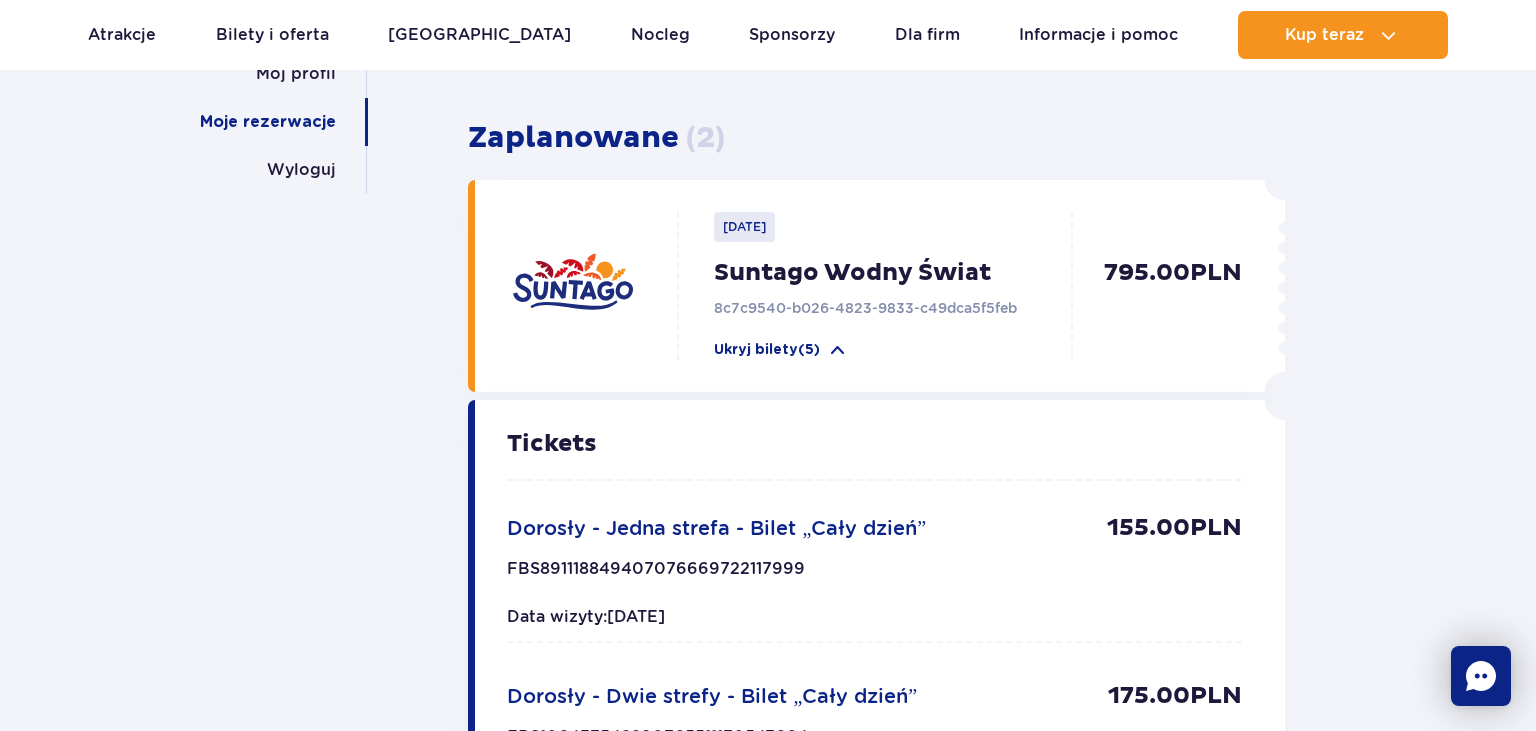 scroll, scrollTop: 0, scrollLeft: 0, axis: both 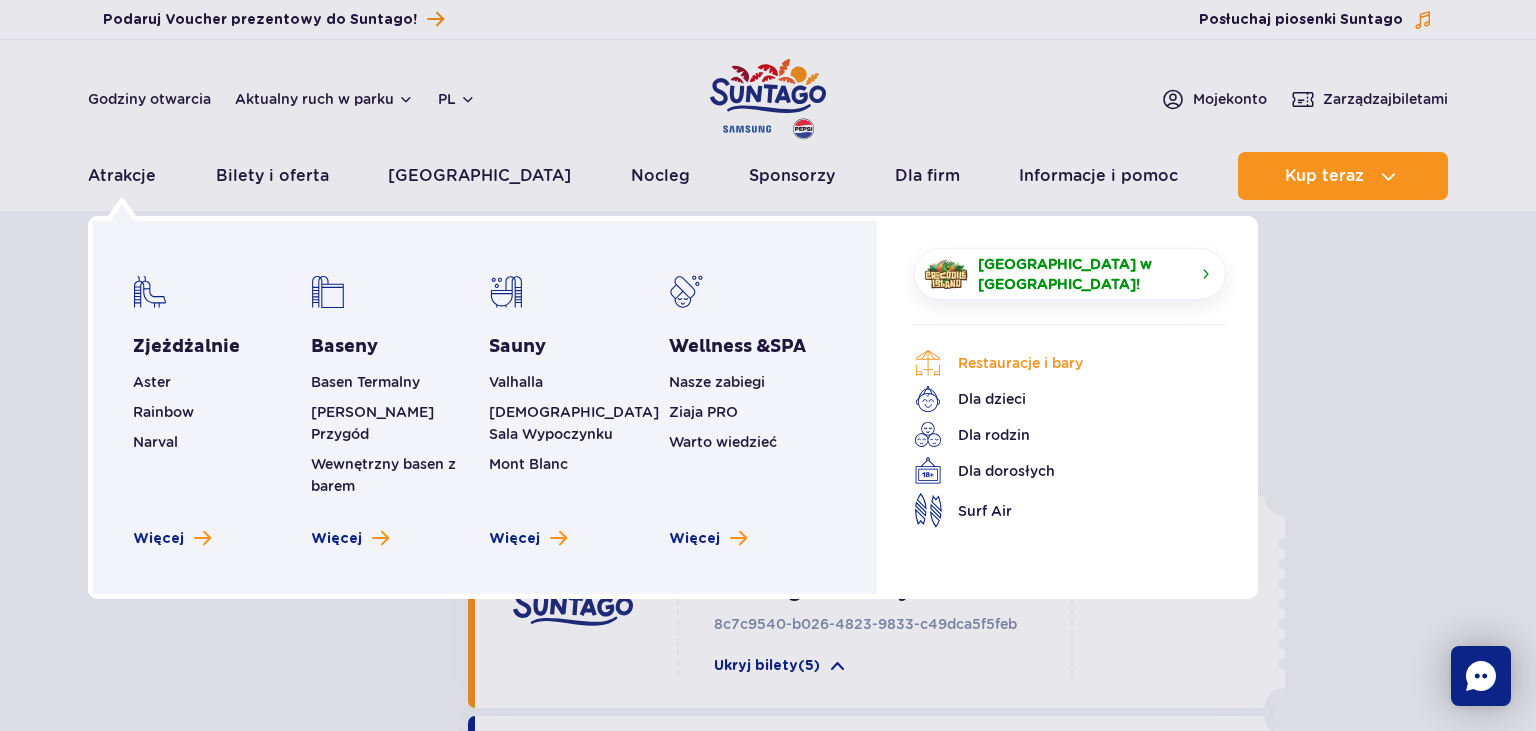 click on "Restauracje i bary" at bounding box center (1055, 363) 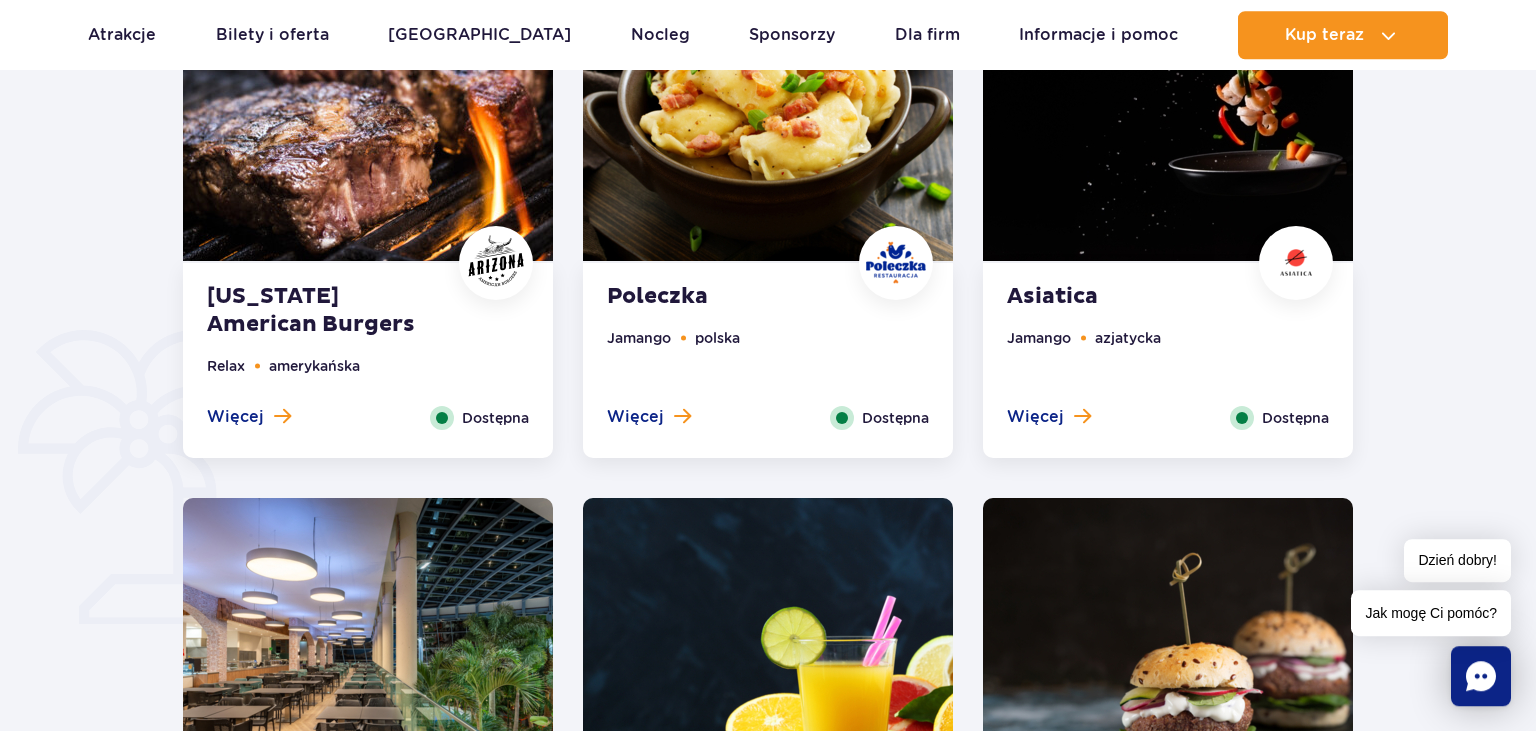 scroll, scrollTop: 1267, scrollLeft: 0, axis: vertical 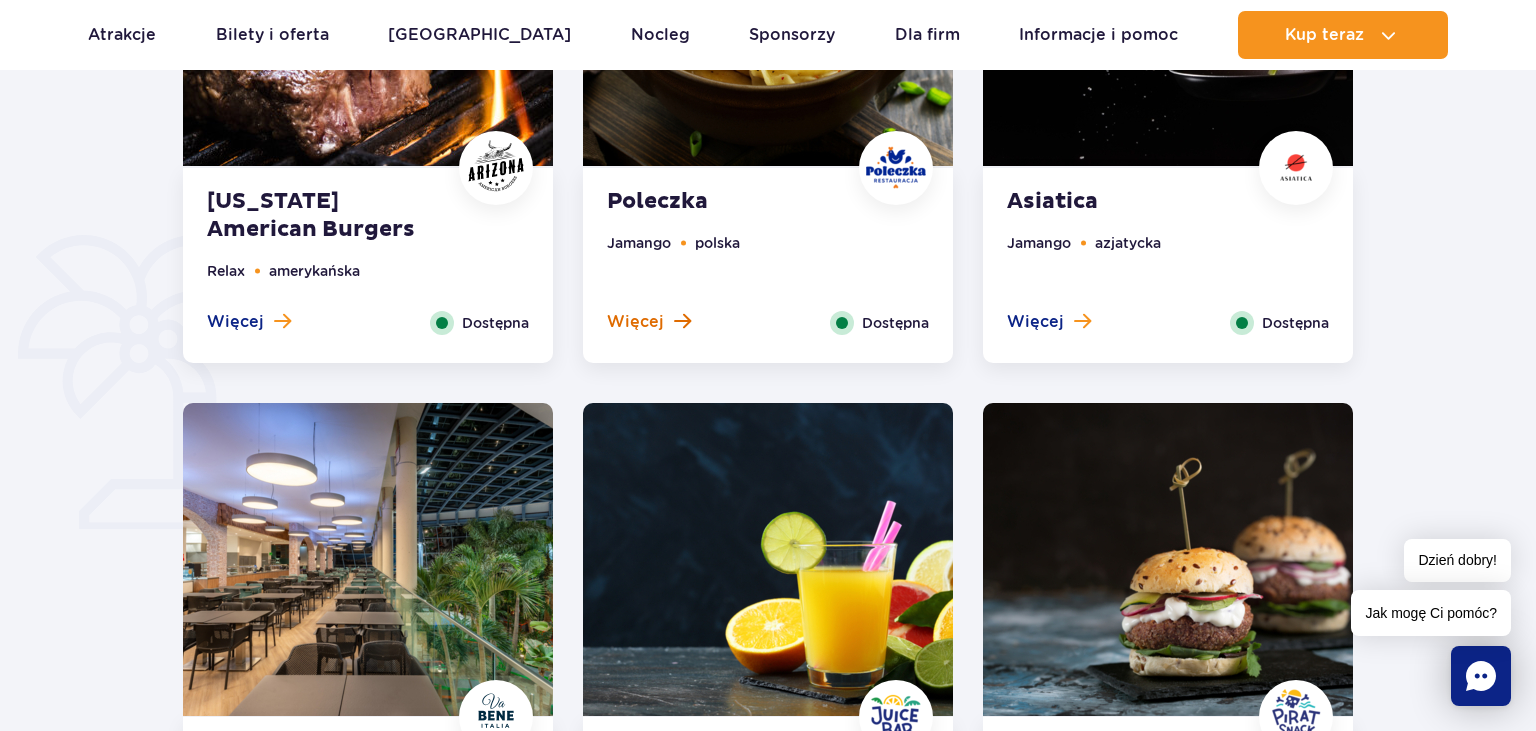 click at bounding box center (682, 321) 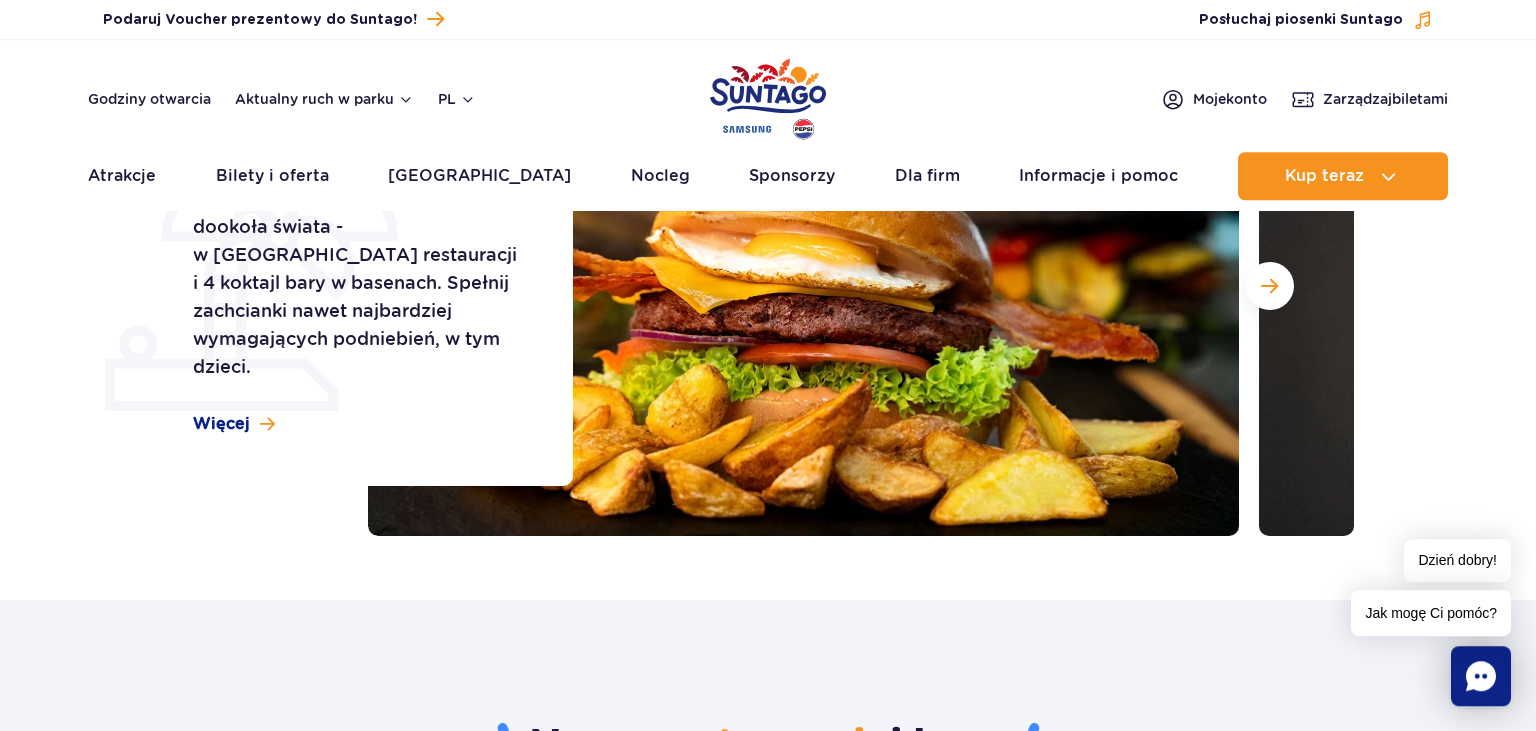 scroll, scrollTop: 0, scrollLeft: 0, axis: both 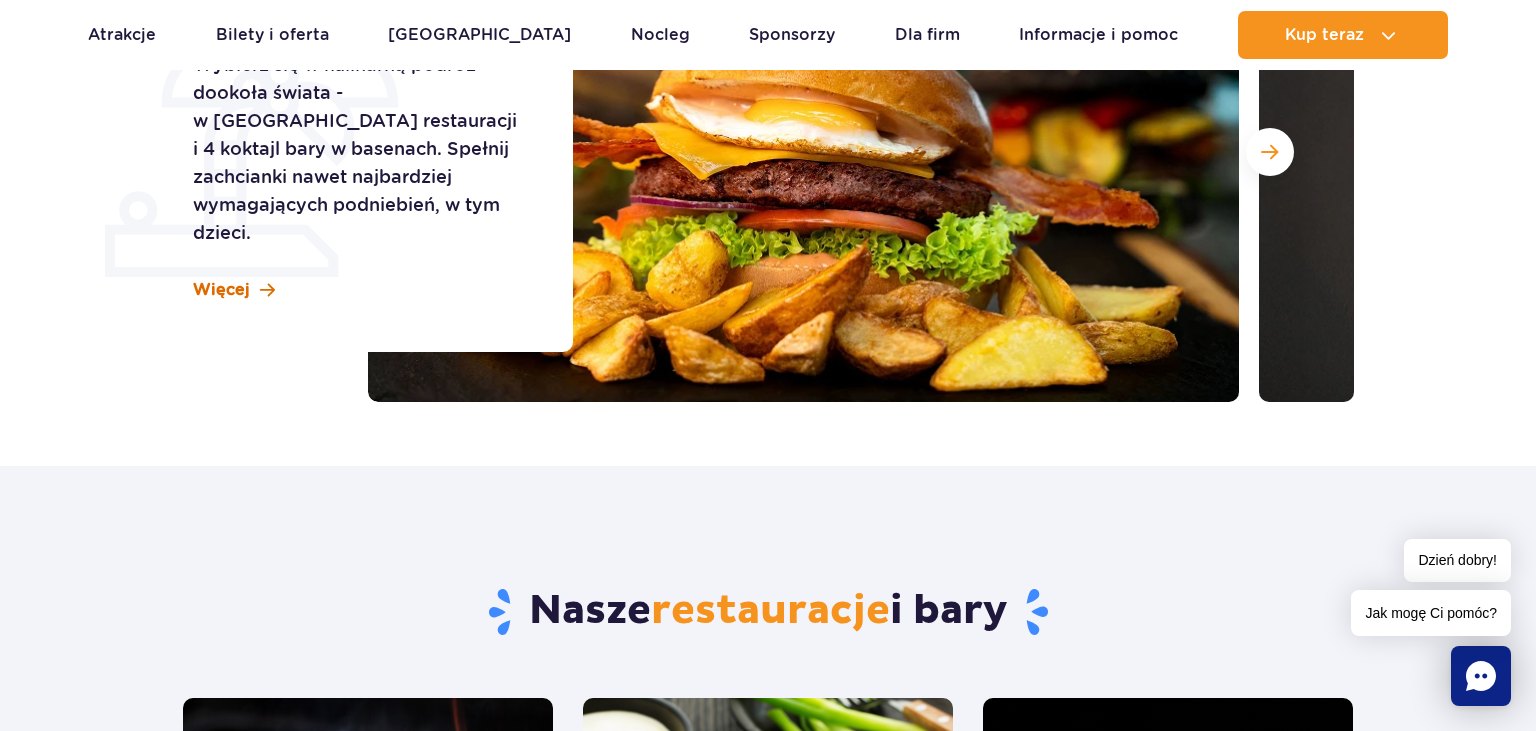 click on "Więcej" at bounding box center (234, 290) 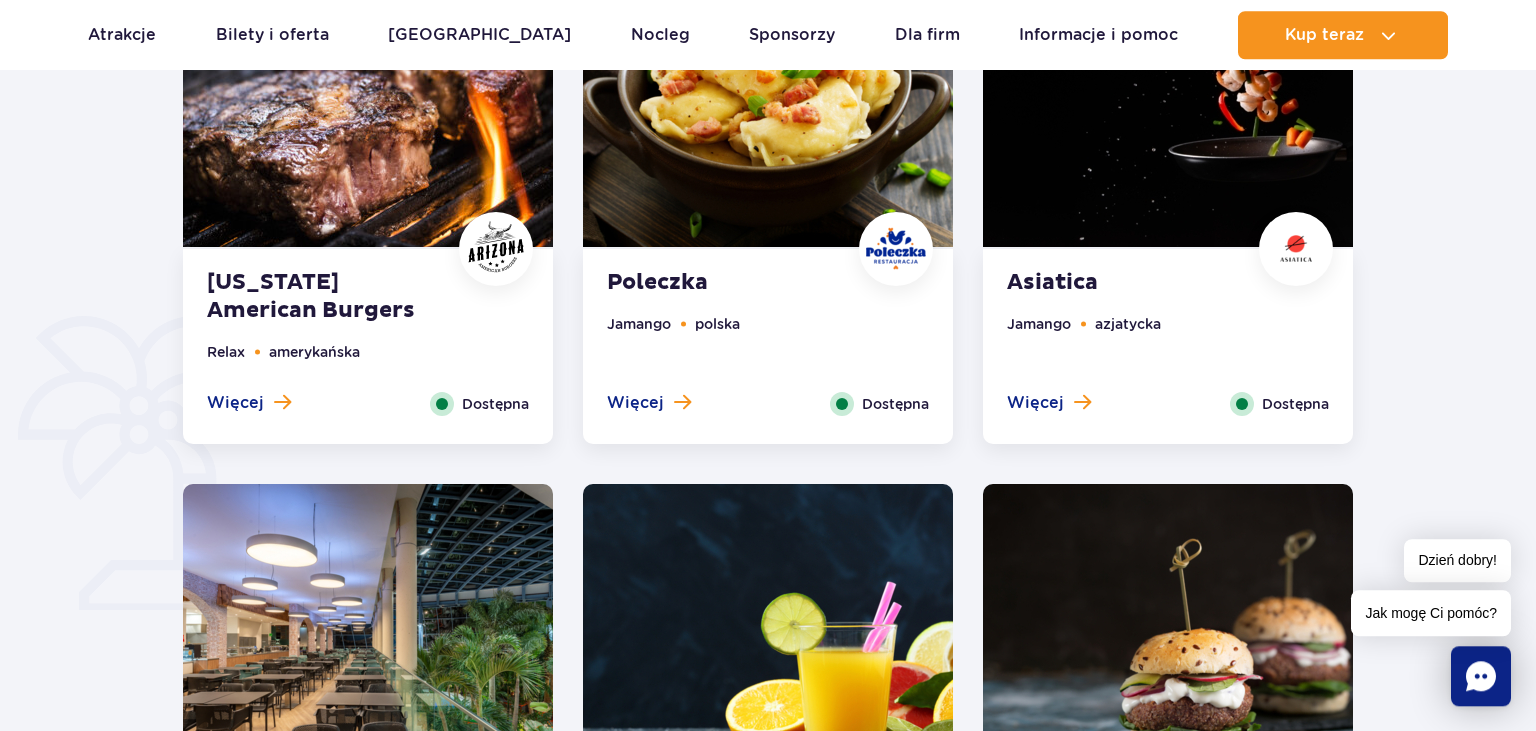 scroll, scrollTop: 1204, scrollLeft: 0, axis: vertical 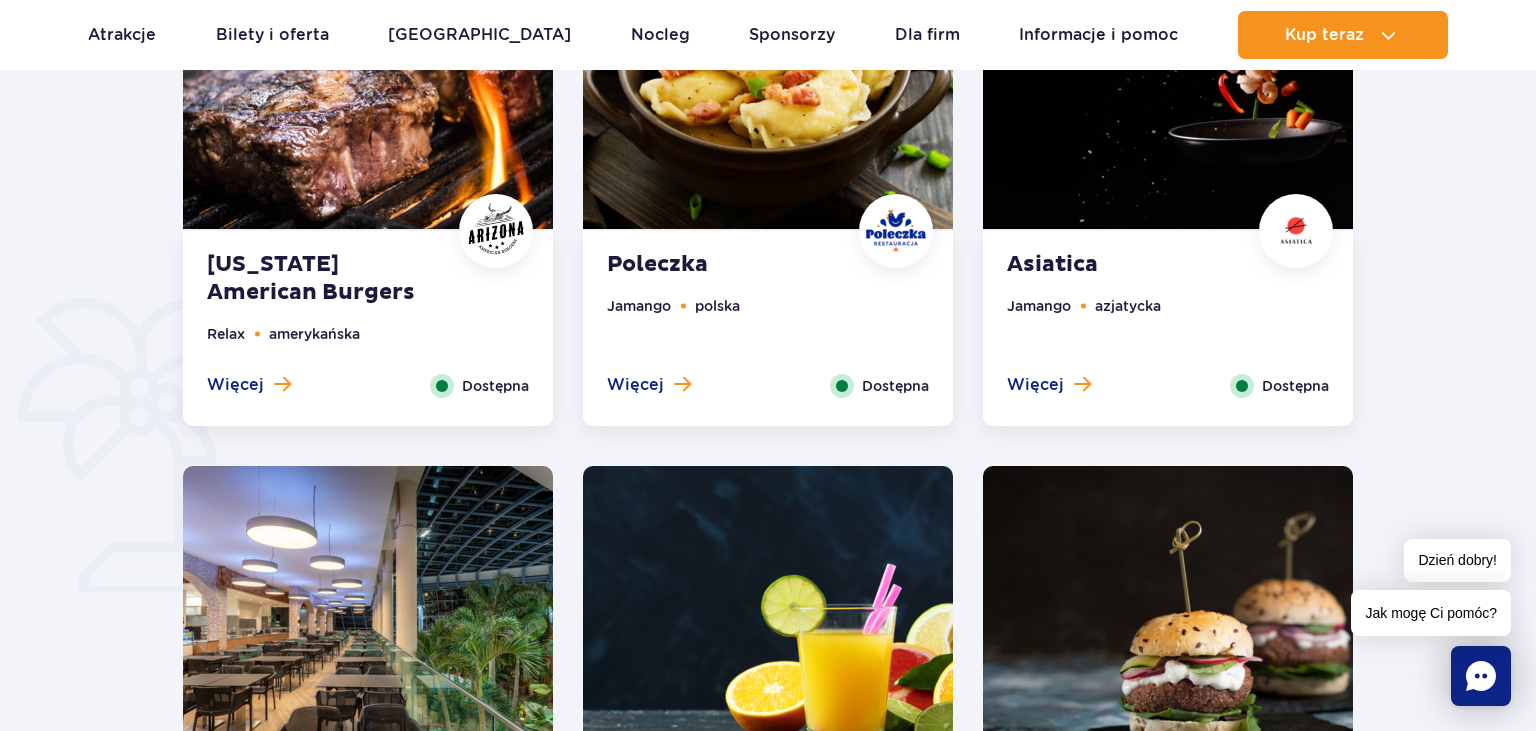 click on "Dostępna" at bounding box center (495, 386) 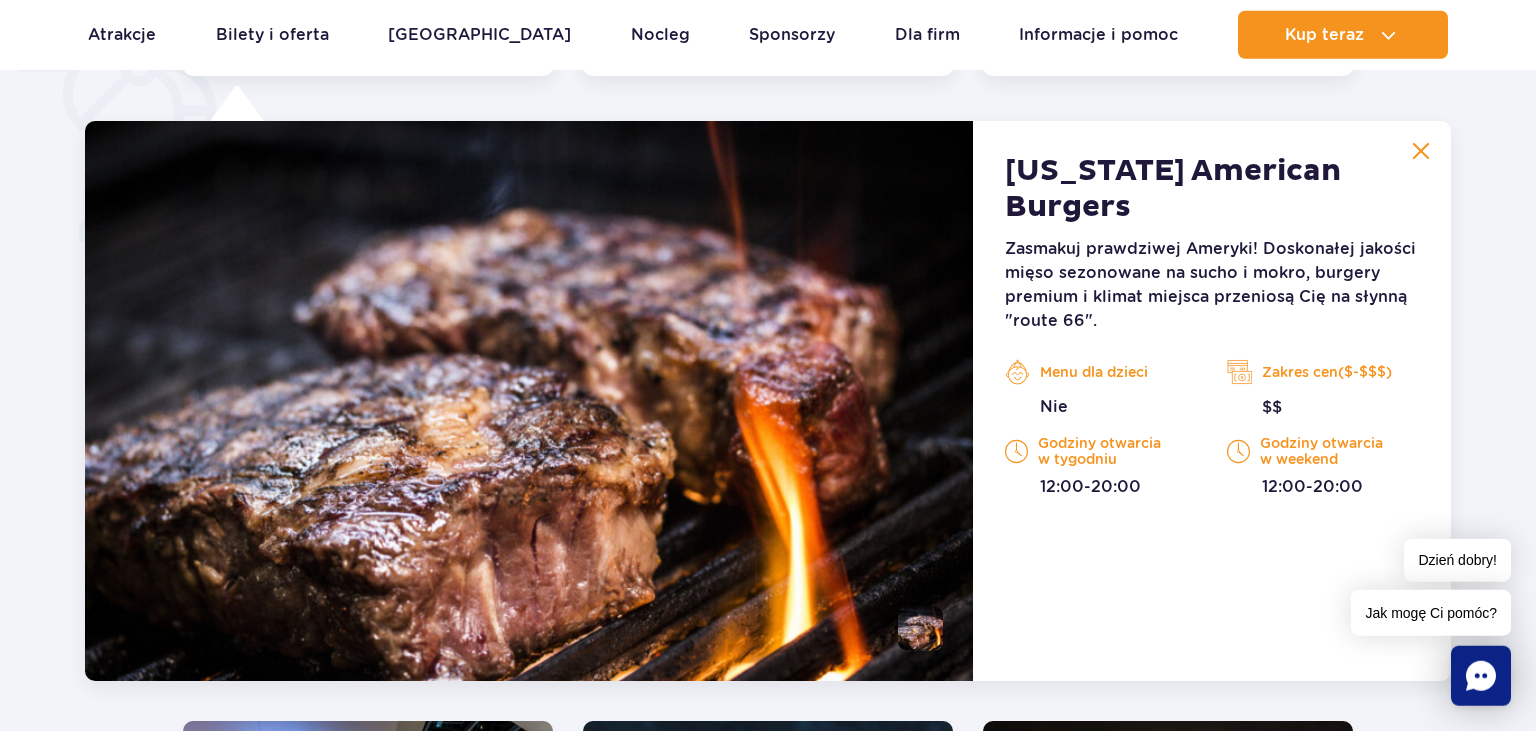scroll, scrollTop: 1555, scrollLeft: 0, axis: vertical 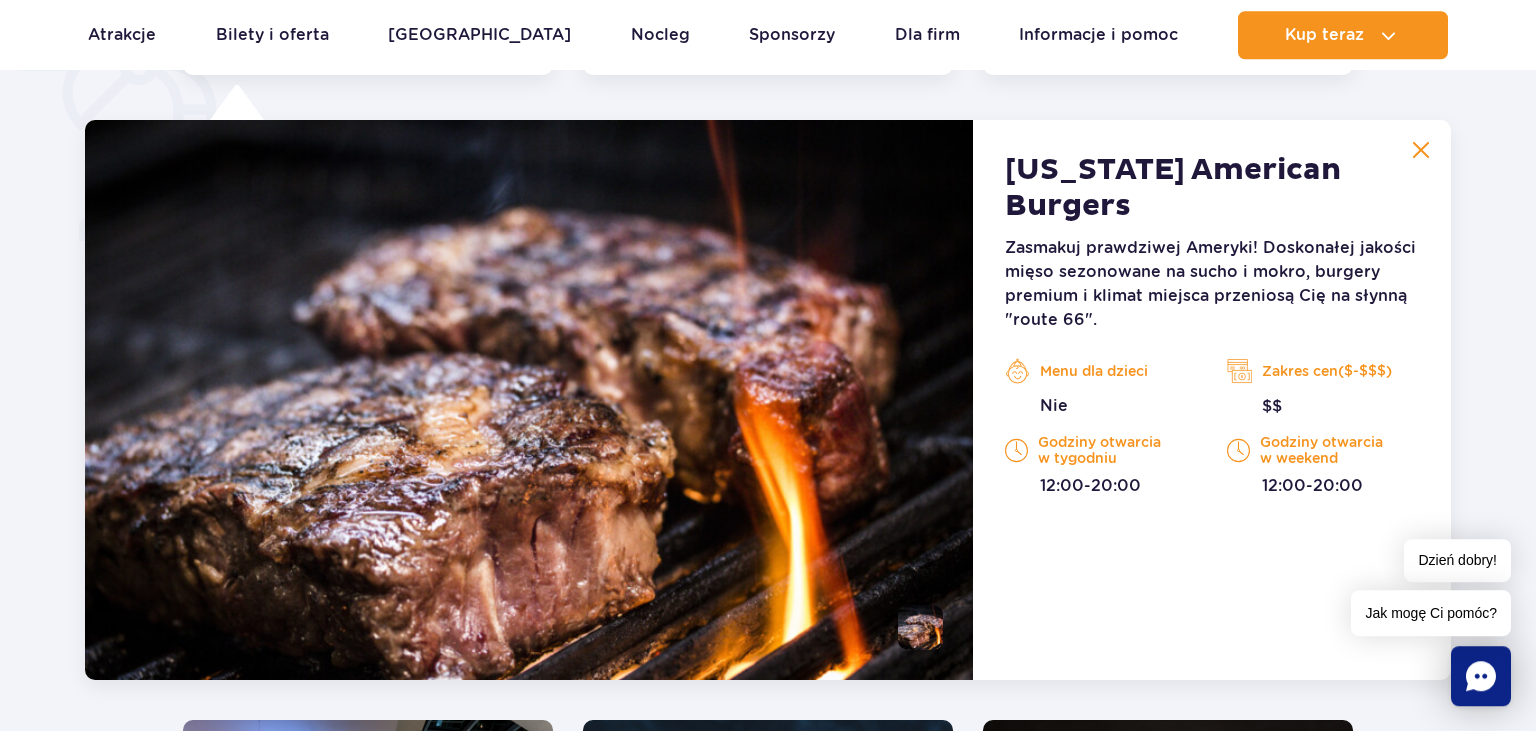 click on "Nie" at bounding box center [1101, 406] 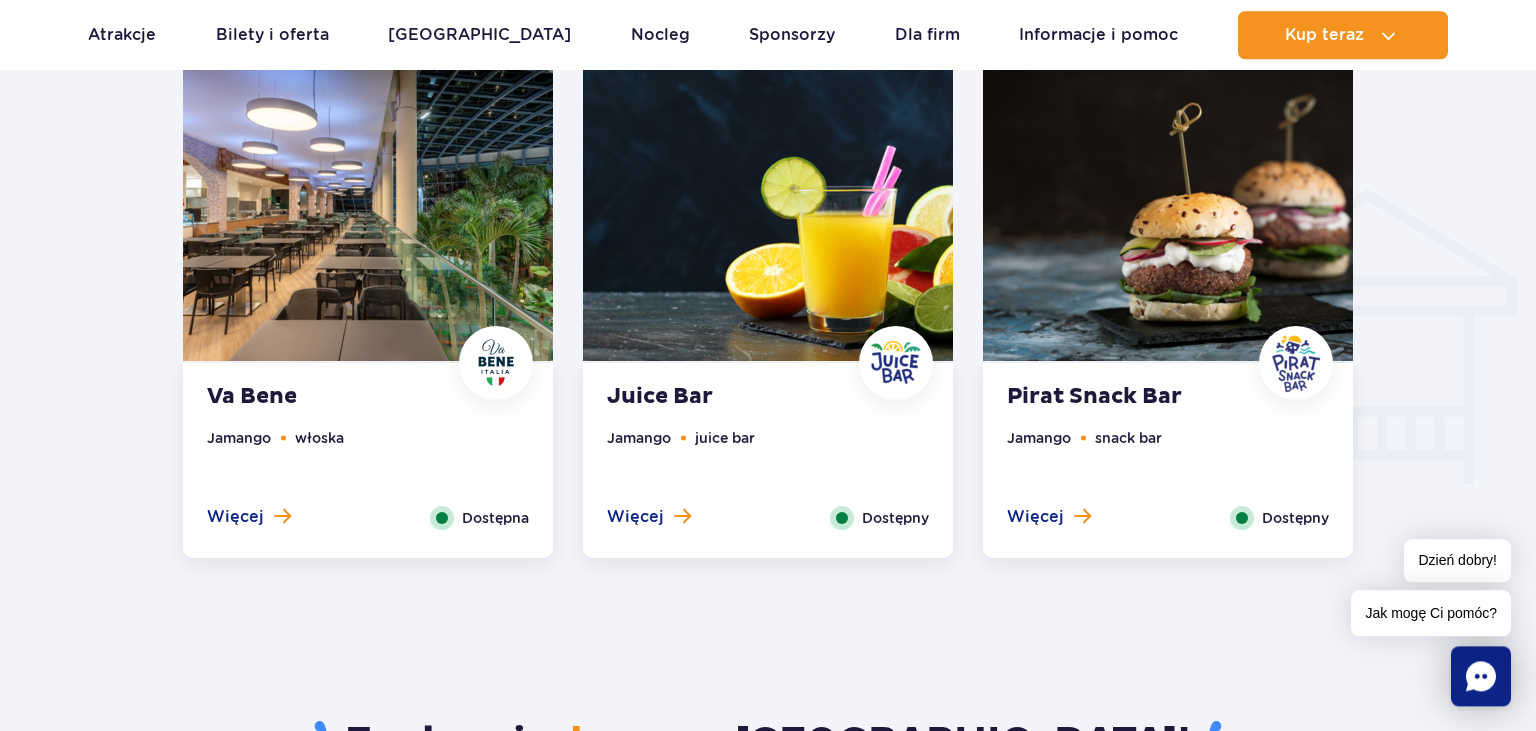 scroll, scrollTop: 2188, scrollLeft: 0, axis: vertical 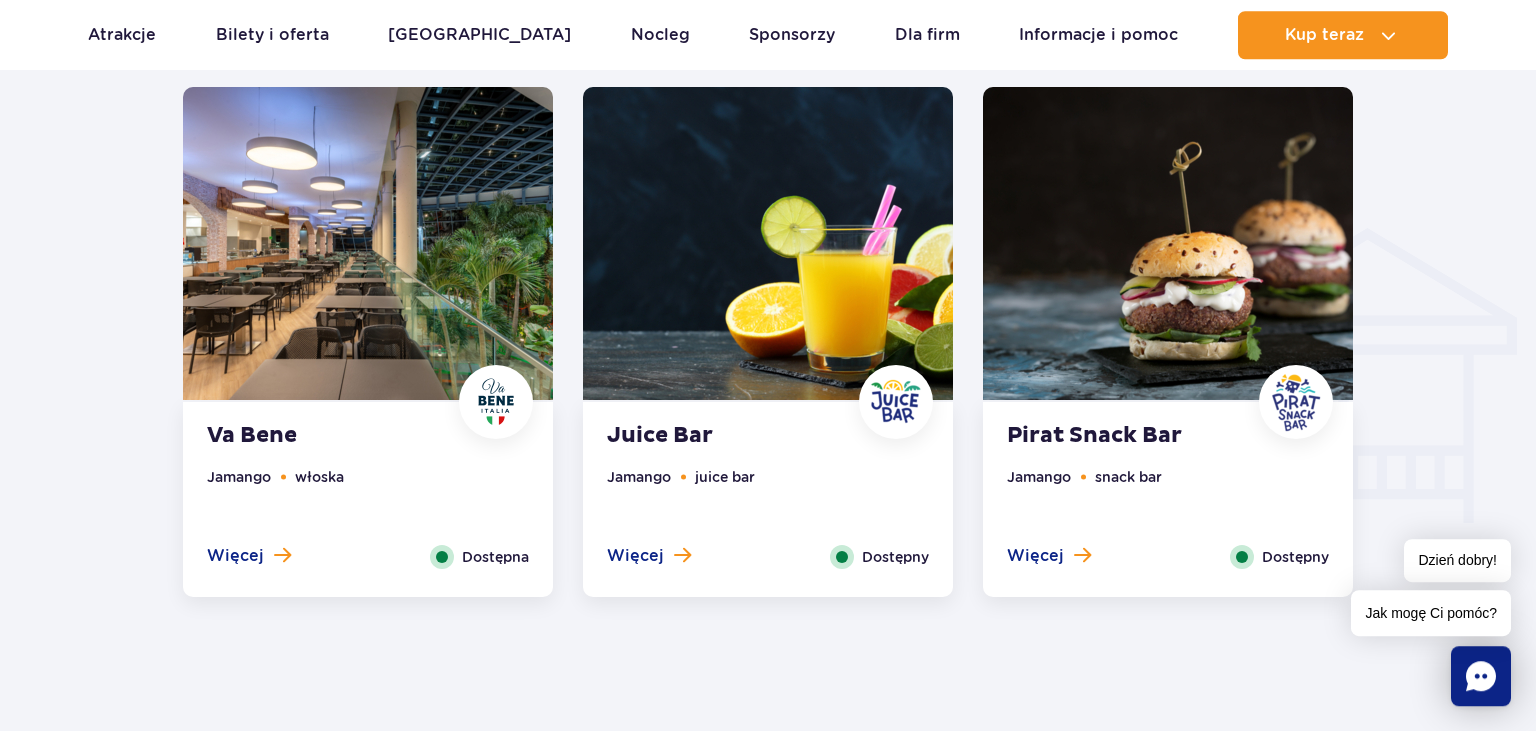 click on "Pirat Snack Bar
Jamango
snack bar
Więcej
Zamknij
Dostępny" at bounding box center [1168, 499] 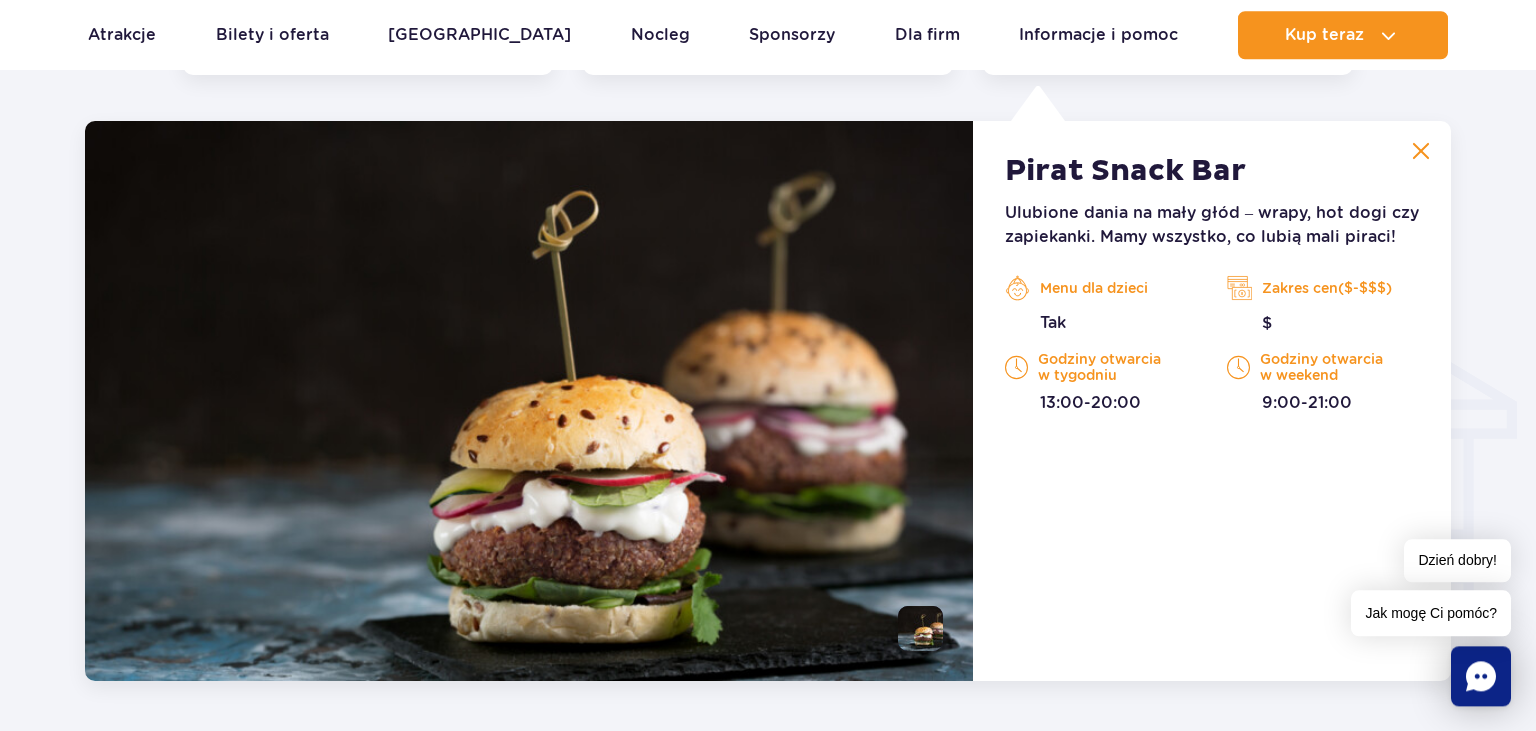 scroll, scrollTop: 2104, scrollLeft: 0, axis: vertical 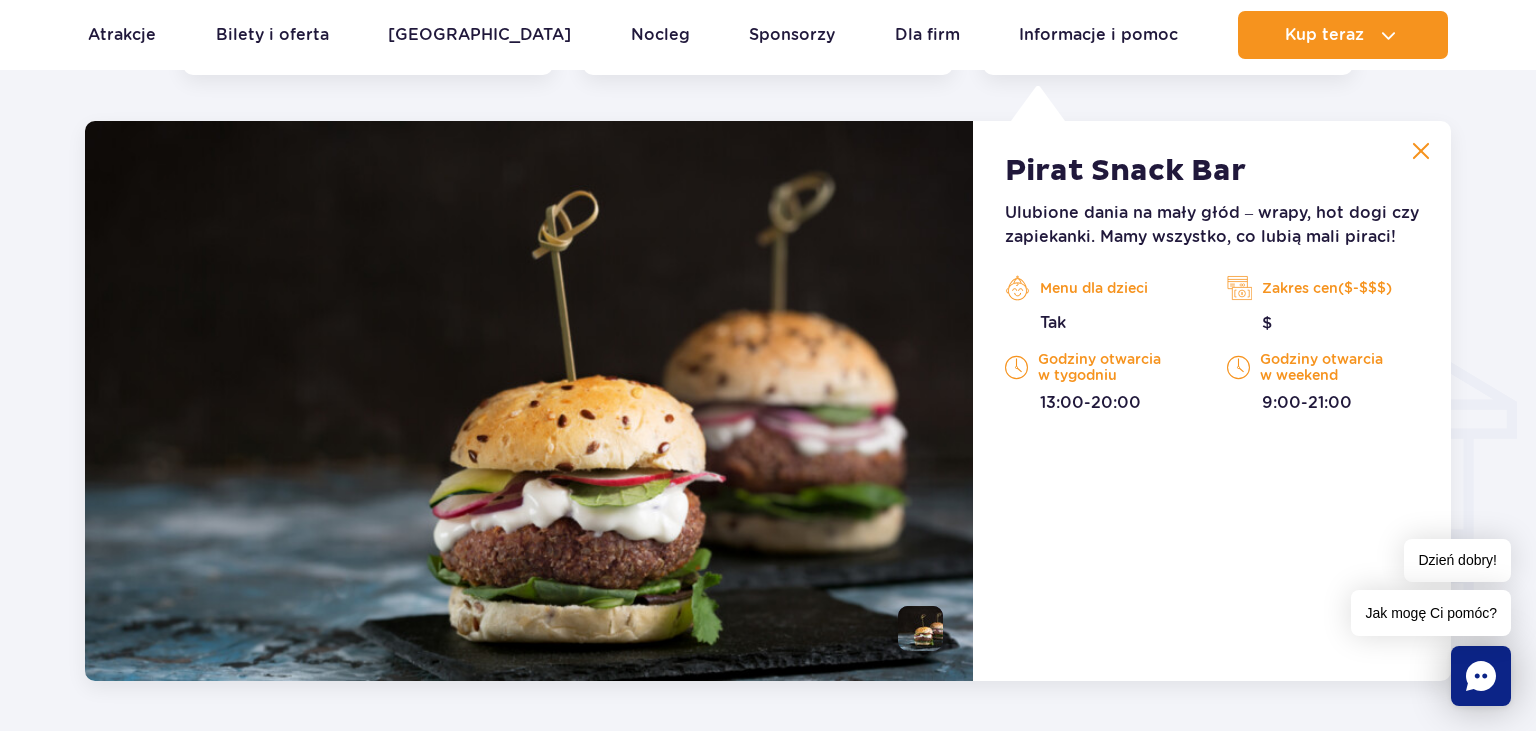 click on "Ulubione dania na mały głód – wrapy, hot dogi czy zapiekanki. Mamy wszystko, co lubią mali piraci!
Menu dla dzieci
Tak
Zakres cen($-$$$)
$
Godziny otwarcia w tygodniu
13:00-20:00
Godziny otwarcia w weekend
9:00-21:00" at bounding box center (1212, 308) 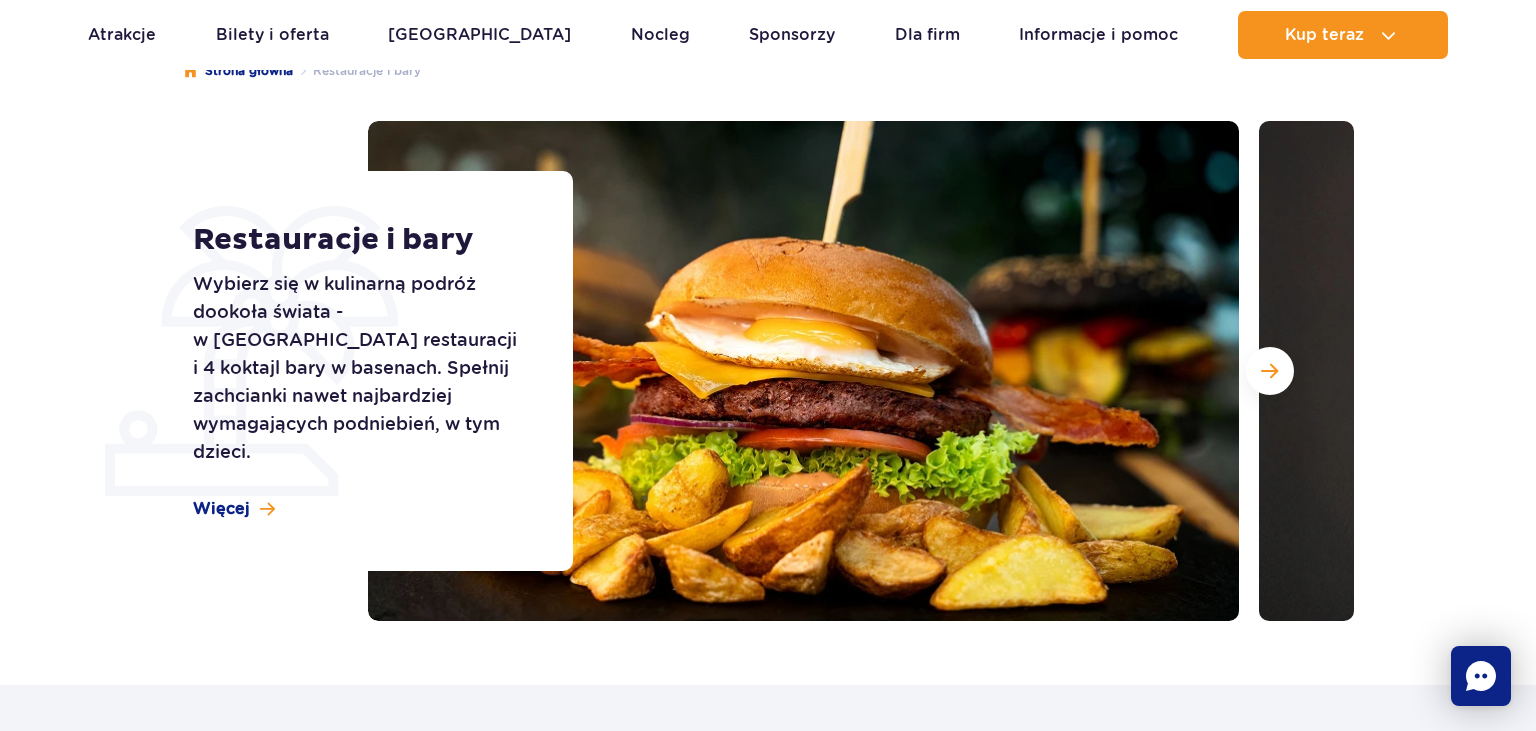 scroll, scrollTop: 0, scrollLeft: 0, axis: both 